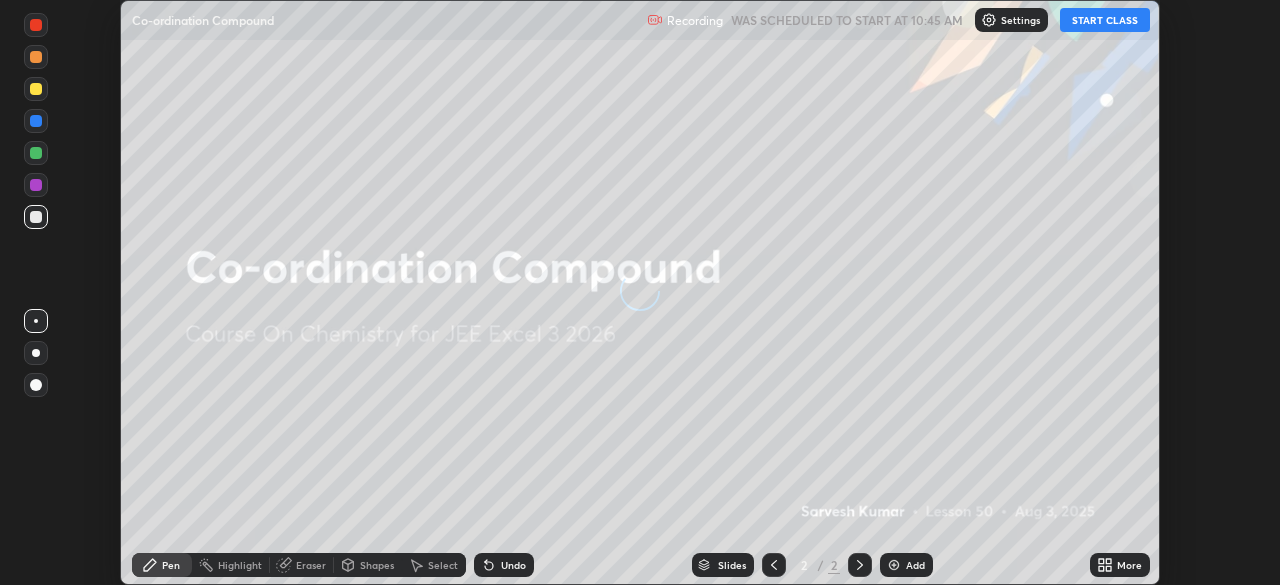 scroll, scrollTop: 0, scrollLeft: 0, axis: both 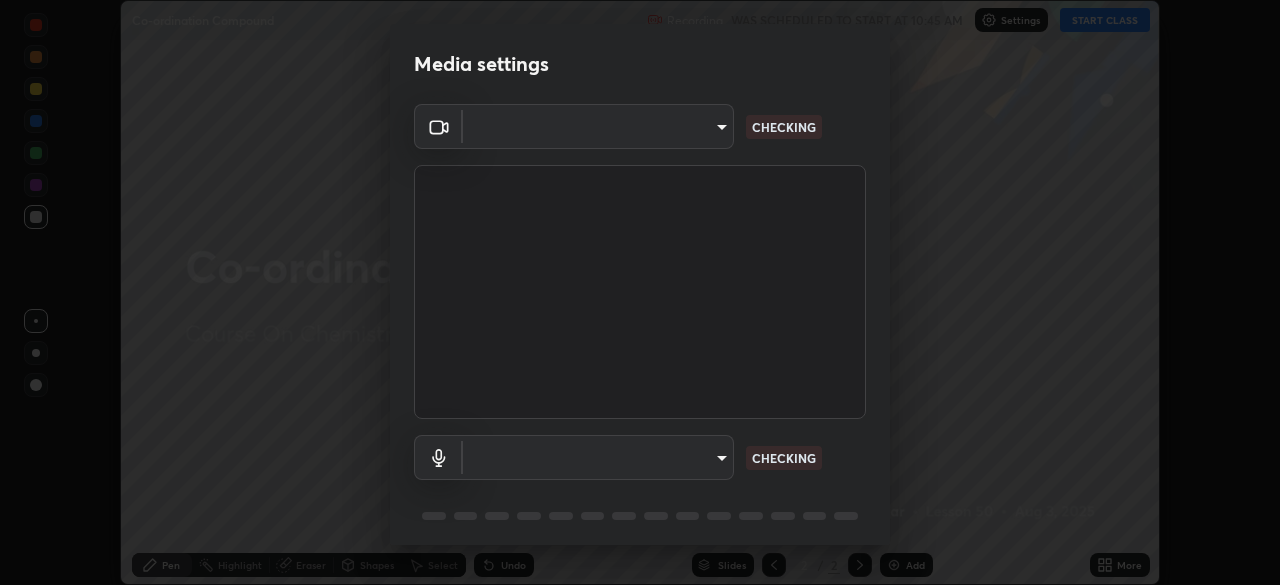 type on "[HASH]" 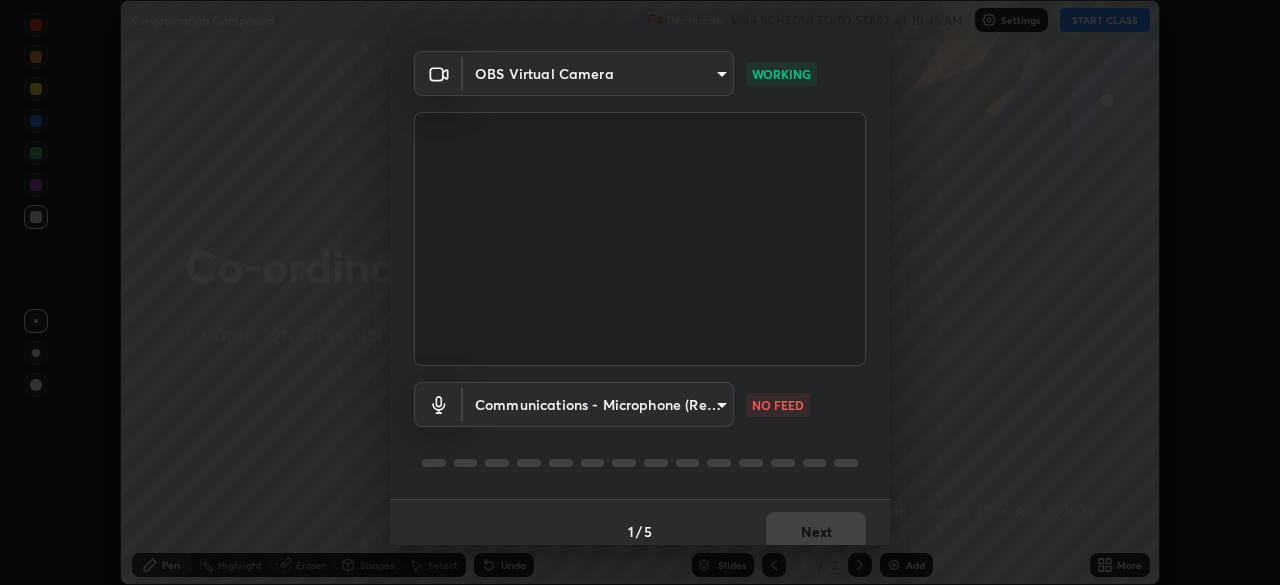 scroll, scrollTop: 71, scrollLeft: 0, axis: vertical 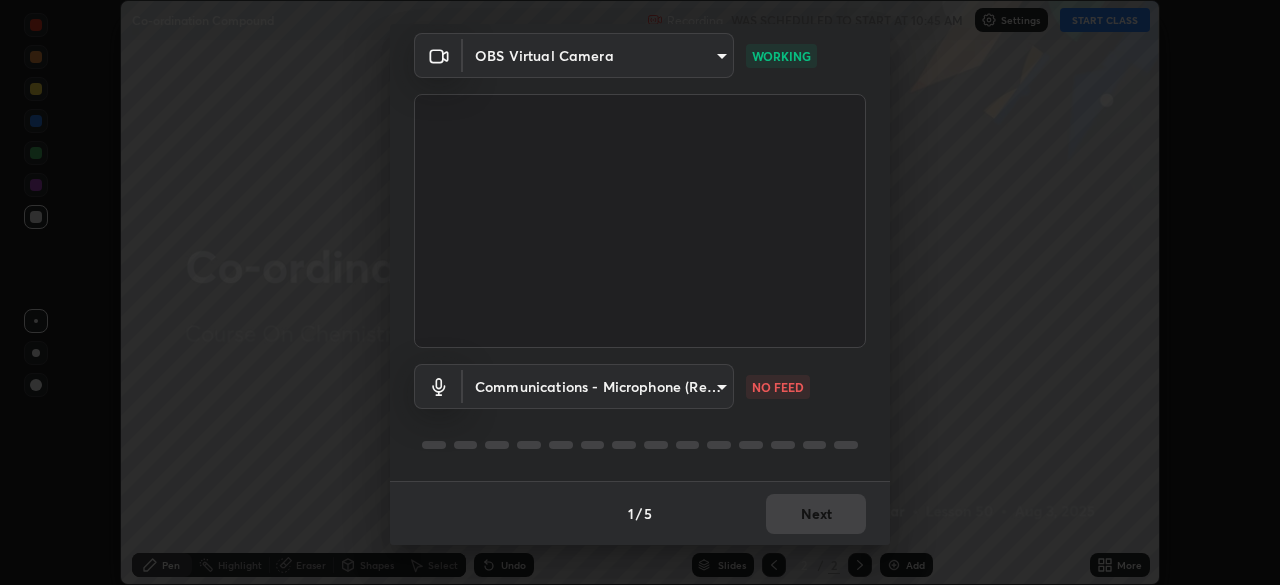 click on "Erase all Co-ordination Compound Recording WAS SCHEDULED TO START AT 10:45 AM Settings START CLASS Setting up your live class Co-ordination Compound • L50 of Course On Chemistry for JEE Excel 3 2026 [FIRST] [LAST] Pen Highlight Eraser Shapes Select Undo Slides 2 / 2 Add More No doubts shared Encourage your learners to ask a doubt for better clarity Report an issue Reason for reporting Buffering Chat not working Audio - Video sync issue Educator video quality low ​ Attach an image Report Media settings OBS Virtual Camera [HASH] WORKING Communications - Microphone (Realtek High Definition Audio) communications NO FEED 1 / 5 Next" at bounding box center [640, 292] 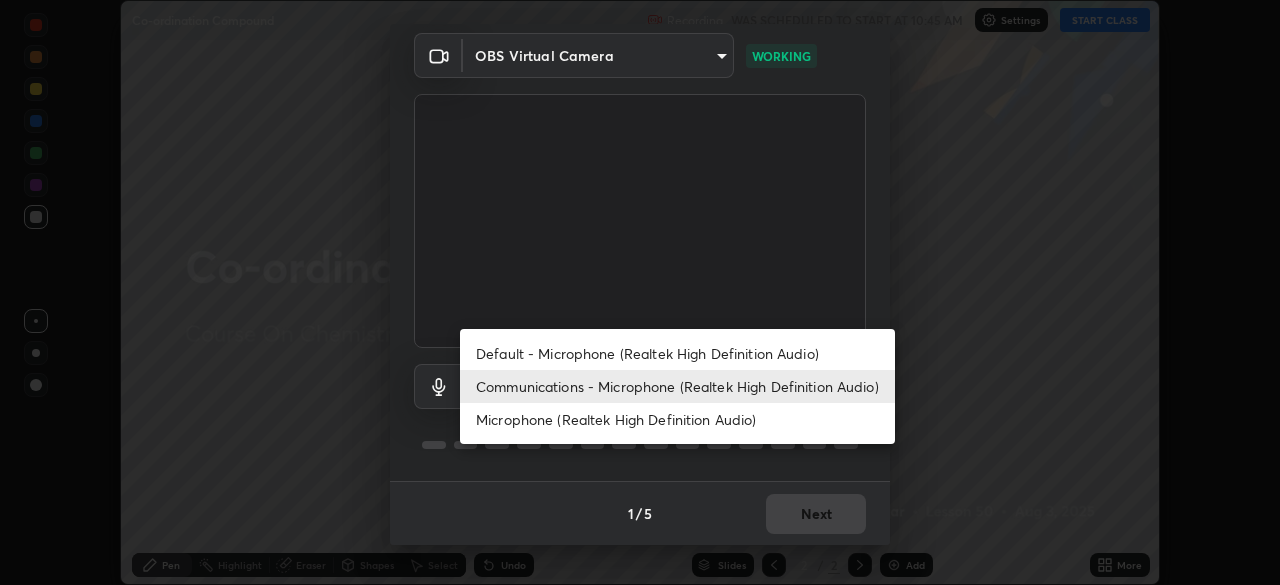 click on "Default - Microphone (Realtek High Definition Audio)" at bounding box center [677, 353] 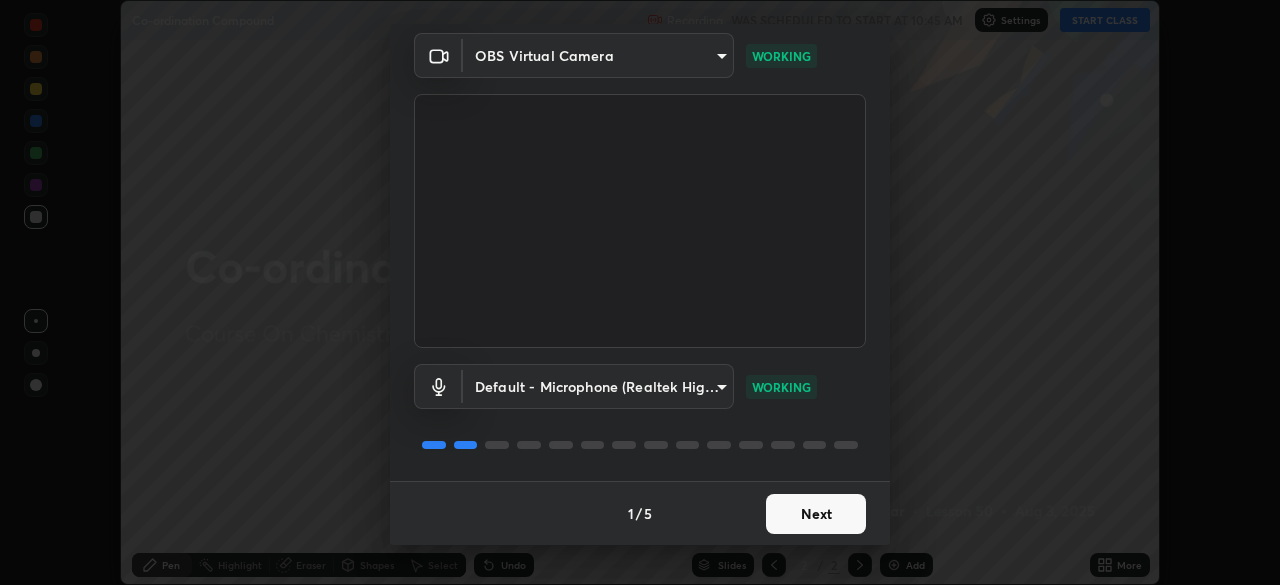 click on "Next" at bounding box center [816, 514] 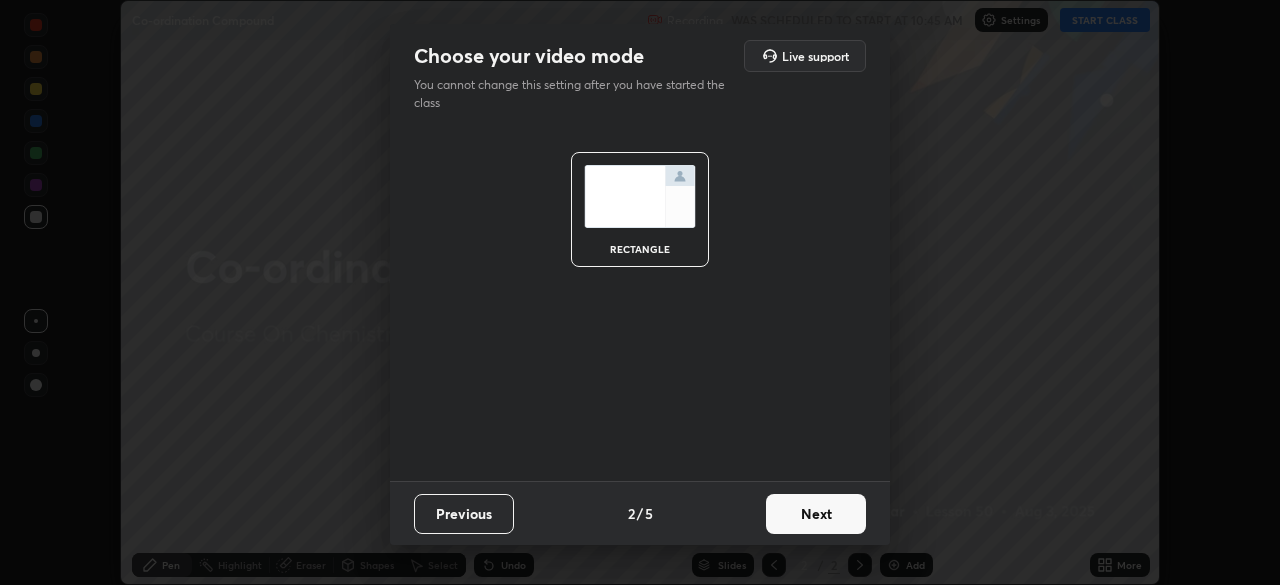 scroll, scrollTop: 0, scrollLeft: 0, axis: both 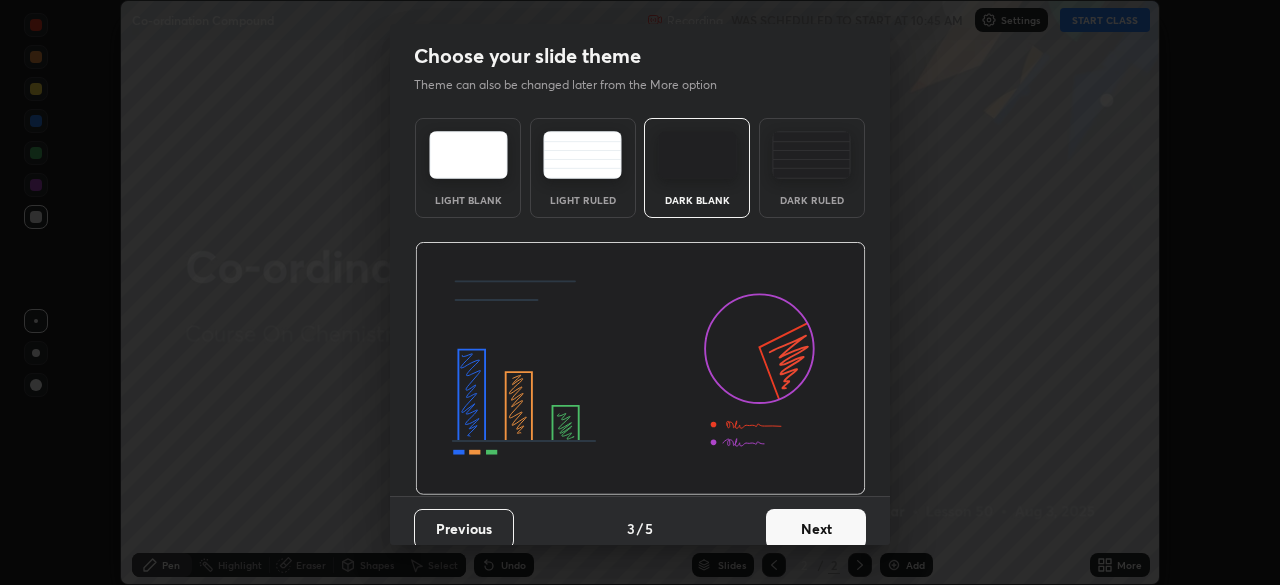 click on "Next" at bounding box center [816, 529] 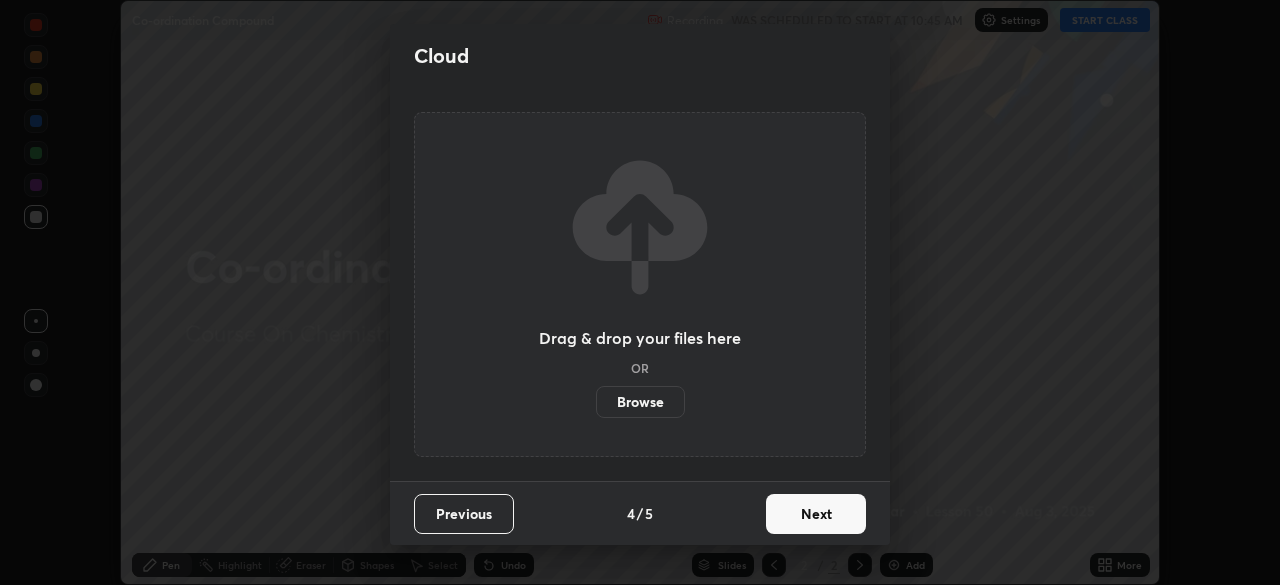 click on "Next" at bounding box center [816, 514] 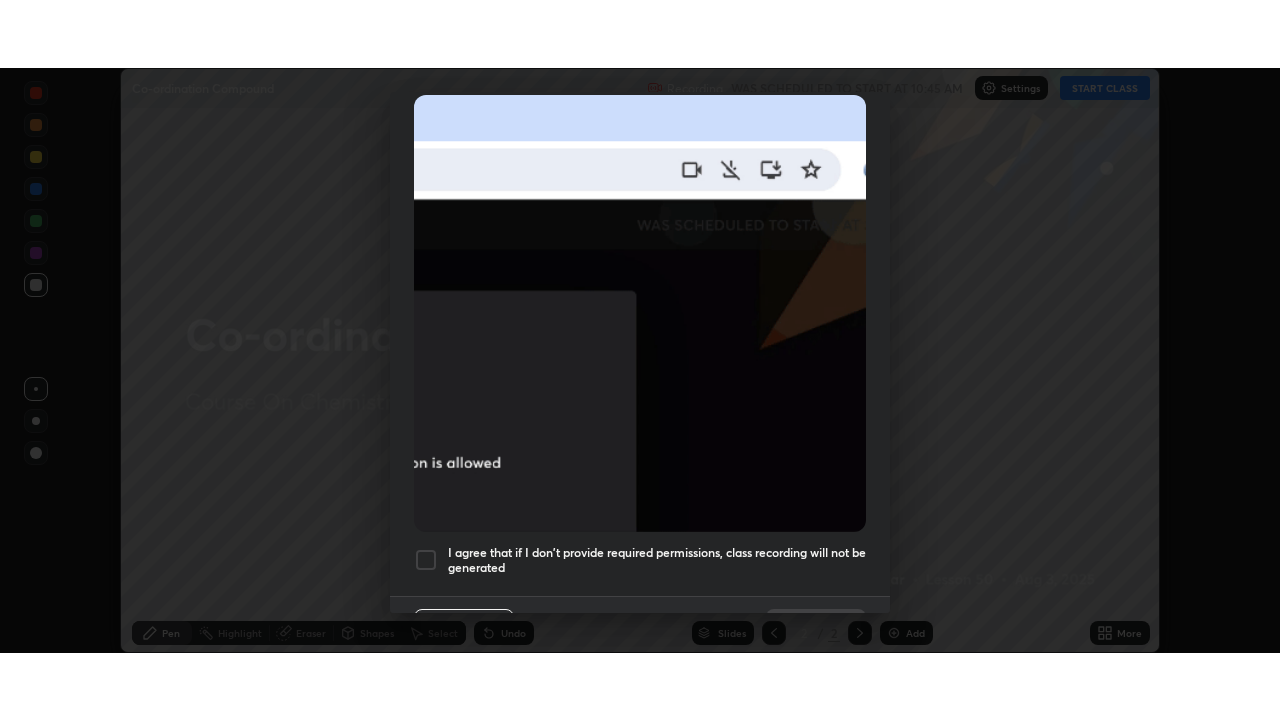 scroll, scrollTop: 479, scrollLeft: 0, axis: vertical 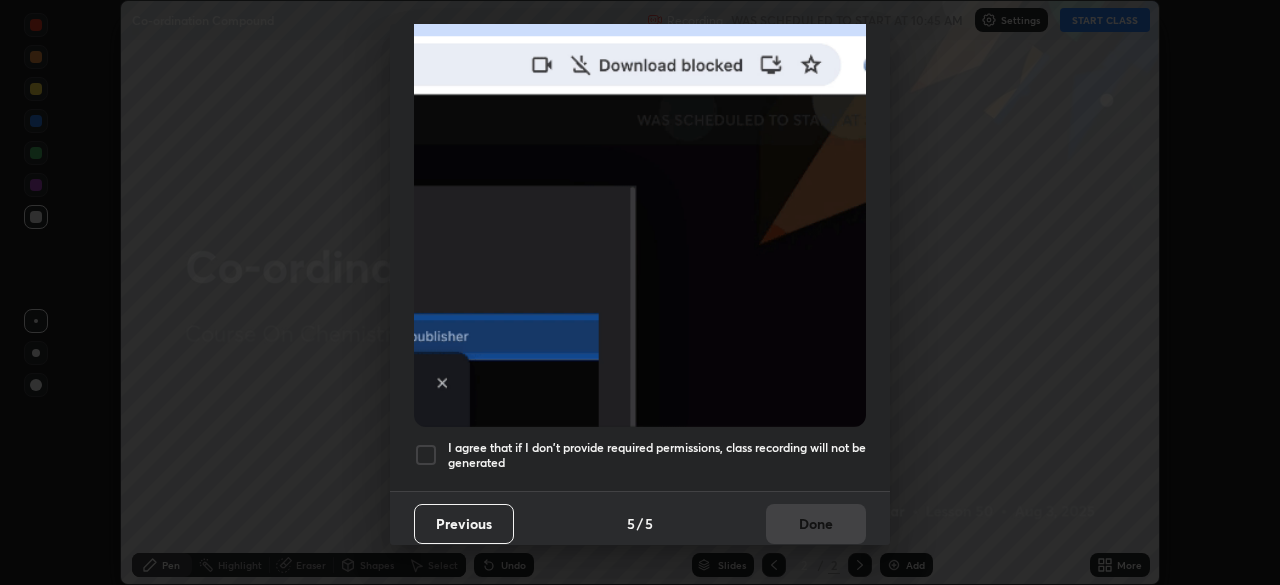 click at bounding box center [426, 455] 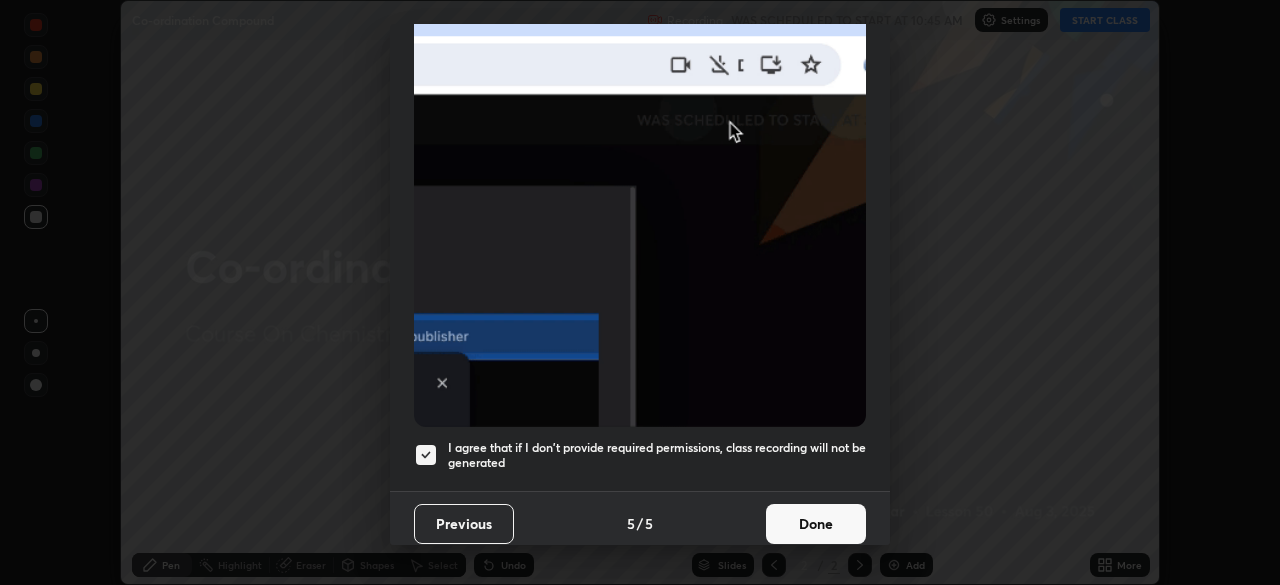 click on "Done" at bounding box center (816, 524) 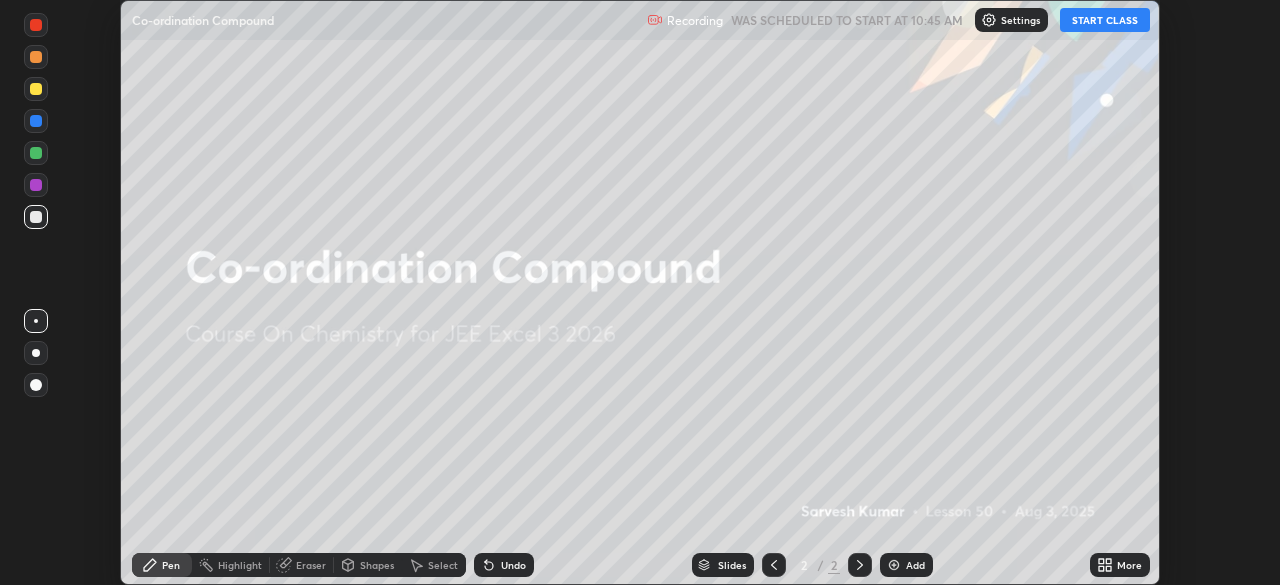 click on "START CLASS" at bounding box center (1105, 20) 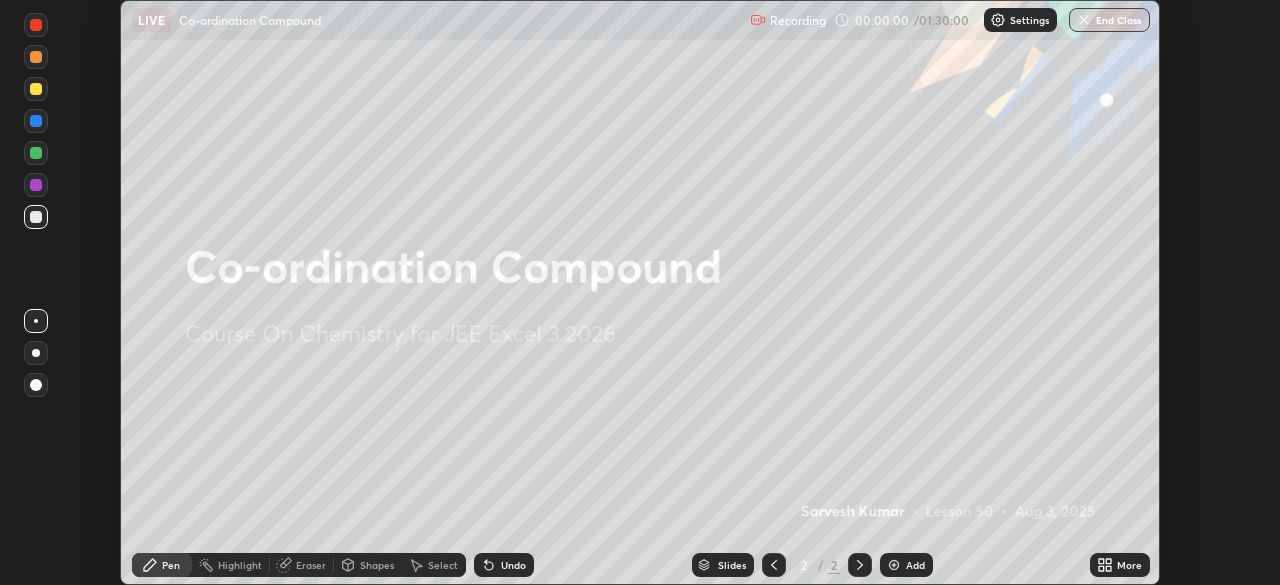 click 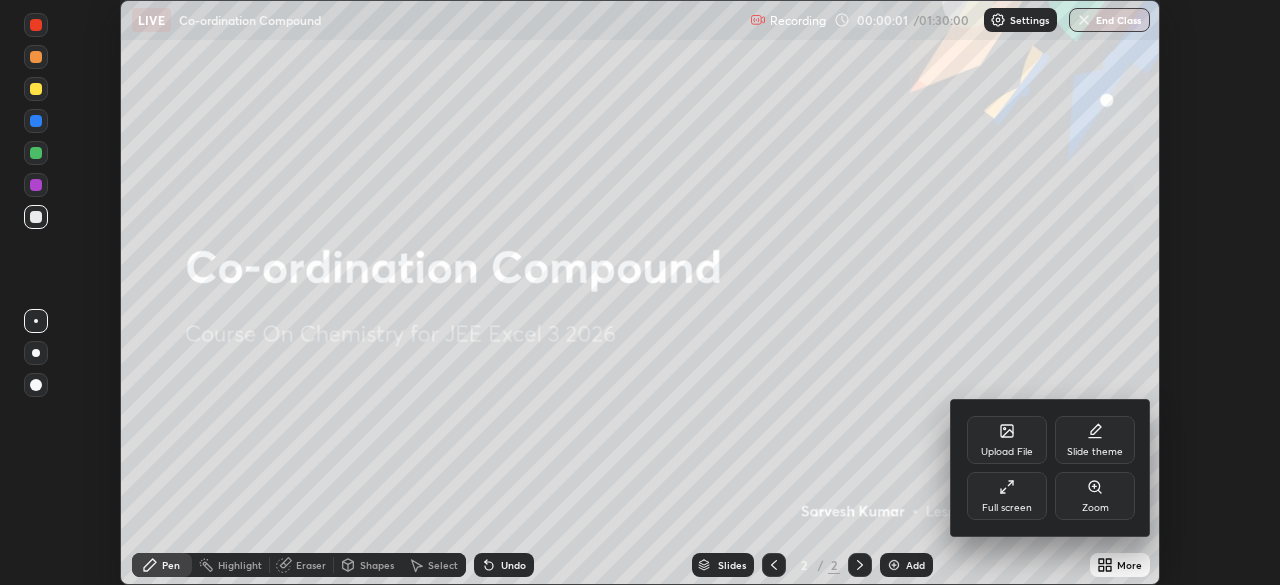 click on "Full screen" at bounding box center [1007, 508] 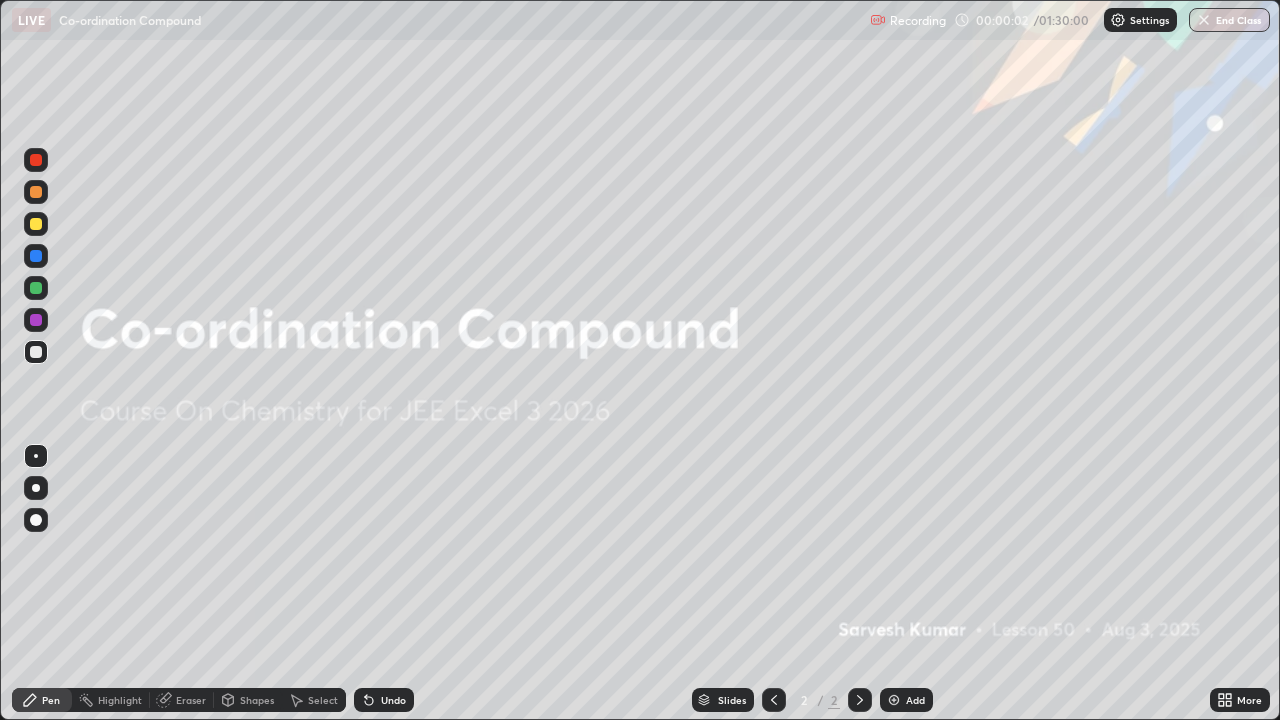 scroll, scrollTop: 99280, scrollLeft: 98720, axis: both 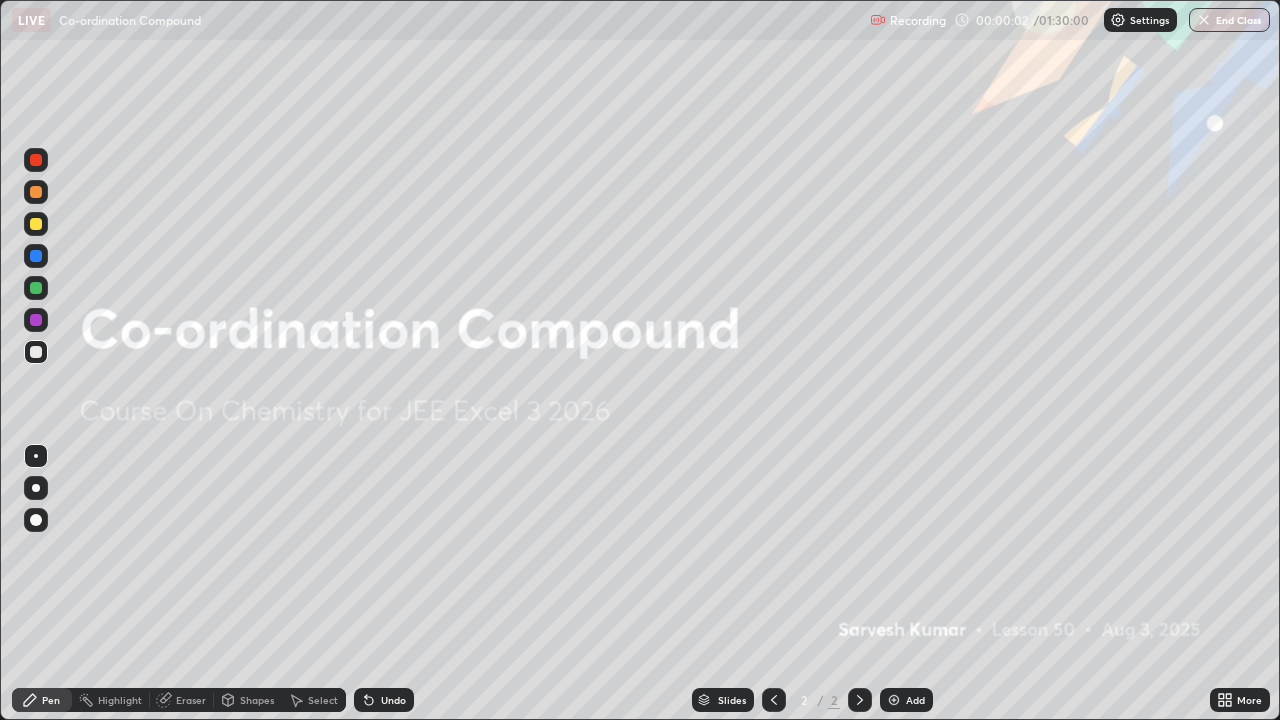 click on "Add" at bounding box center [906, 700] 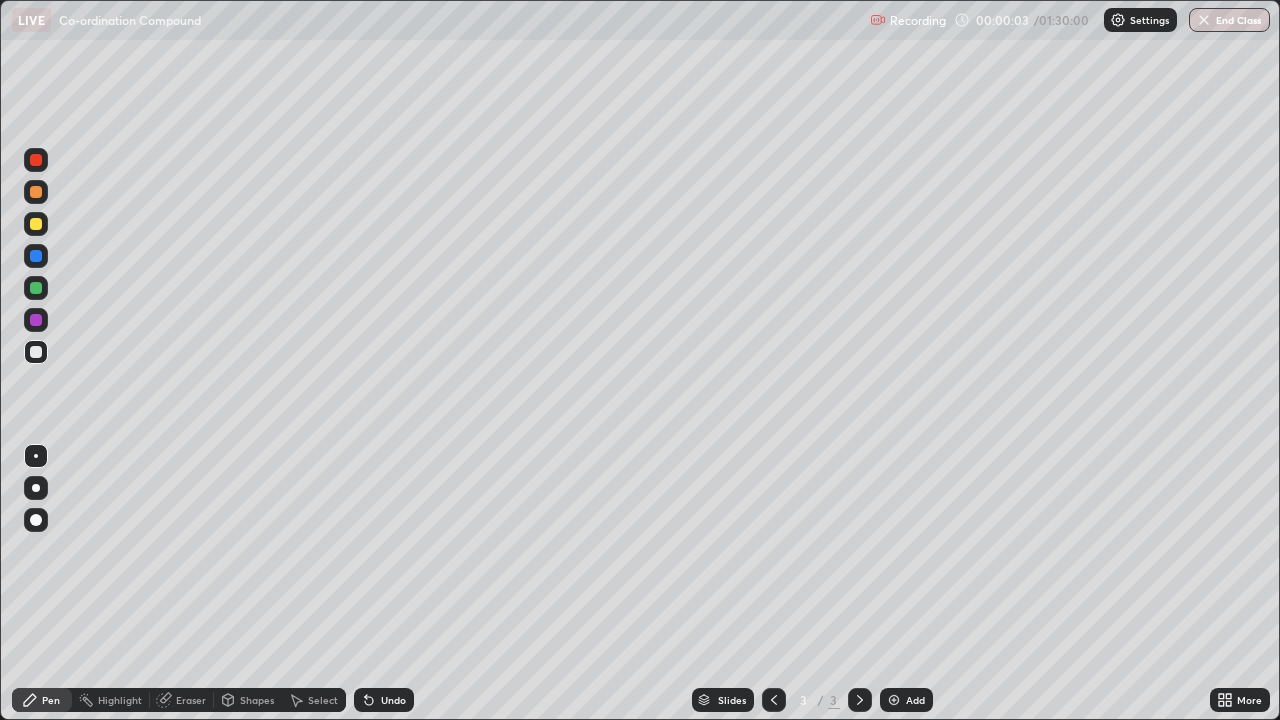 click 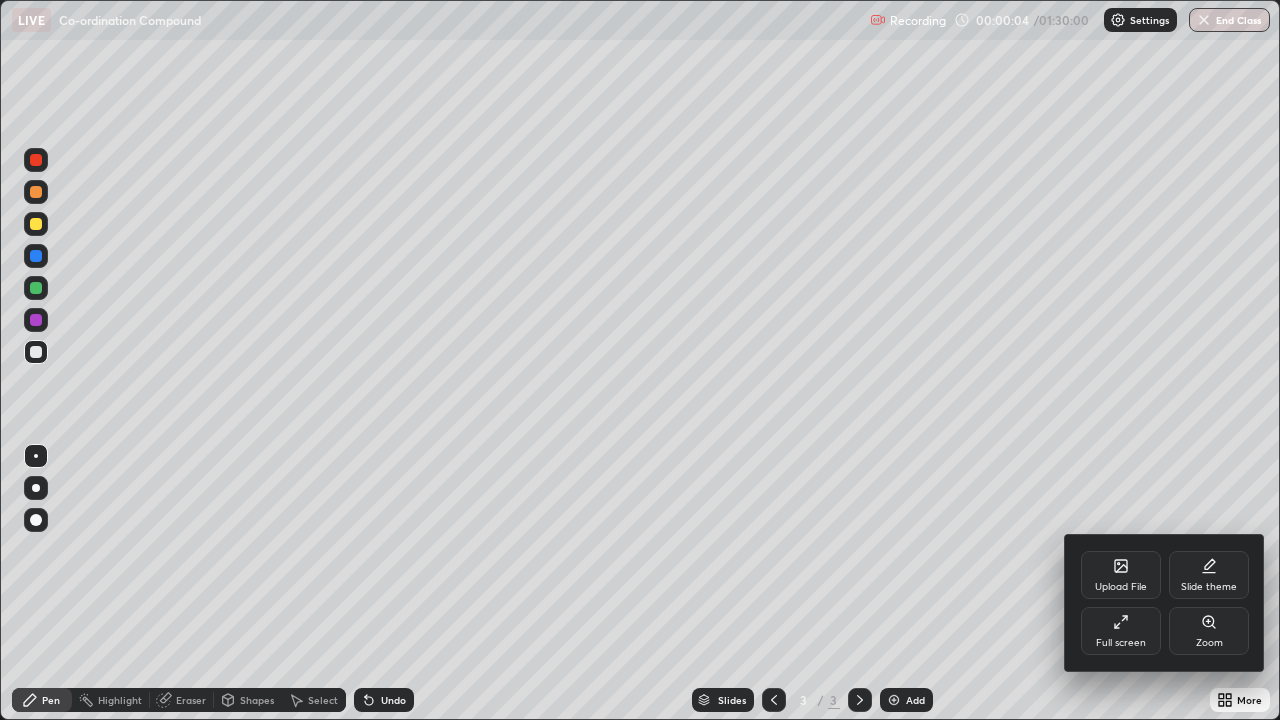 click 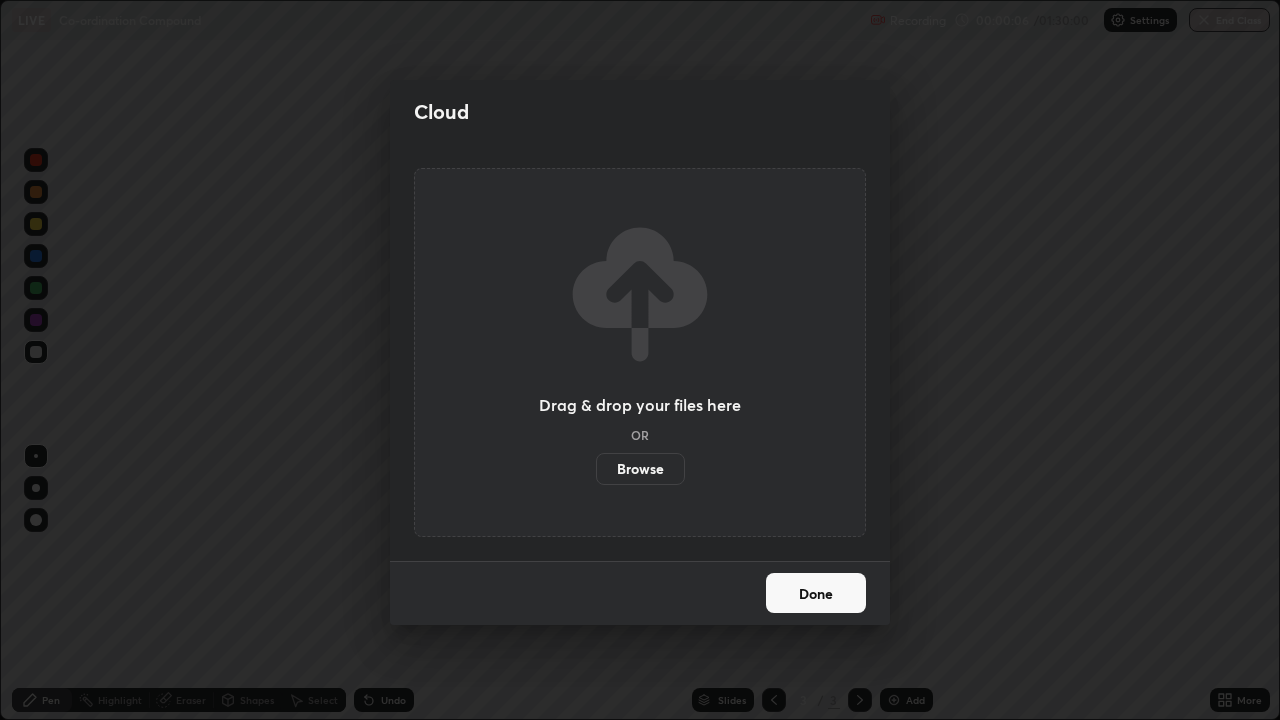 click on "Browse" at bounding box center [640, 469] 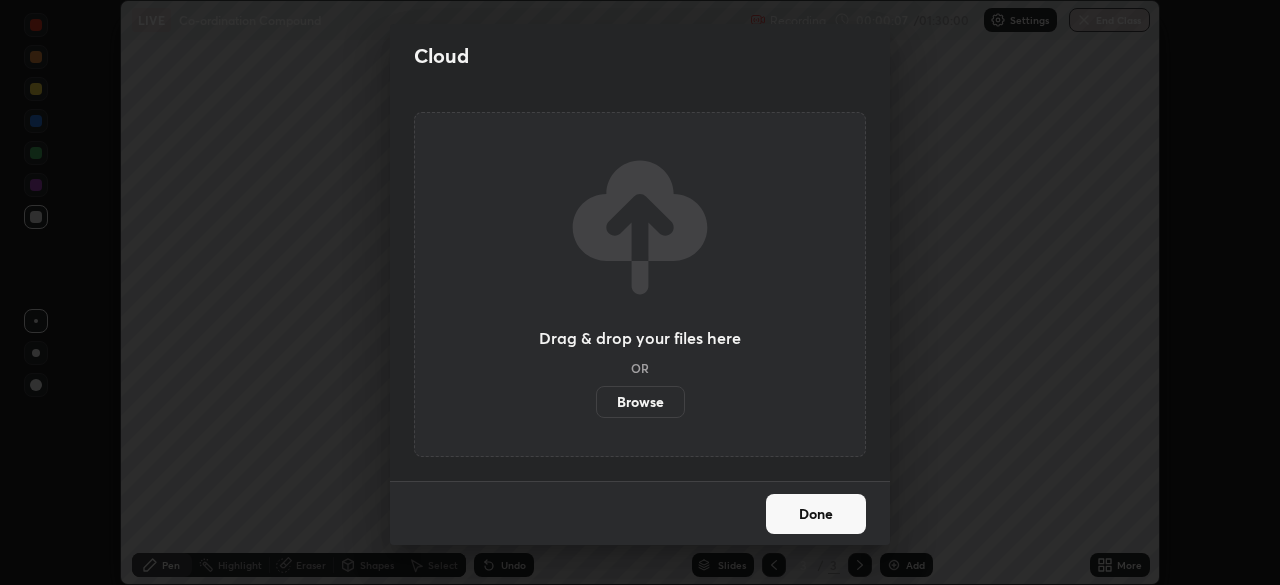 scroll, scrollTop: 585, scrollLeft: 1280, axis: both 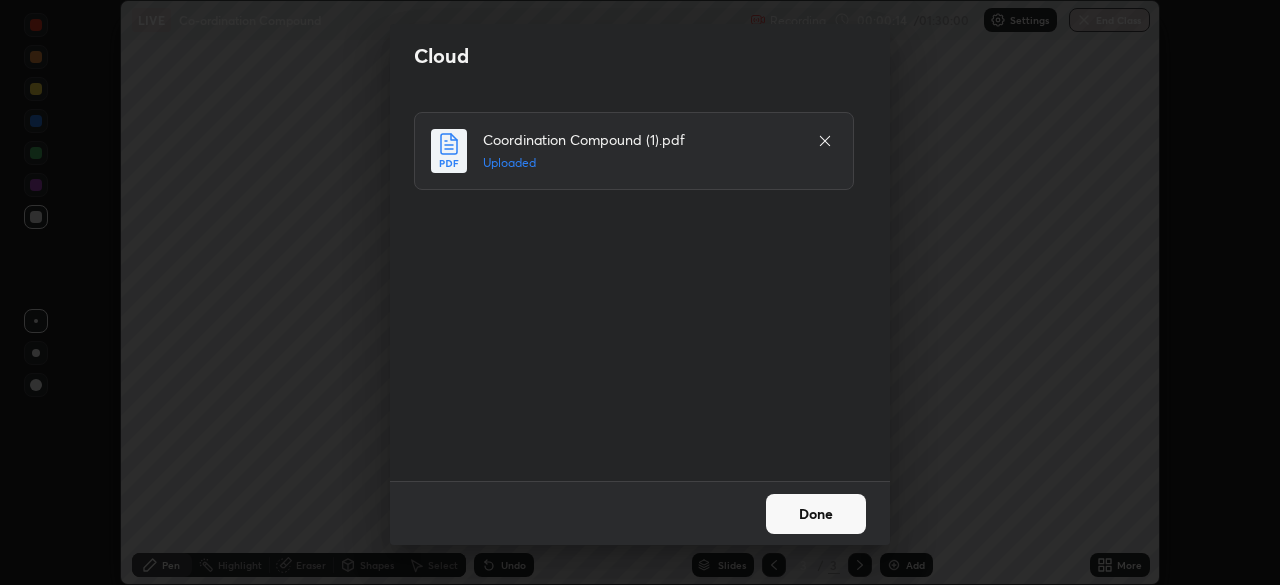click on "Done" at bounding box center [816, 514] 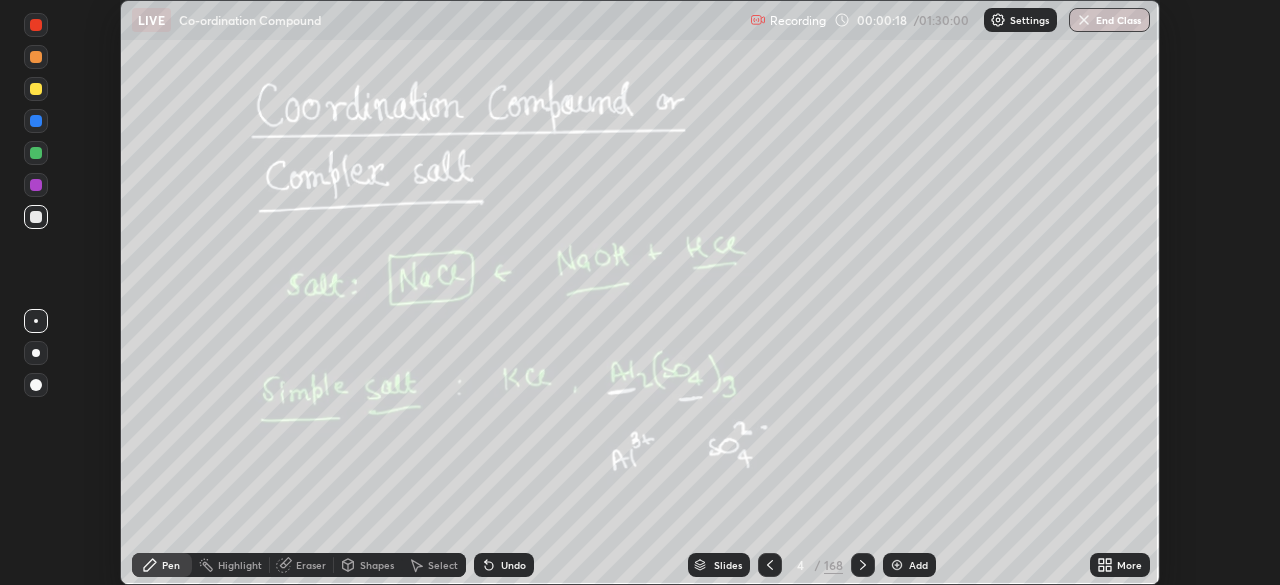 click on "Slides" at bounding box center (728, 565) 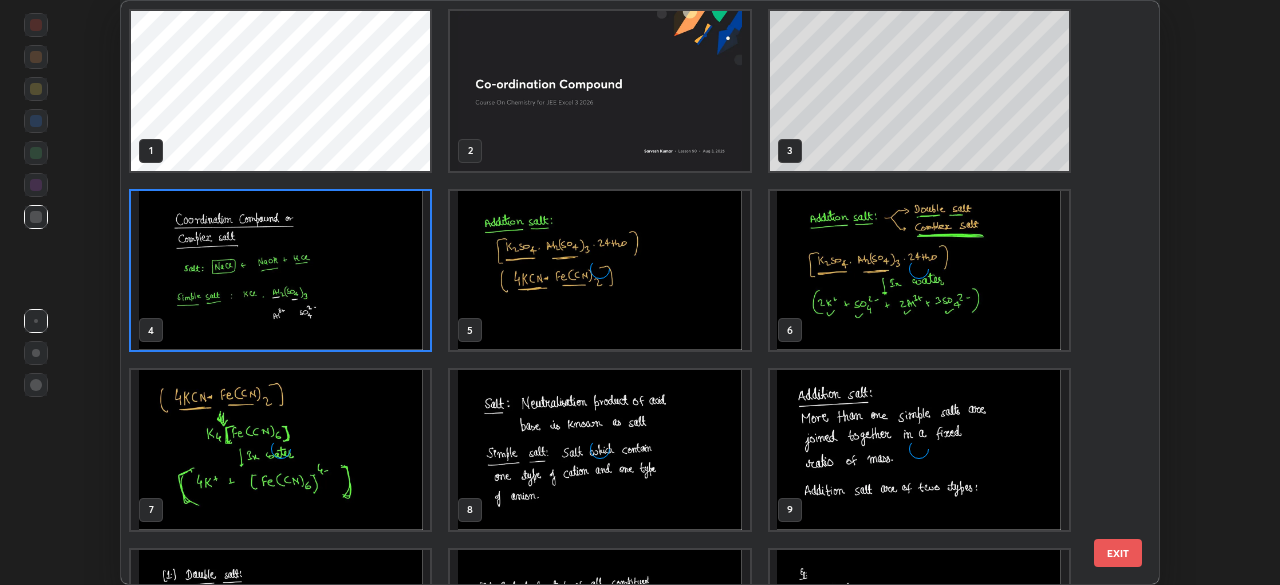 scroll, scrollTop: 7, scrollLeft: 11, axis: both 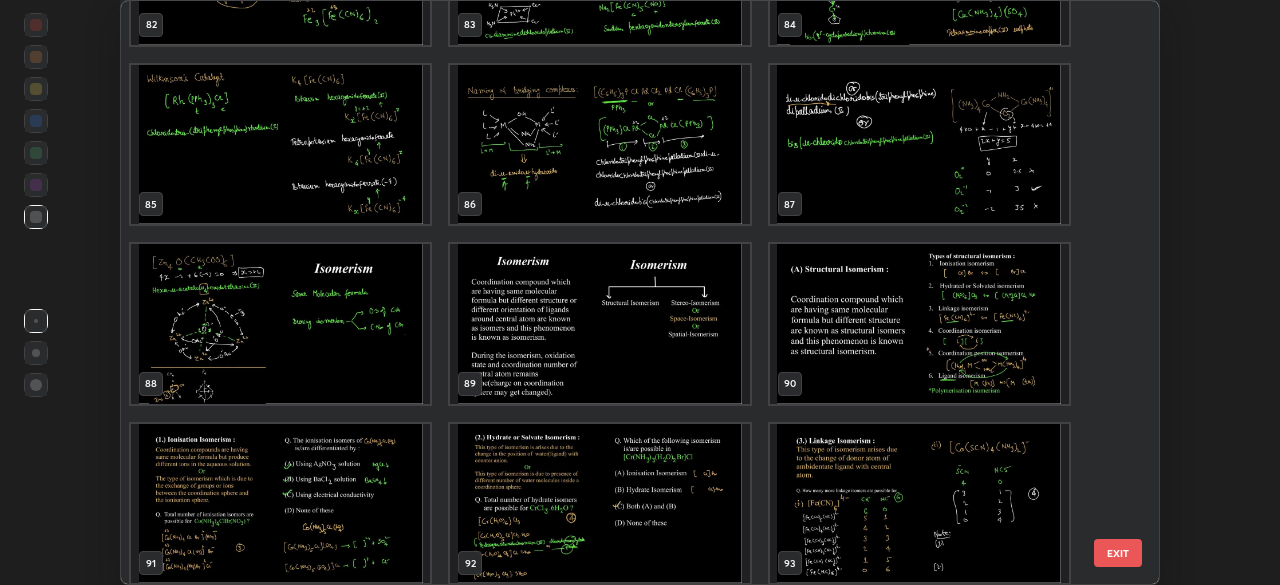 click at bounding box center (599, 324) 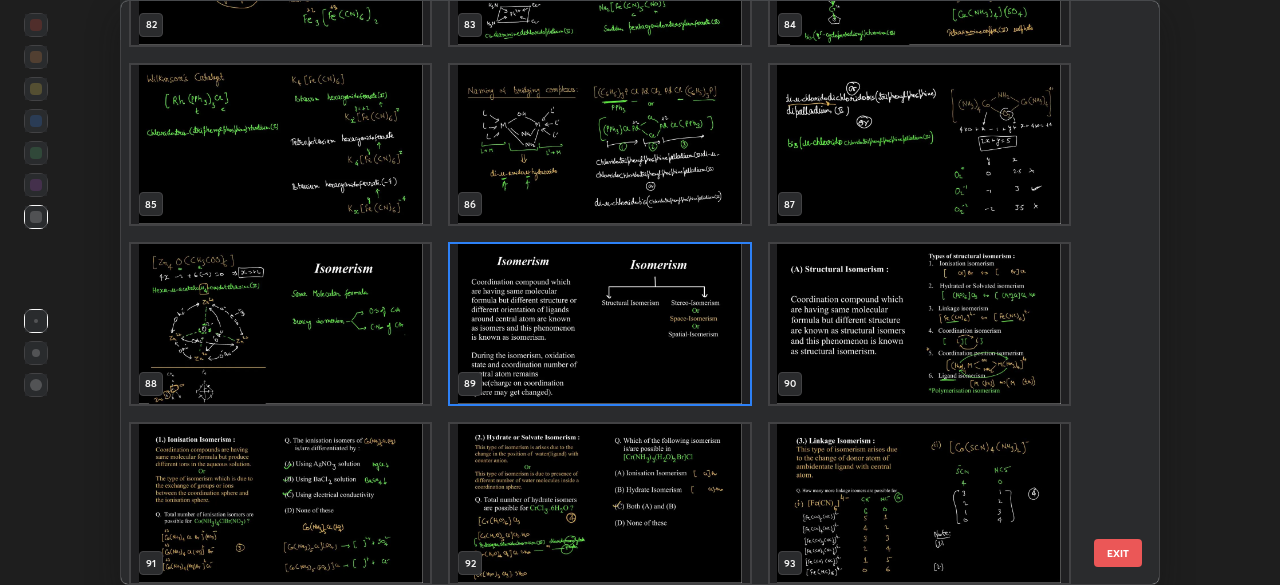 click at bounding box center (599, 324) 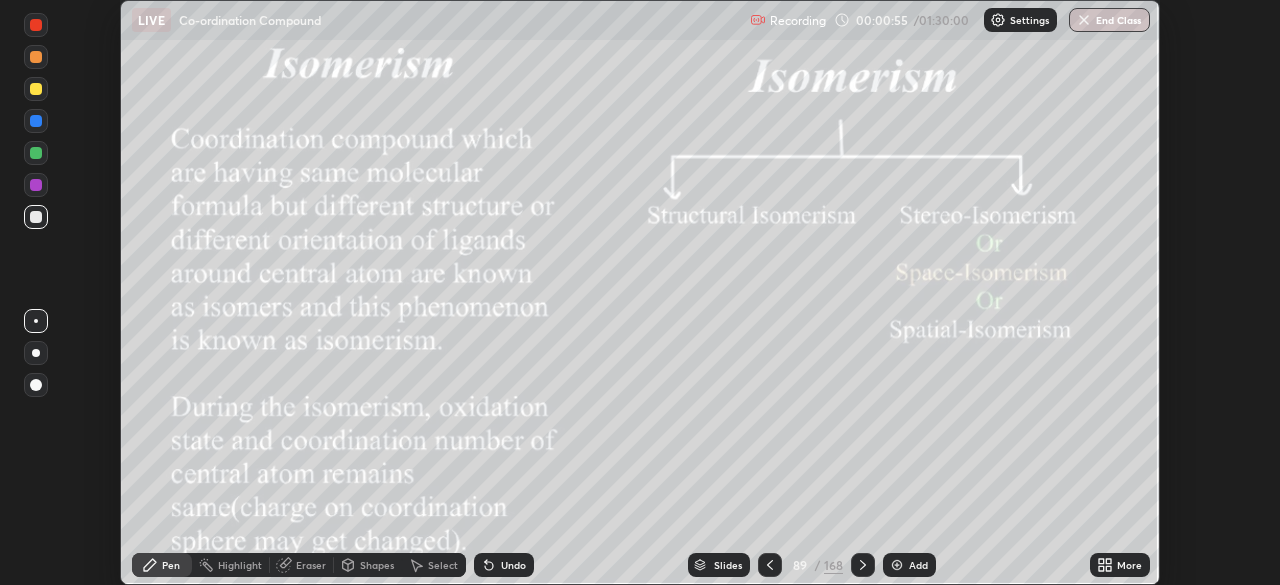 click at bounding box center (599, 324) 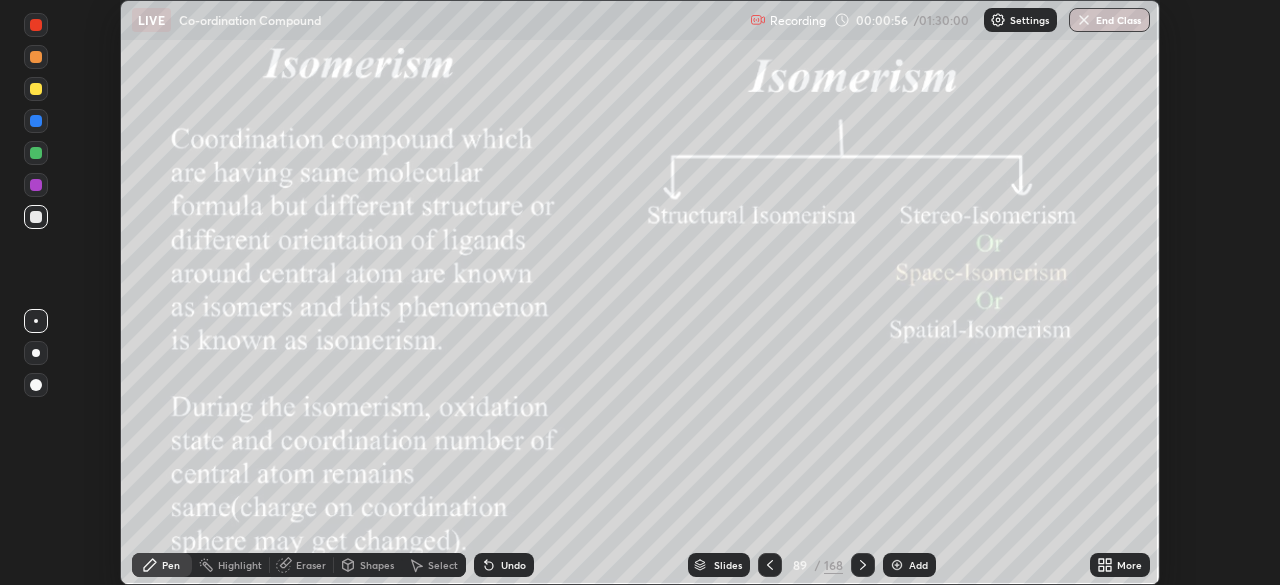 click on "Slides 89 / 168 Add" at bounding box center [812, 565] 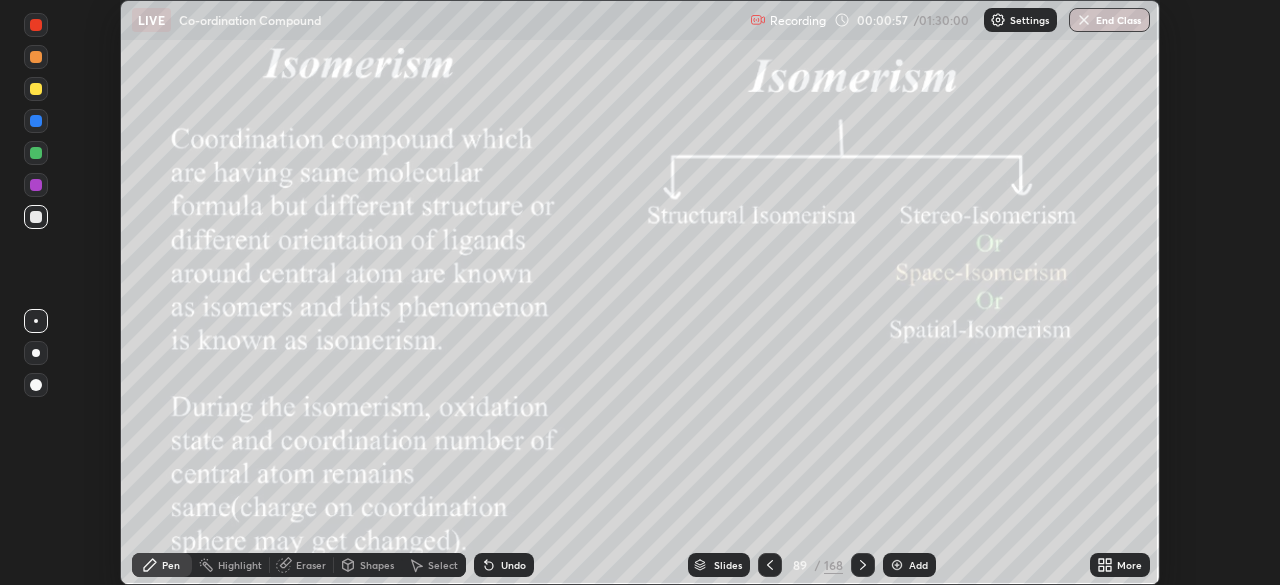 click 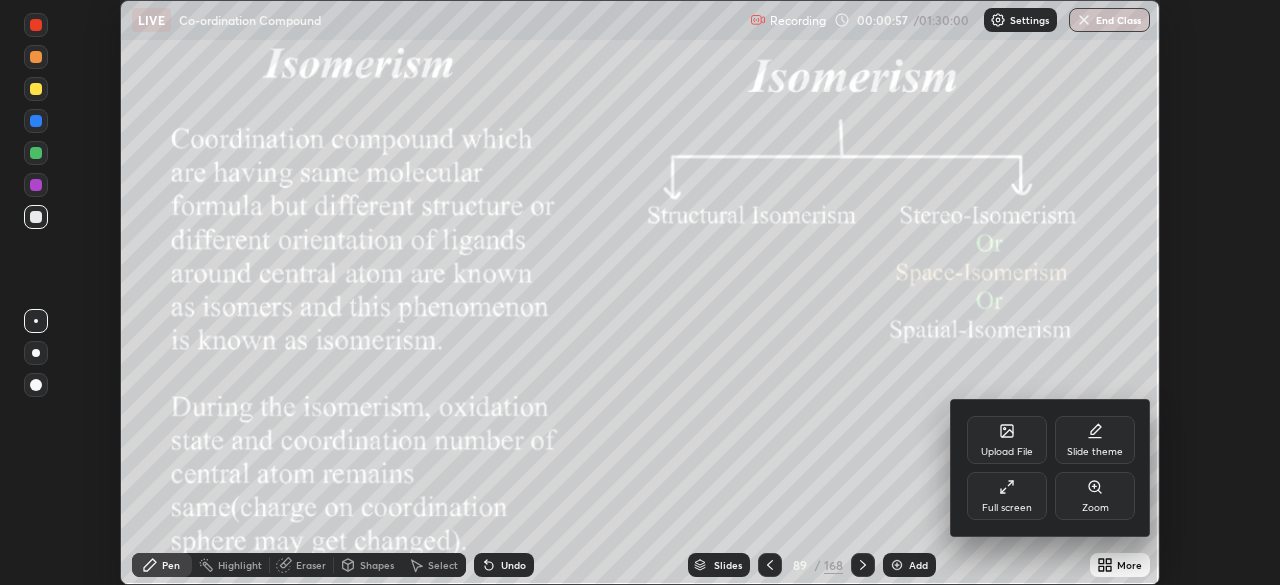 click on "Full screen" at bounding box center (1007, 496) 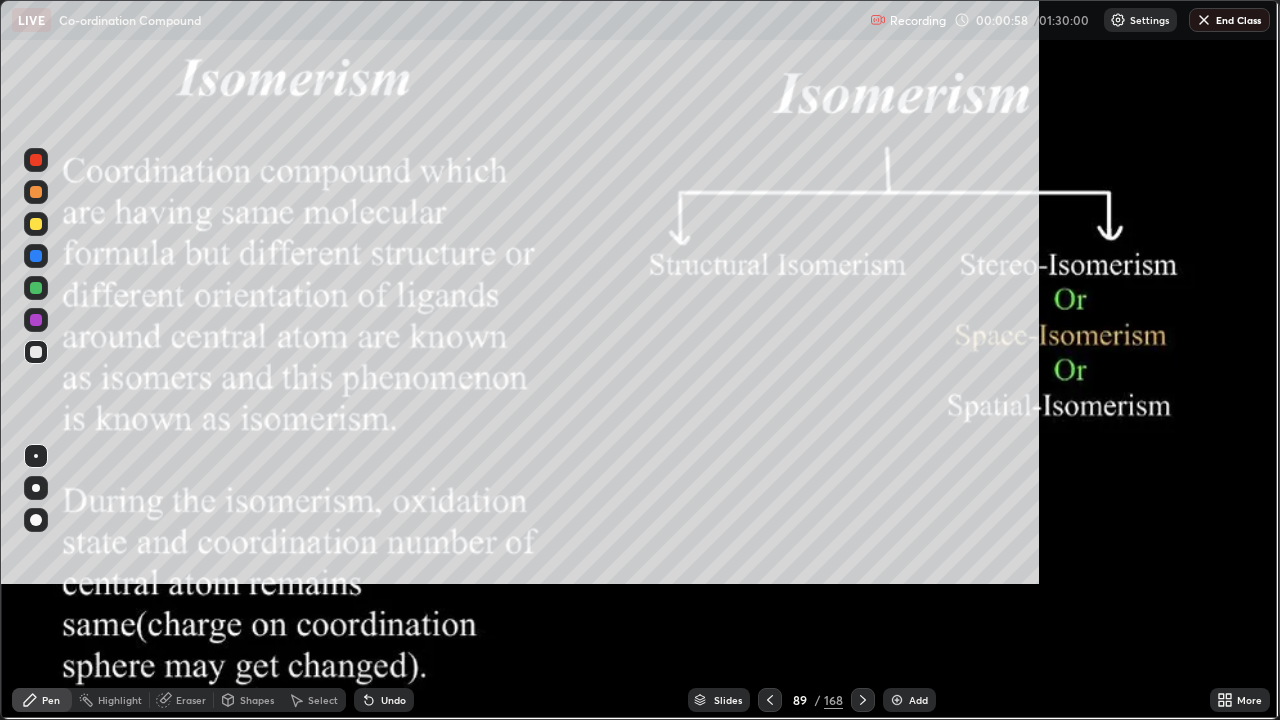 scroll, scrollTop: 99280, scrollLeft: 98720, axis: both 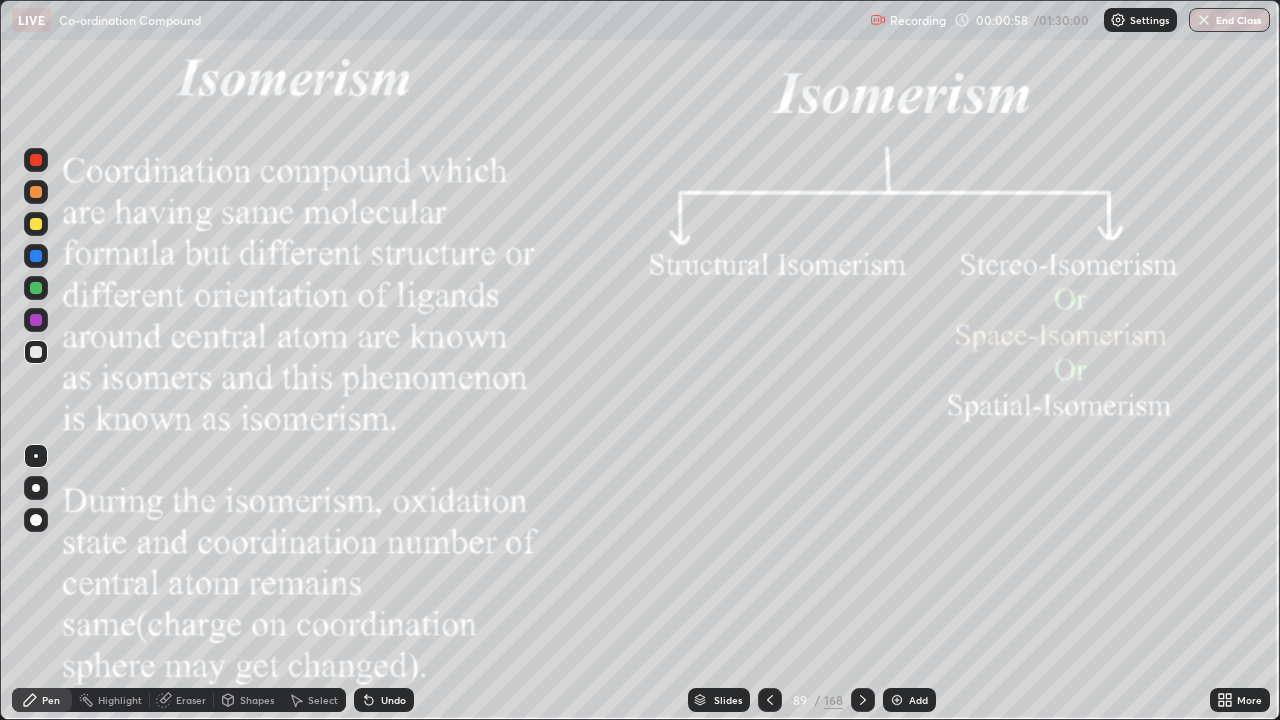 click on "Slides" at bounding box center (719, 700) 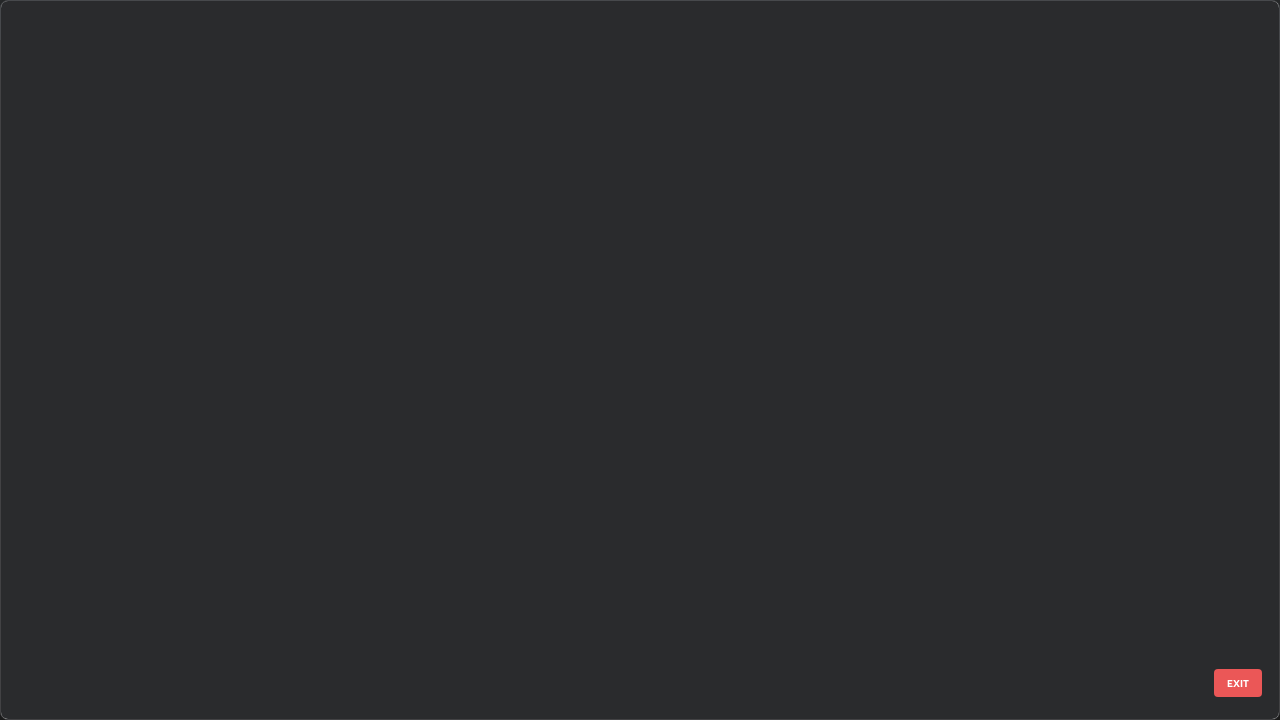 scroll, scrollTop: 6020, scrollLeft: 0, axis: vertical 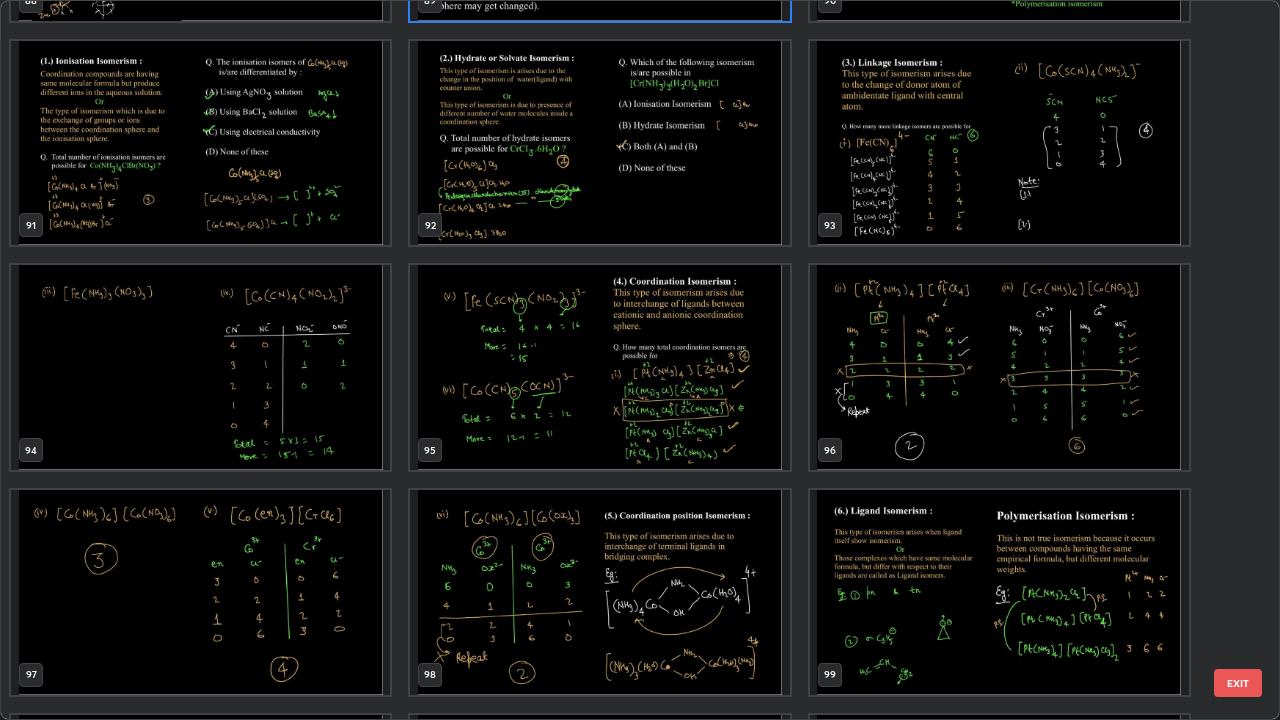 click at bounding box center (999, 143) 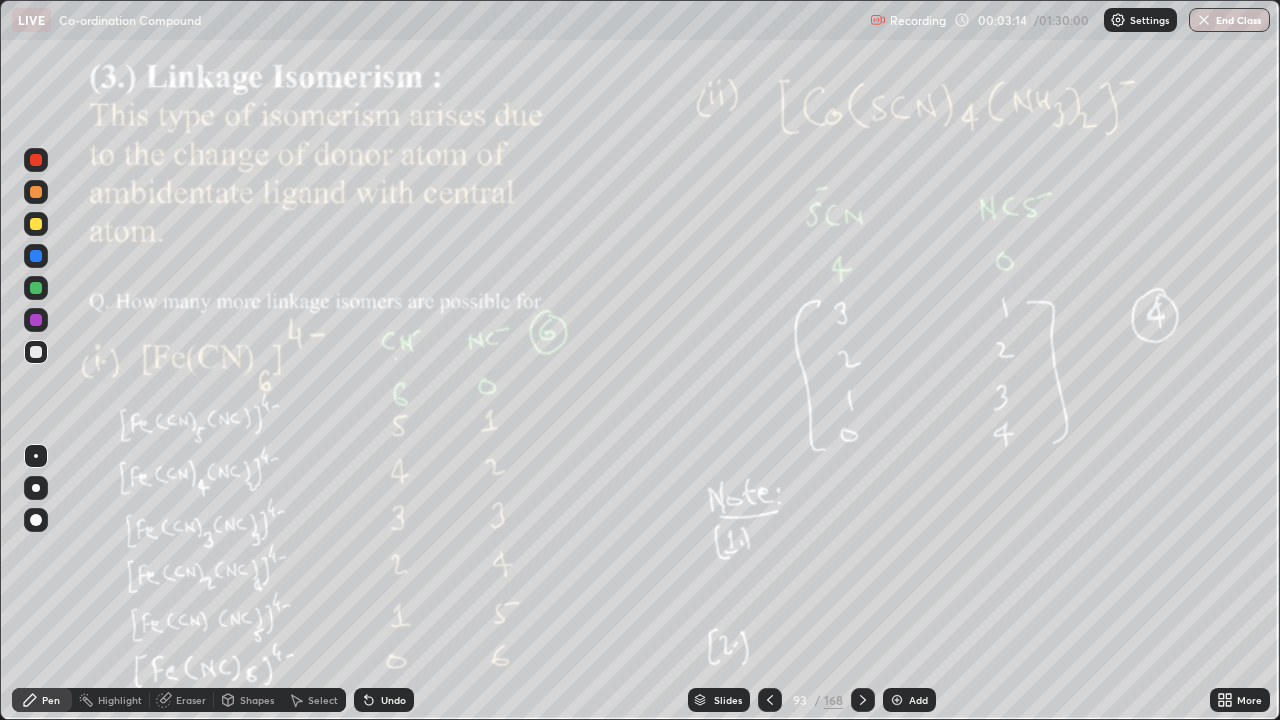 click on "Eraser" at bounding box center [191, 700] 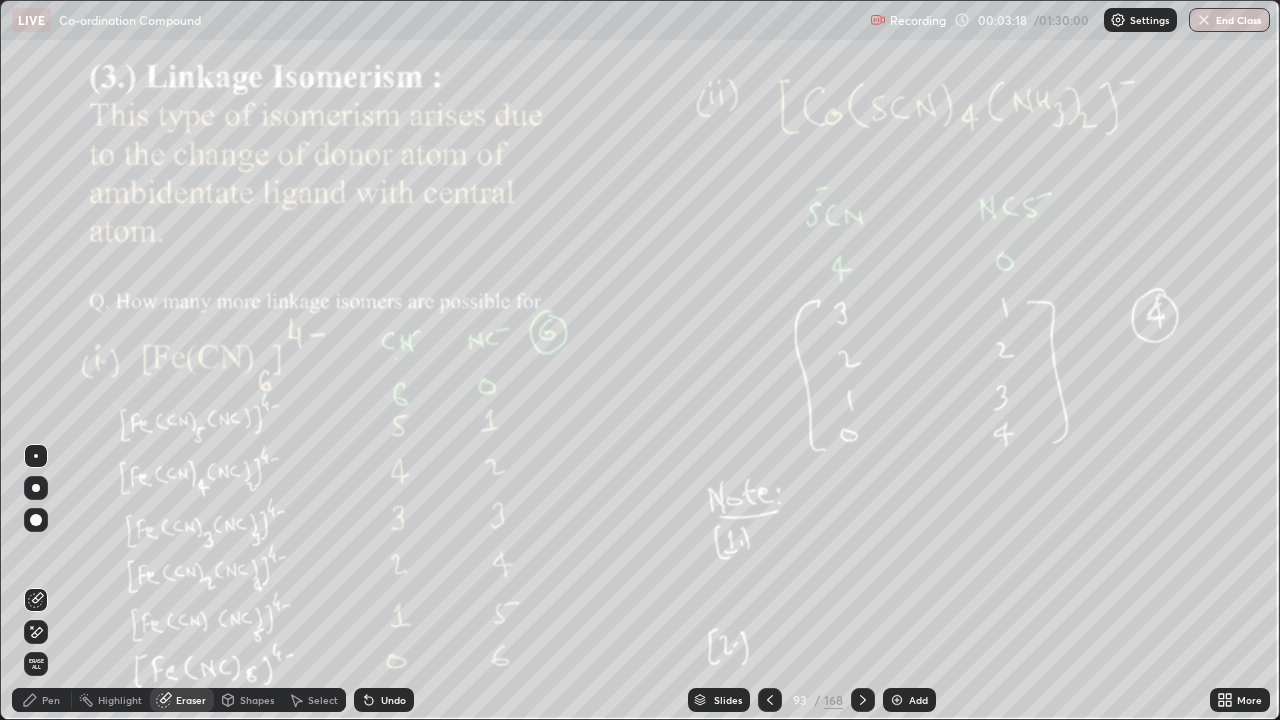 click on "Erase all" at bounding box center (36, 664) 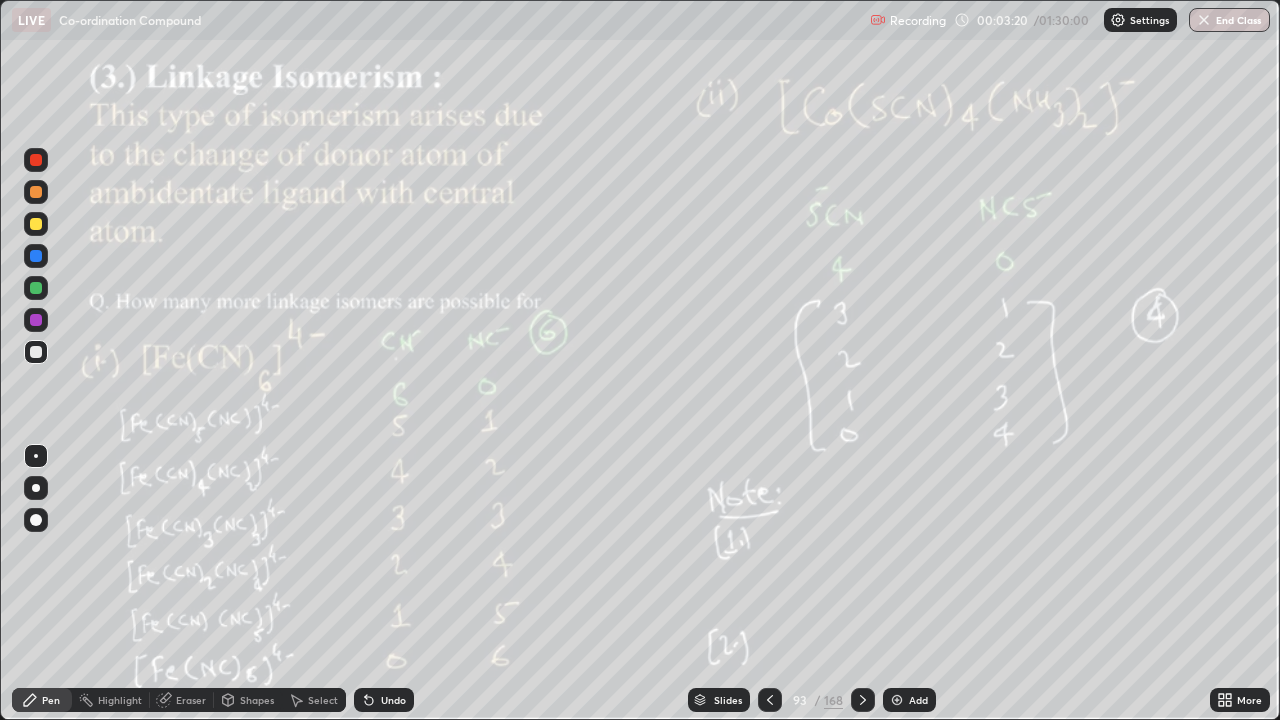click on "Pen" at bounding box center [51, 700] 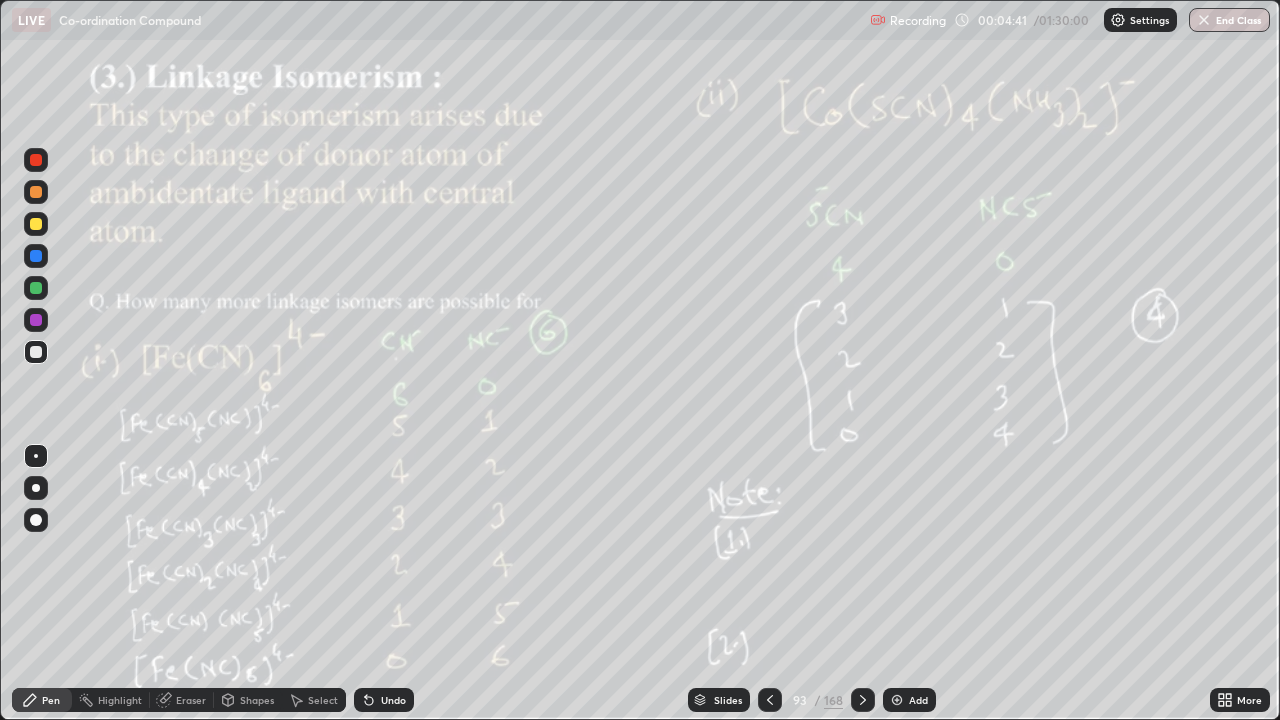 click on "Slides" at bounding box center [719, 700] 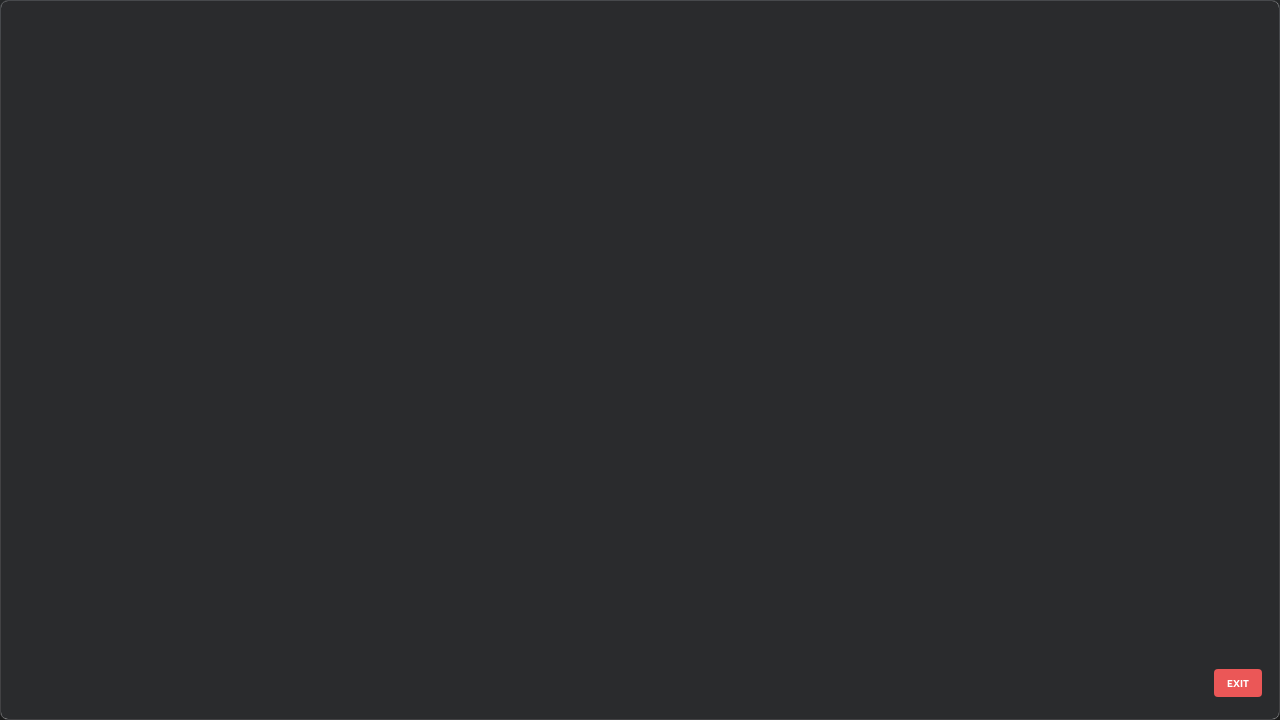 scroll, scrollTop: 6245, scrollLeft: 0, axis: vertical 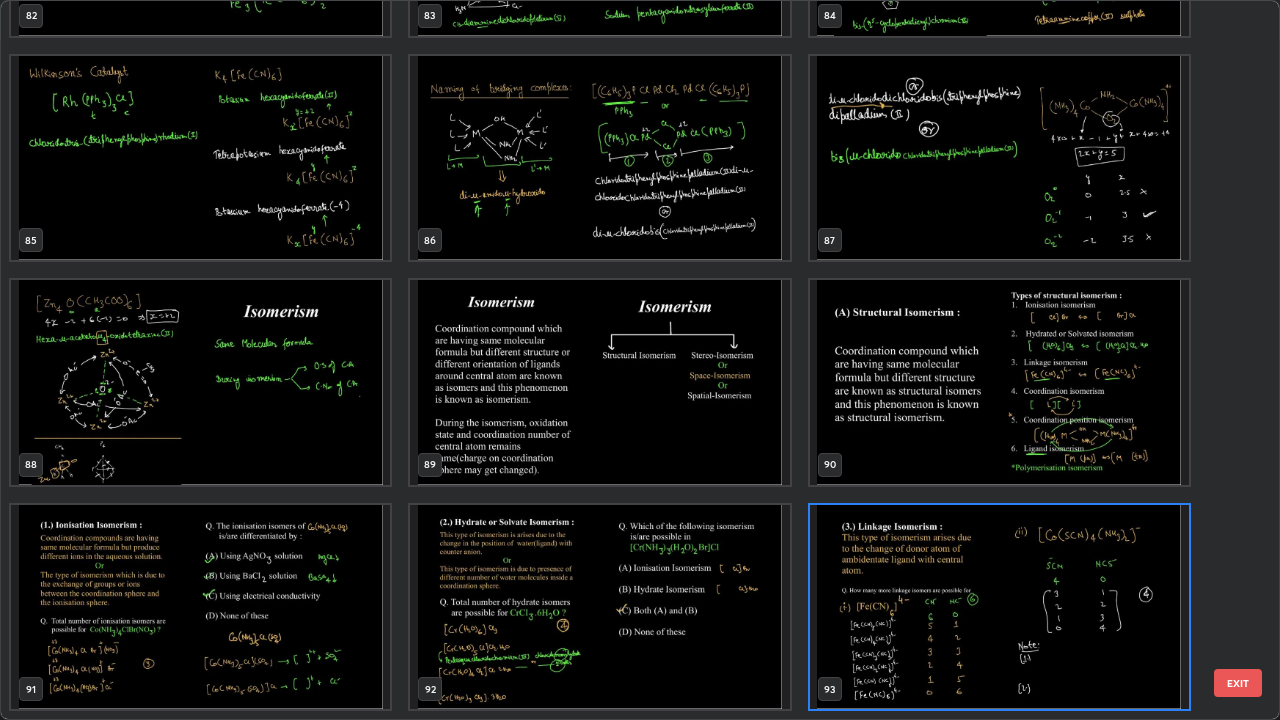 click at bounding box center (999, 607) 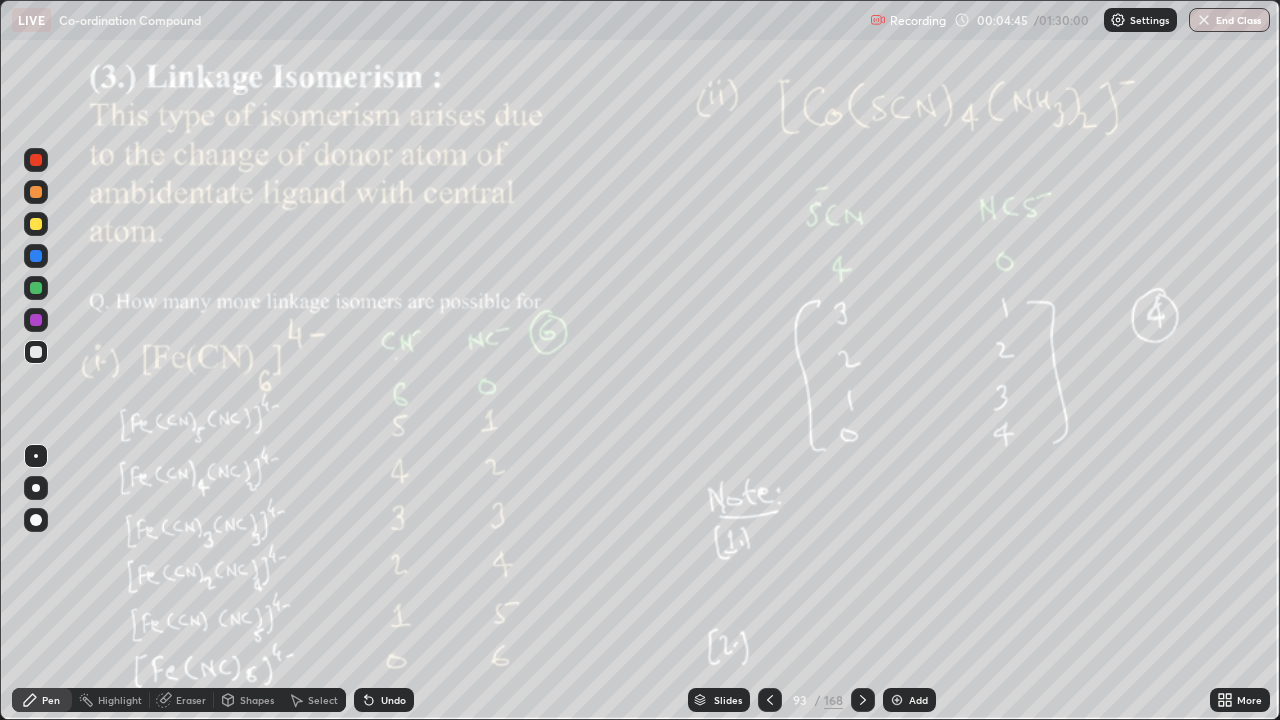 click at bounding box center (36, 352) 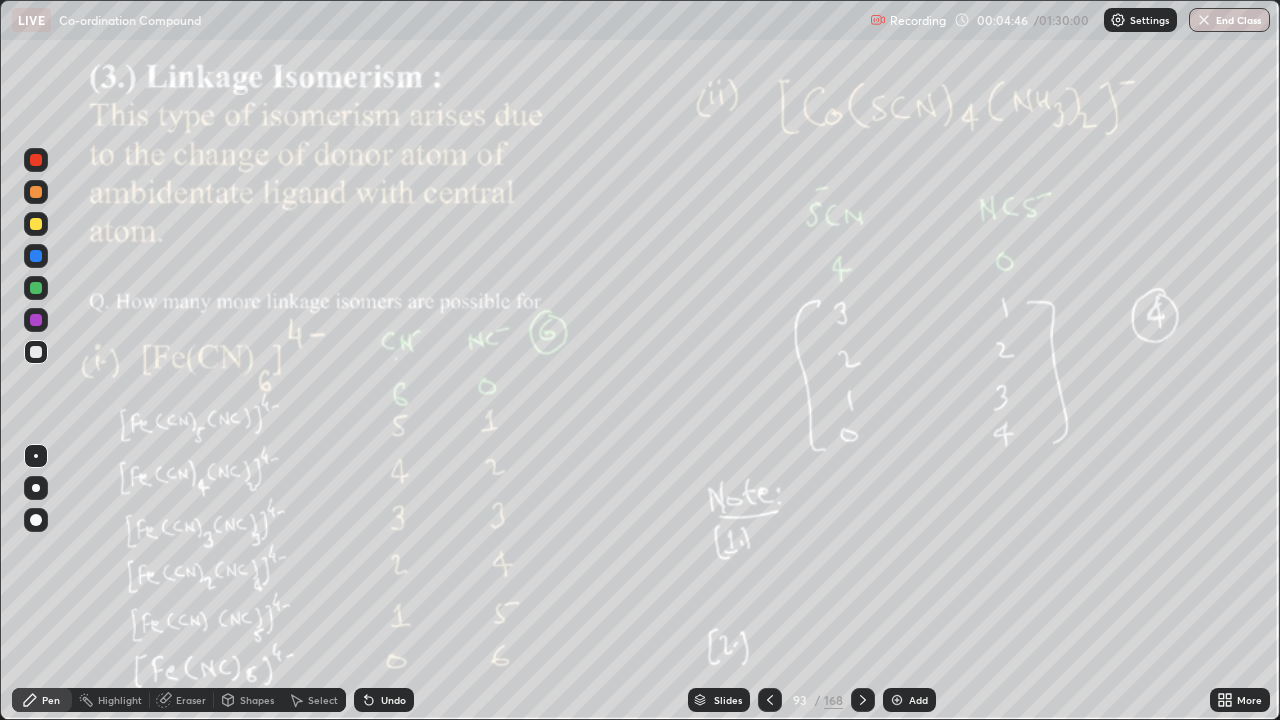 click at bounding box center (36, 224) 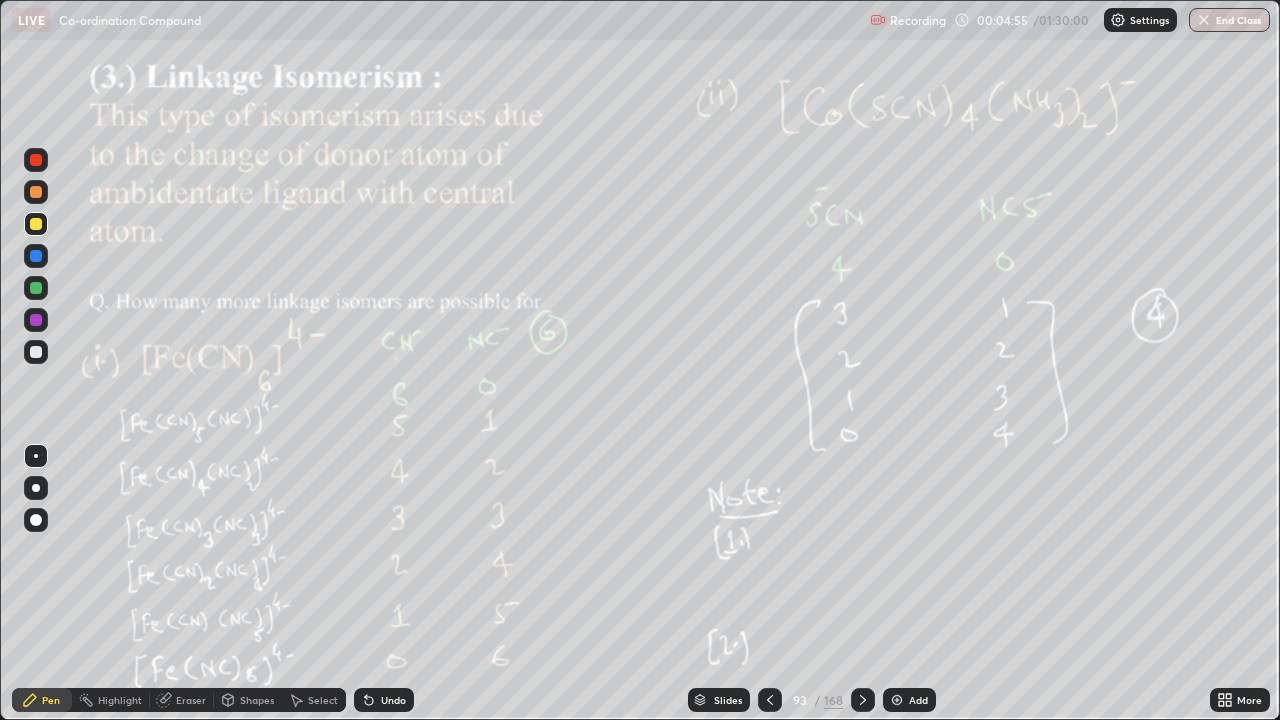 click 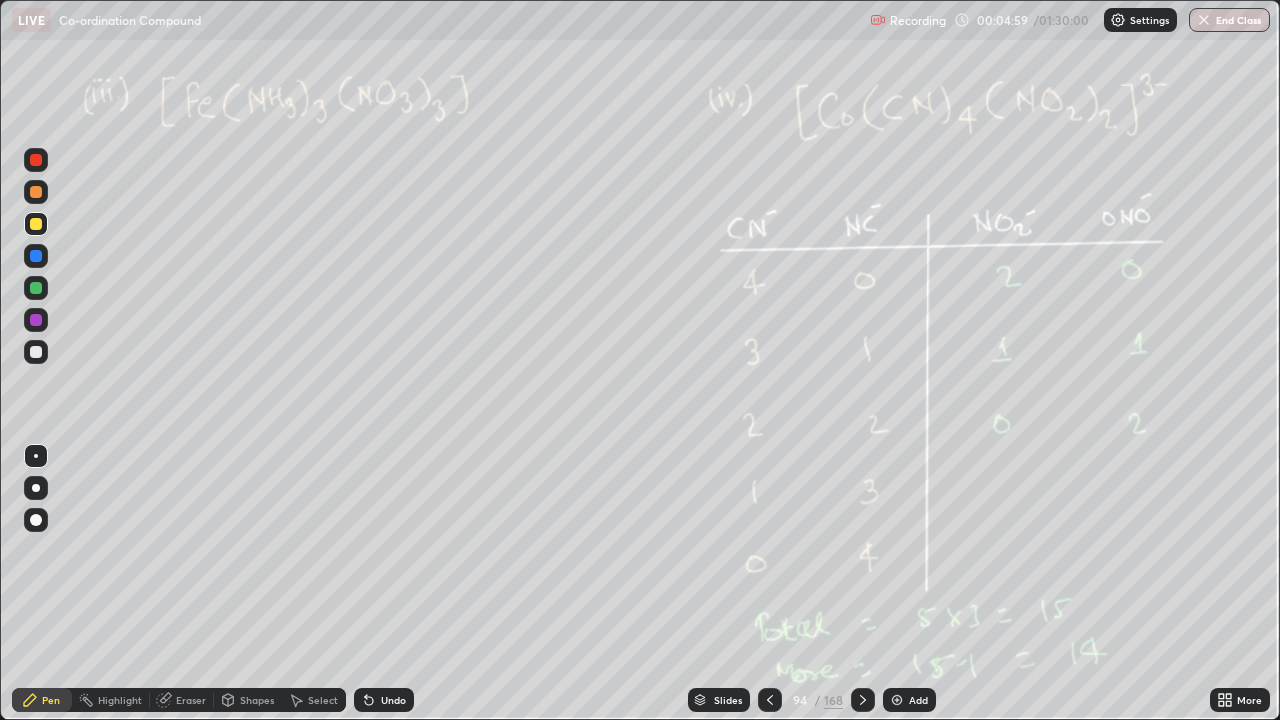 click at bounding box center (36, 288) 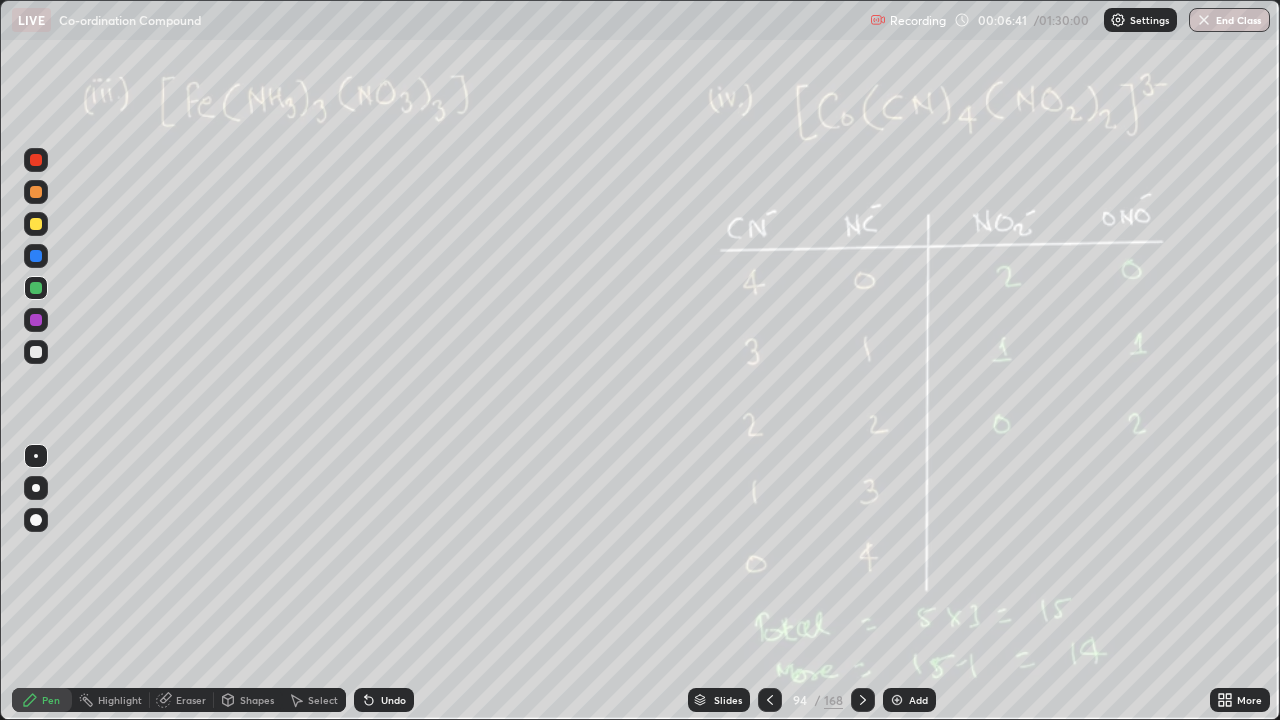 click on "Eraser" at bounding box center (182, 700) 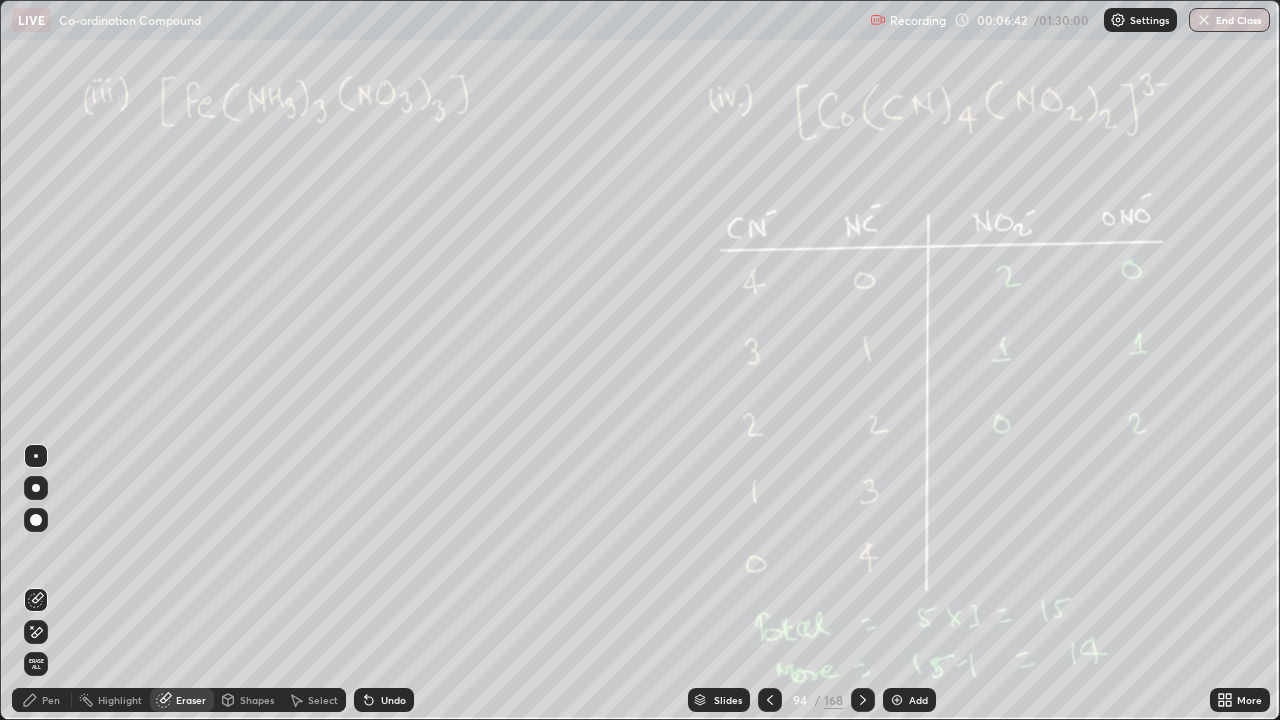 click on "Erase all" at bounding box center [36, 664] 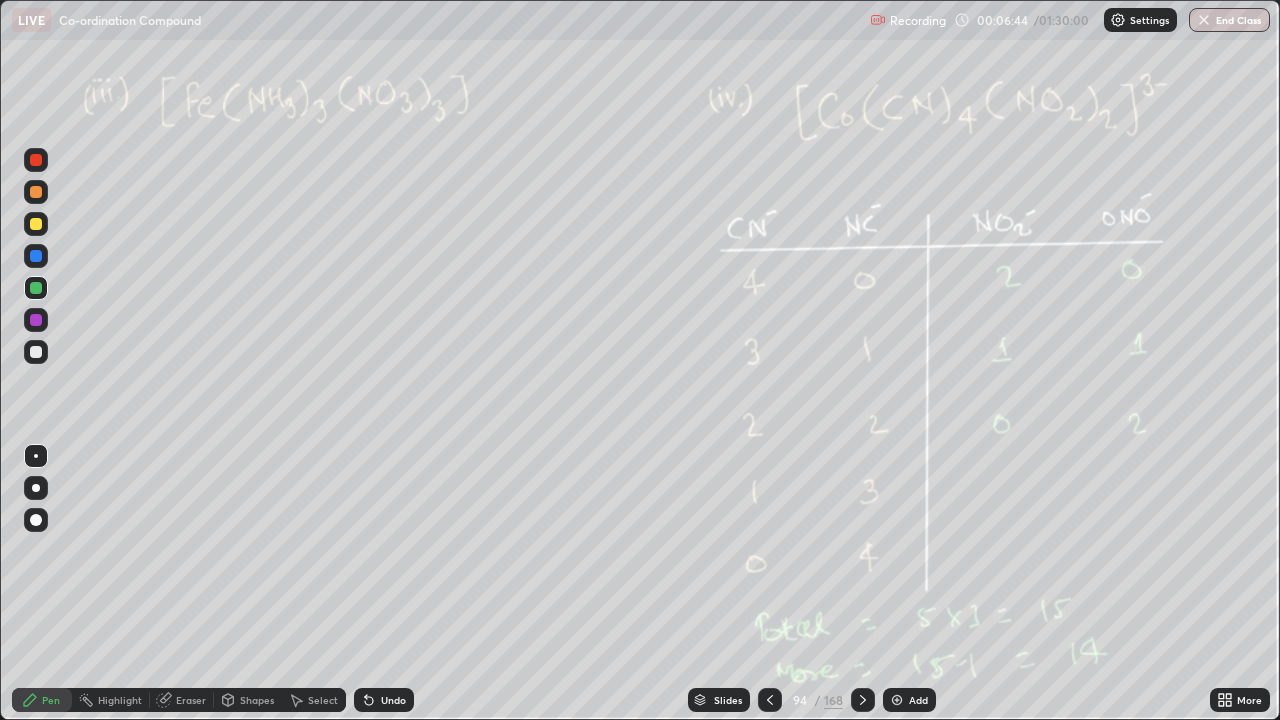 click 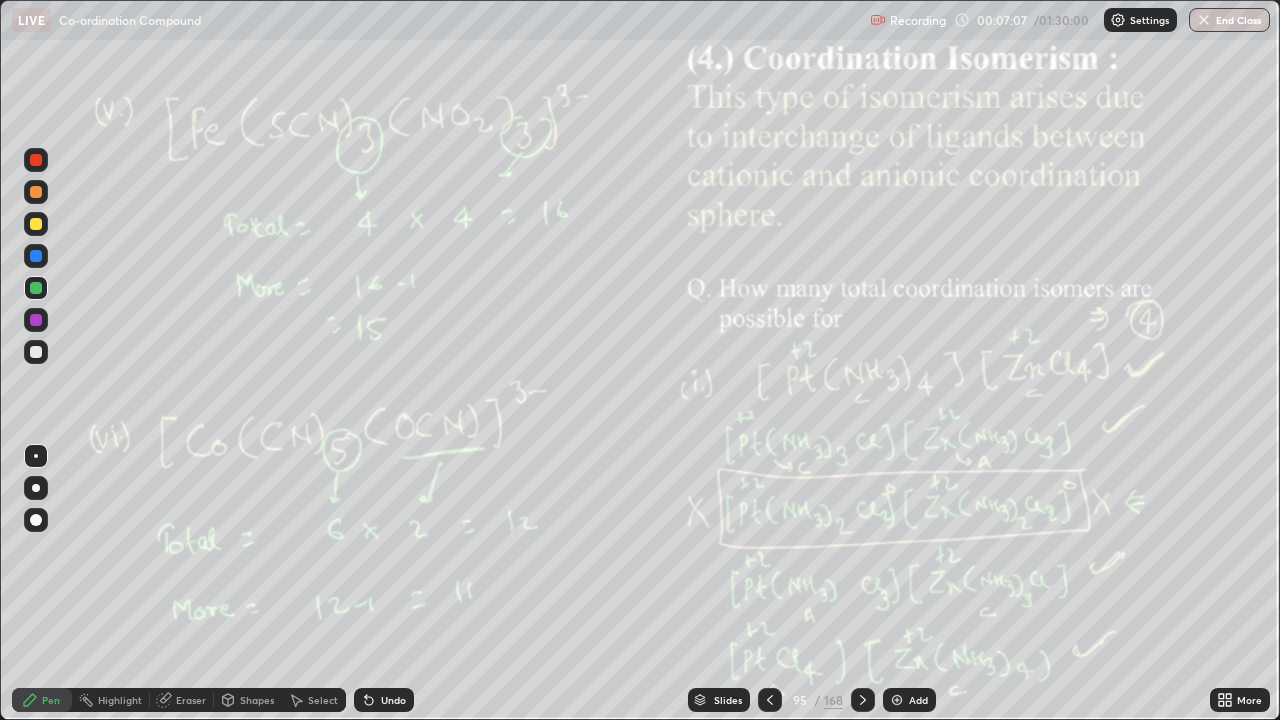 click on "Eraser" at bounding box center (191, 700) 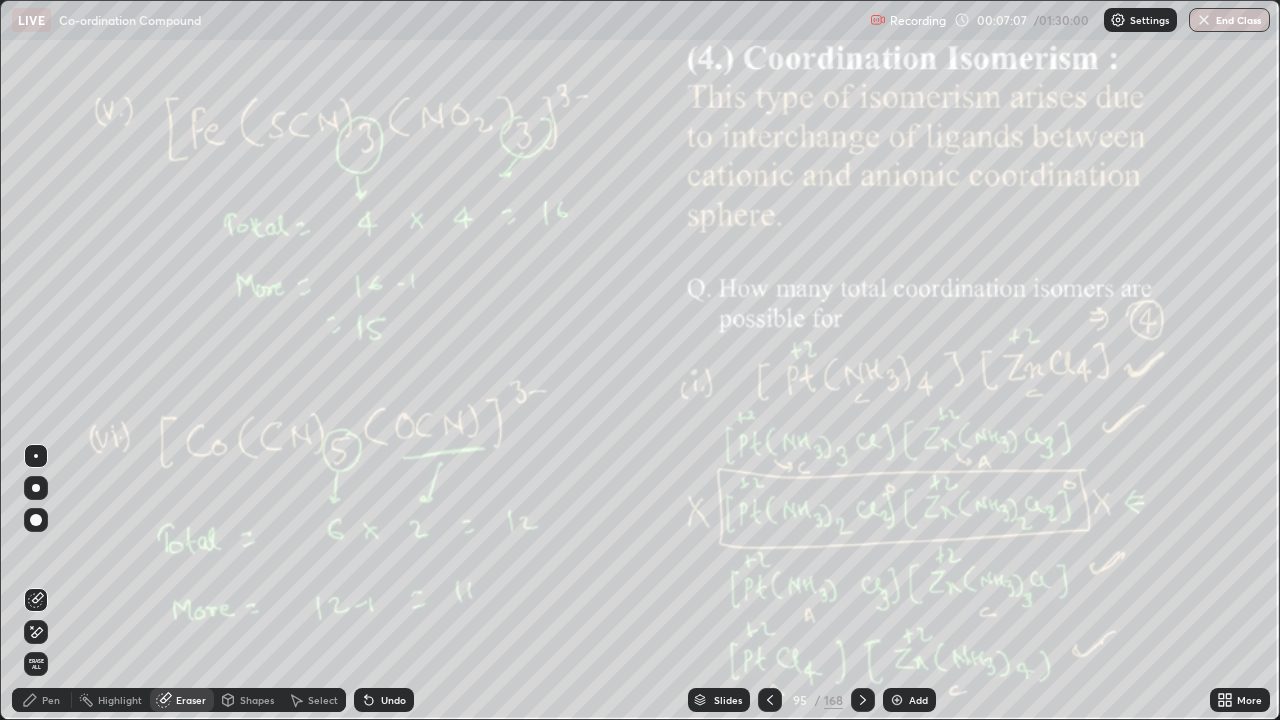 click on "Erase all" at bounding box center (36, 664) 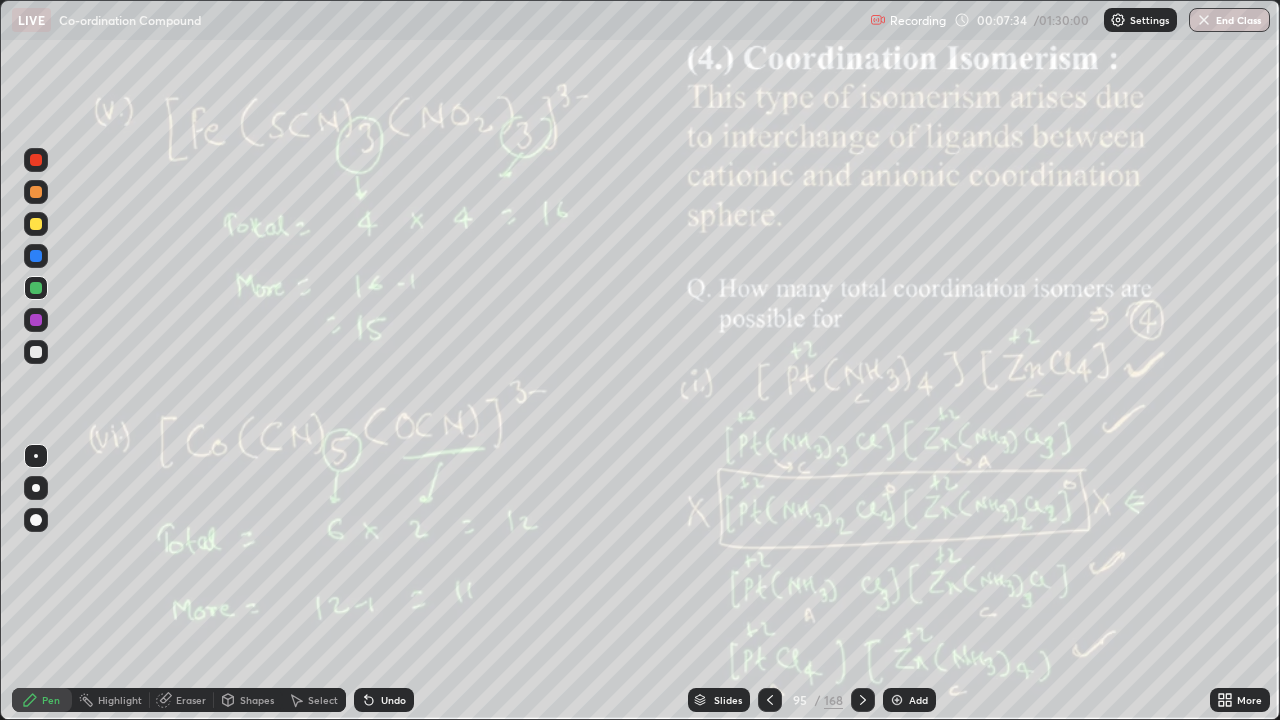 click on "Add" at bounding box center (909, 700) 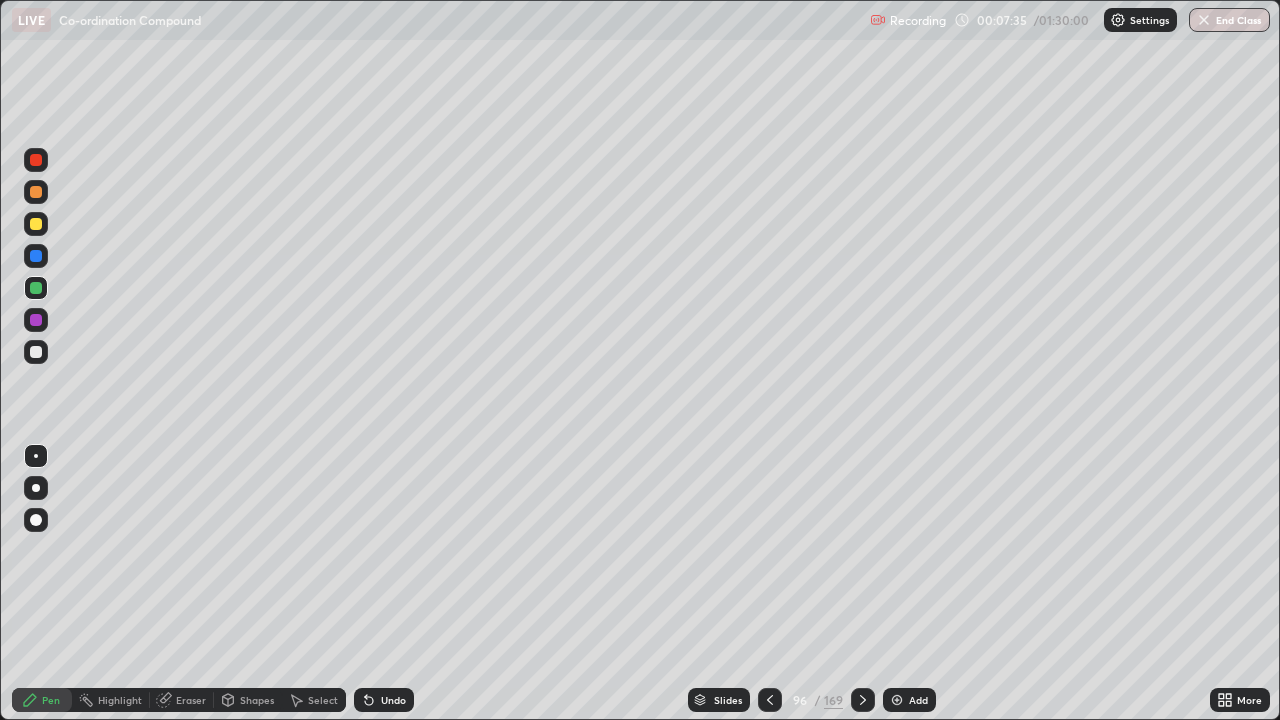 click at bounding box center [36, 224] 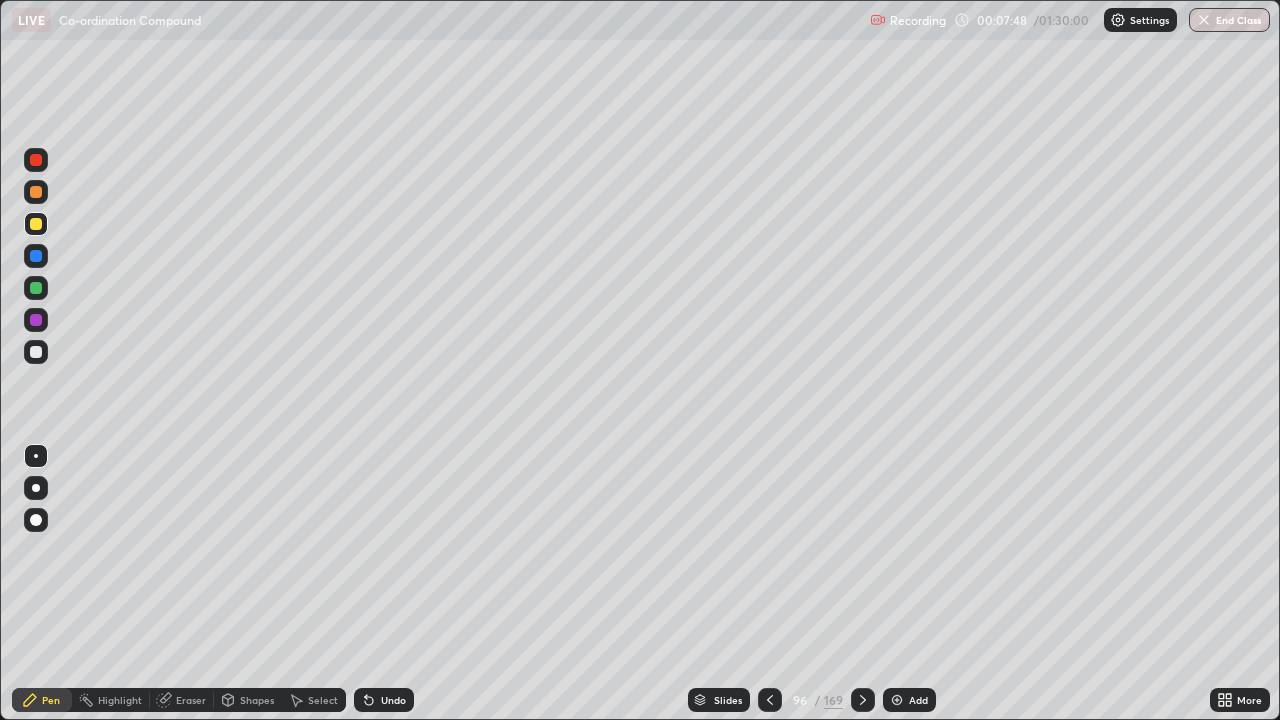 click at bounding box center [770, 700] 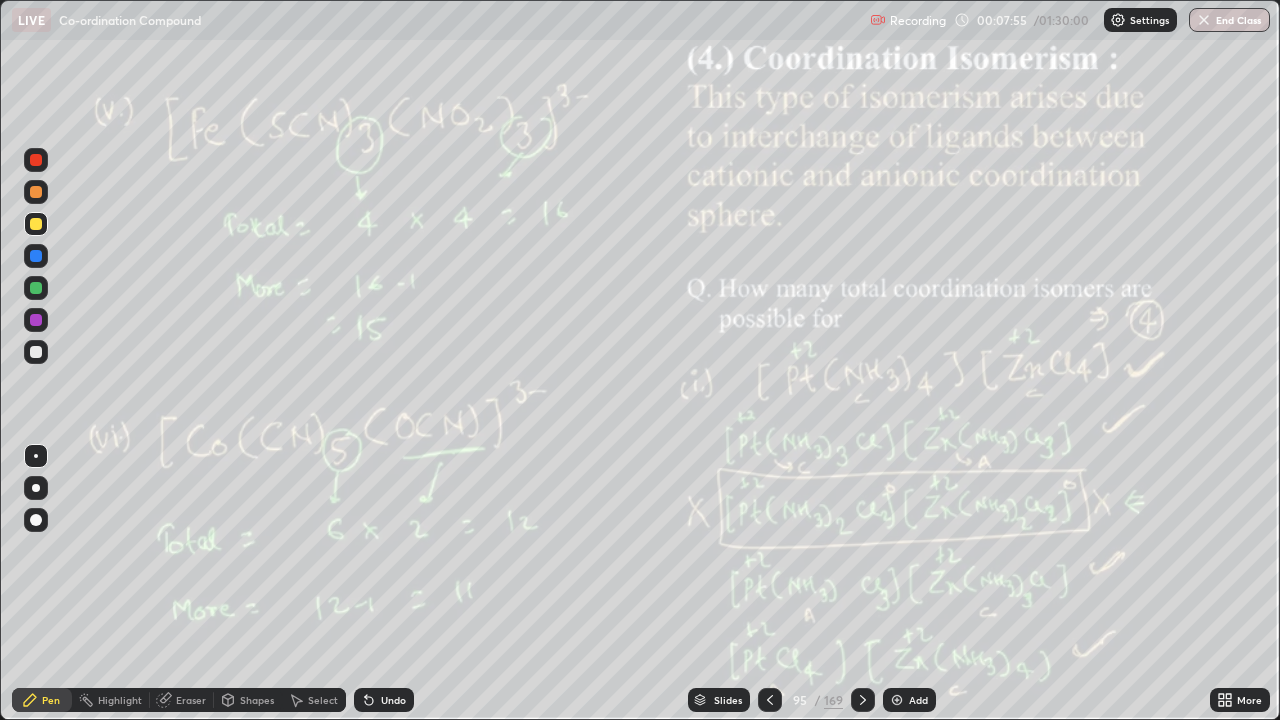 click on "Add" at bounding box center (918, 700) 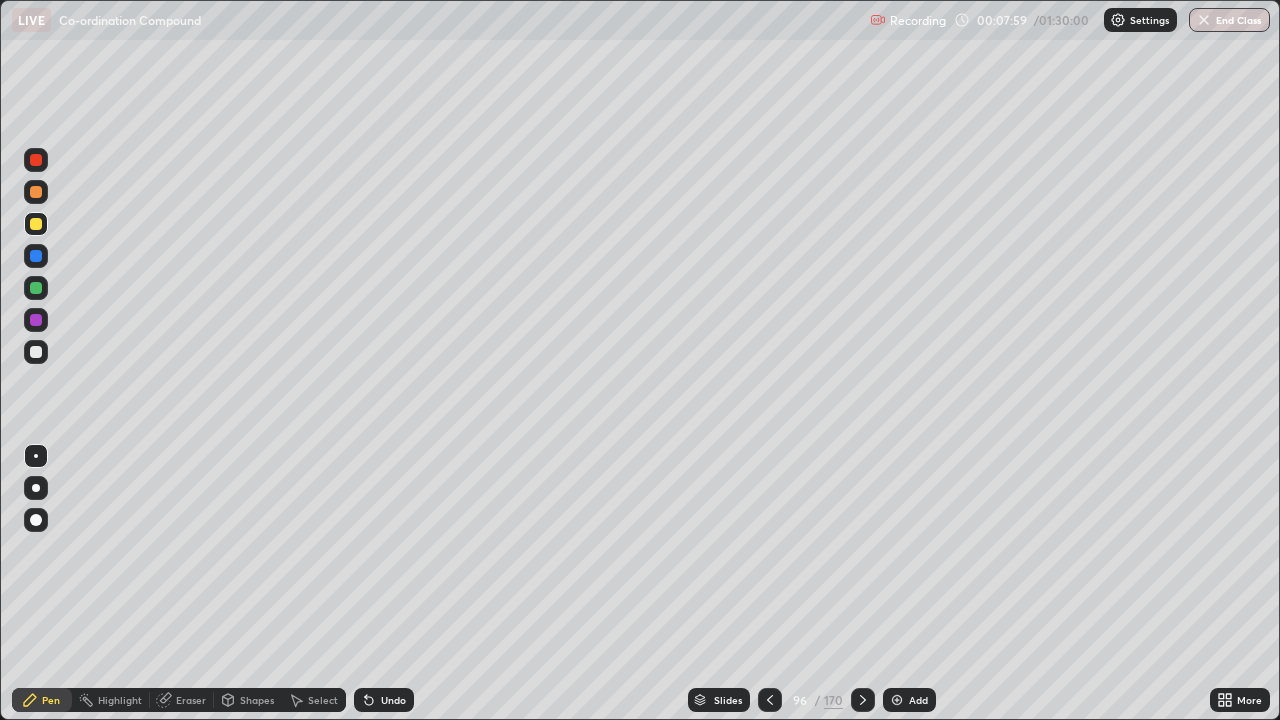 click on "Undo" at bounding box center (384, 700) 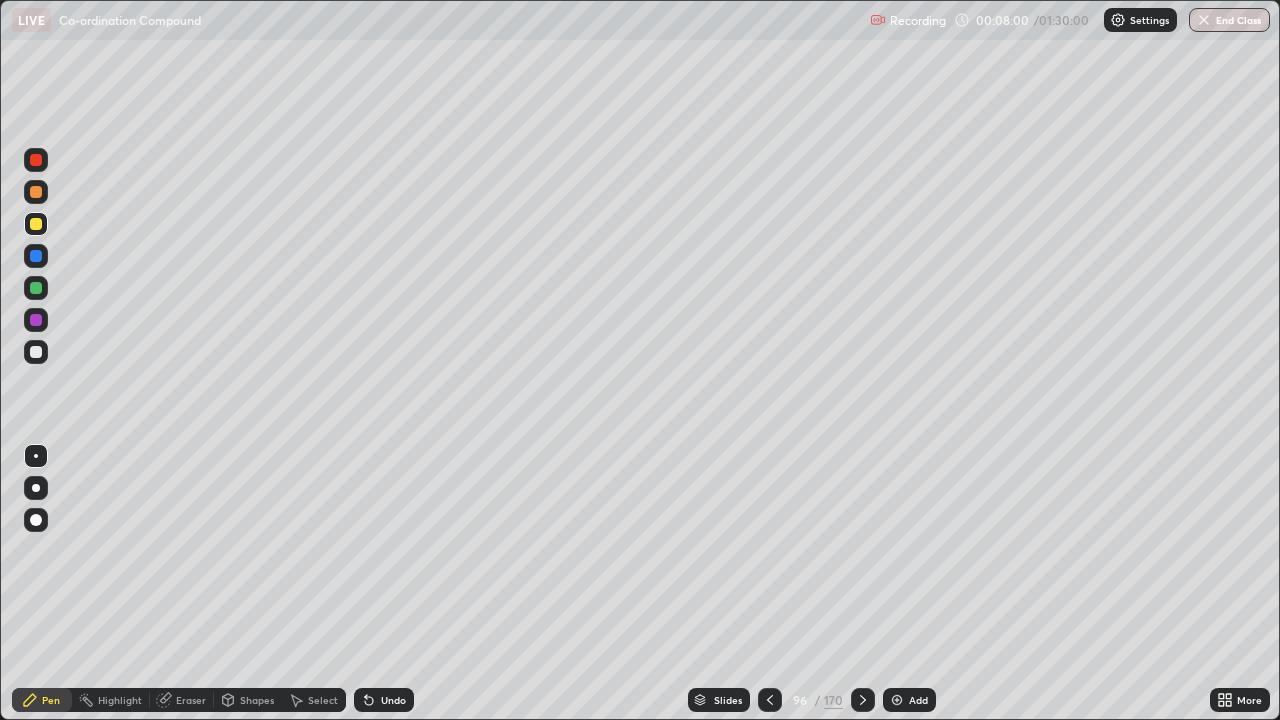click 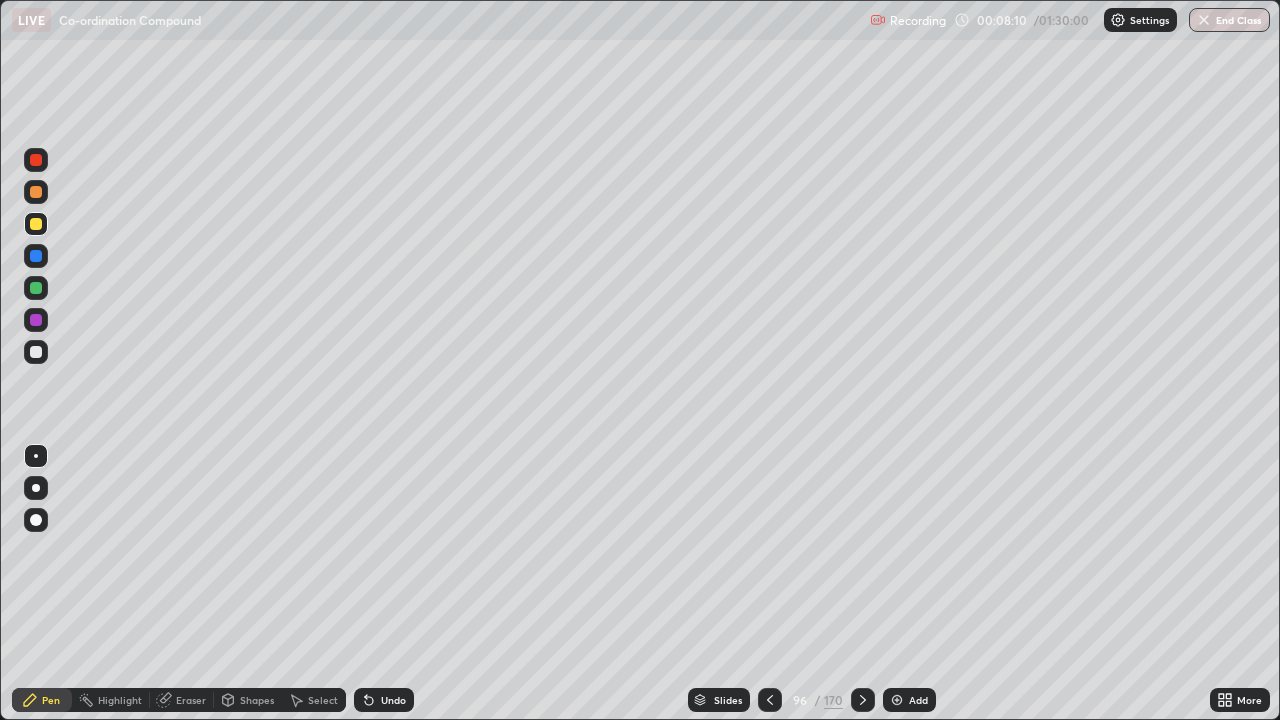 click at bounding box center (36, 352) 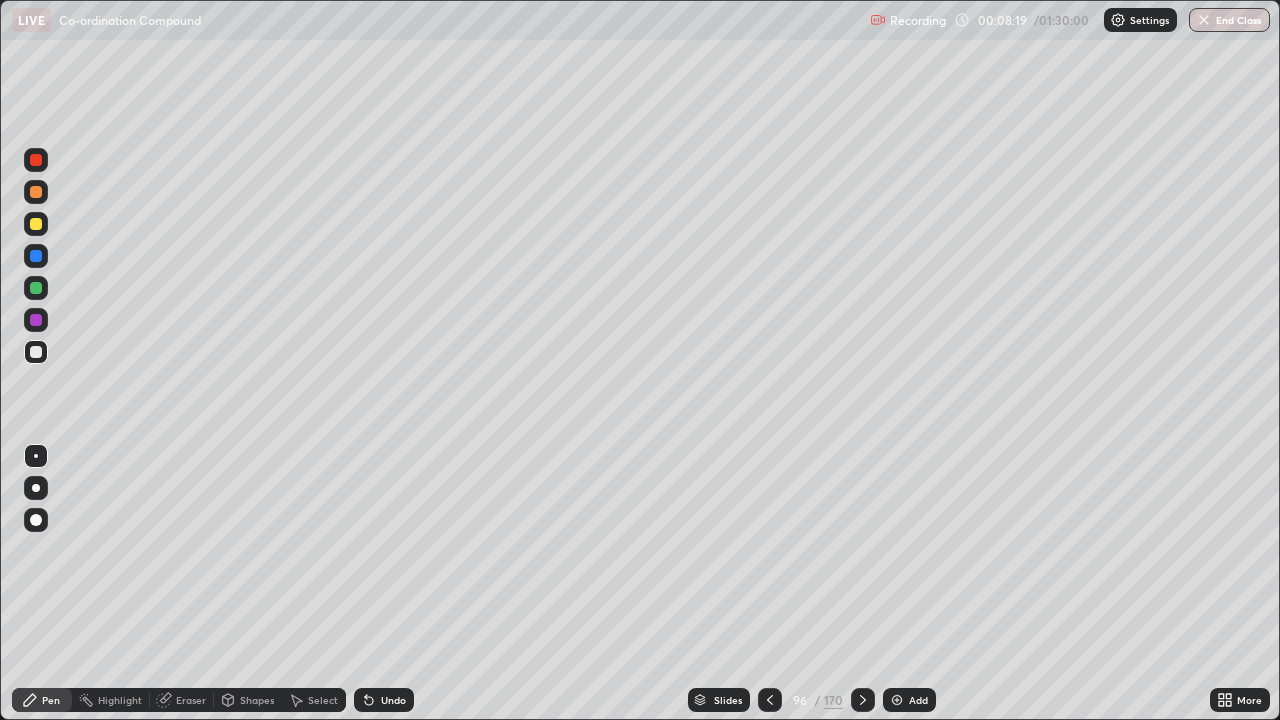 click on "Select" at bounding box center [323, 700] 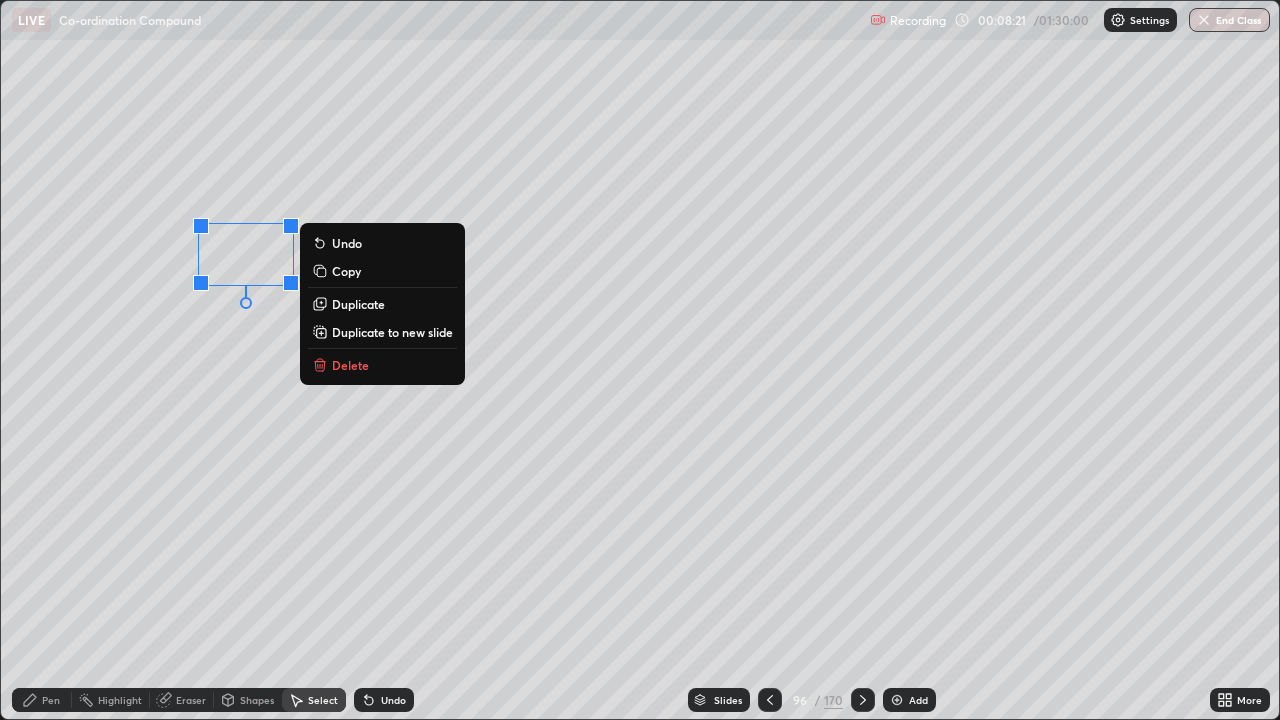 click on "Delete" at bounding box center (350, 365) 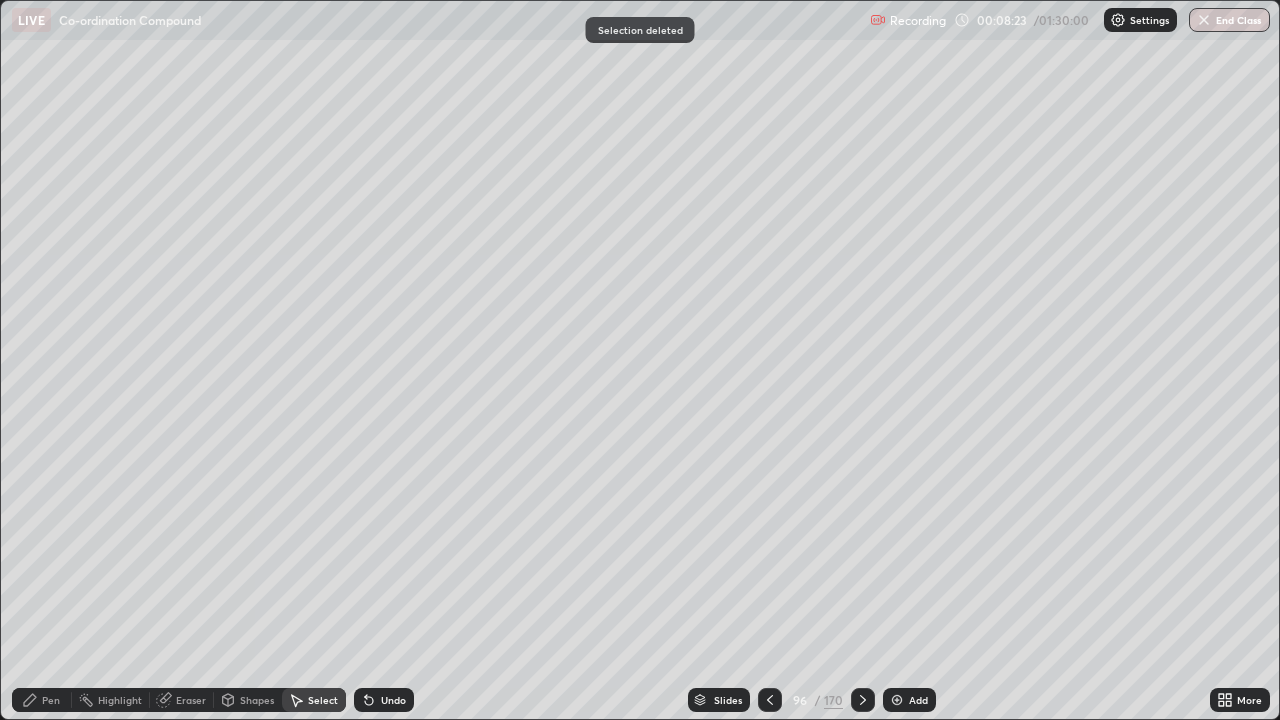 click on "Pen" at bounding box center [51, 700] 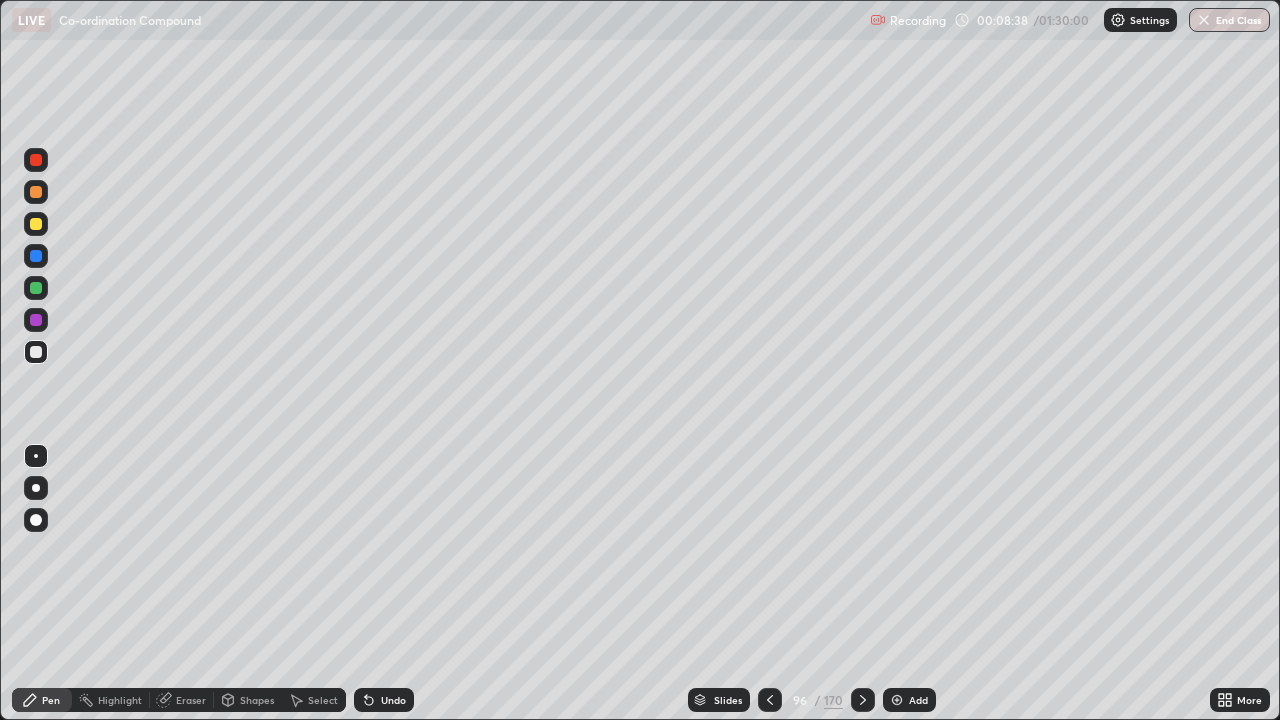 click on "Select" at bounding box center [314, 700] 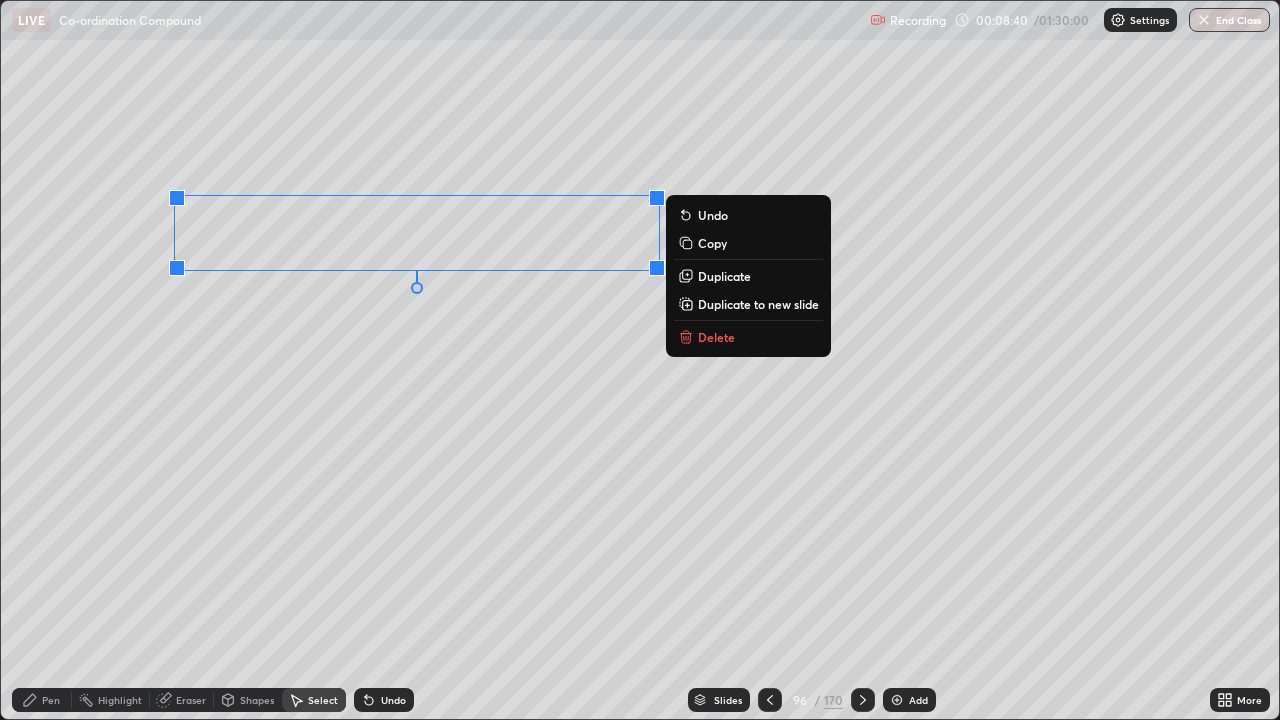 click on "Duplicate" at bounding box center (724, 276) 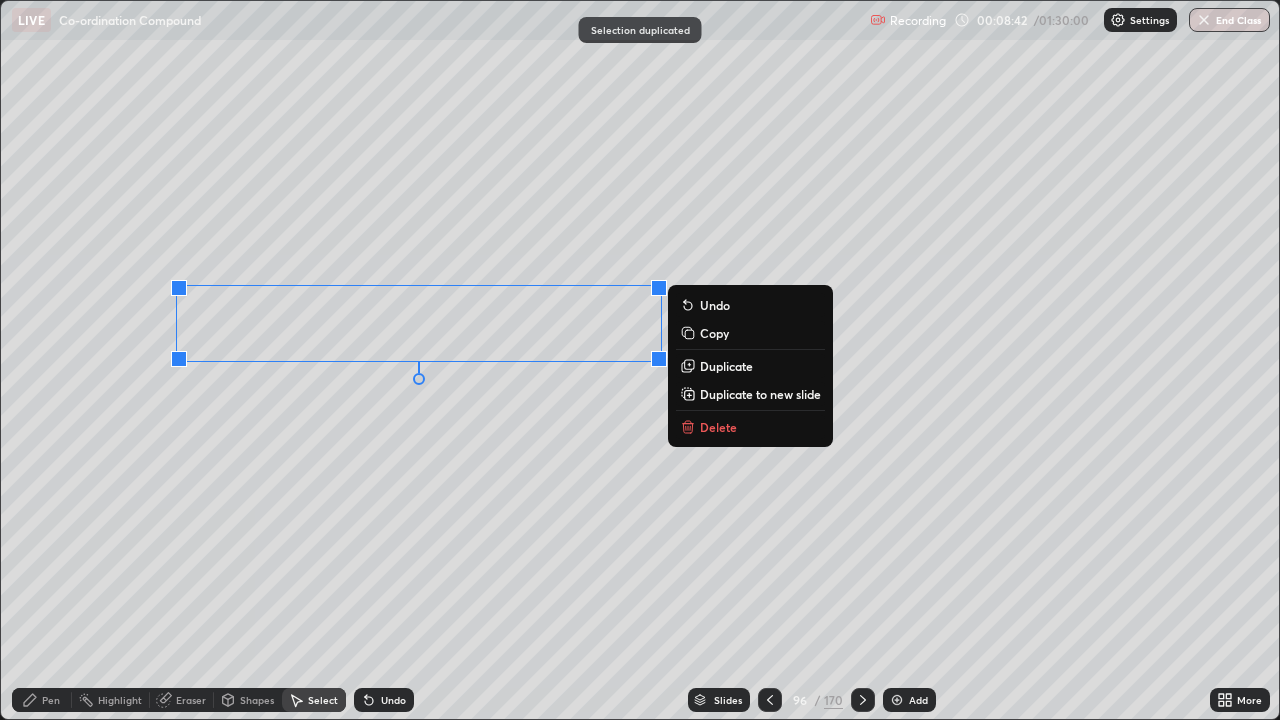click on "0 ° Undo Copy Duplicate Duplicate to new slide Delete" at bounding box center [640, 360] 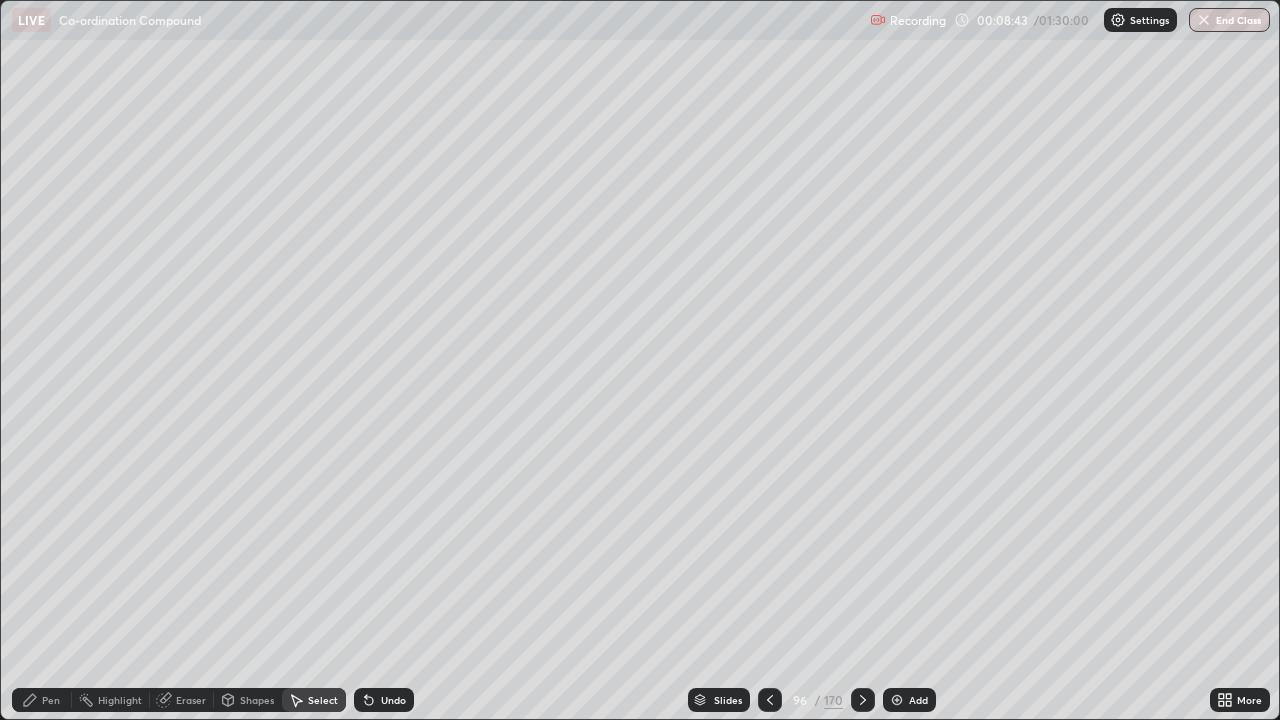 click on "Pen" at bounding box center (42, 700) 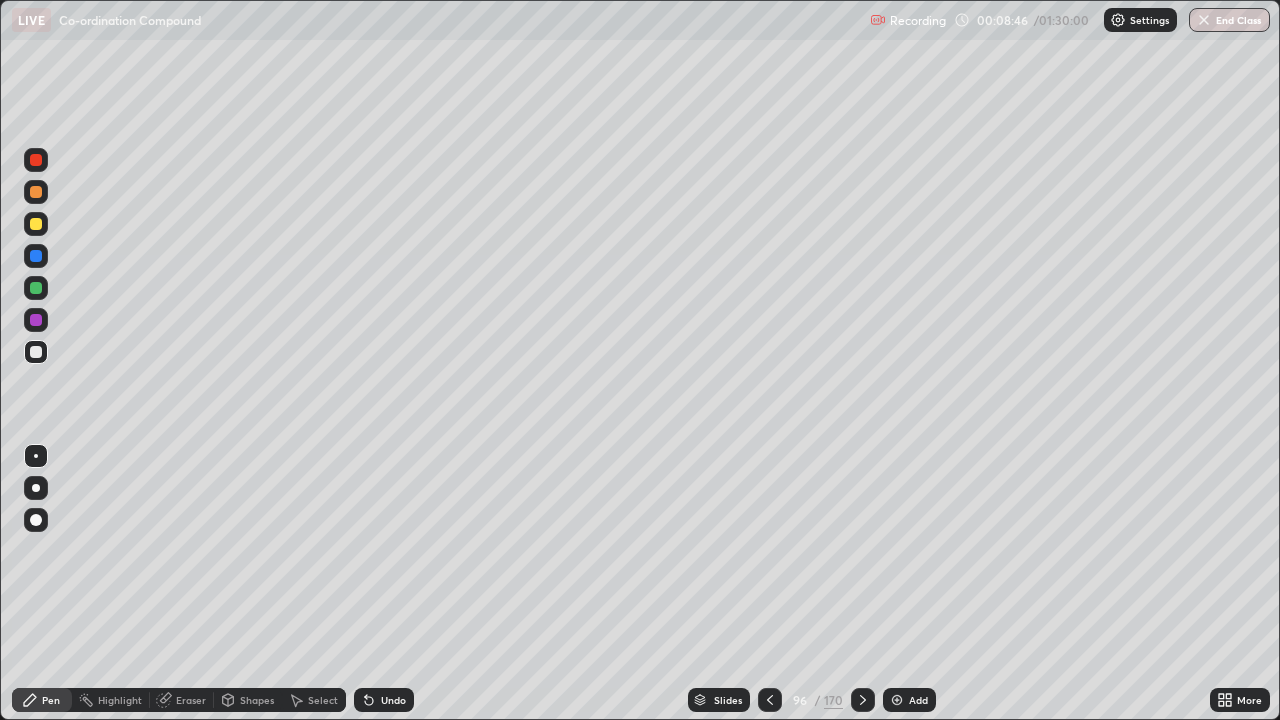 click on "Undo" at bounding box center [393, 700] 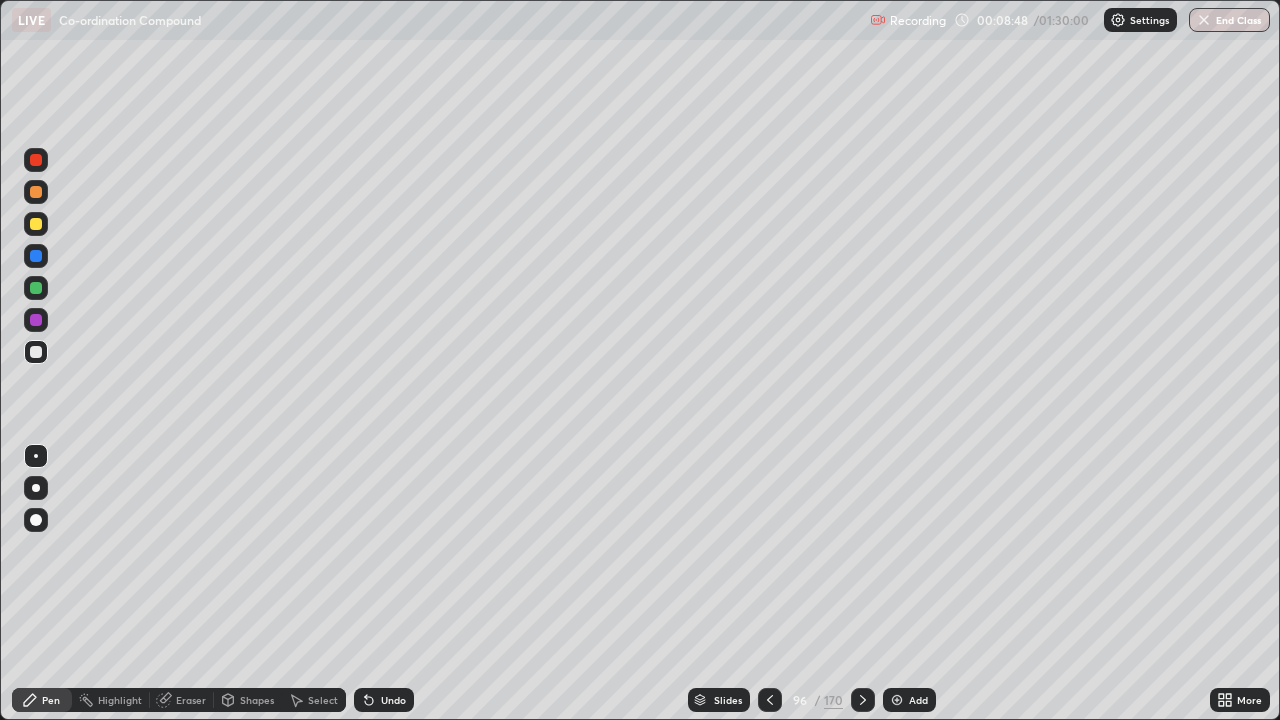 click 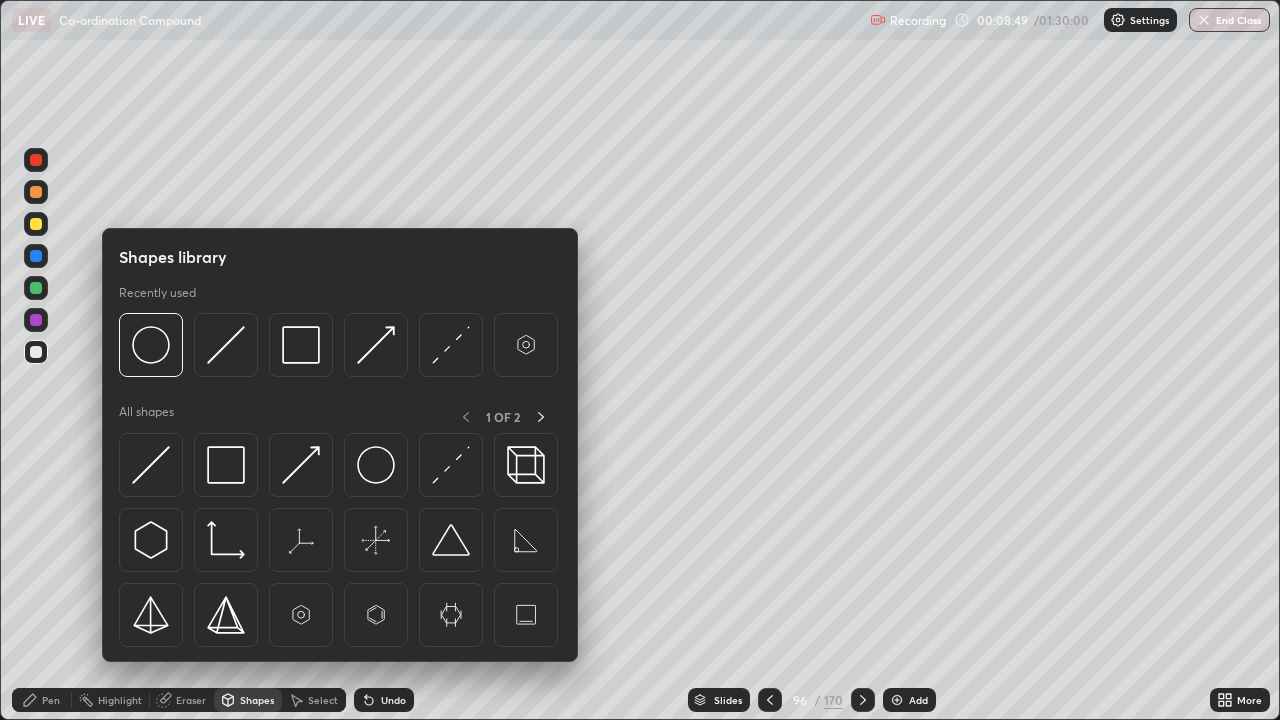 click on "Eraser" at bounding box center (182, 700) 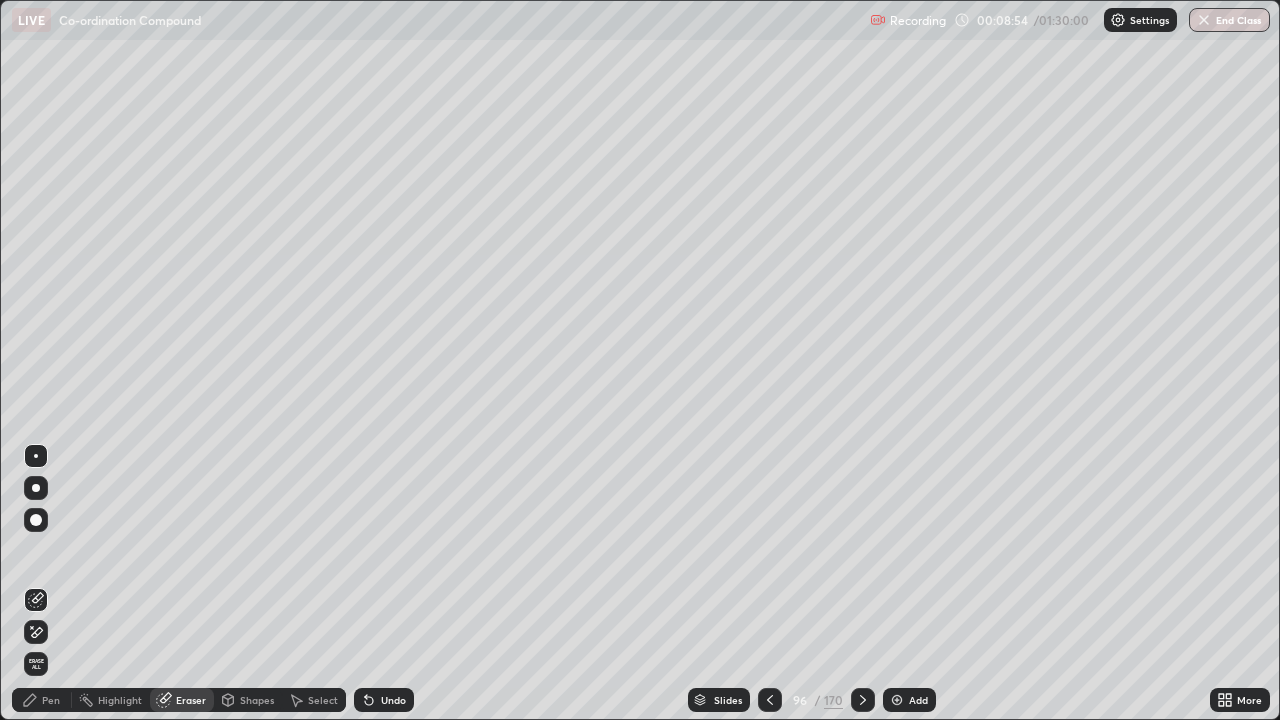 click 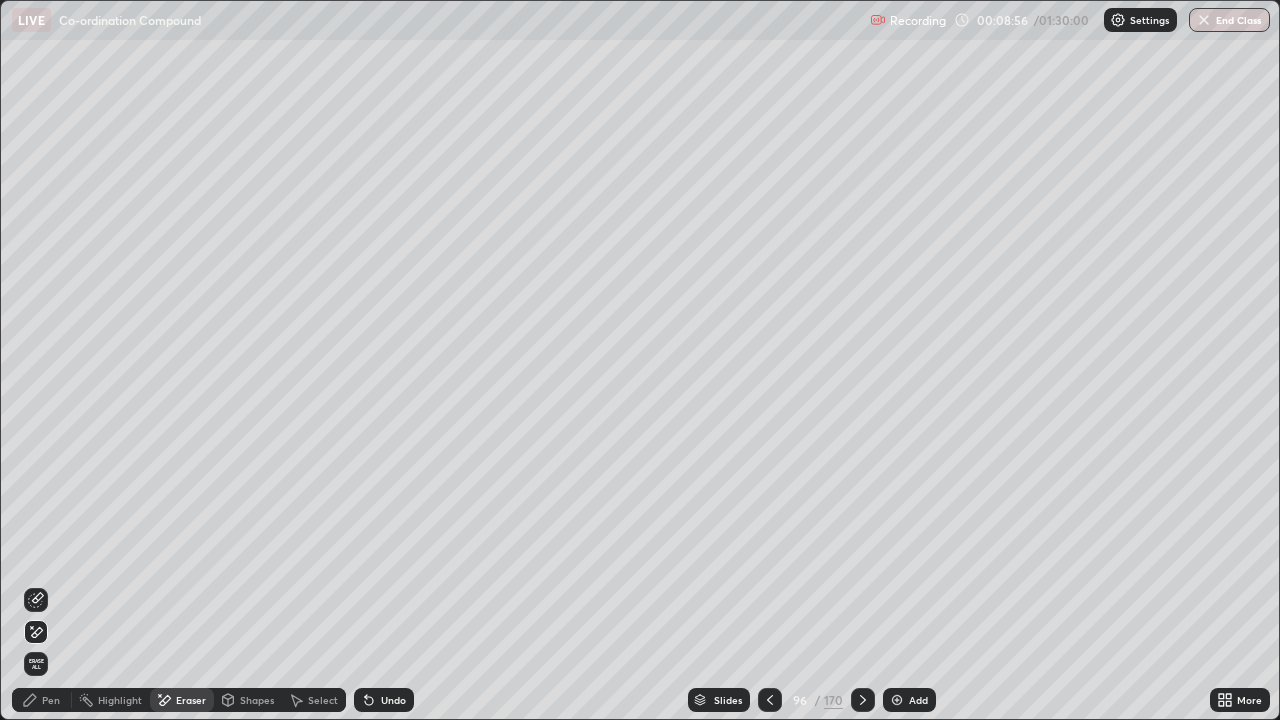 click on "Pen" at bounding box center [42, 700] 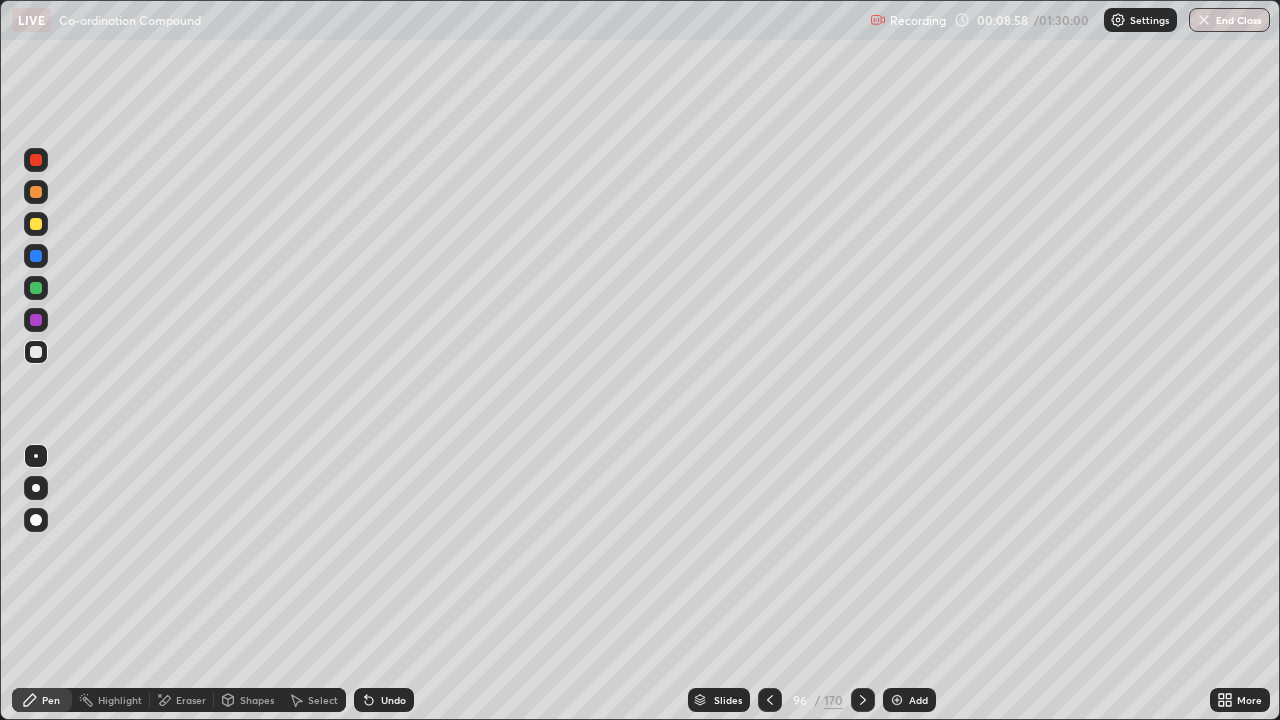 click on "Eraser" at bounding box center [182, 700] 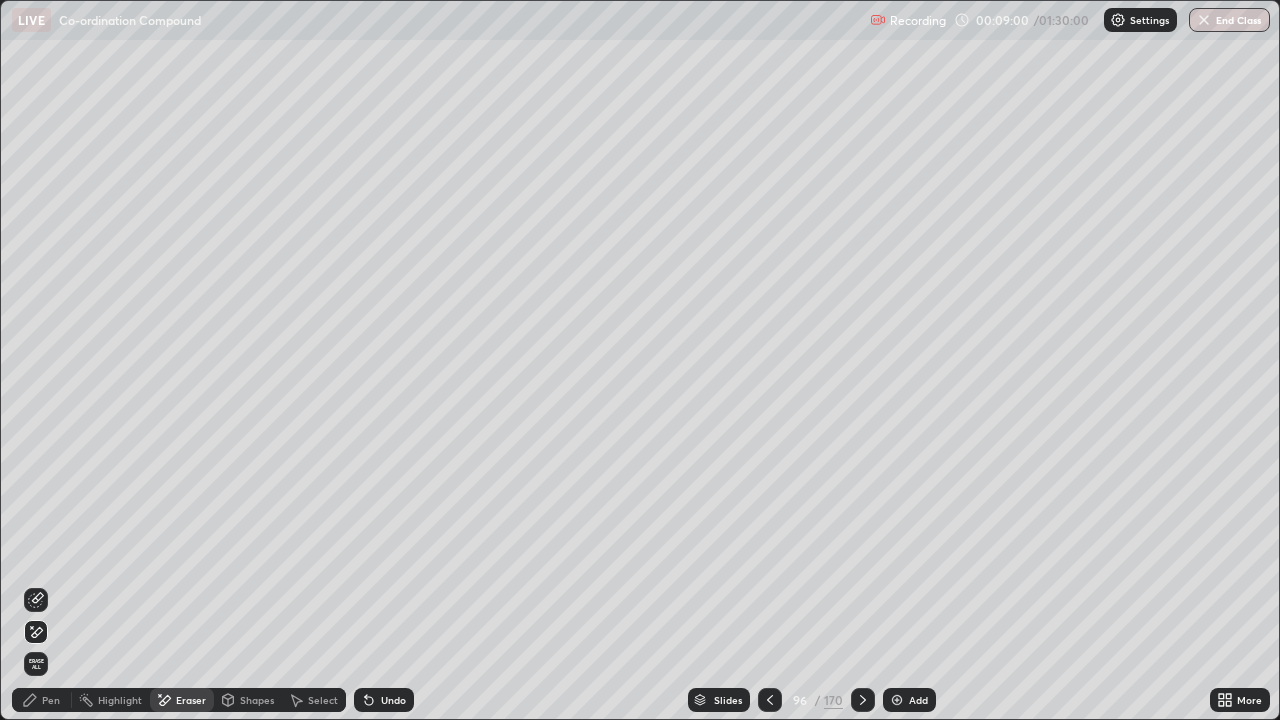 click on "Pen" at bounding box center [42, 700] 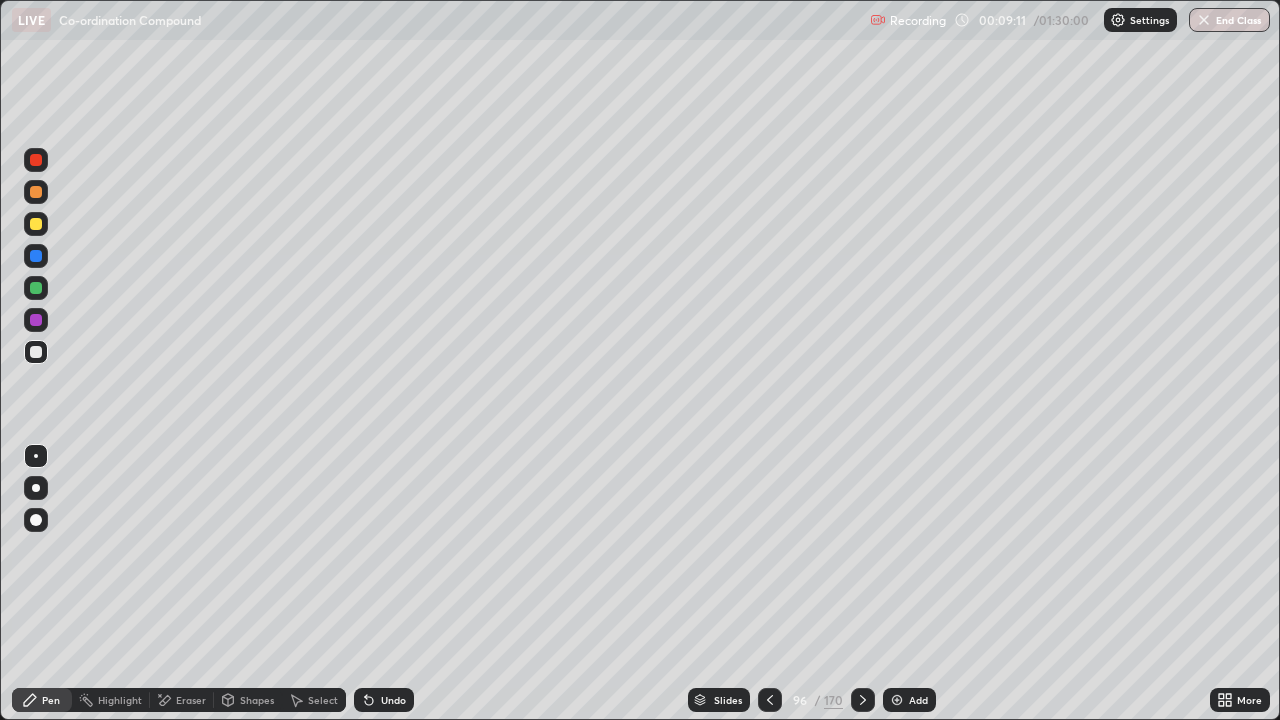 click 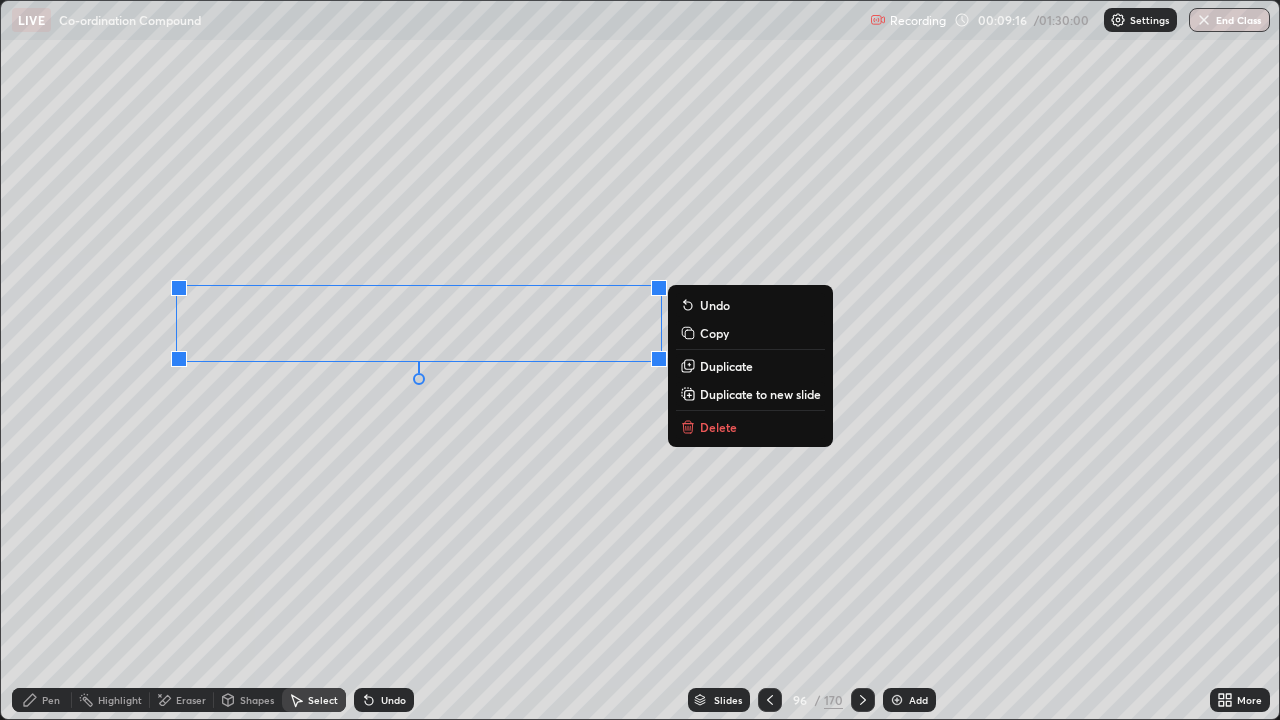 click on "Duplicate" at bounding box center (726, 366) 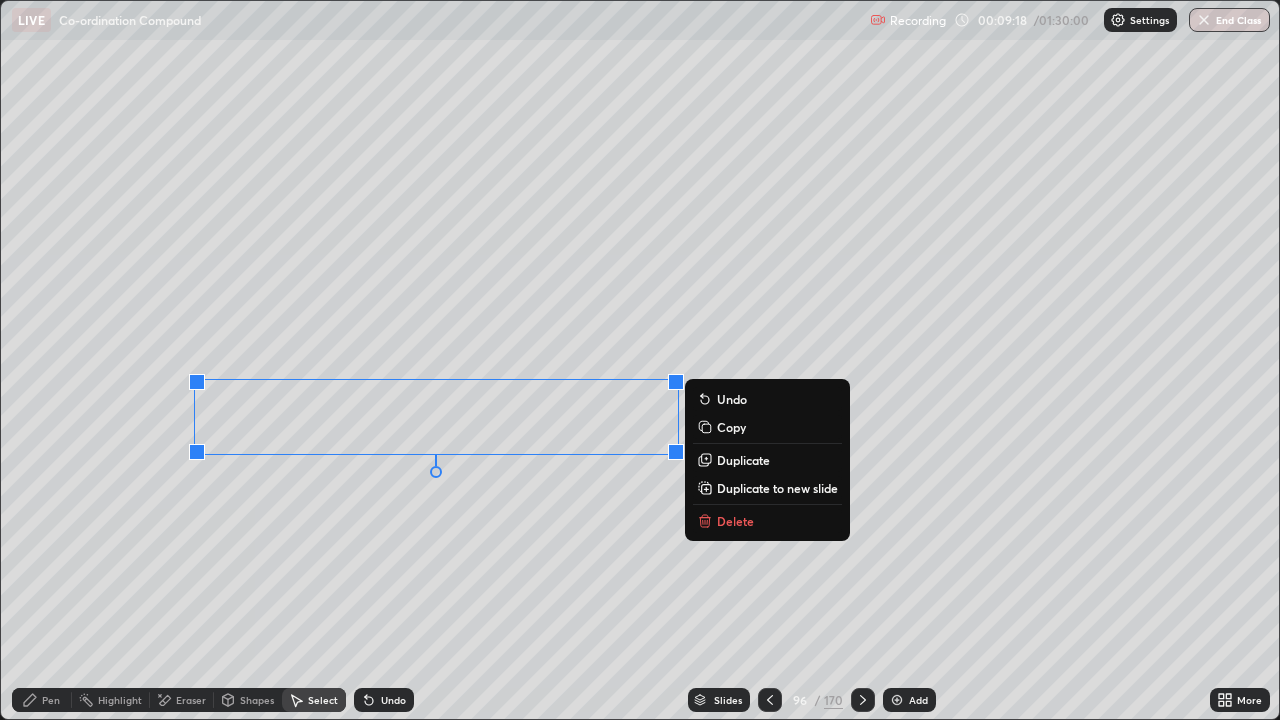 click 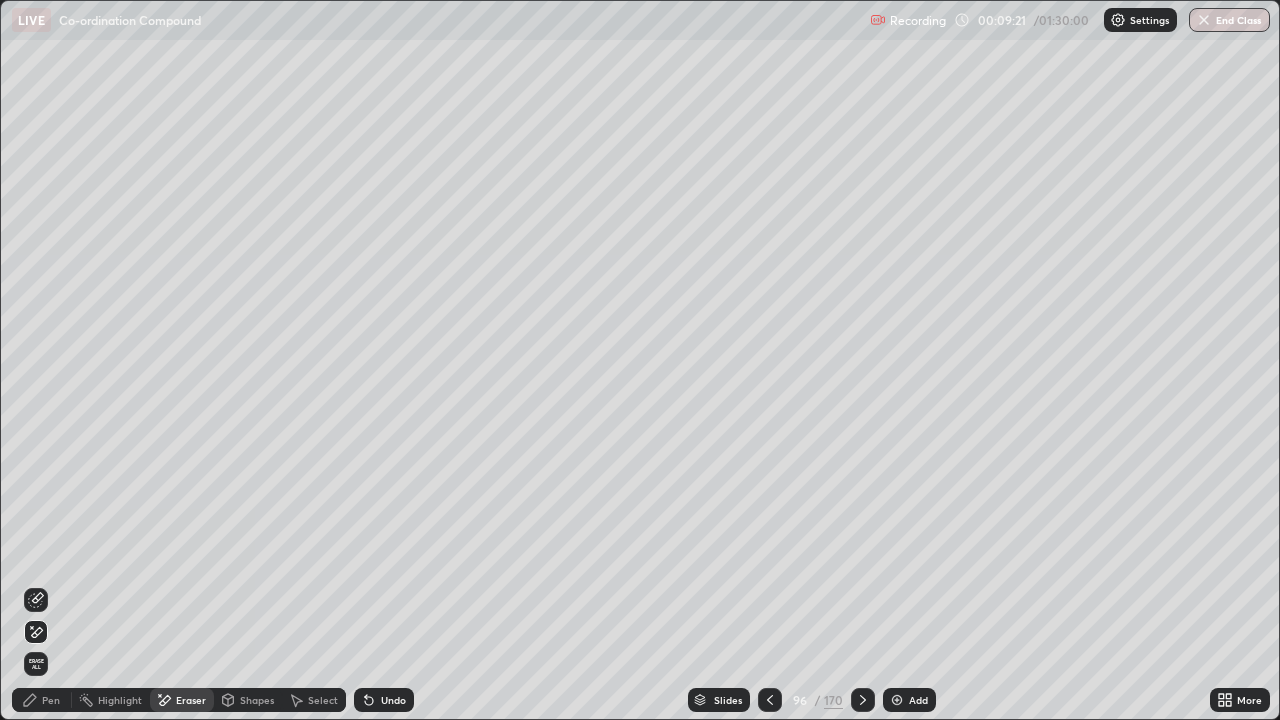 click 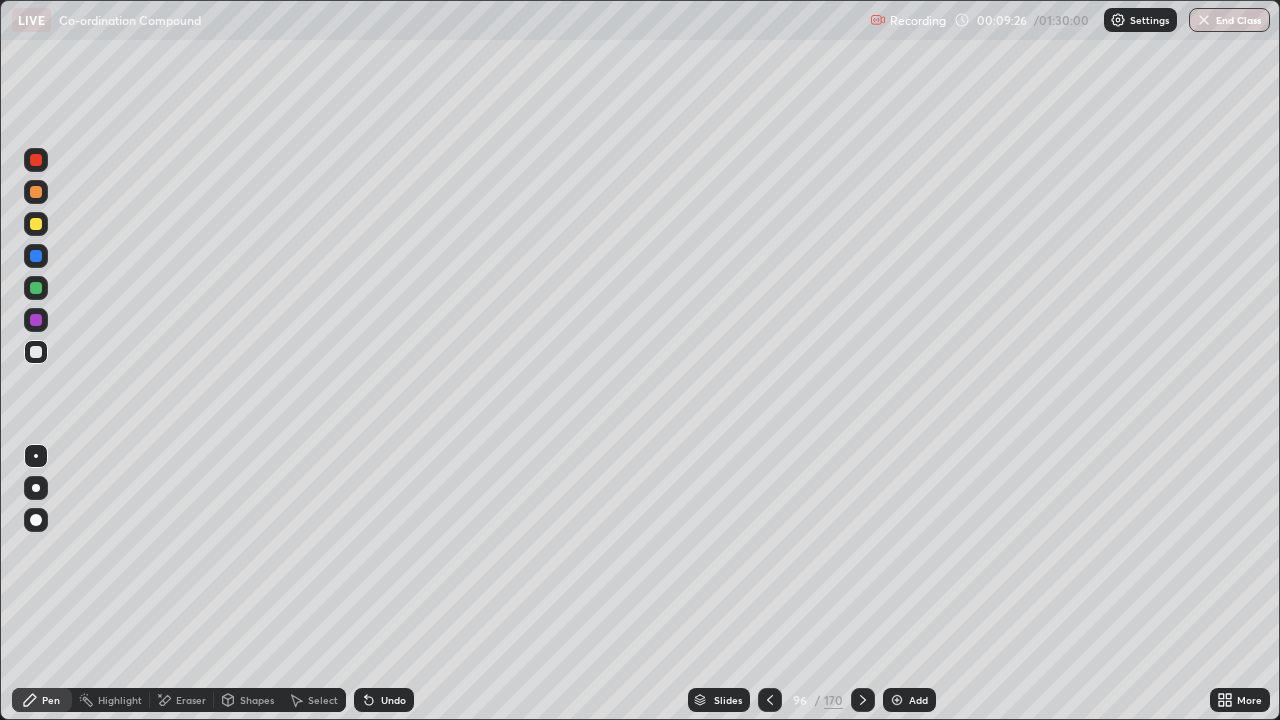 click on "Eraser" at bounding box center [191, 700] 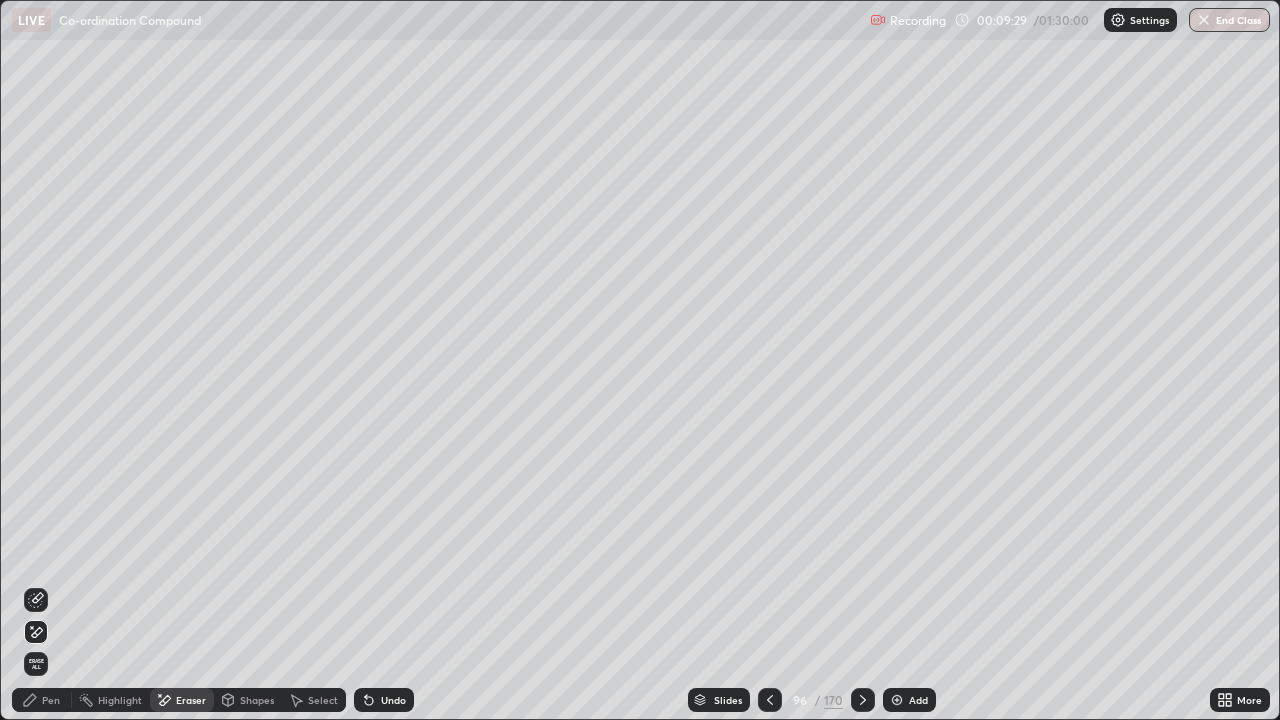 click on "Pen" at bounding box center [42, 700] 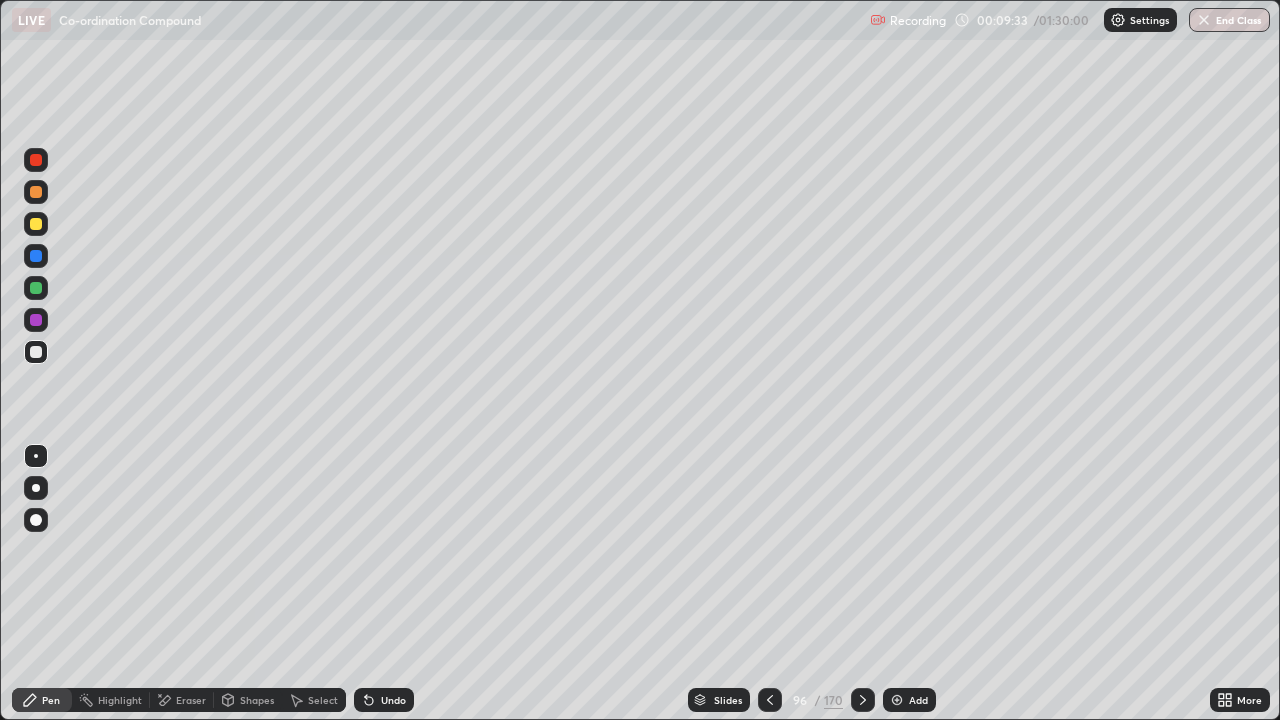 click on "Select" at bounding box center [323, 700] 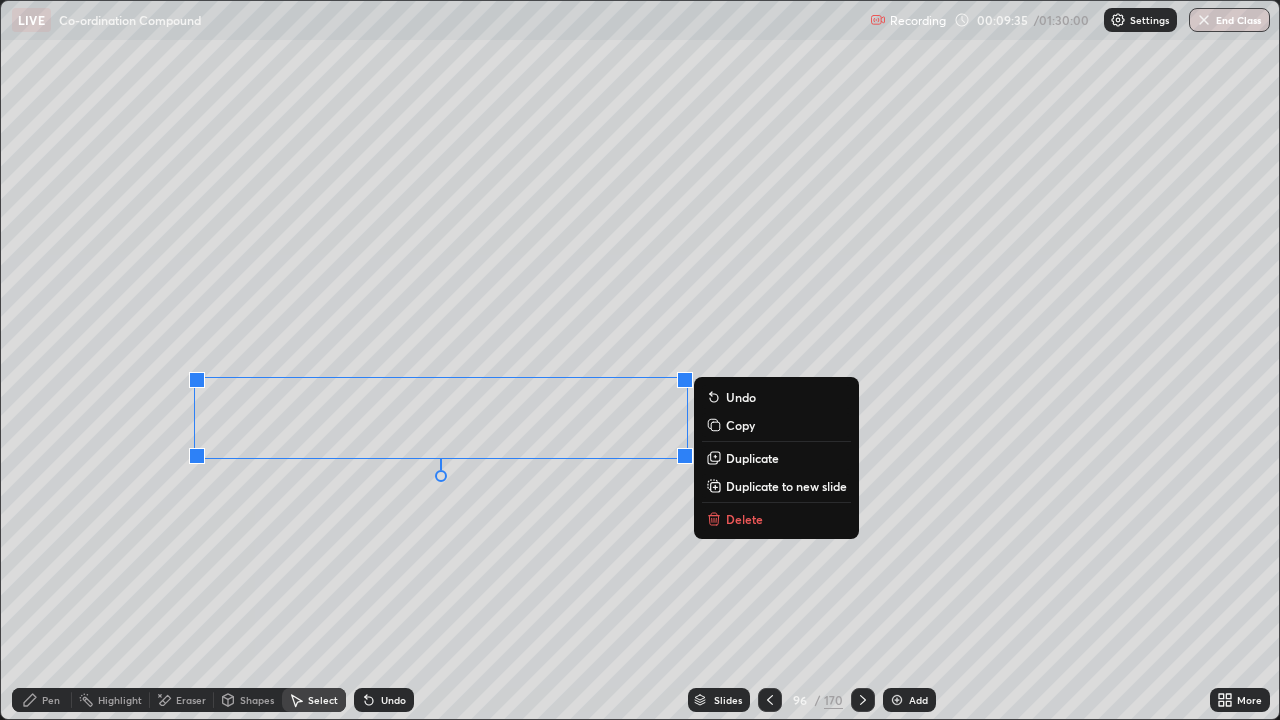 click on "Duplicate" at bounding box center (752, 458) 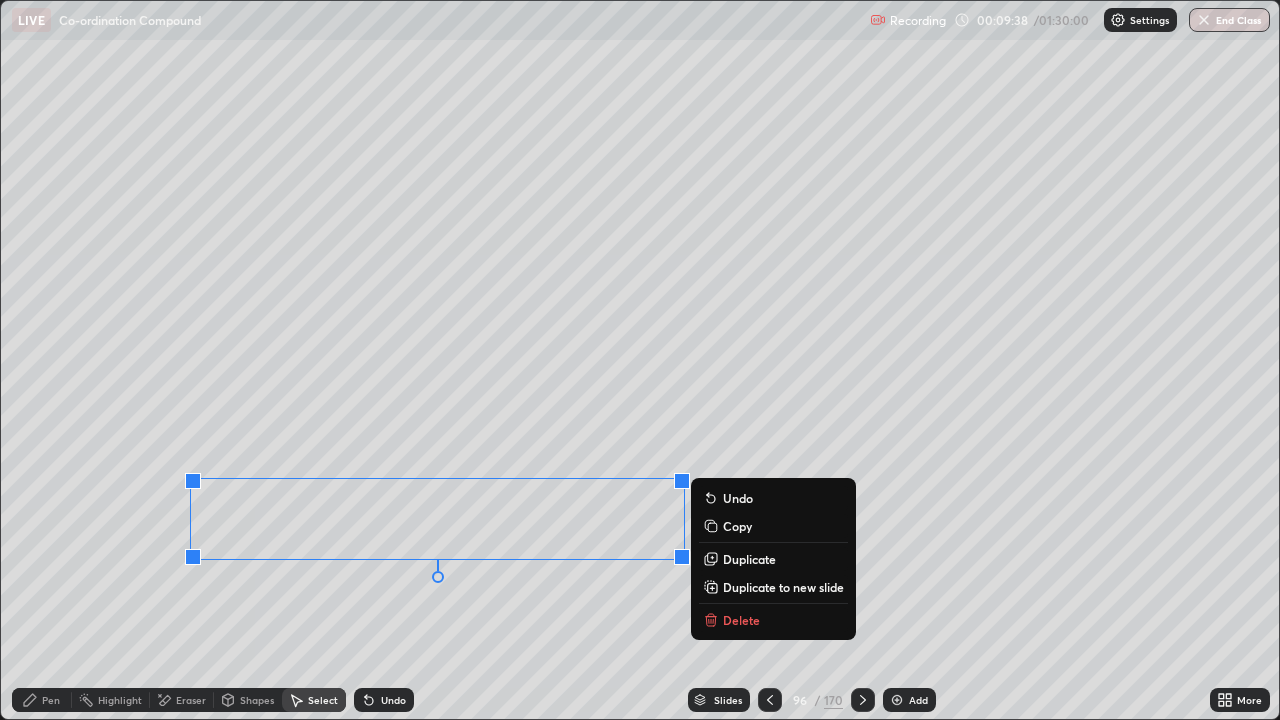 click on "Eraser" at bounding box center (191, 700) 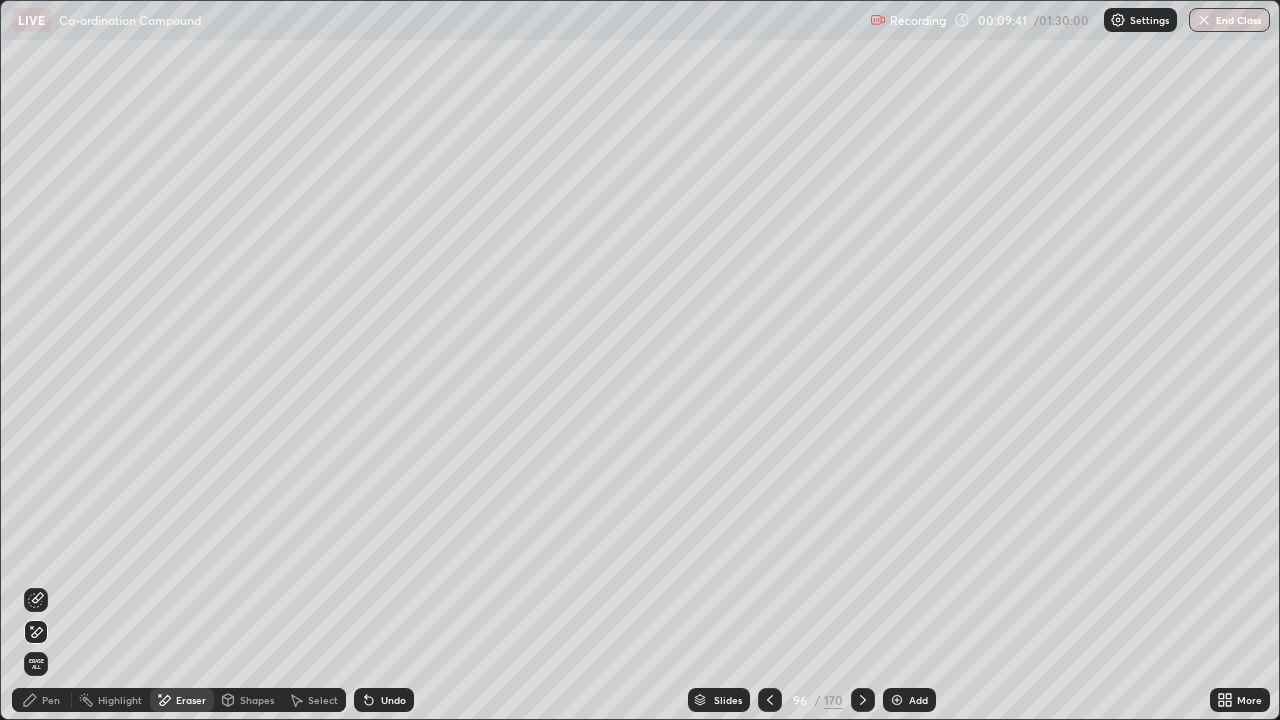 click on "Pen" at bounding box center [42, 700] 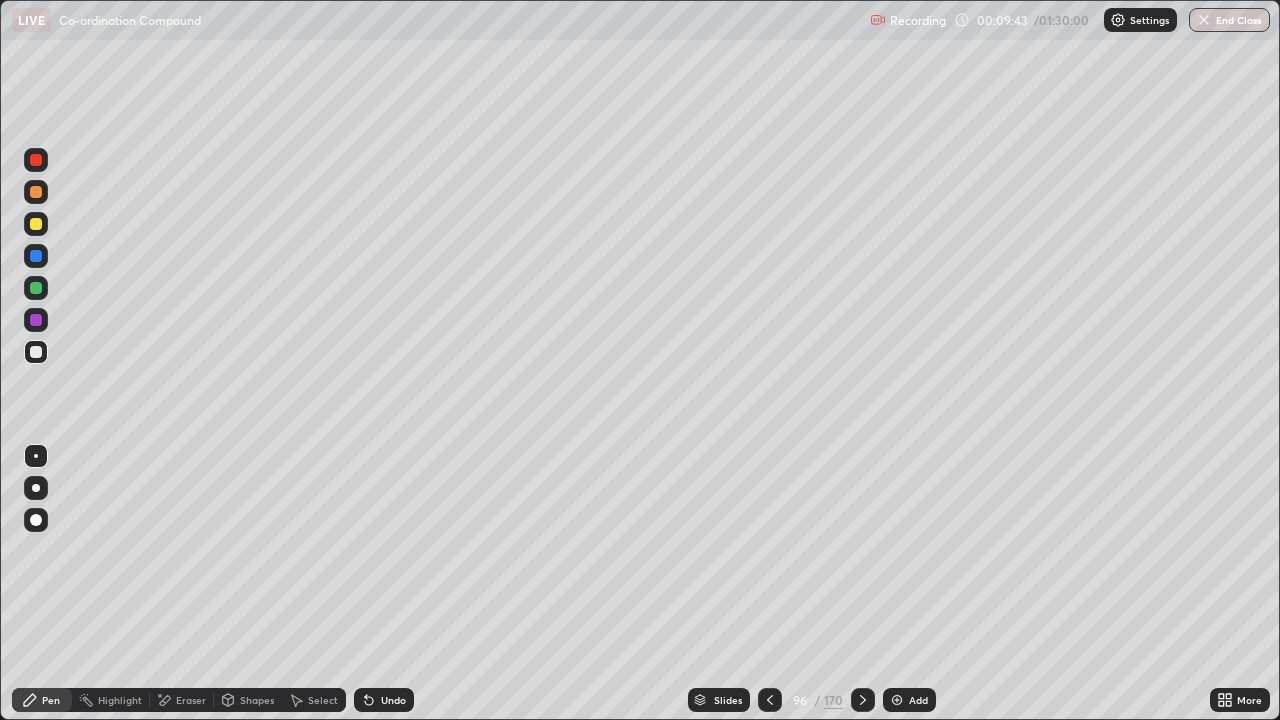 click on "Eraser" at bounding box center (191, 700) 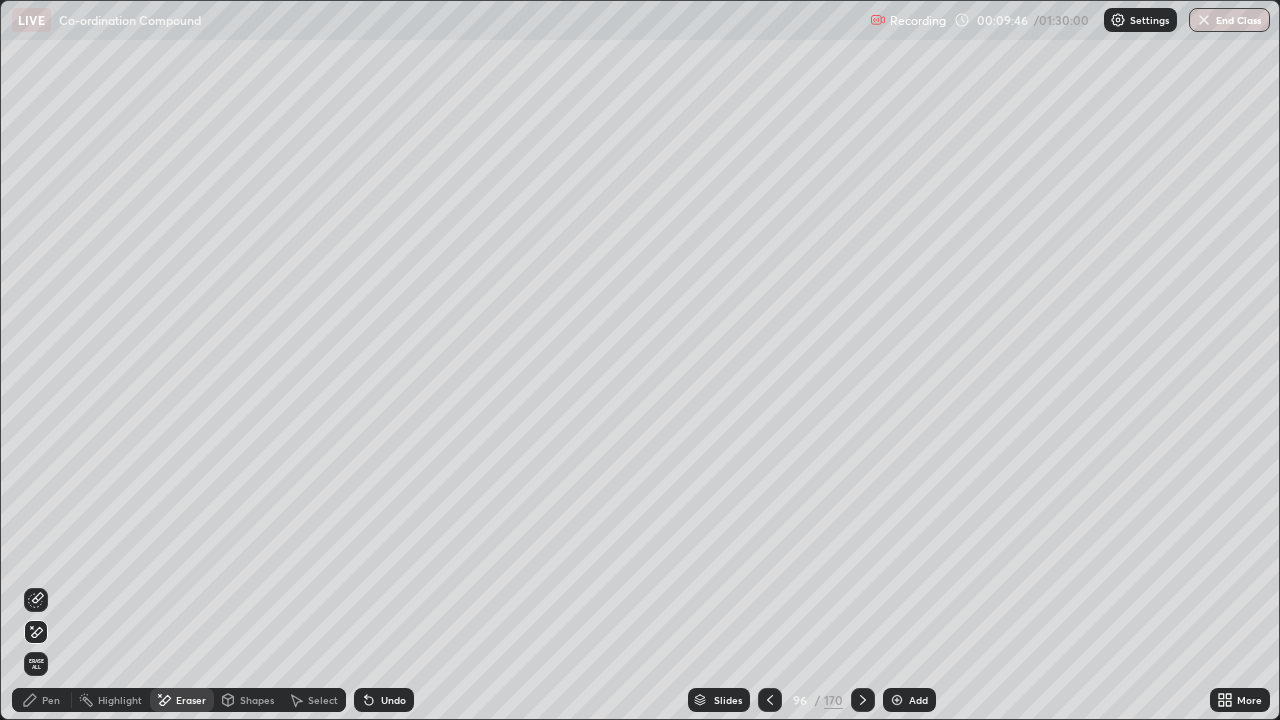 click on "Pen" at bounding box center (51, 700) 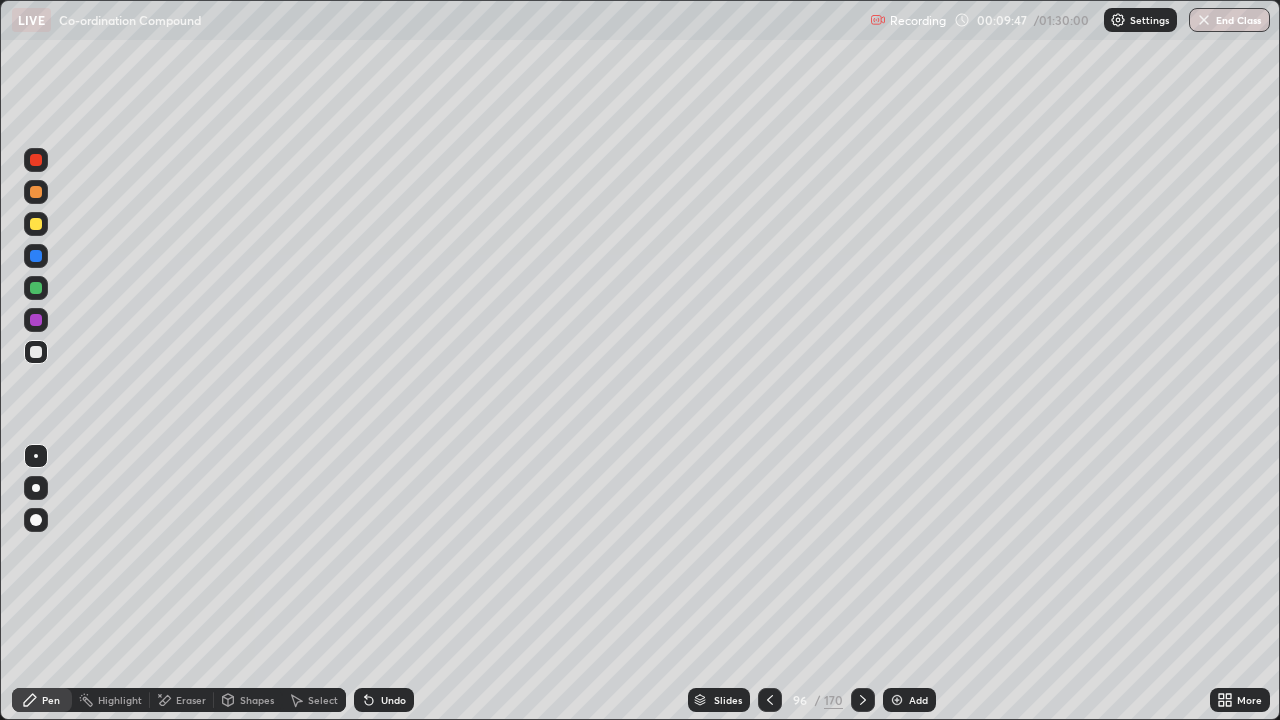 click on "Pen" at bounding box center [42, 700] 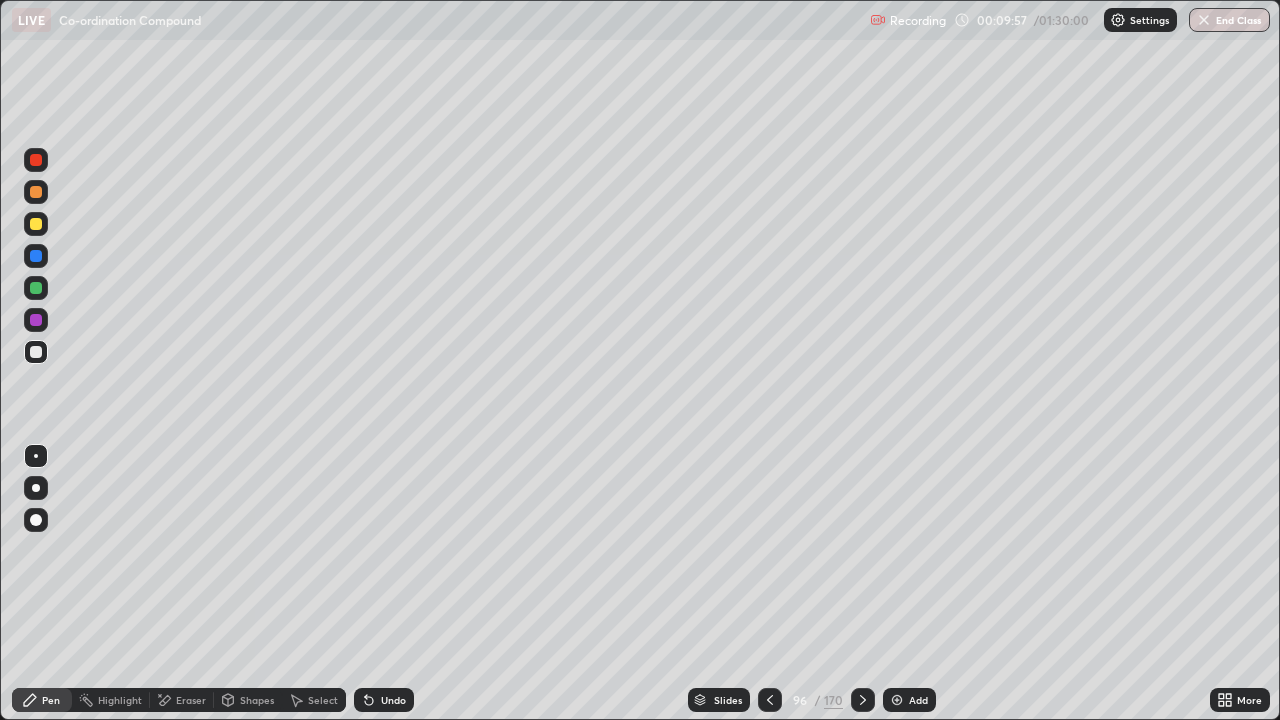 click on "Eraser" at bounding box center (191, 700) 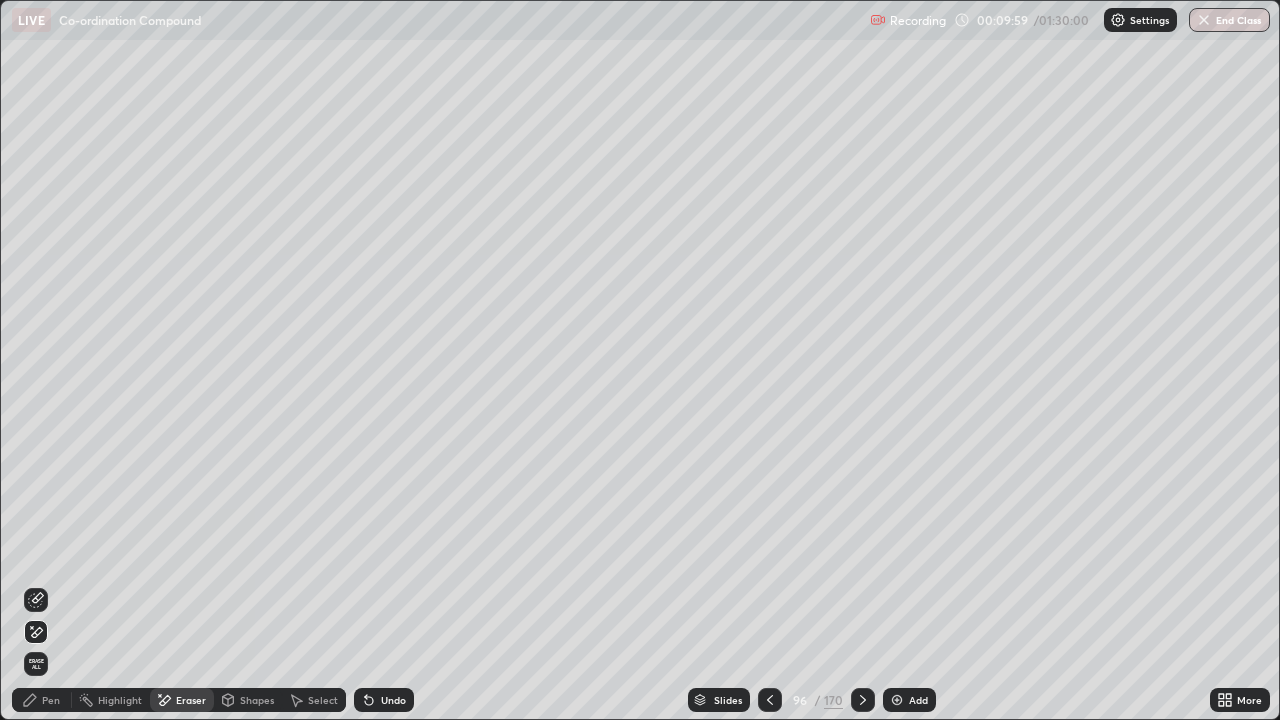 click on "Pen" at bounding box center [42, 700] 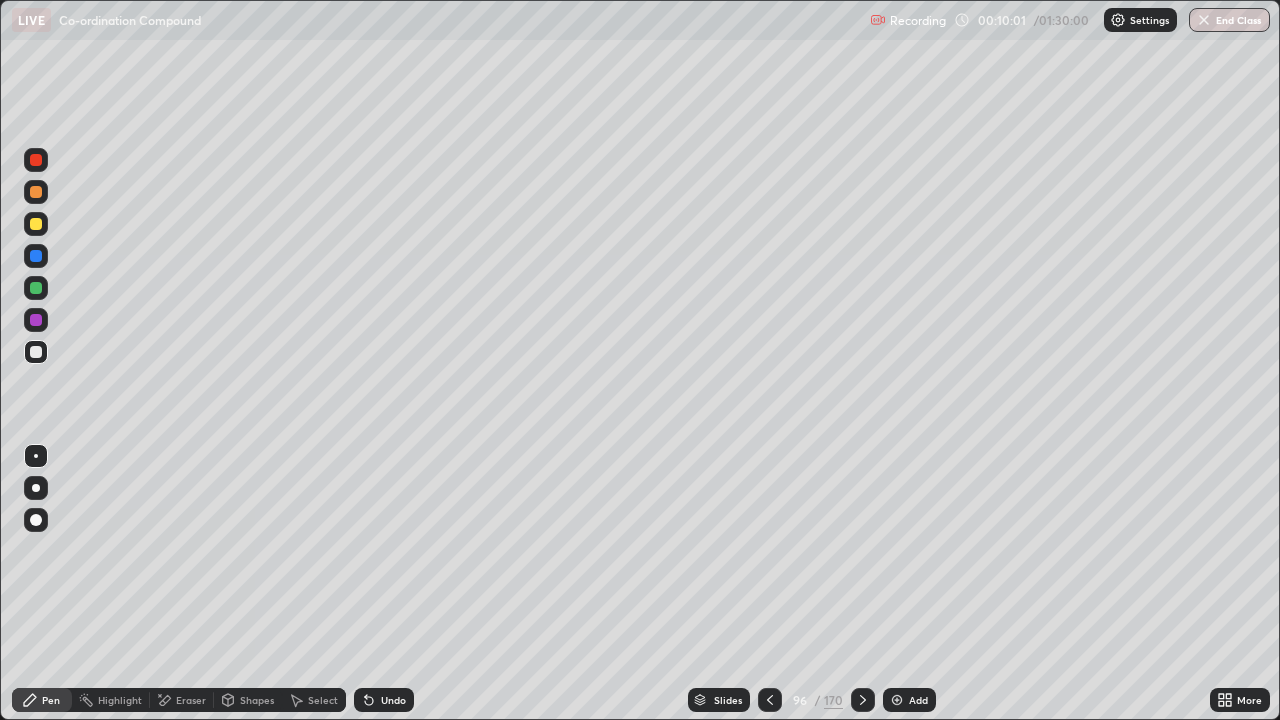 click on "Eraser" at bounding box center [191, 700] 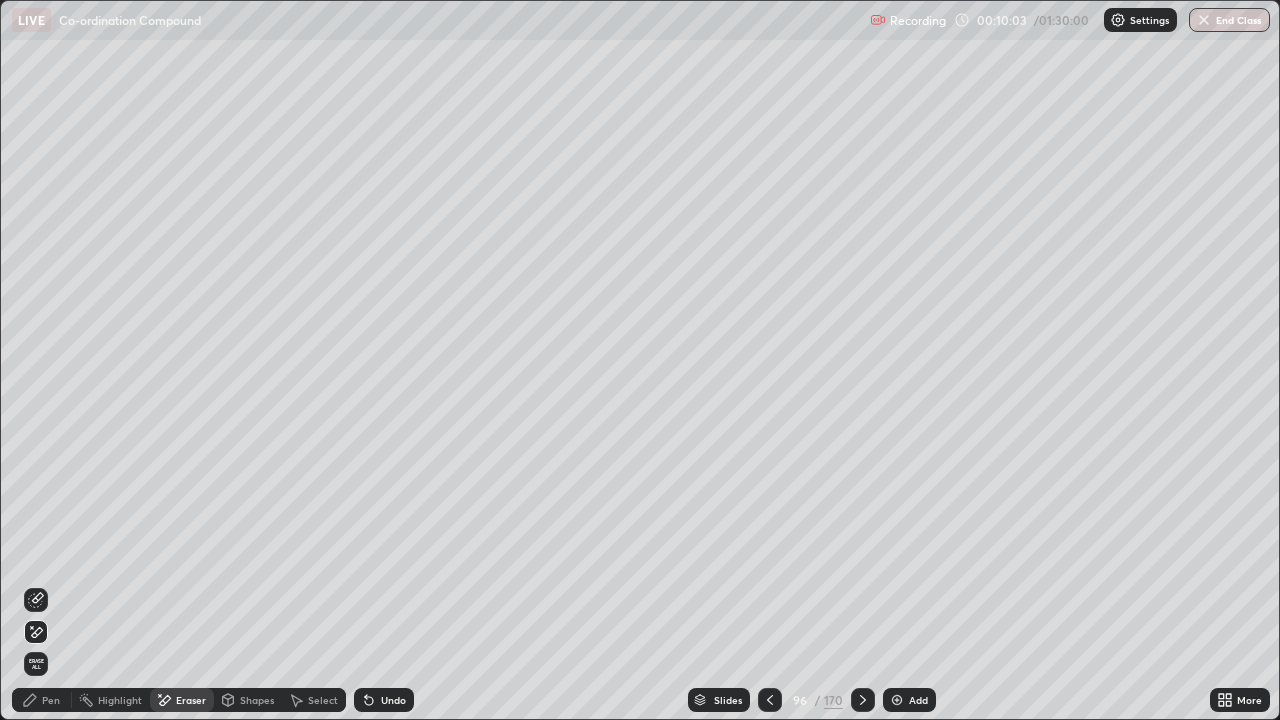 click on "Pen" at bounding box center (42, 700) 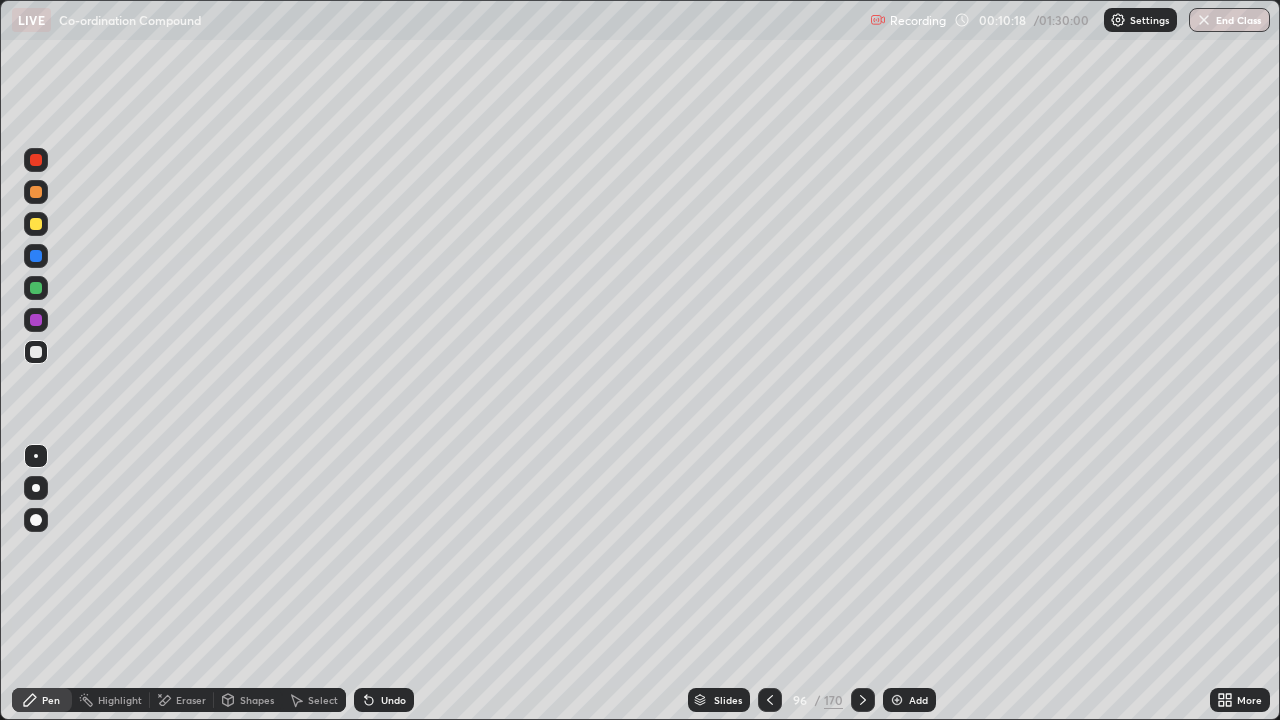 click 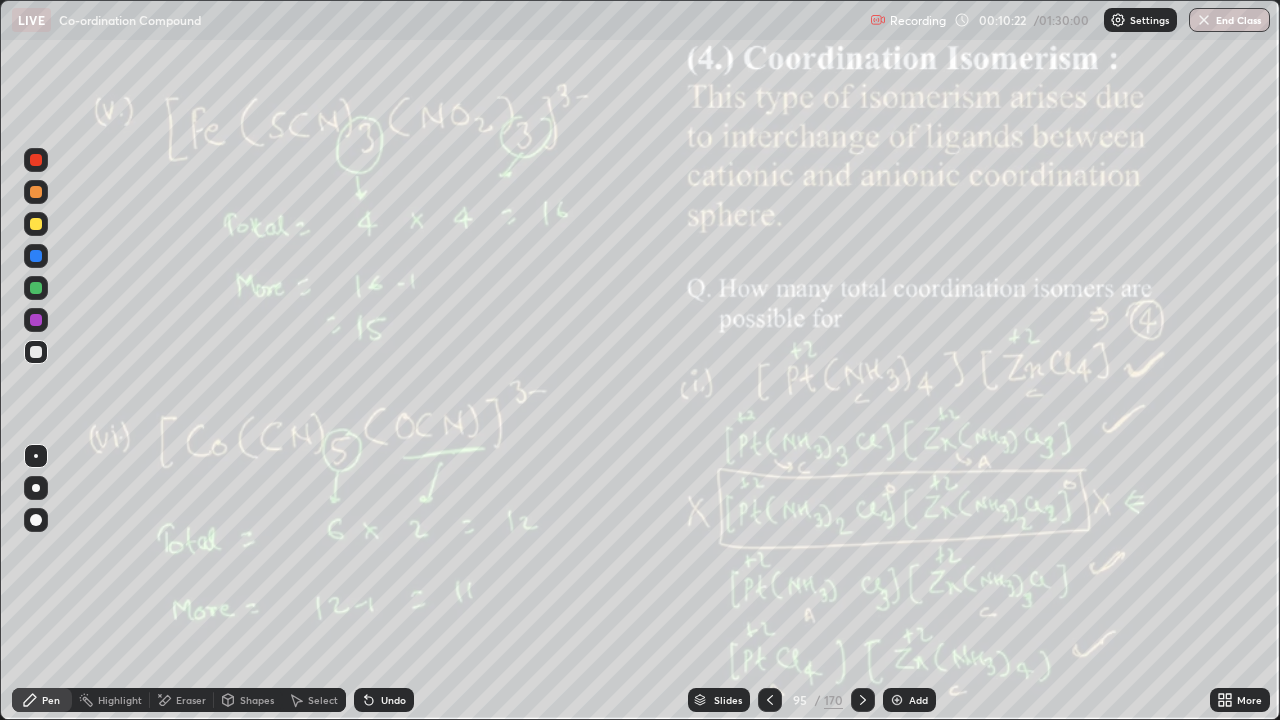click 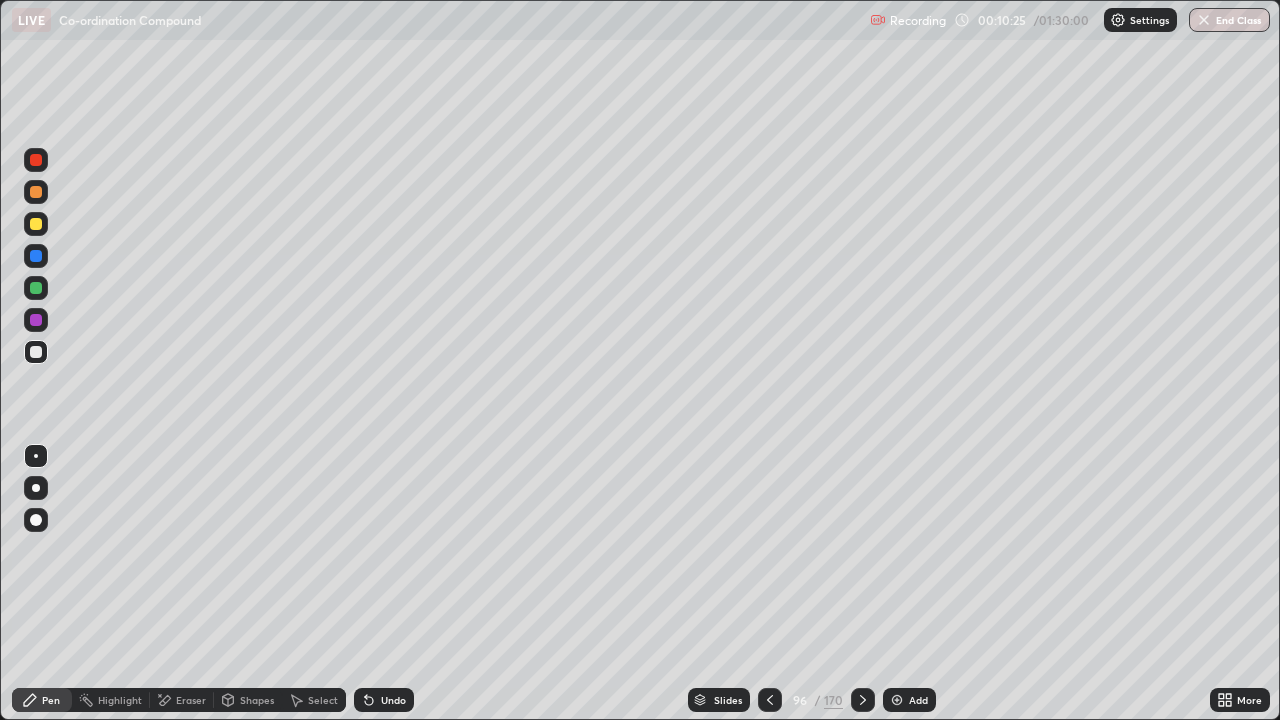 click at bounding box center [36, 352] 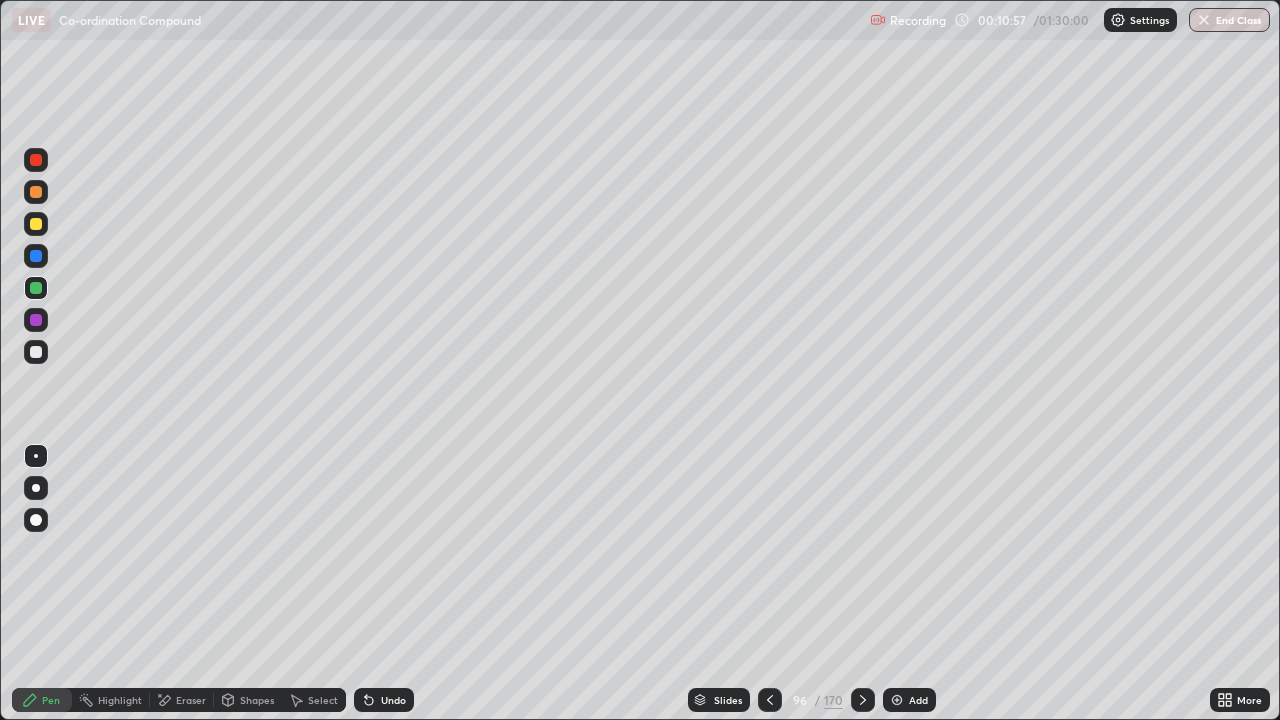 click 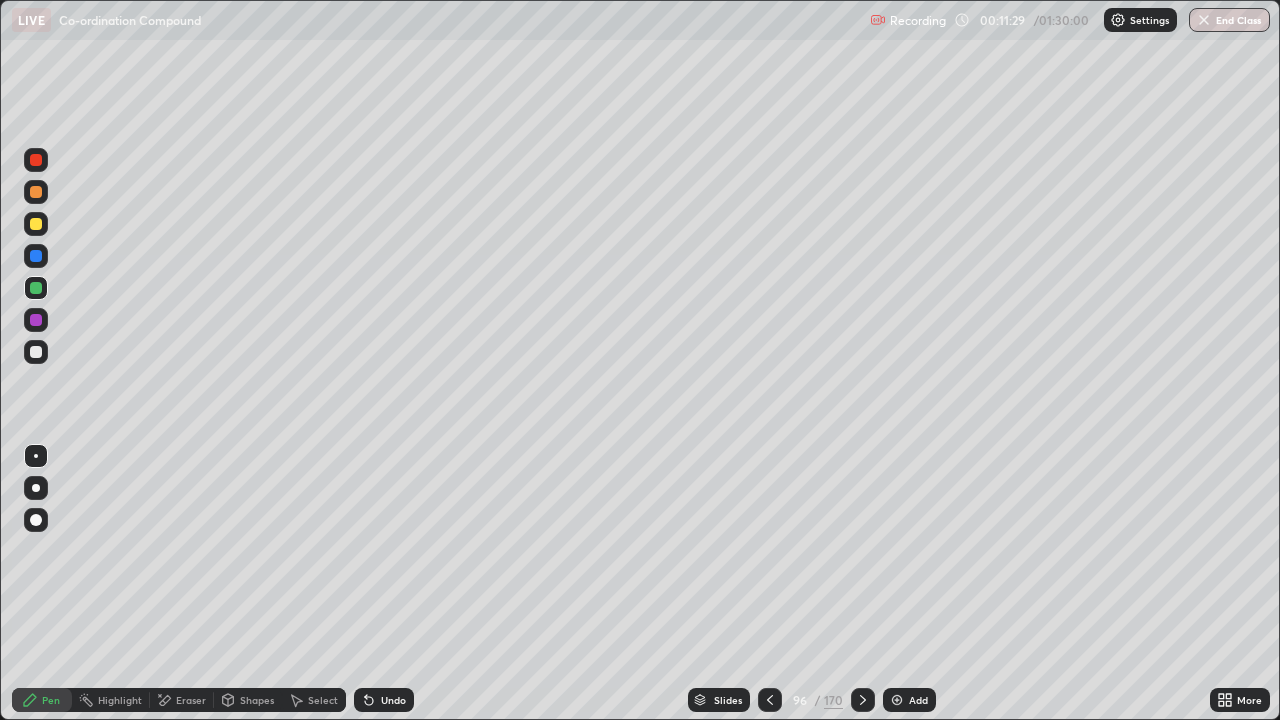 click 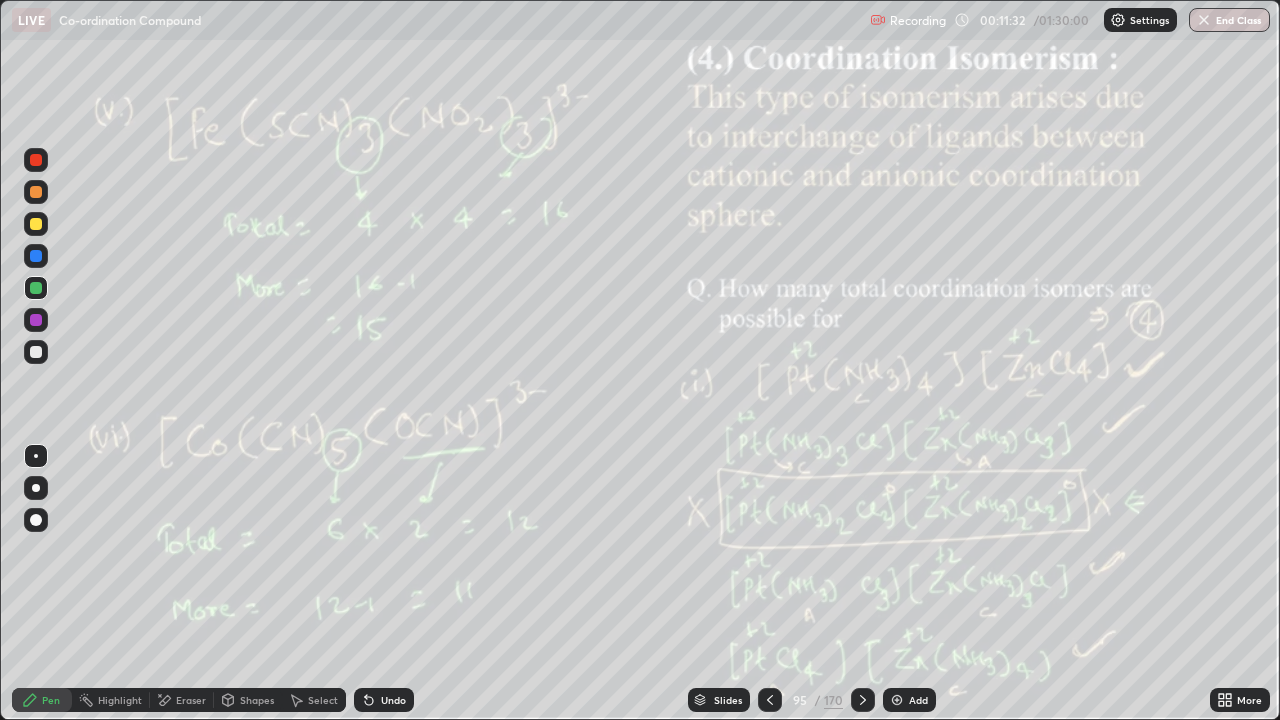 click 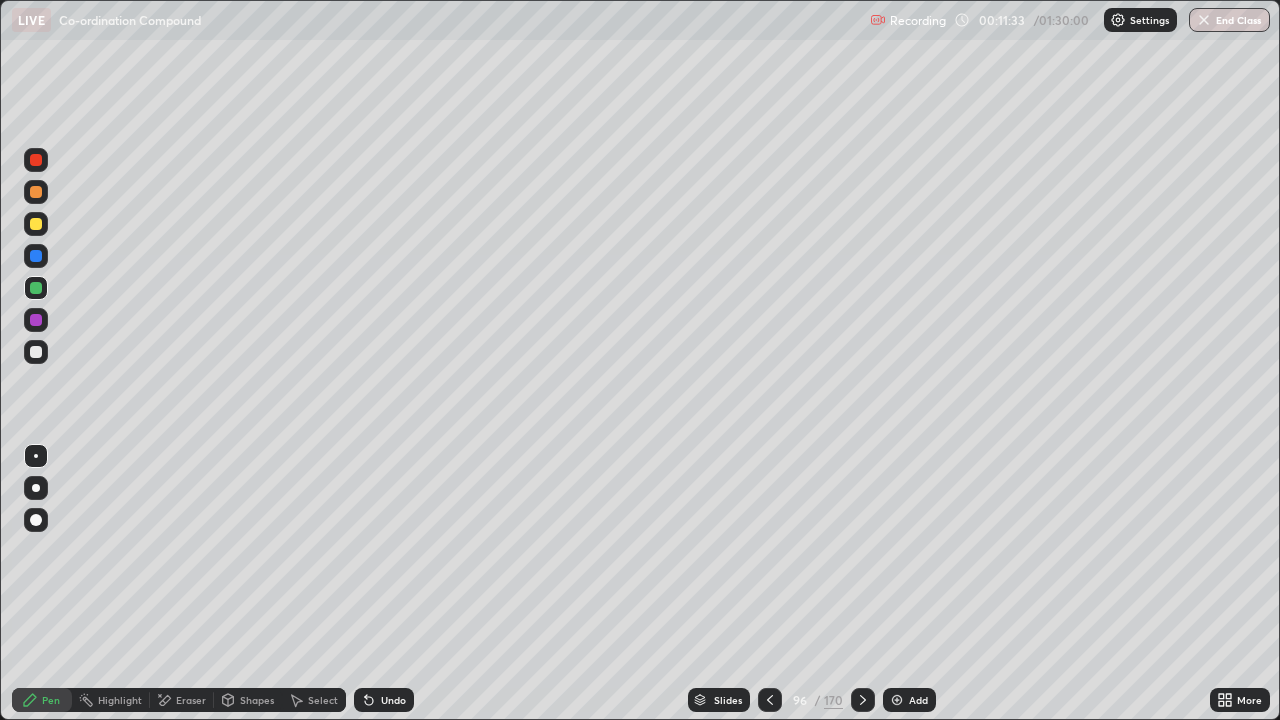 click 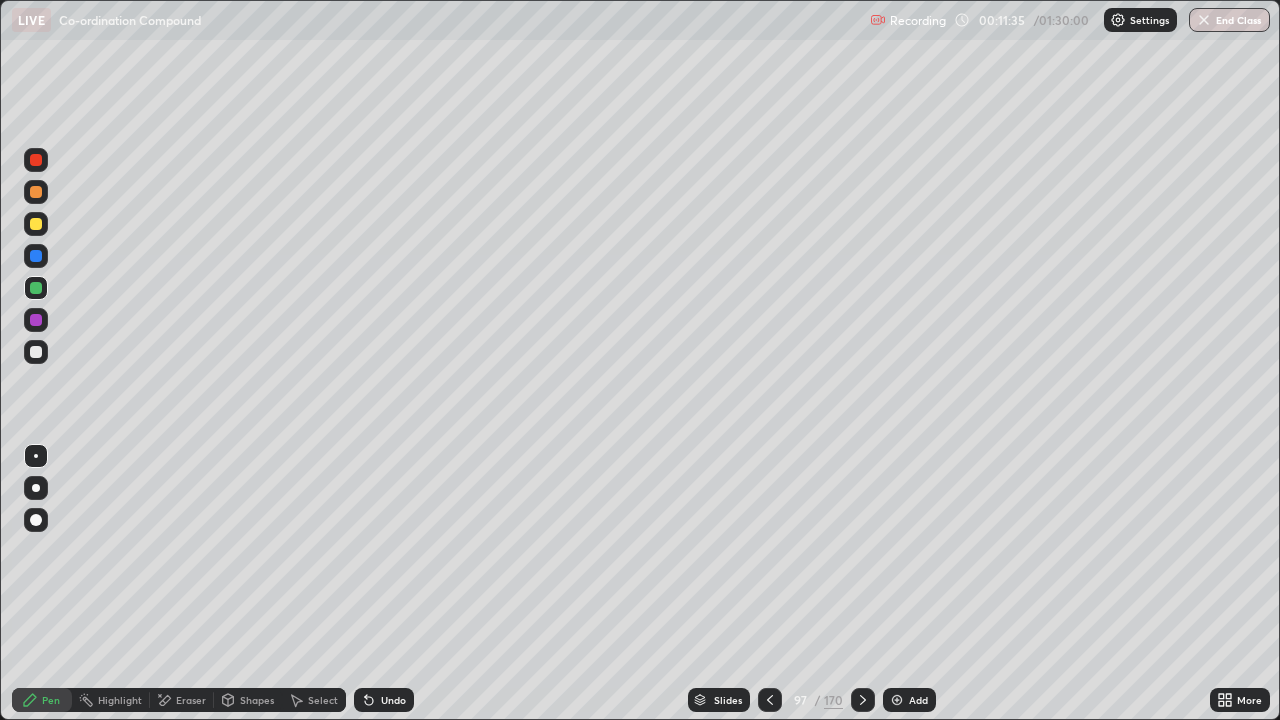 click 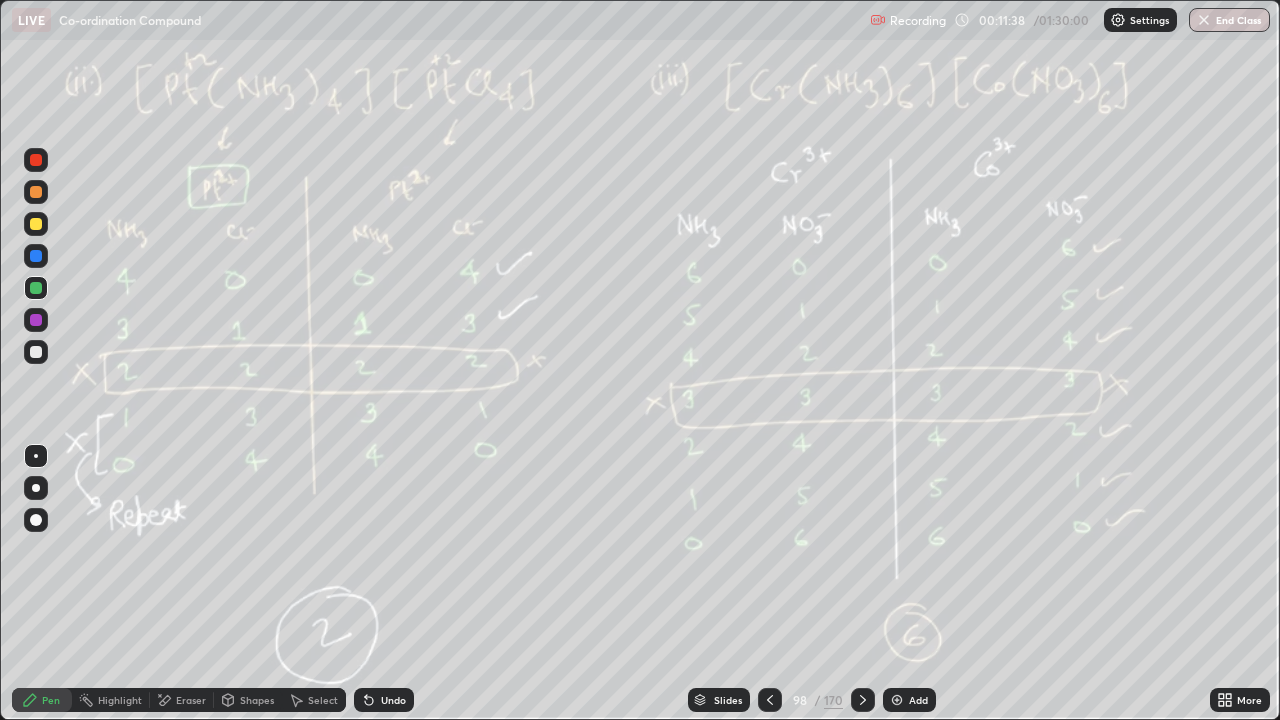 click at bounding box center (897, 700) 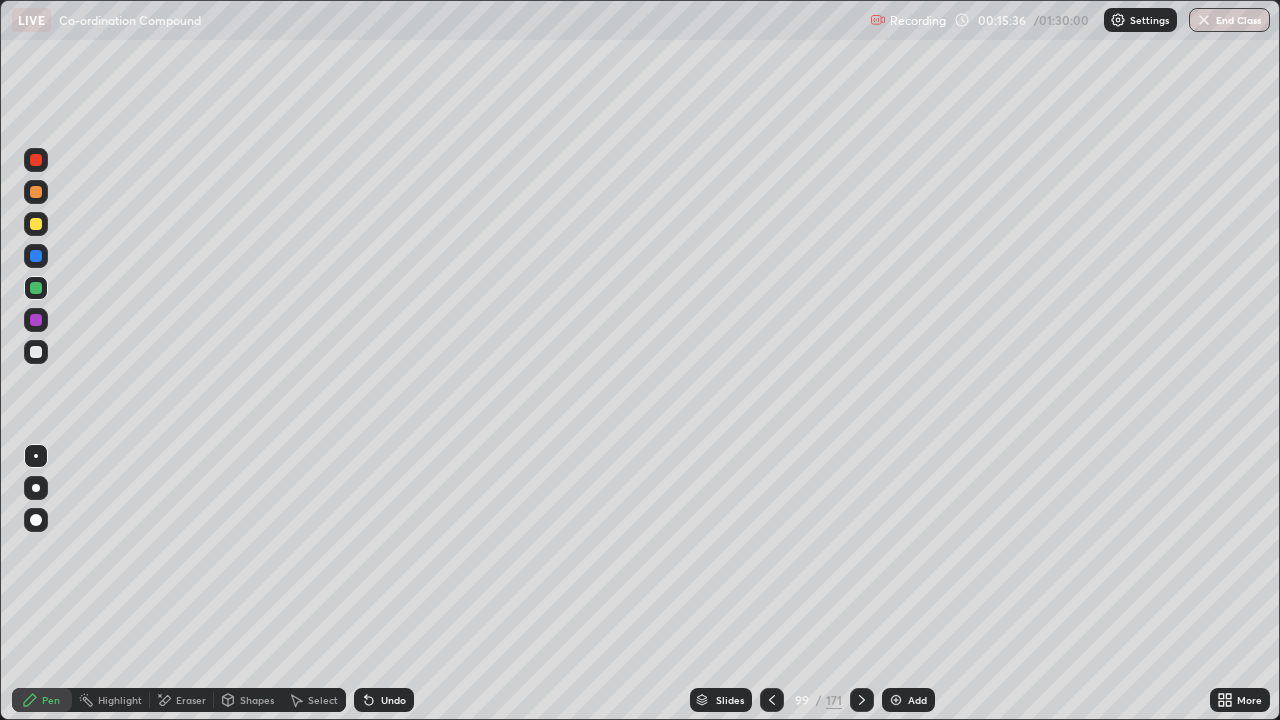 click 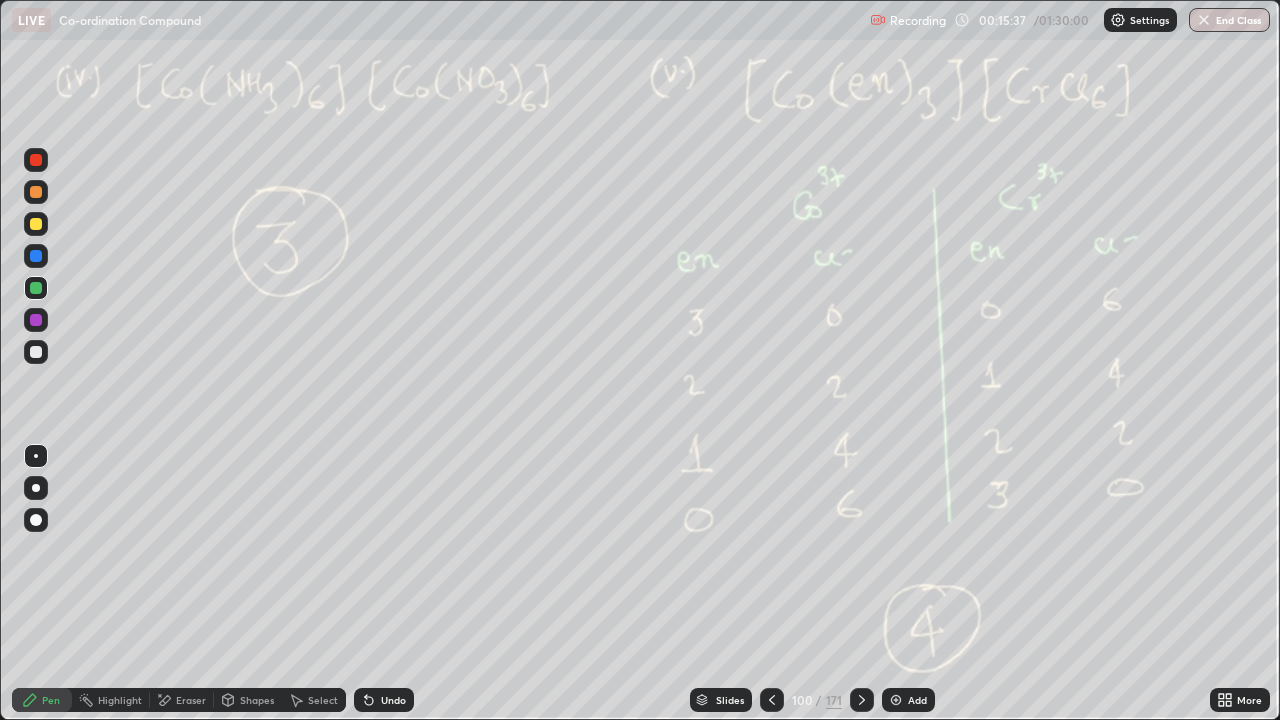 click 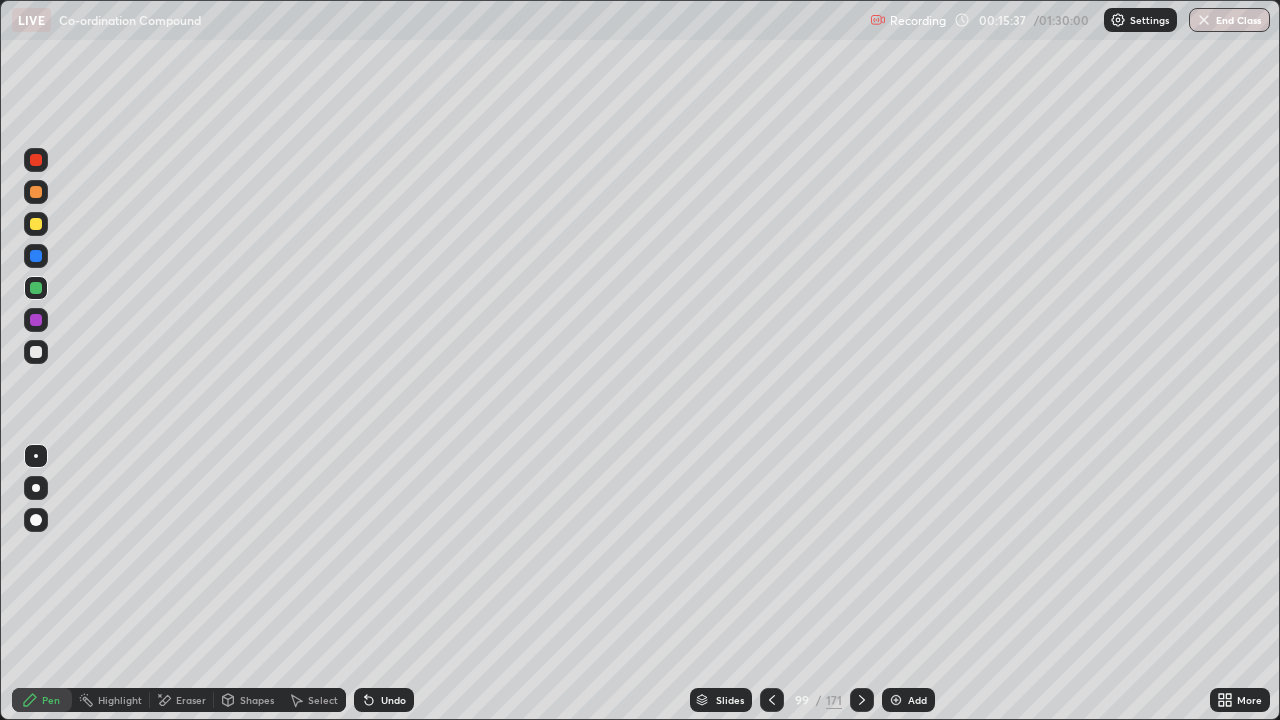 click 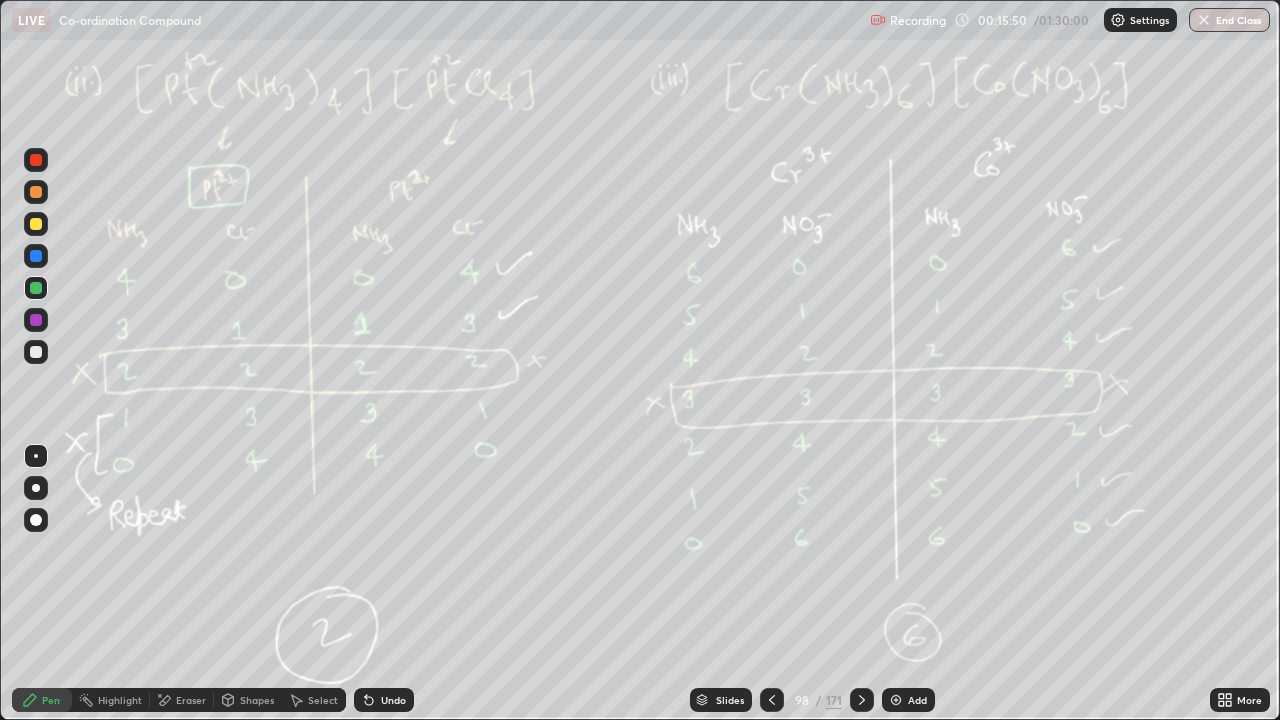 click 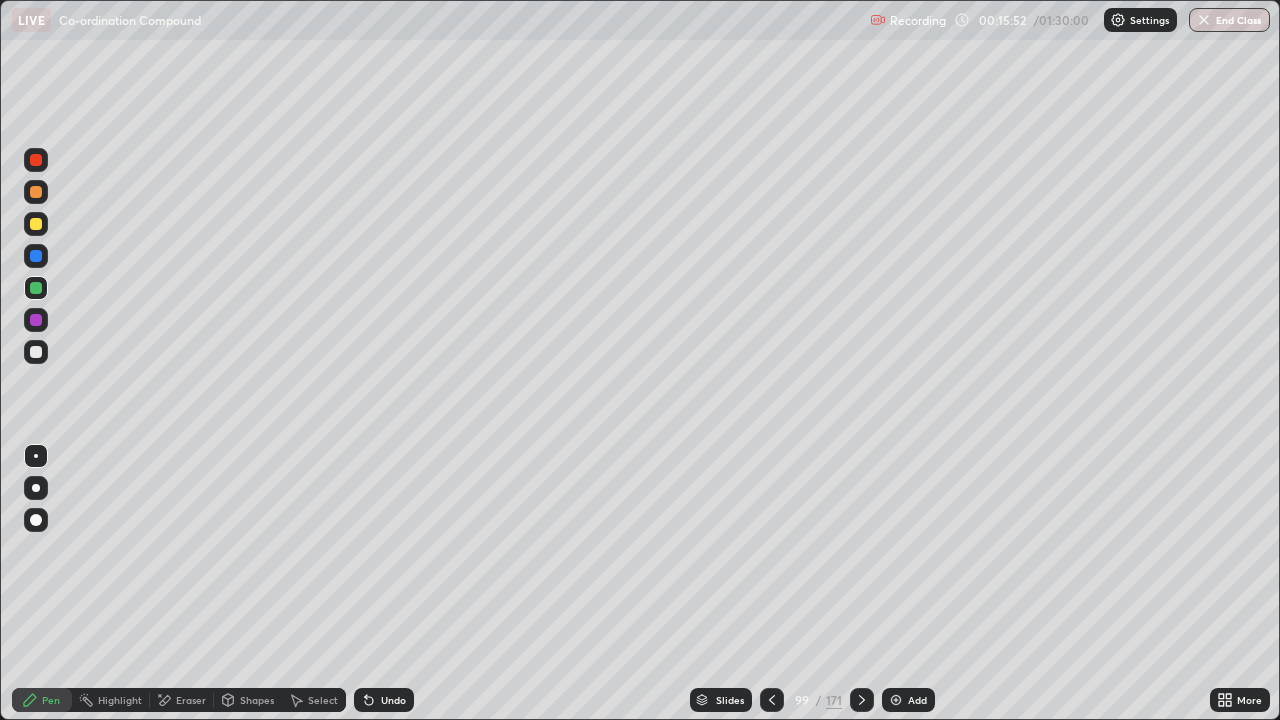 click 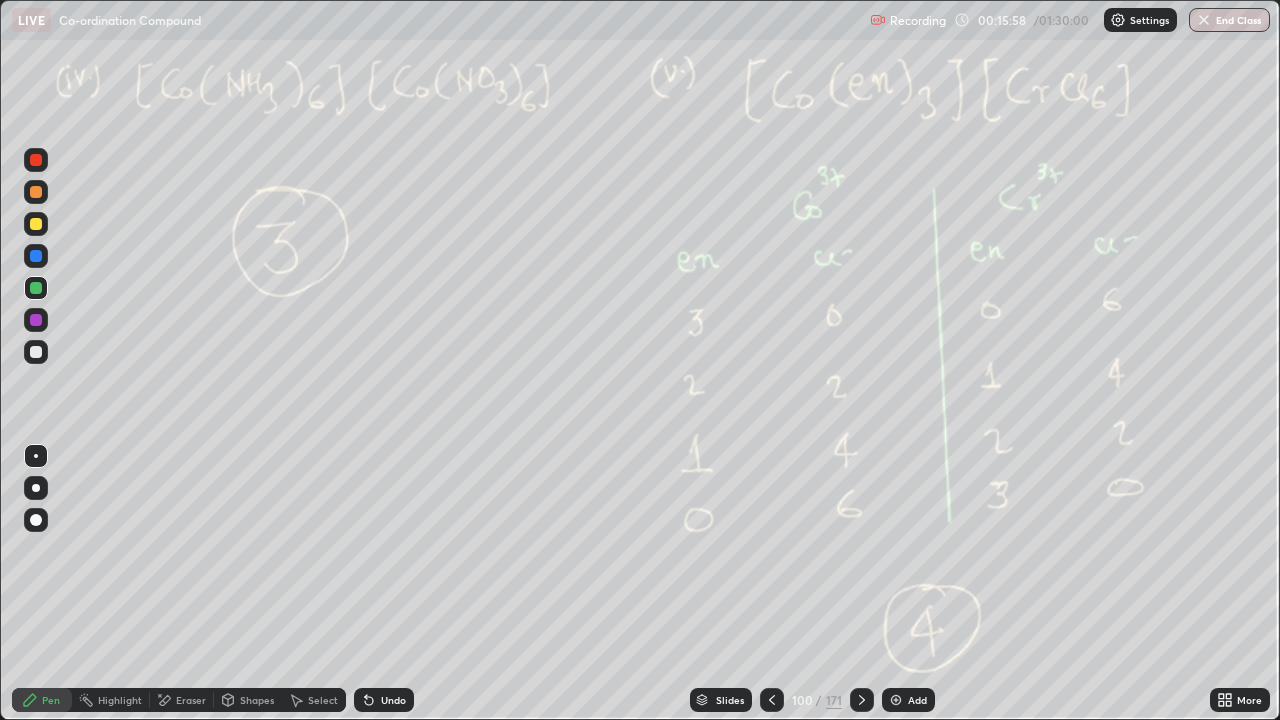click 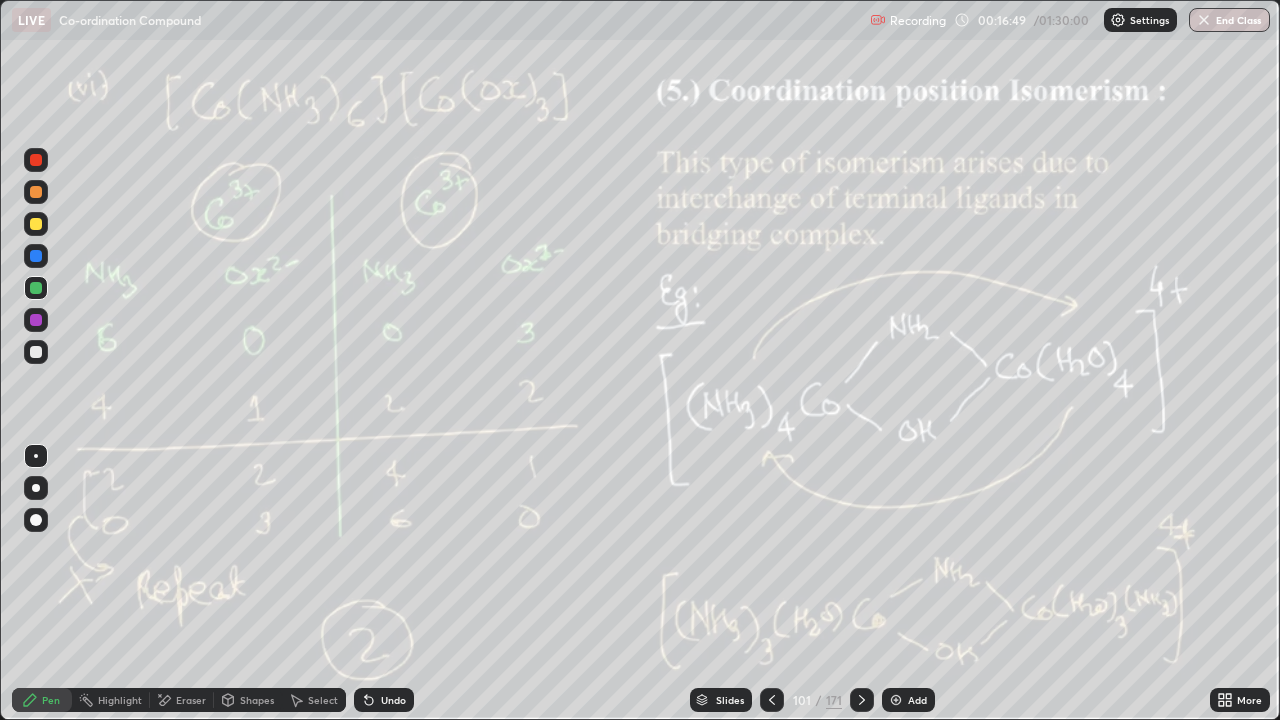 click 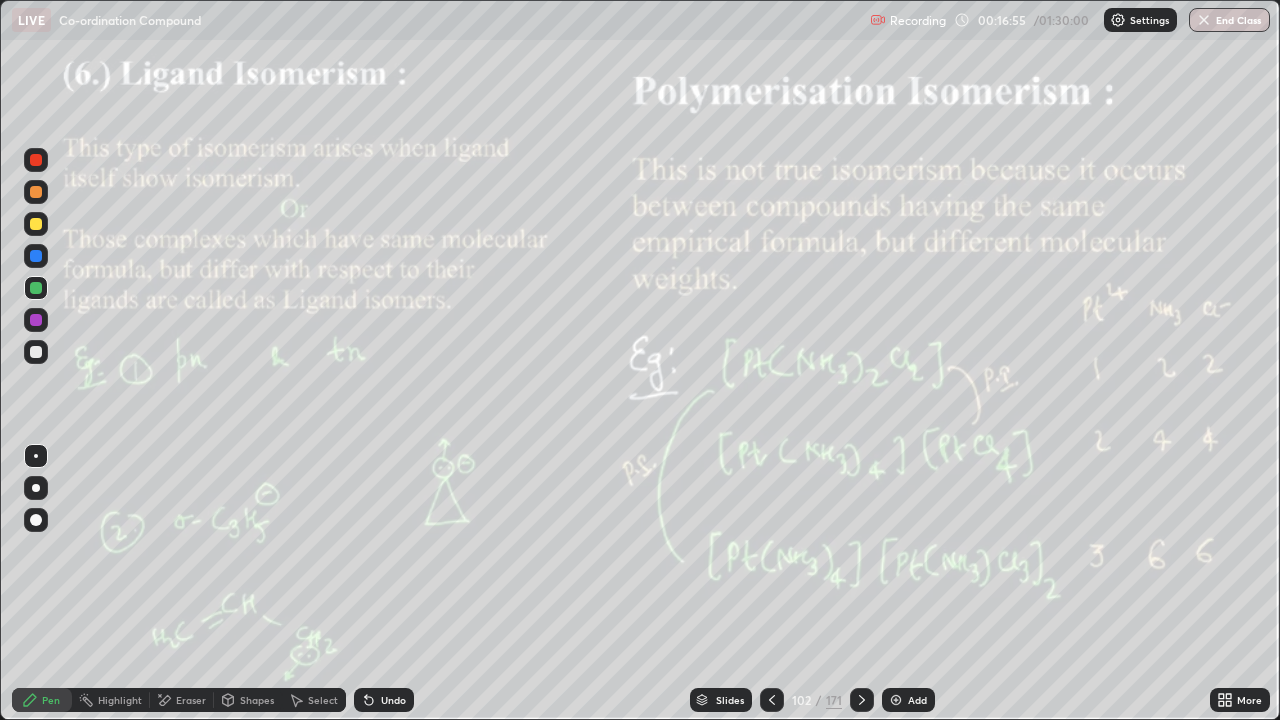 click at bounding box center [896, 700] 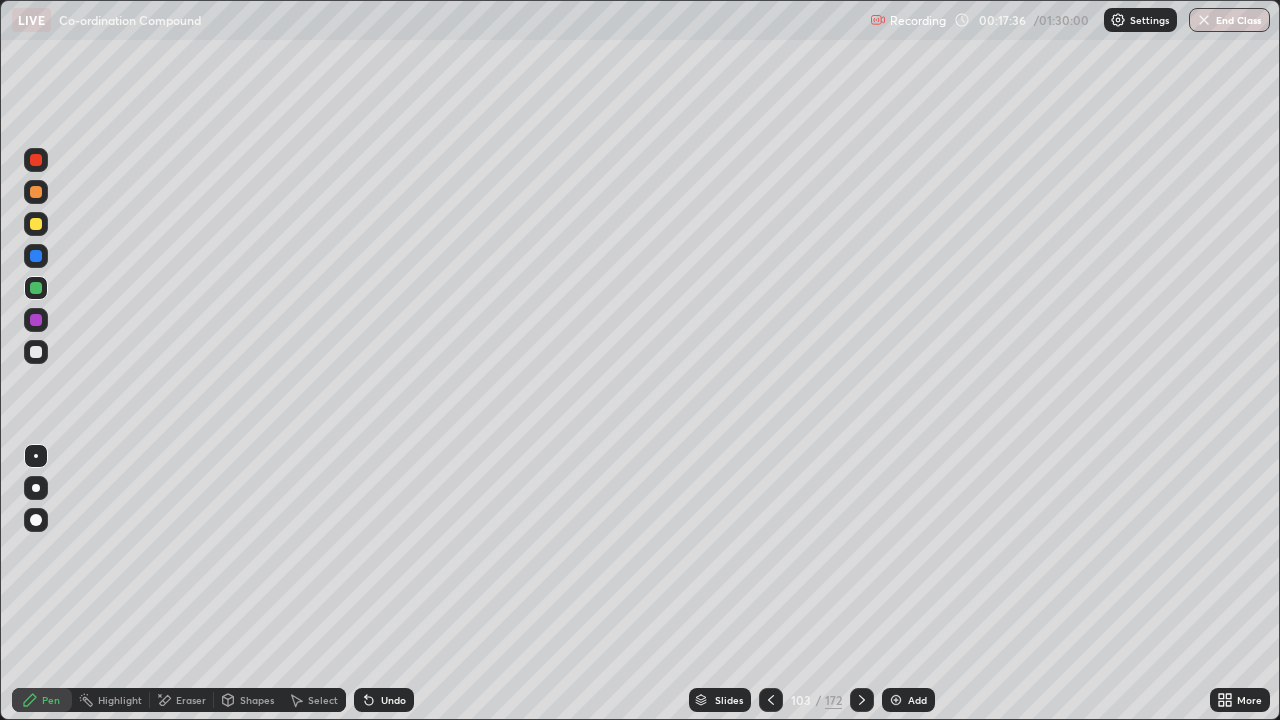 click 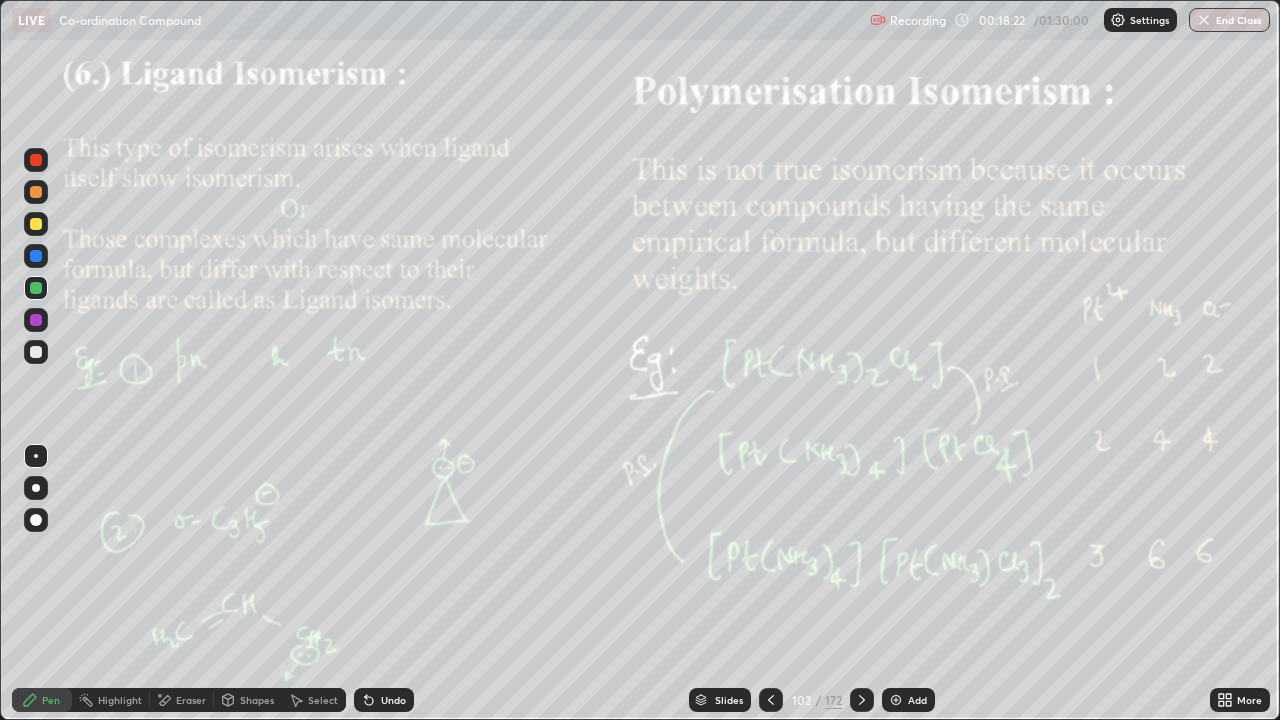 click 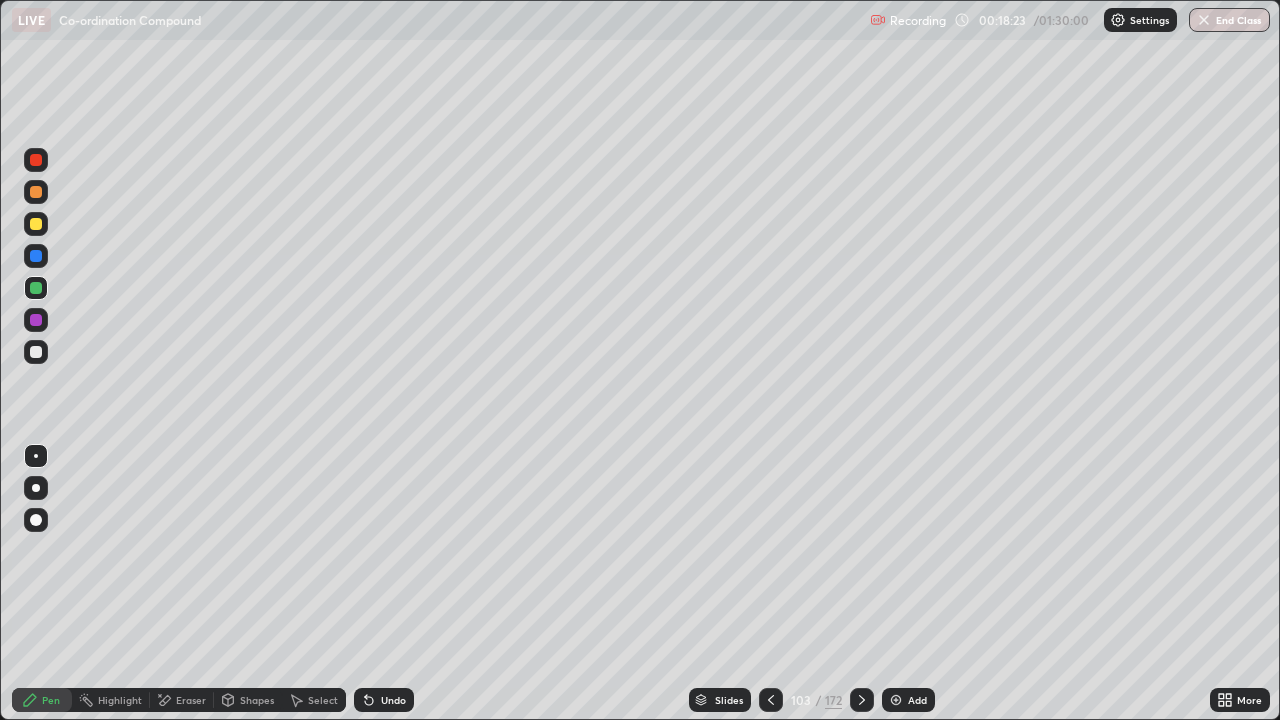 click 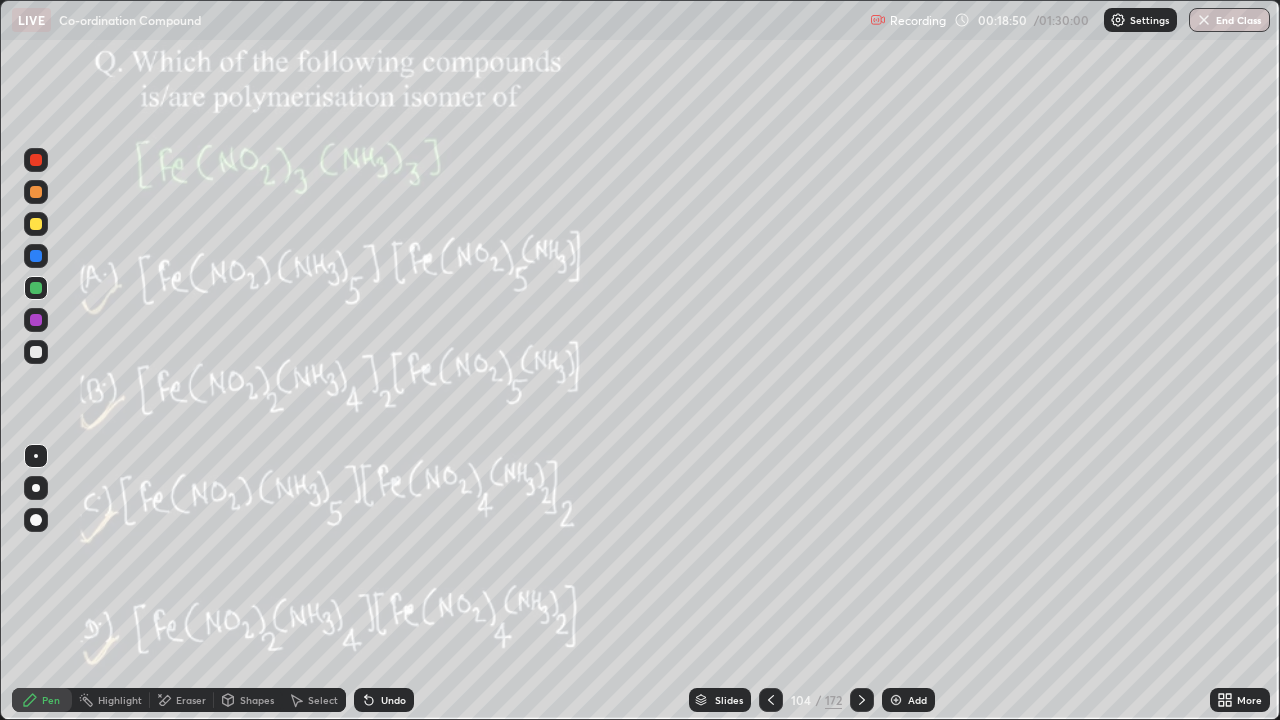 click 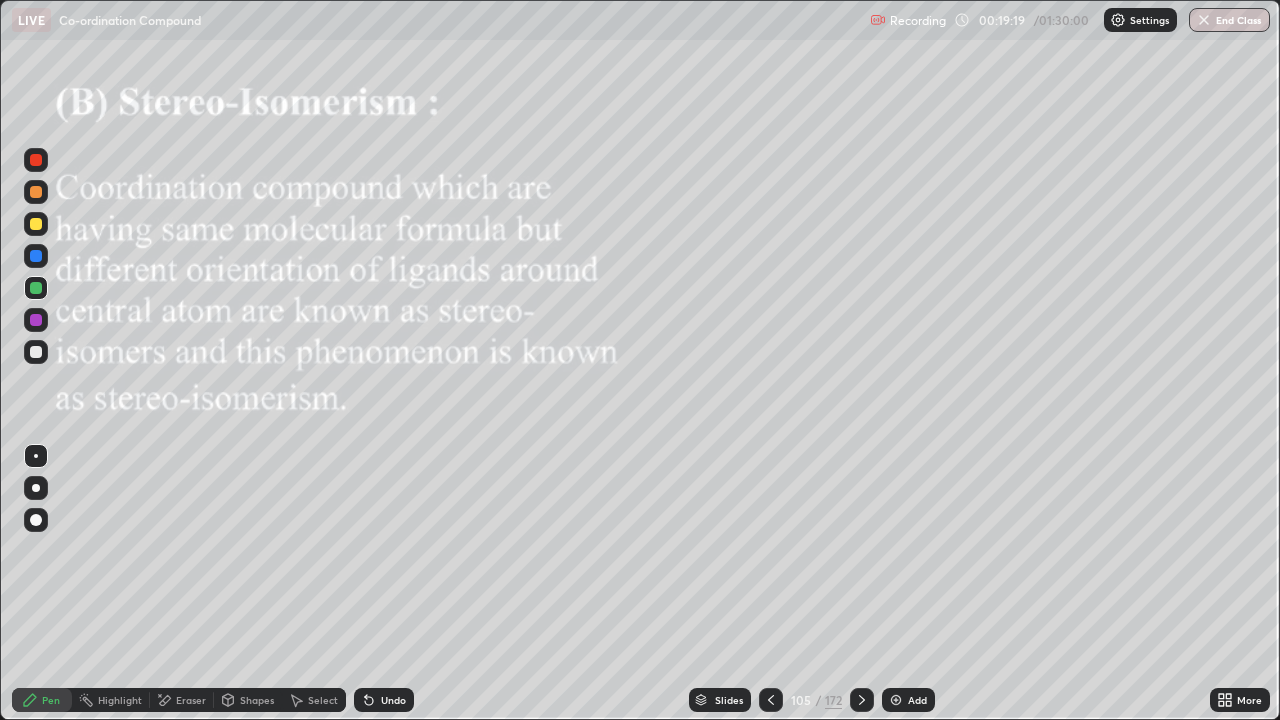 click on "Add" at bounding box center (917, 700) 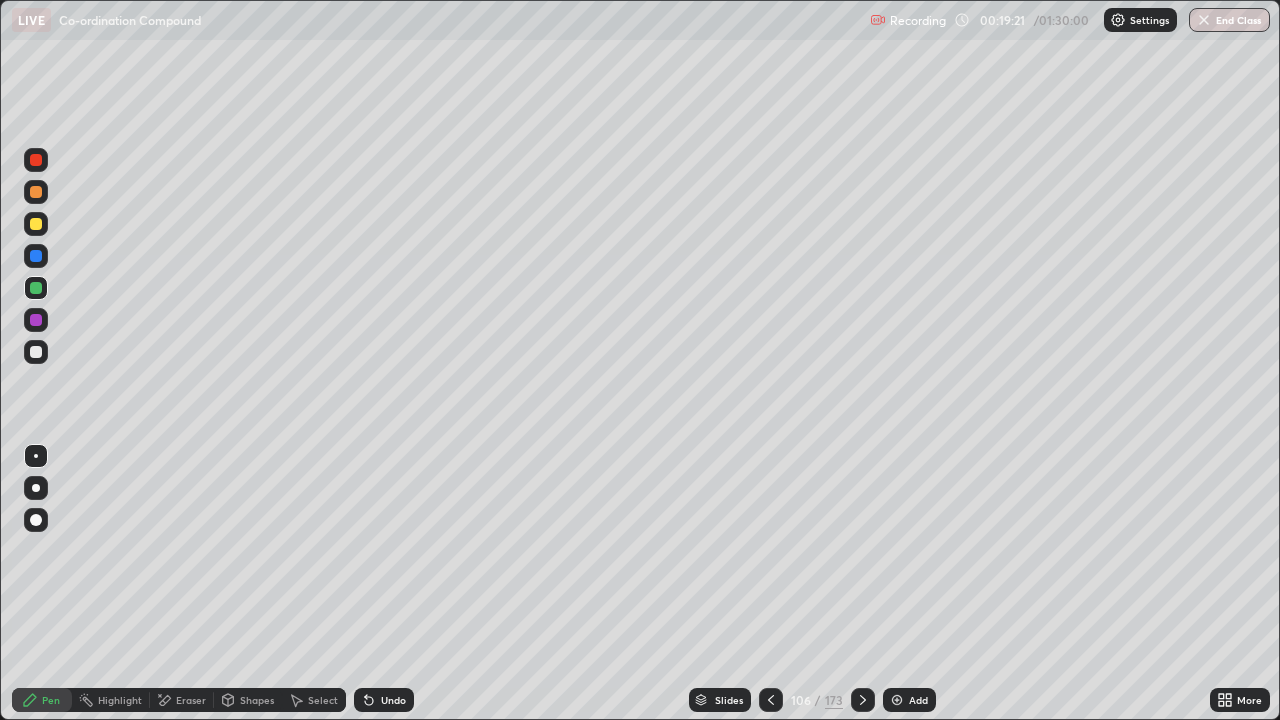 click at bounding box center [36, 192] 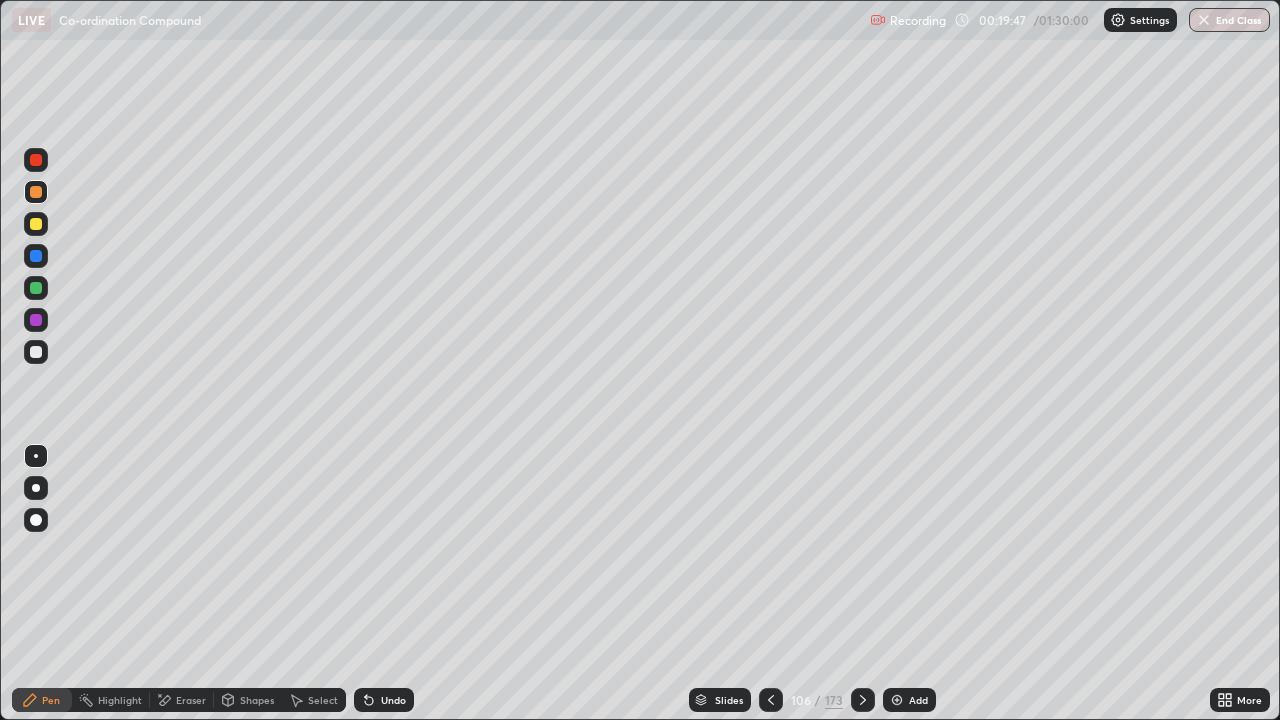 click on "Add" at bounding box center [918, 700] 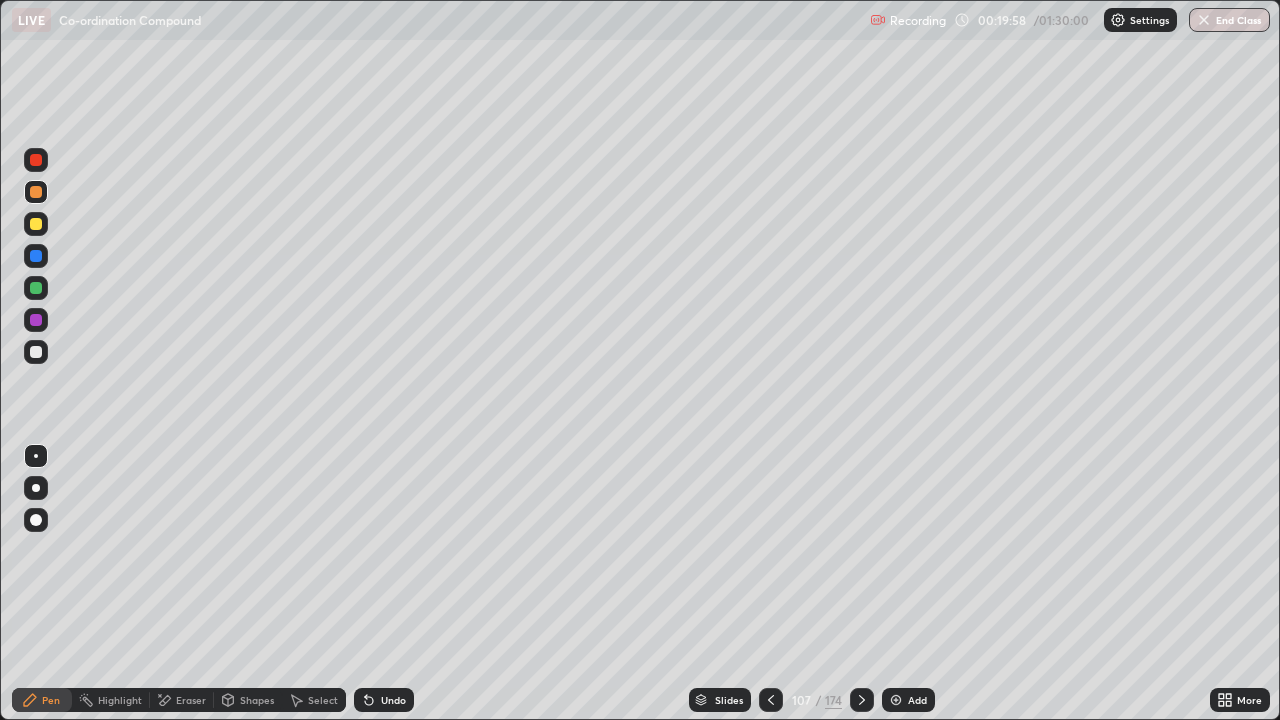 click at bounding box center [36, 352] 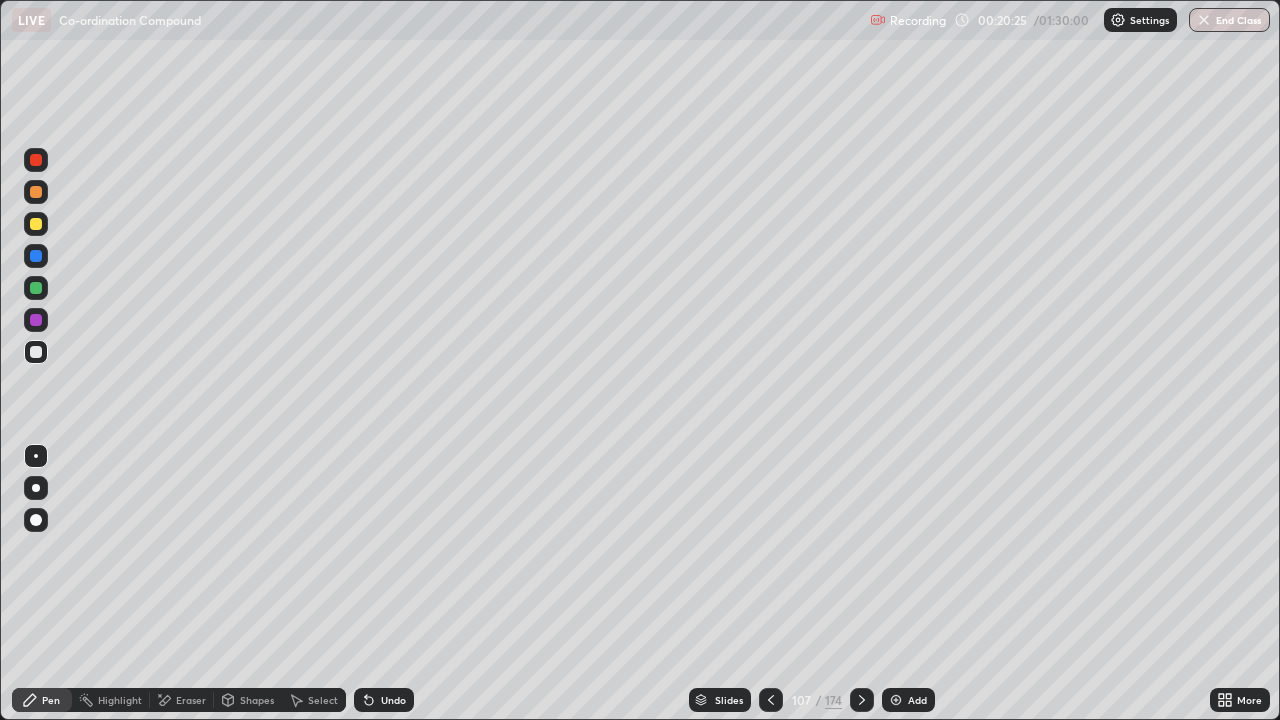 click on "Select" at bounding box center [323, 700] 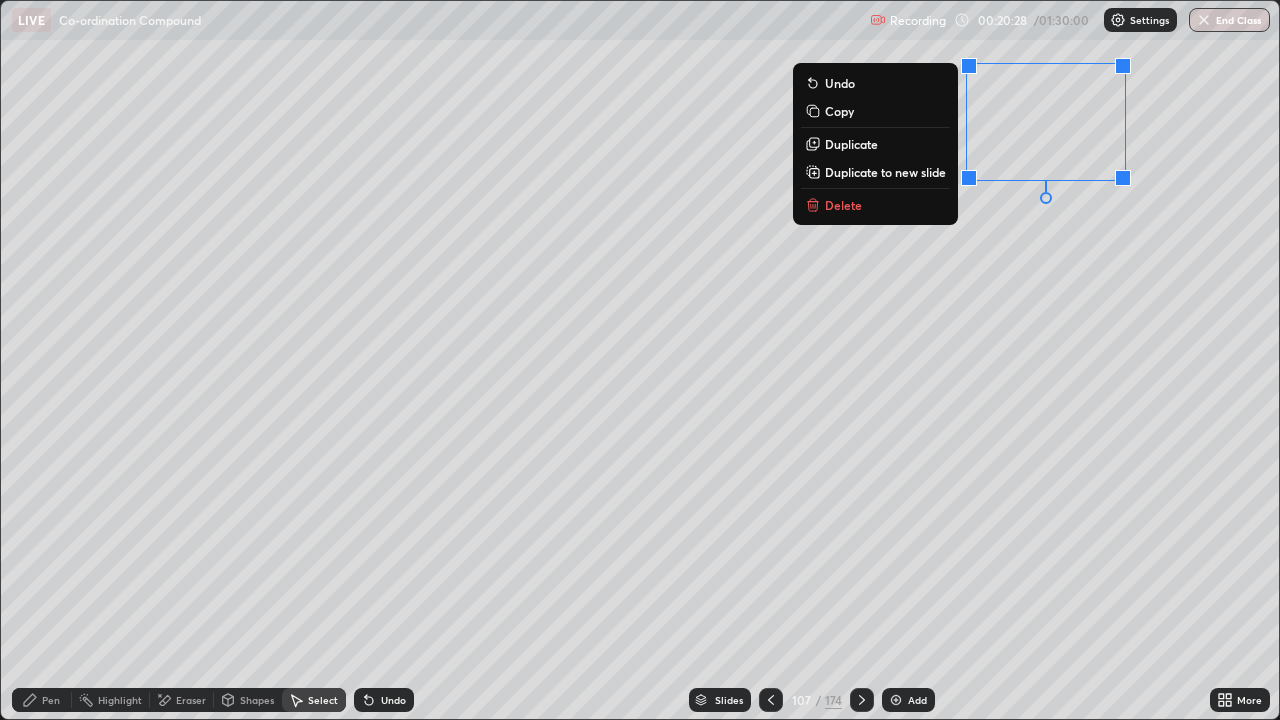 click on "Delete" at bounding box center (843, 205) 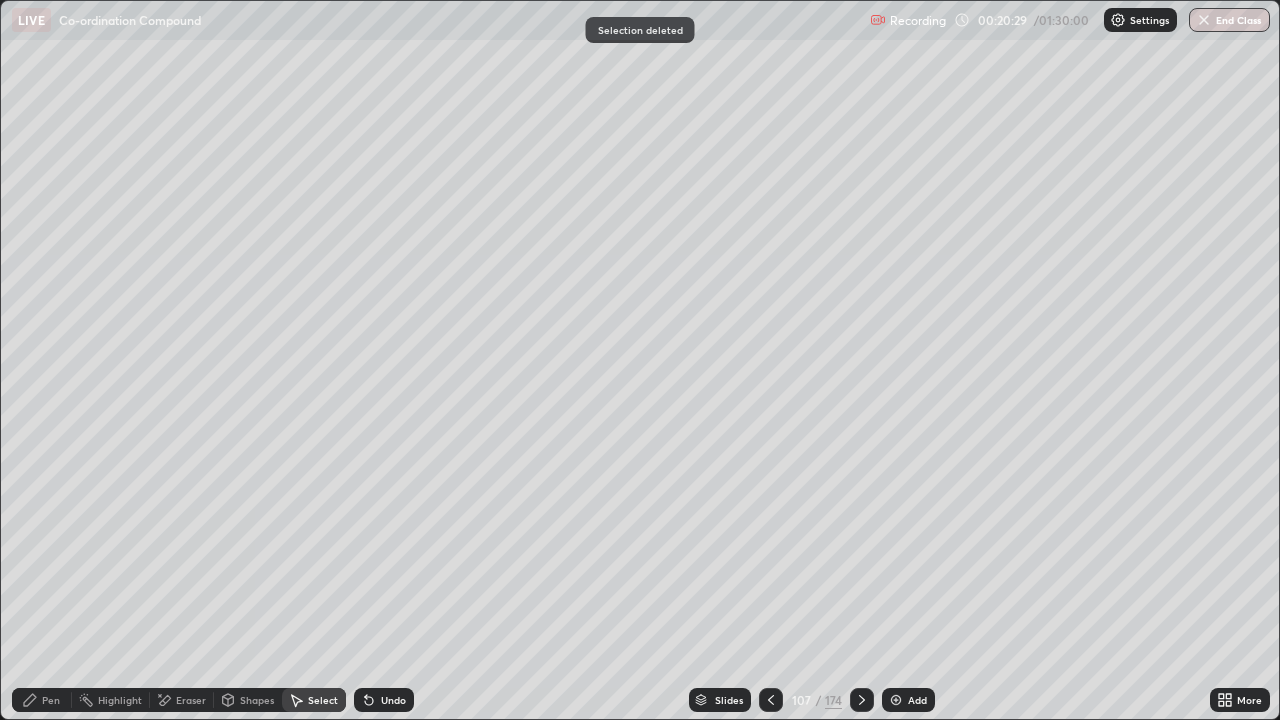 click on "Pen" at bounding box center [51, 700] 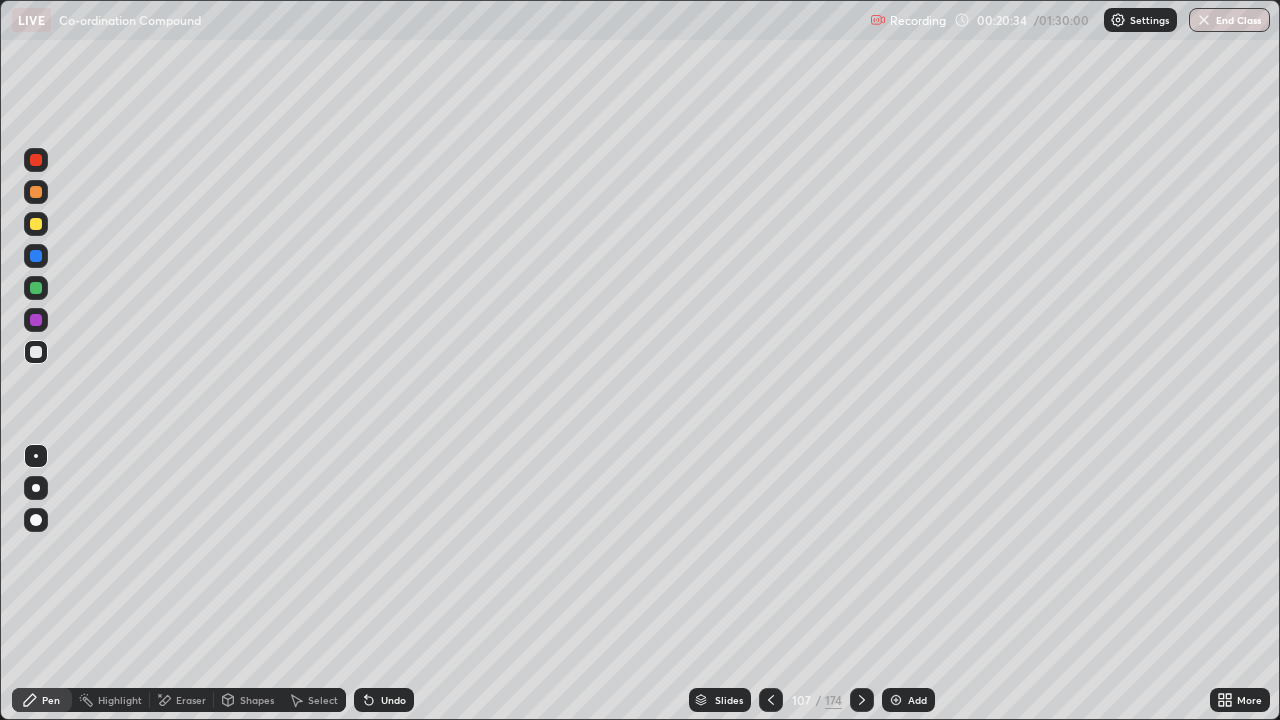 click at bounding box center [36, 288] 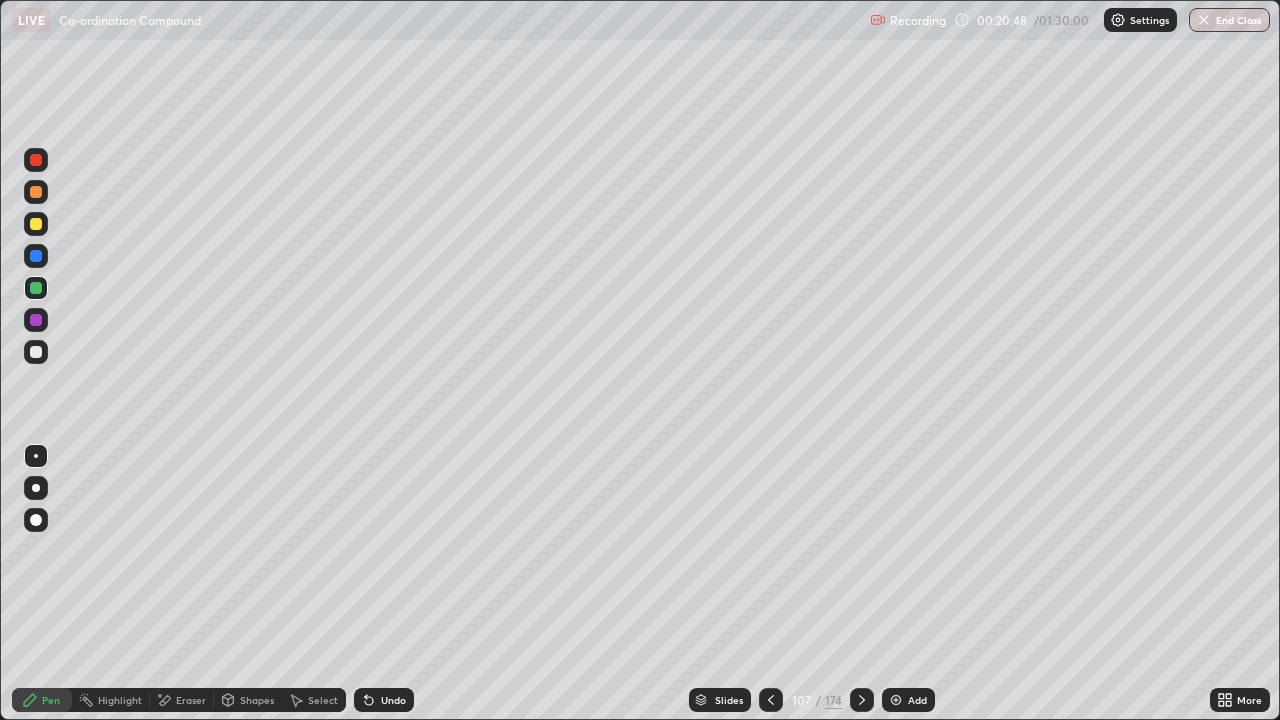click at bounding box center [36, 192] 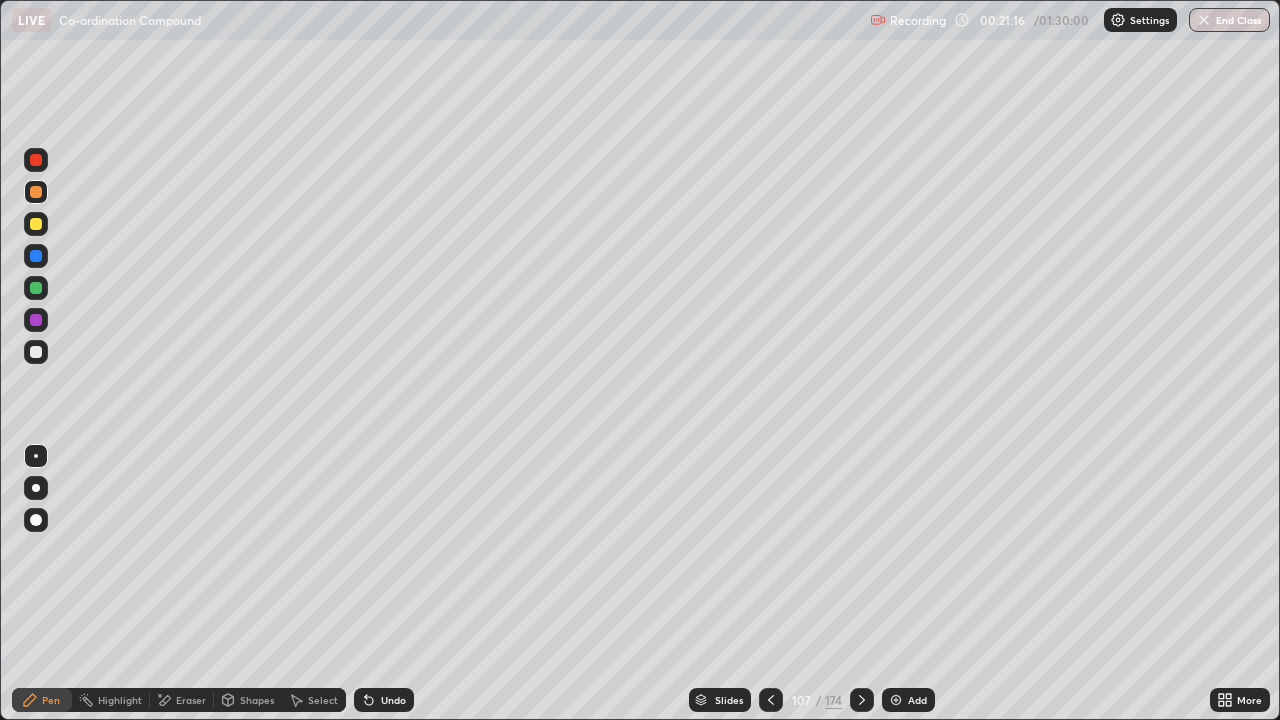 click at bounding box center (36, 288) 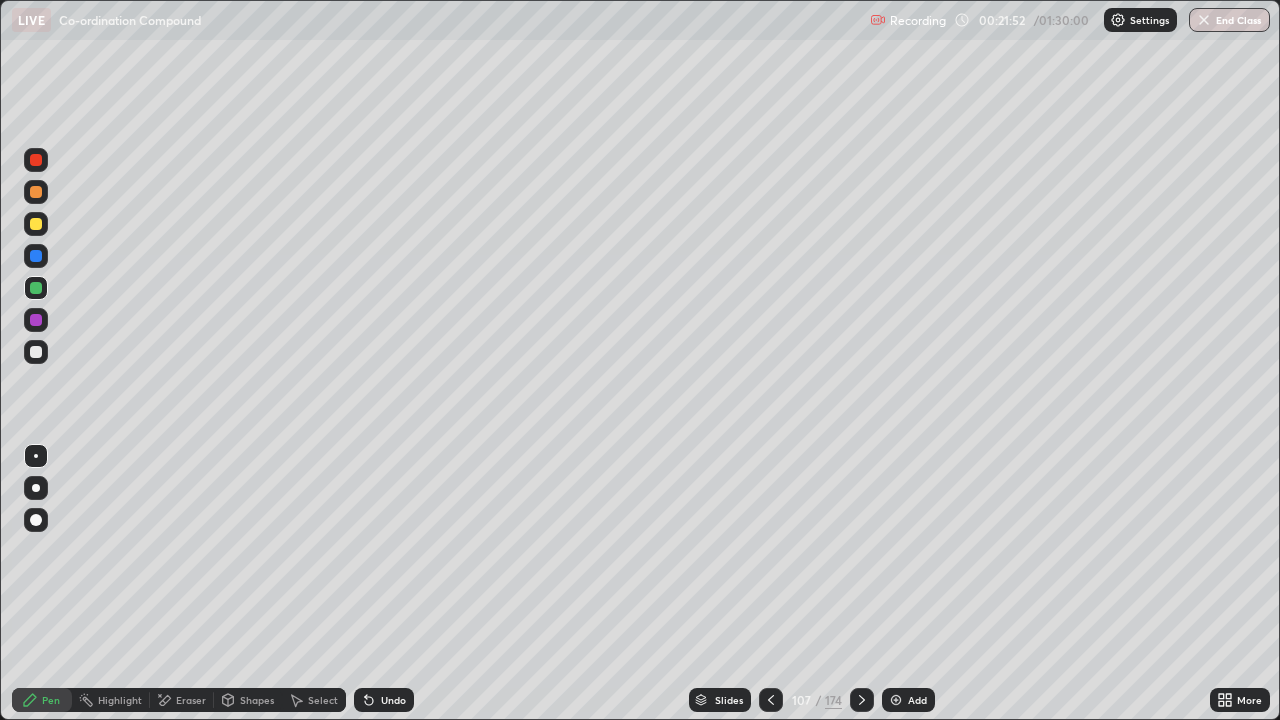 click 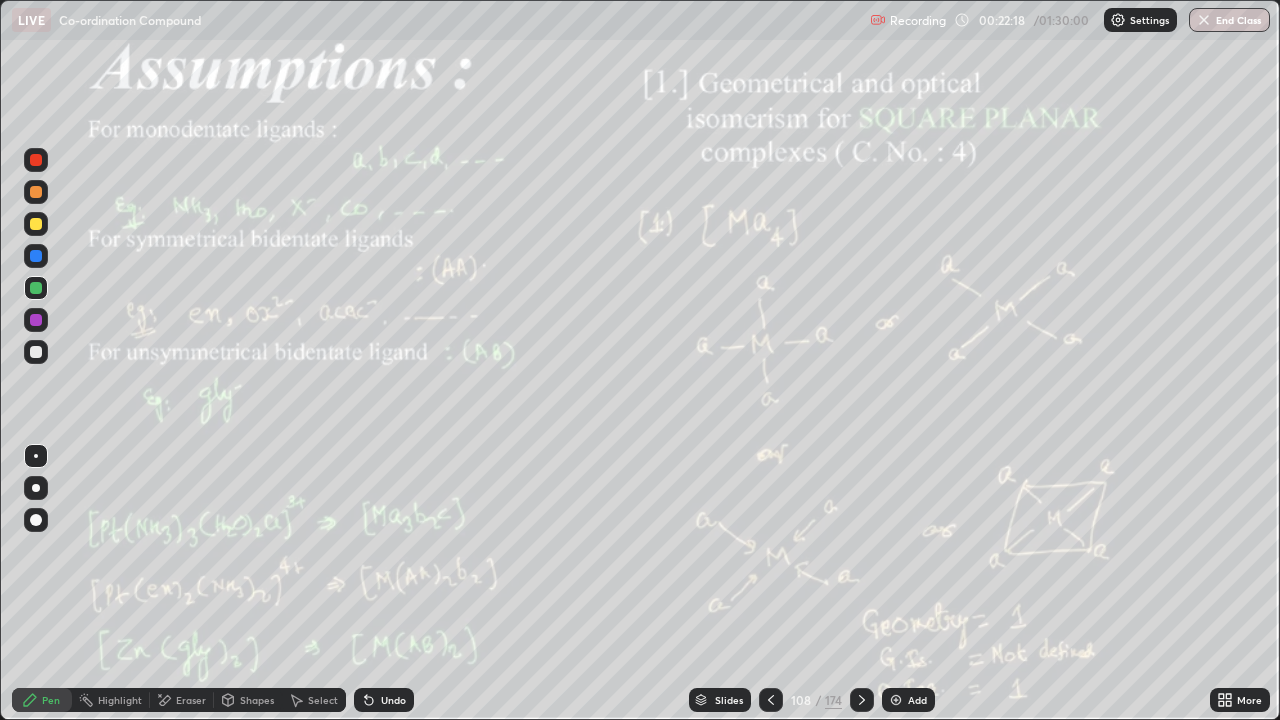 click at bounding box center (896, 700) 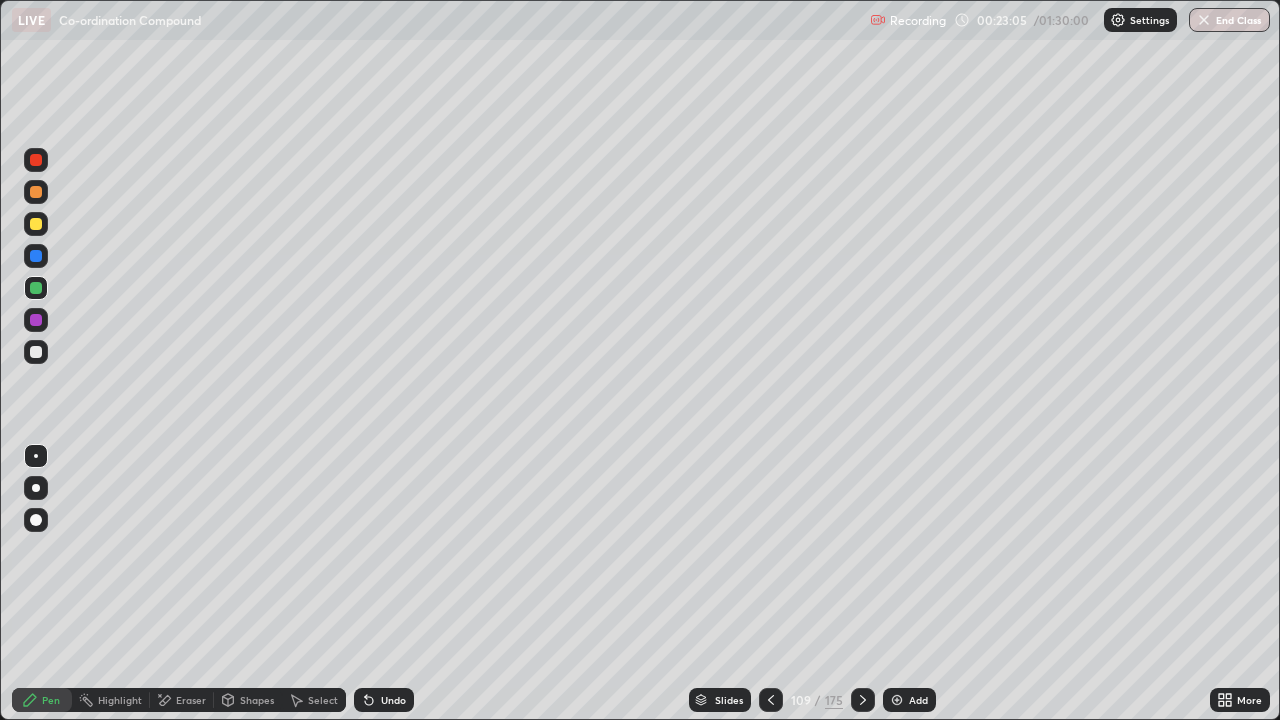 click on "Select" at bounding box center (314, 700) 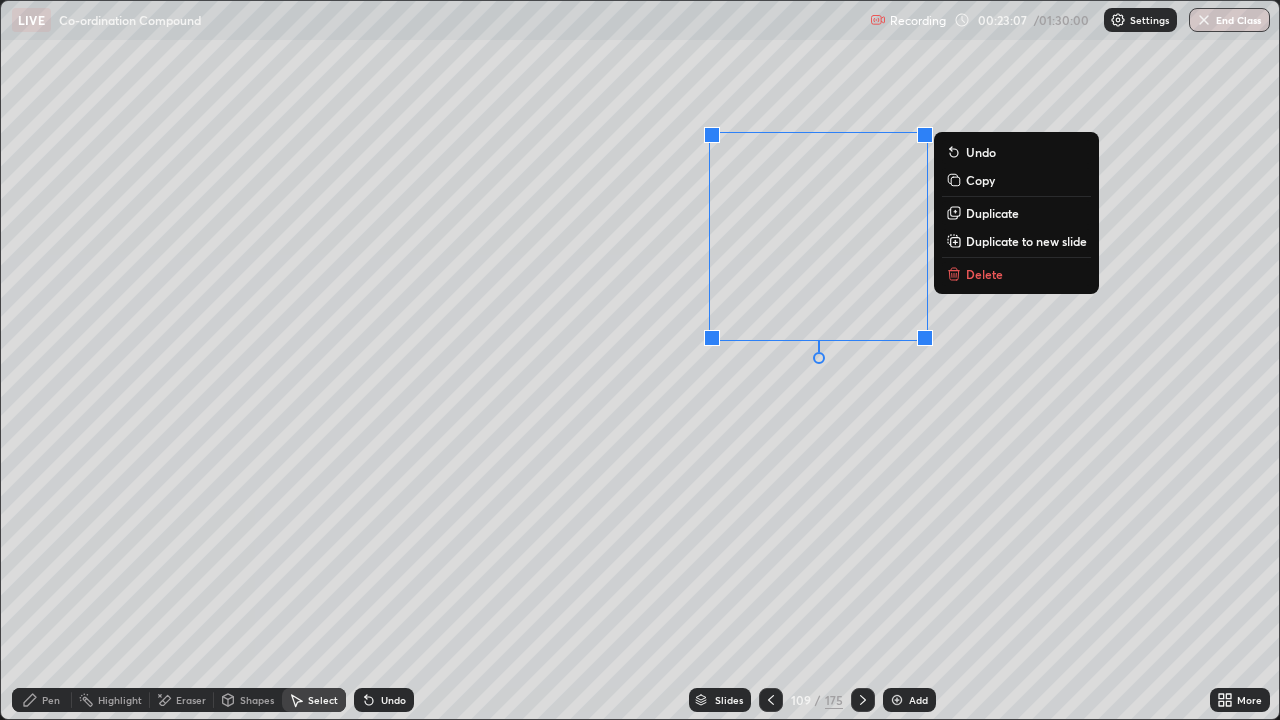 click on "Delete" at bounding box center (984, 274) 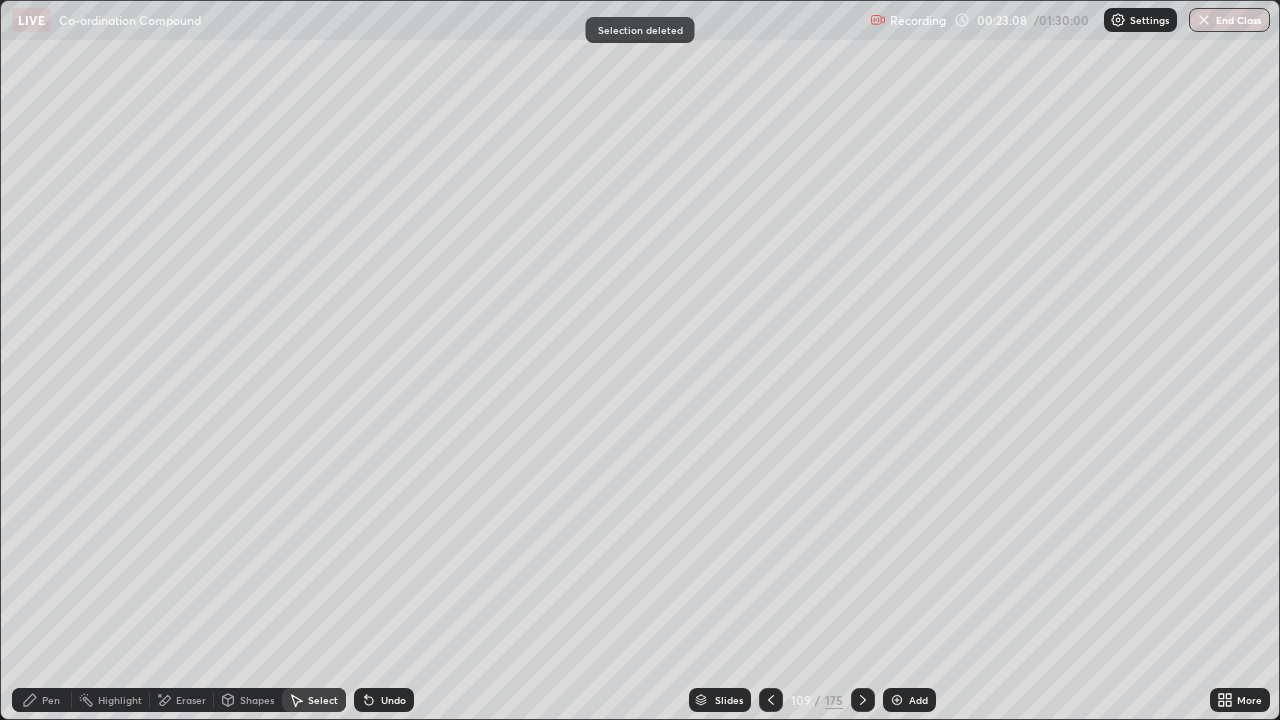 click 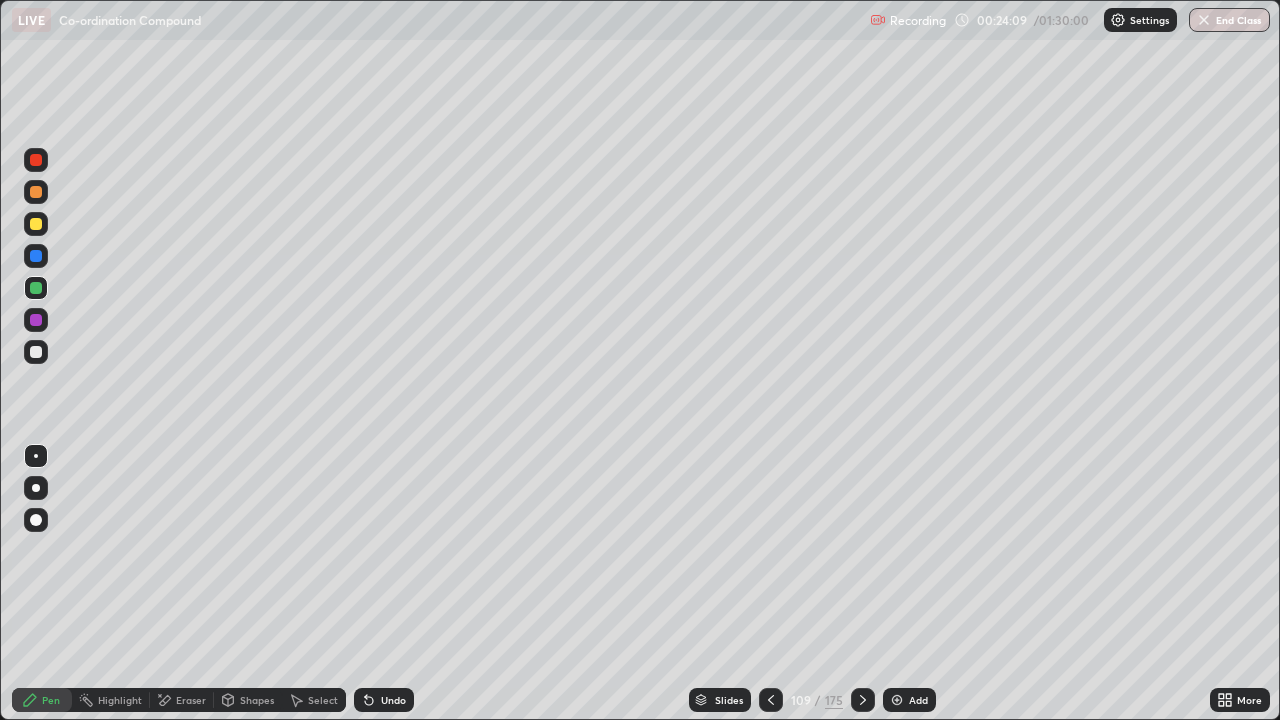 click on "Slides 109 / 175 Add" at bounding box center [812, 700] 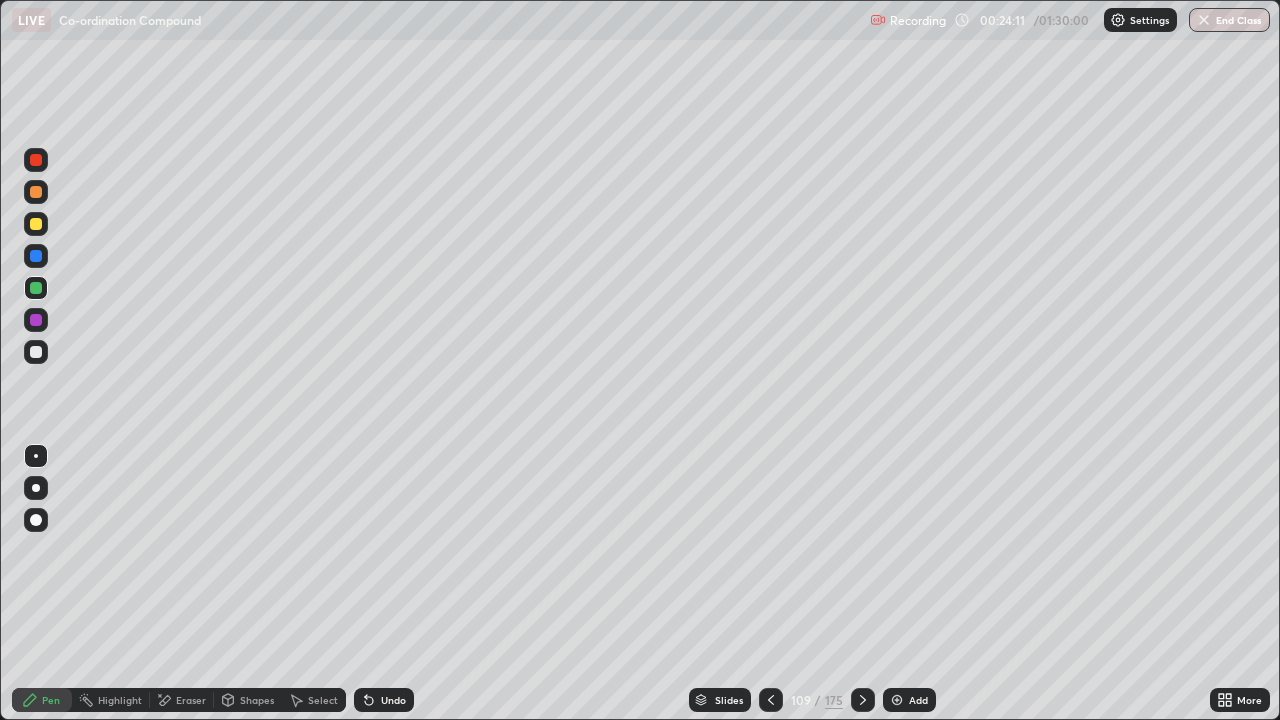 click on "Add" at bounding box center [909, 700] 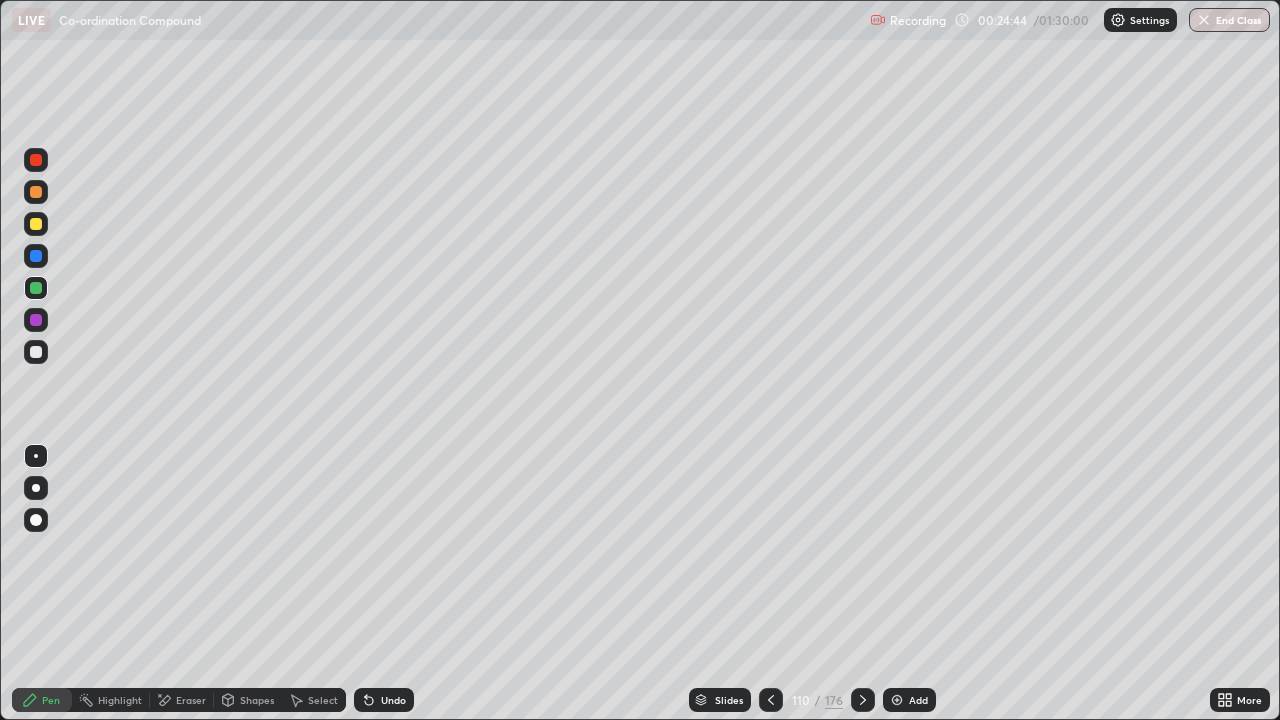 click 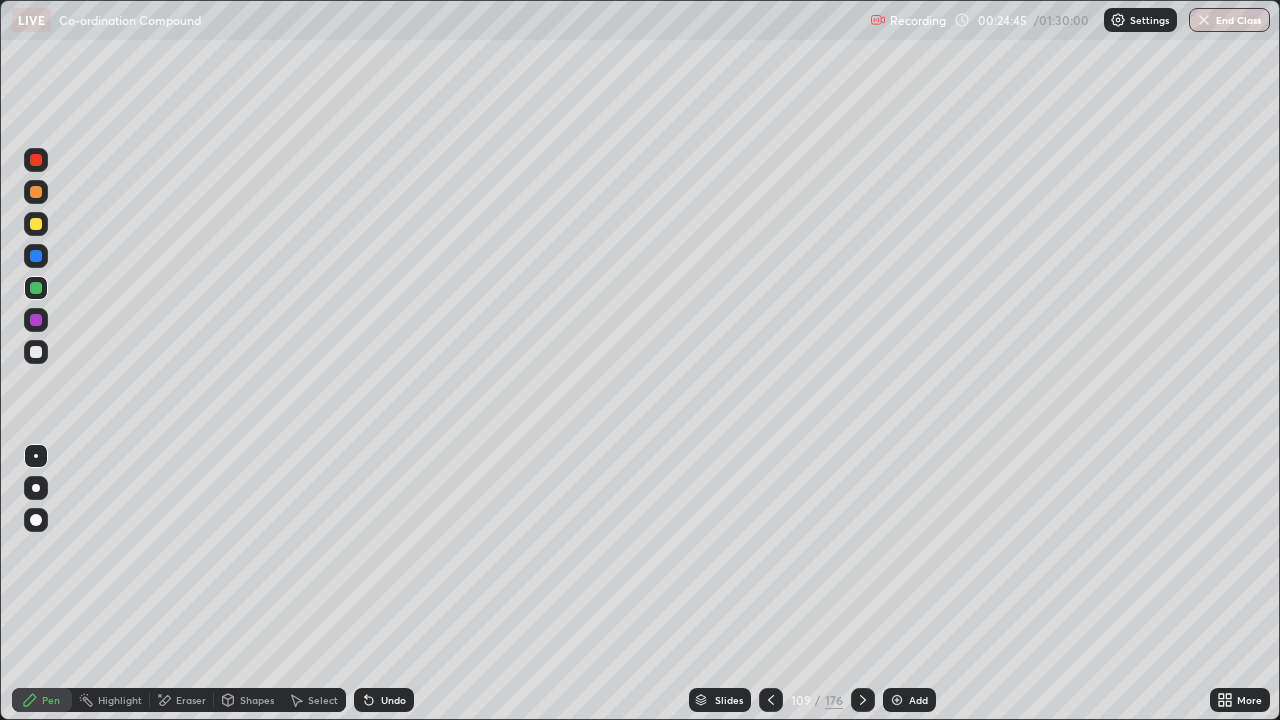 click 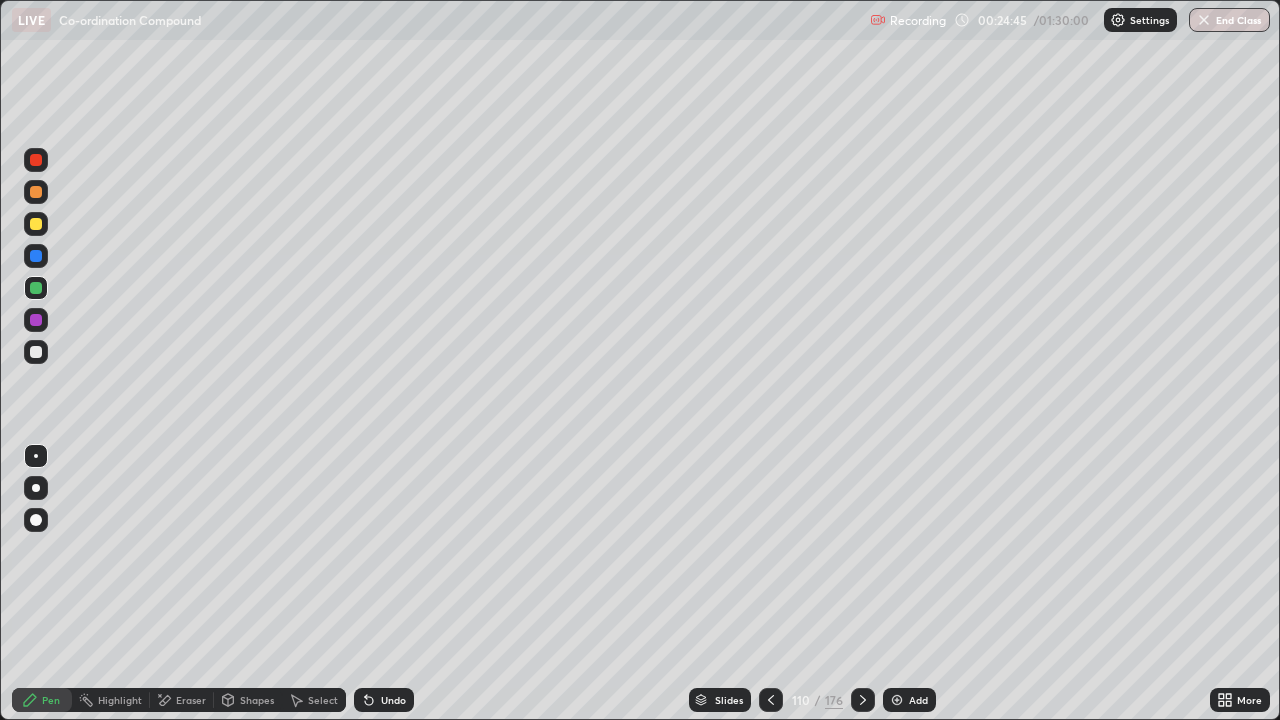 click 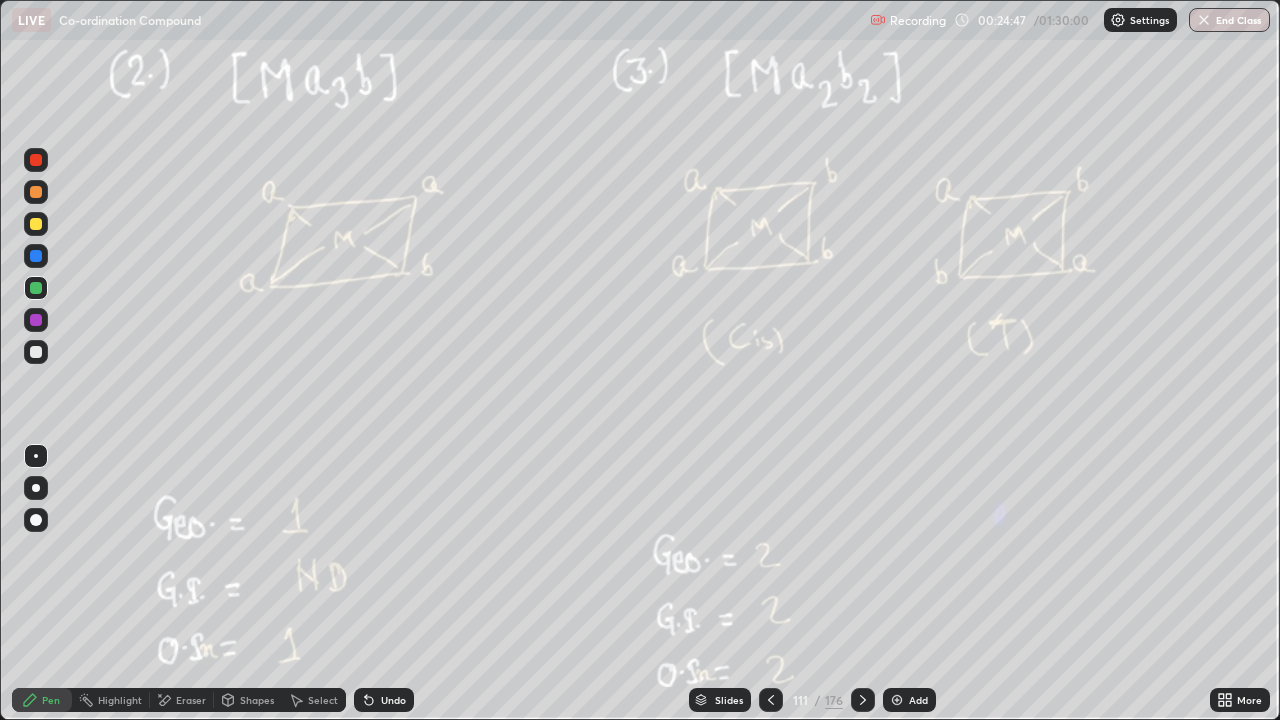 click 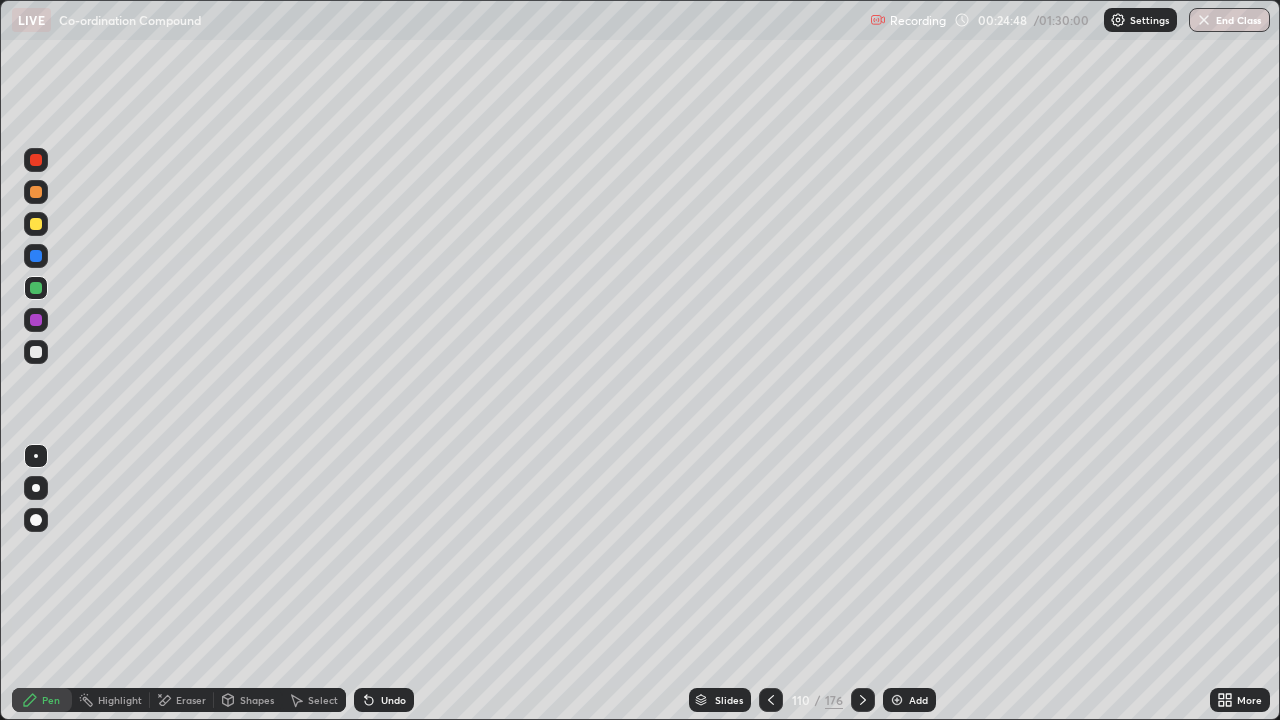 click 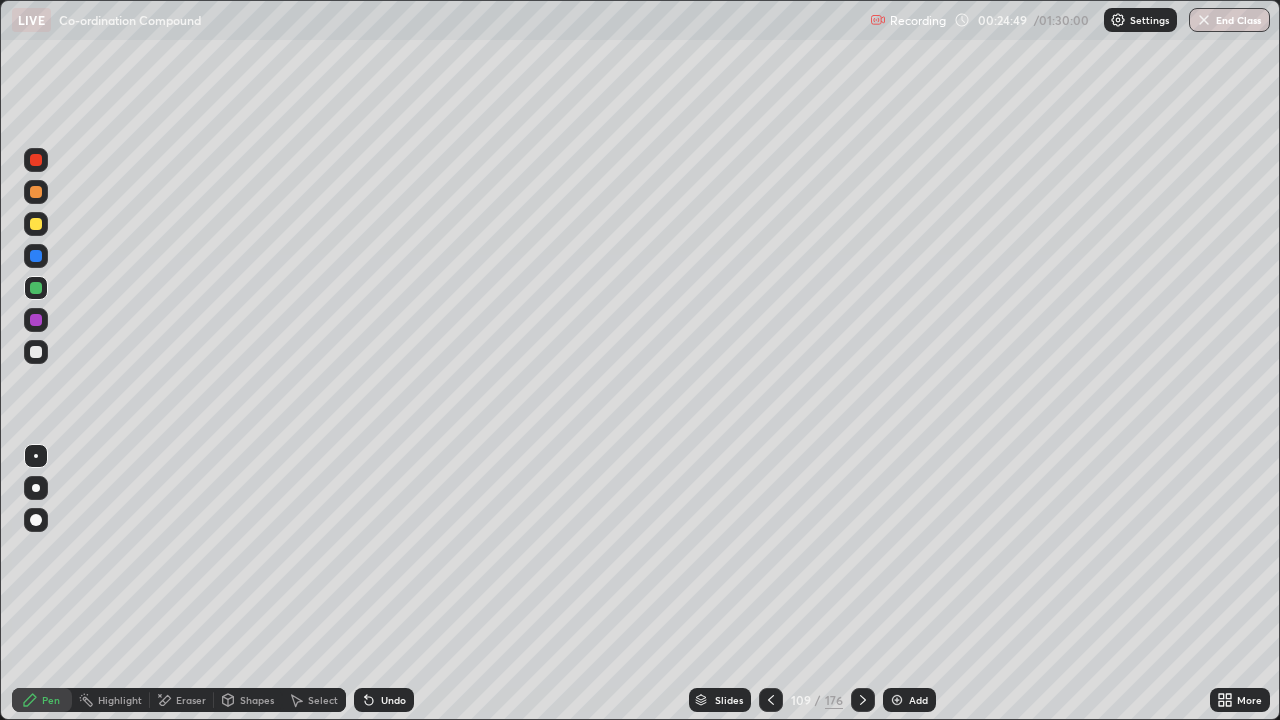 click 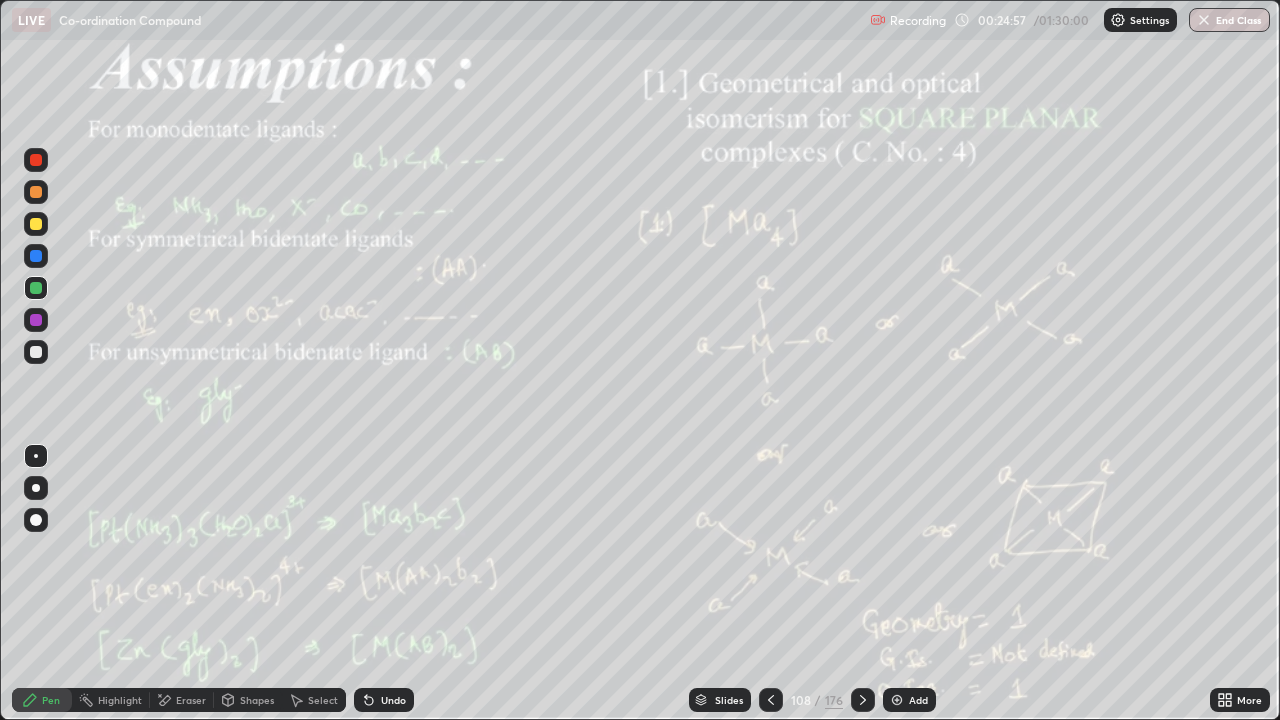click 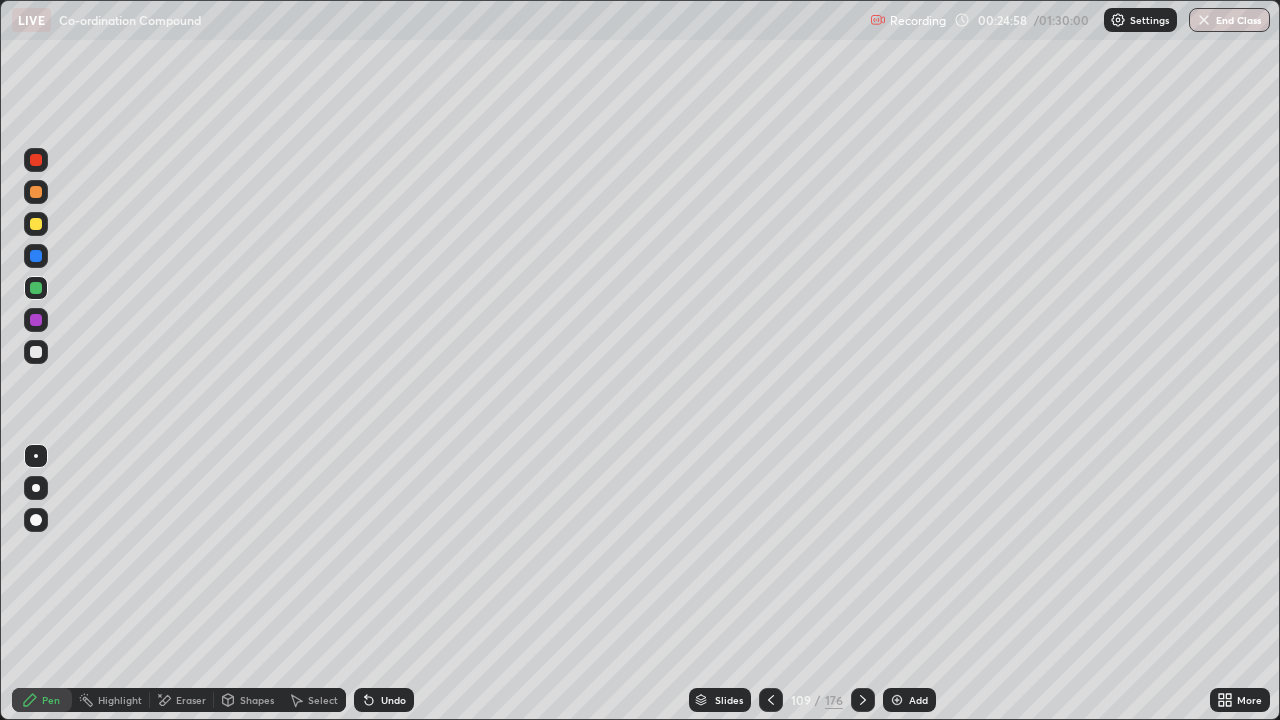 click 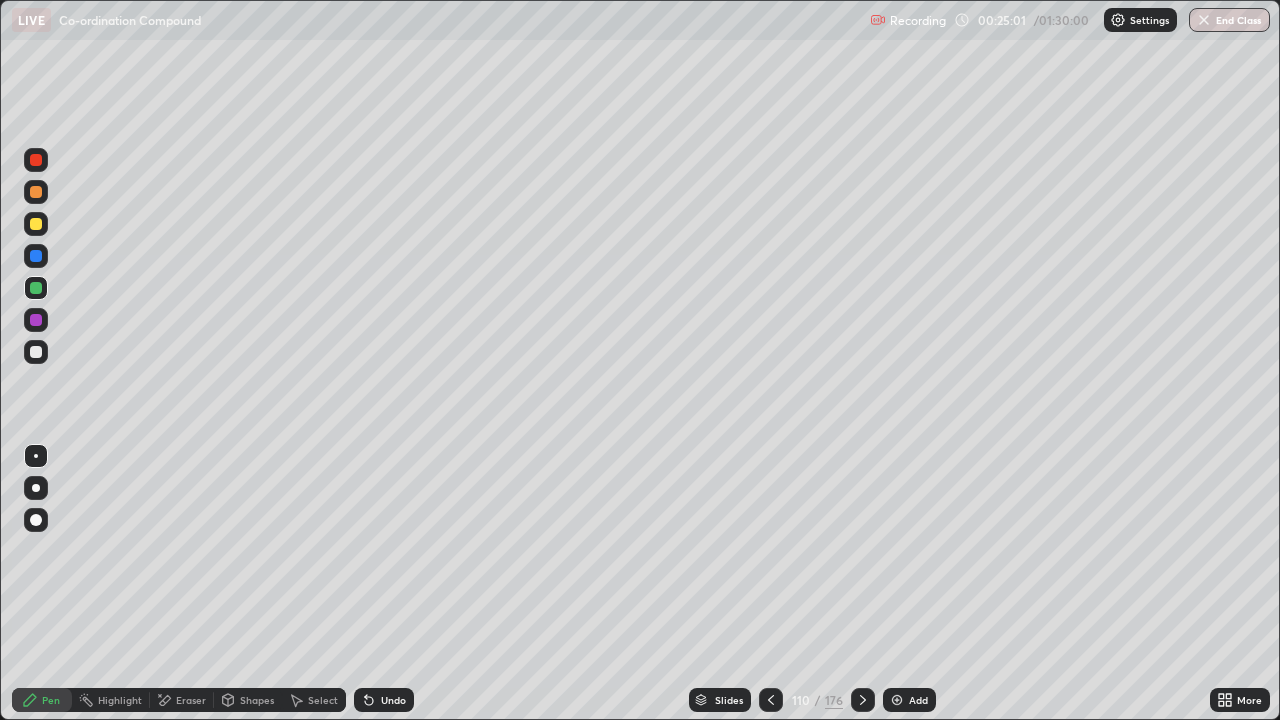 click 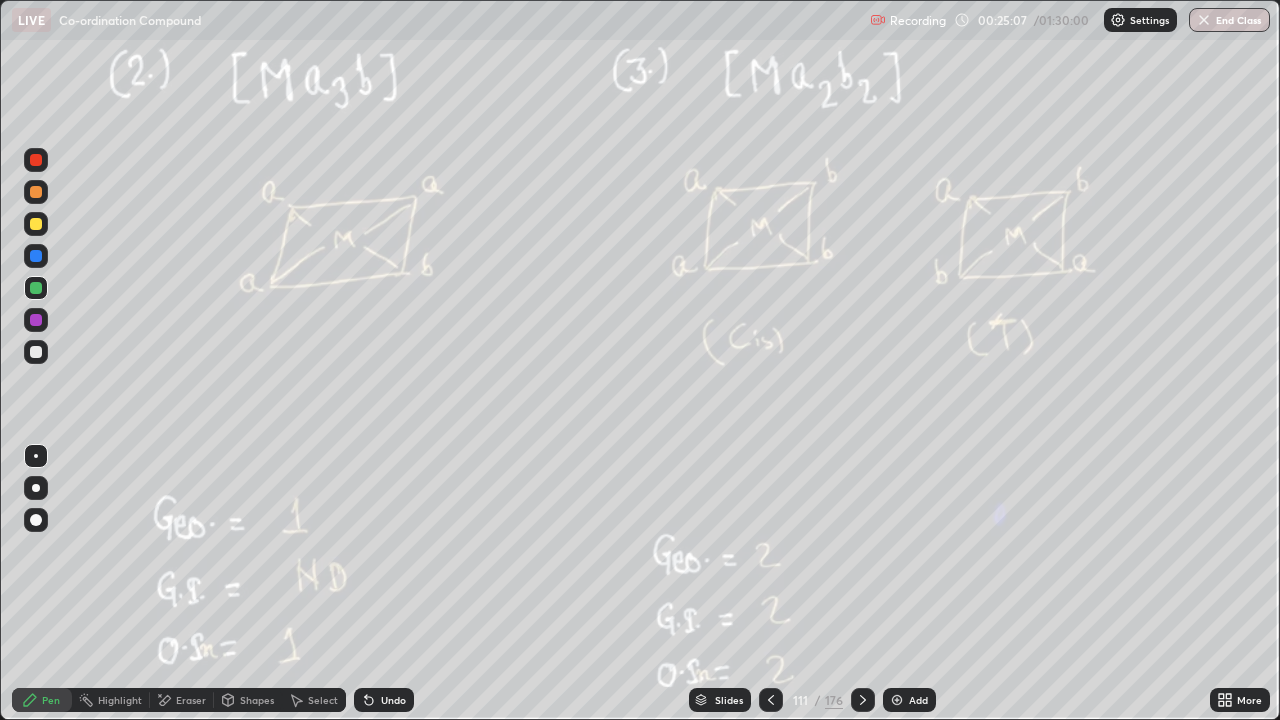click at bounding box center (897, 700) 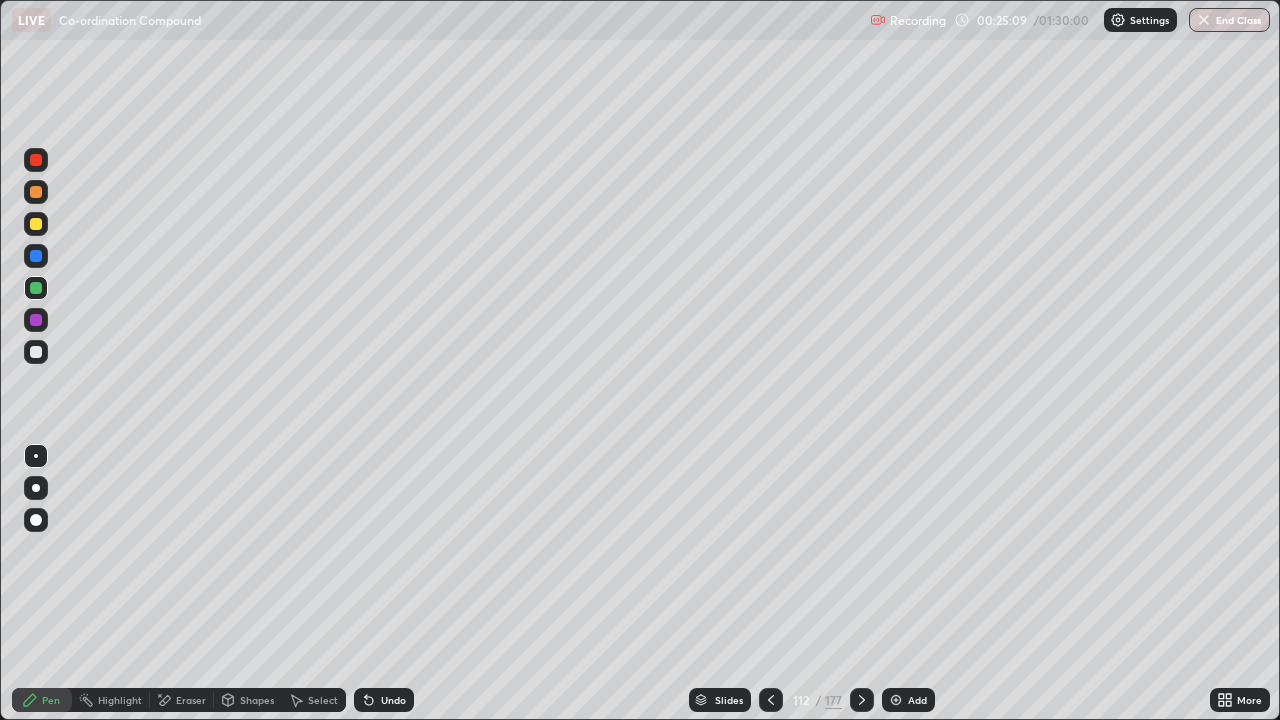 click at bounding box center (36, 192) 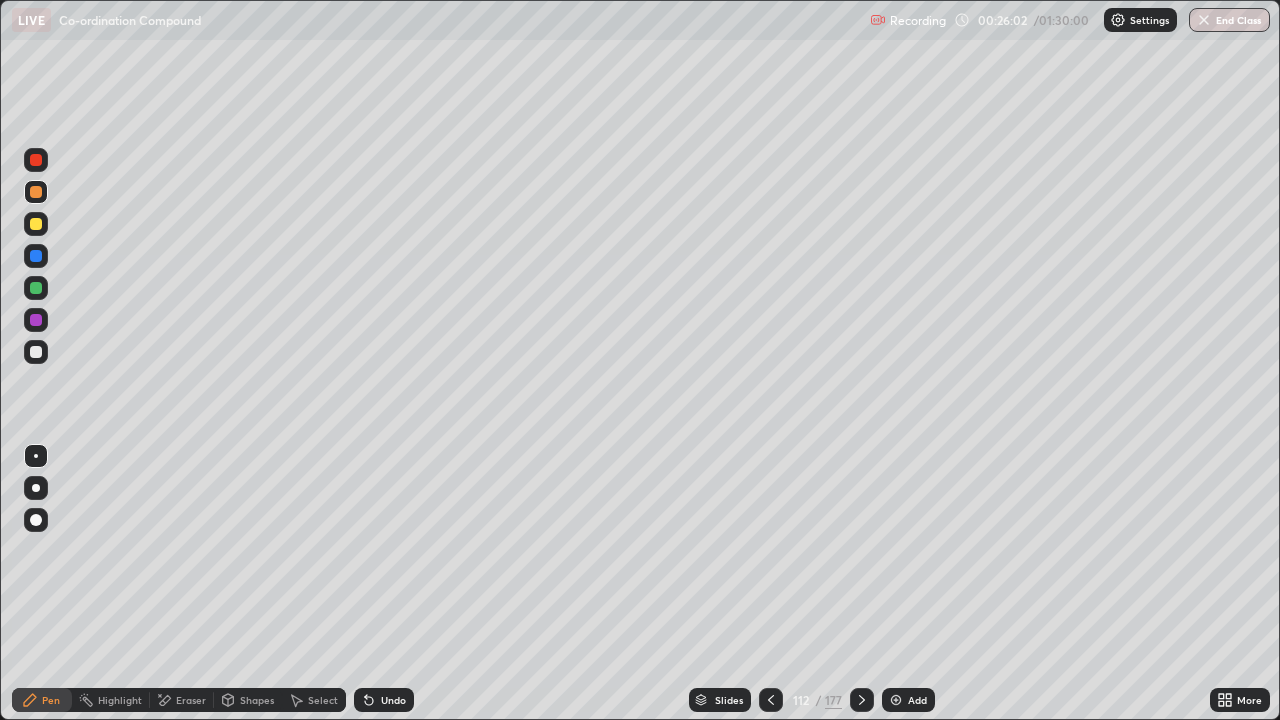 click 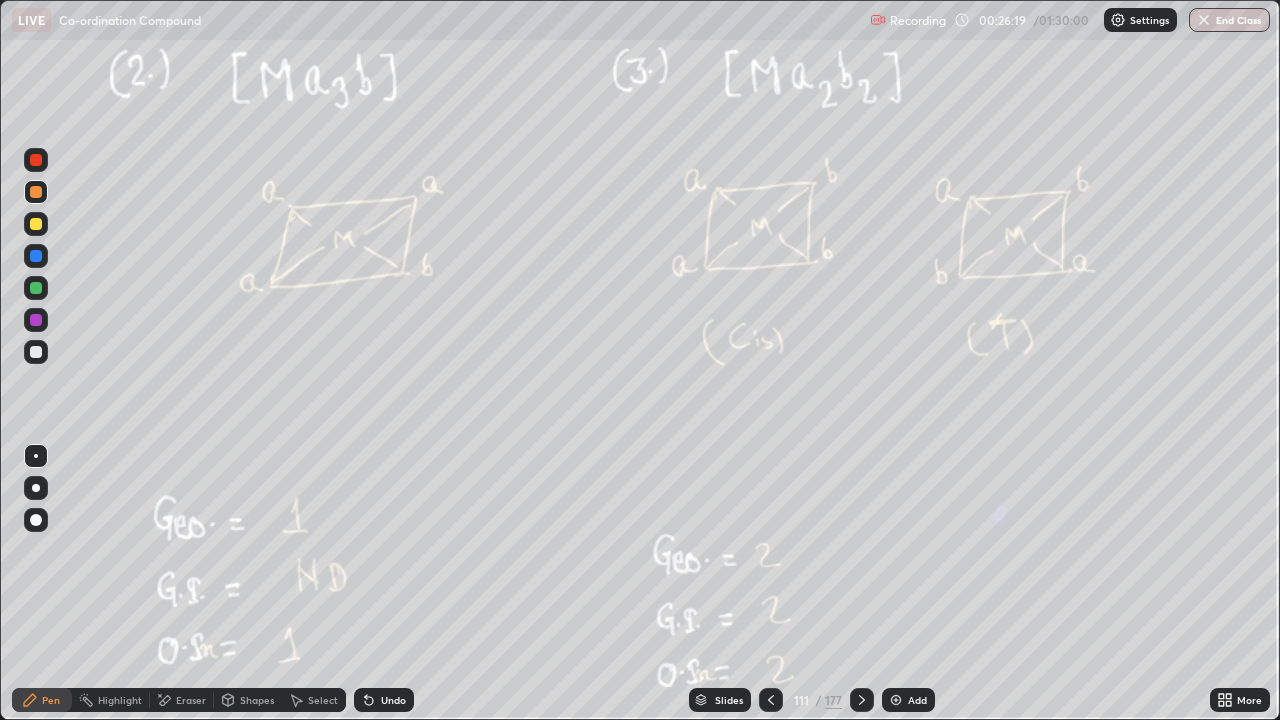 click 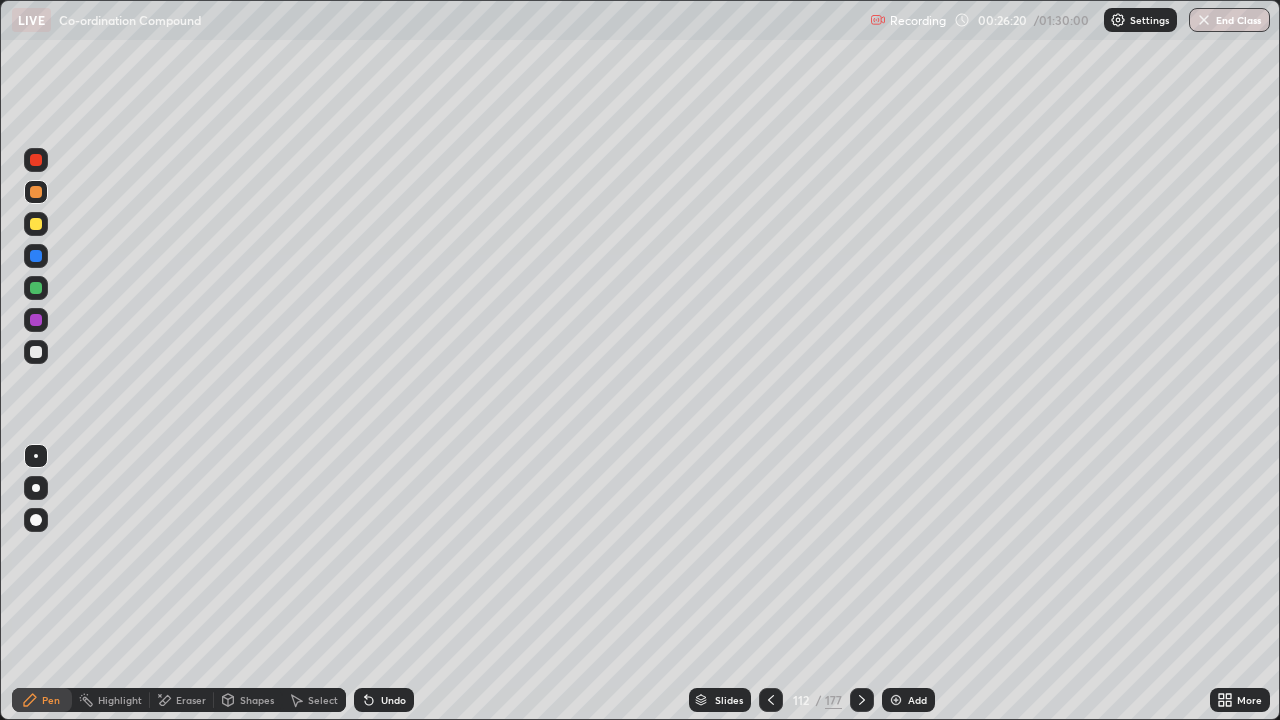 click 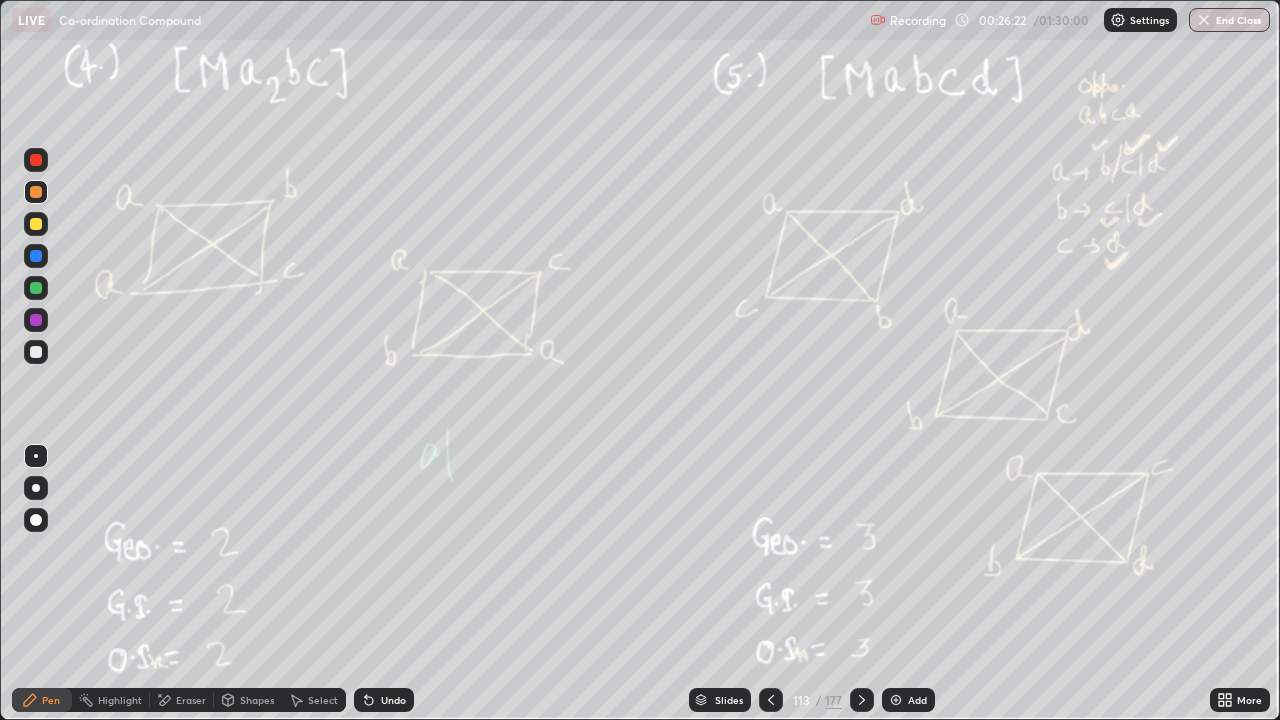 click on "Add" at bounding box center (917, 700) 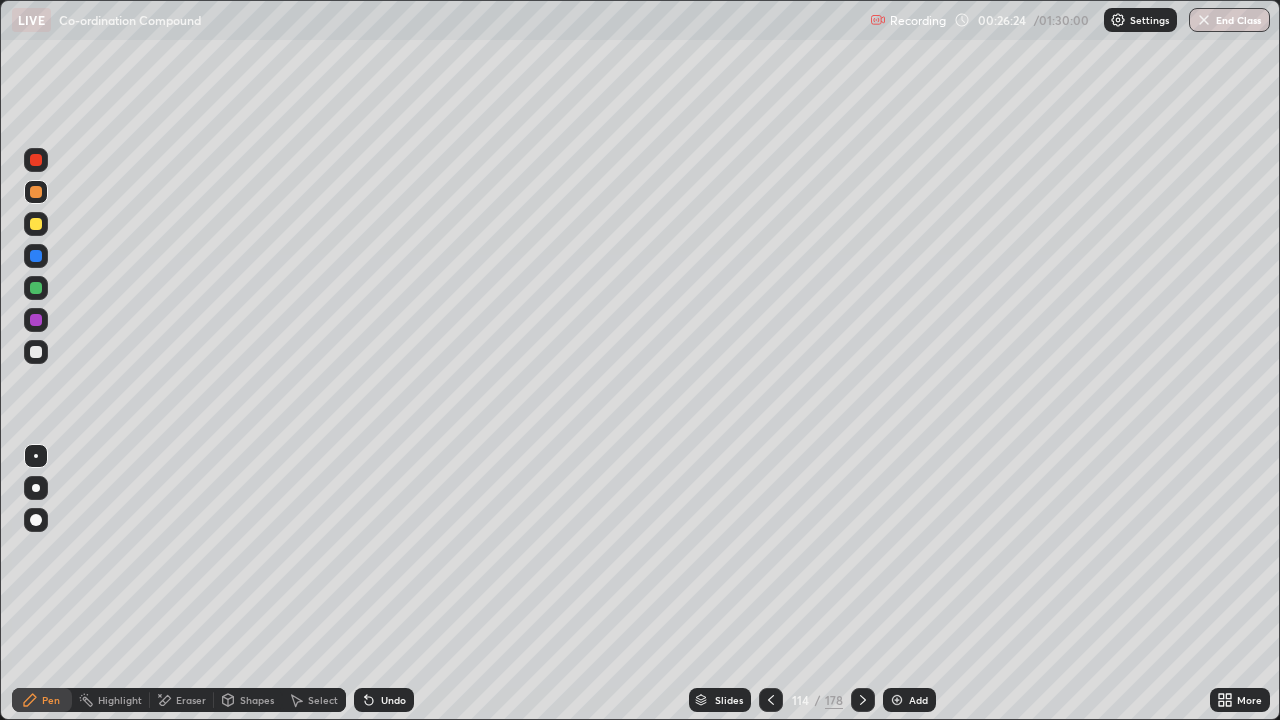 click at bounding box center (36, 224) 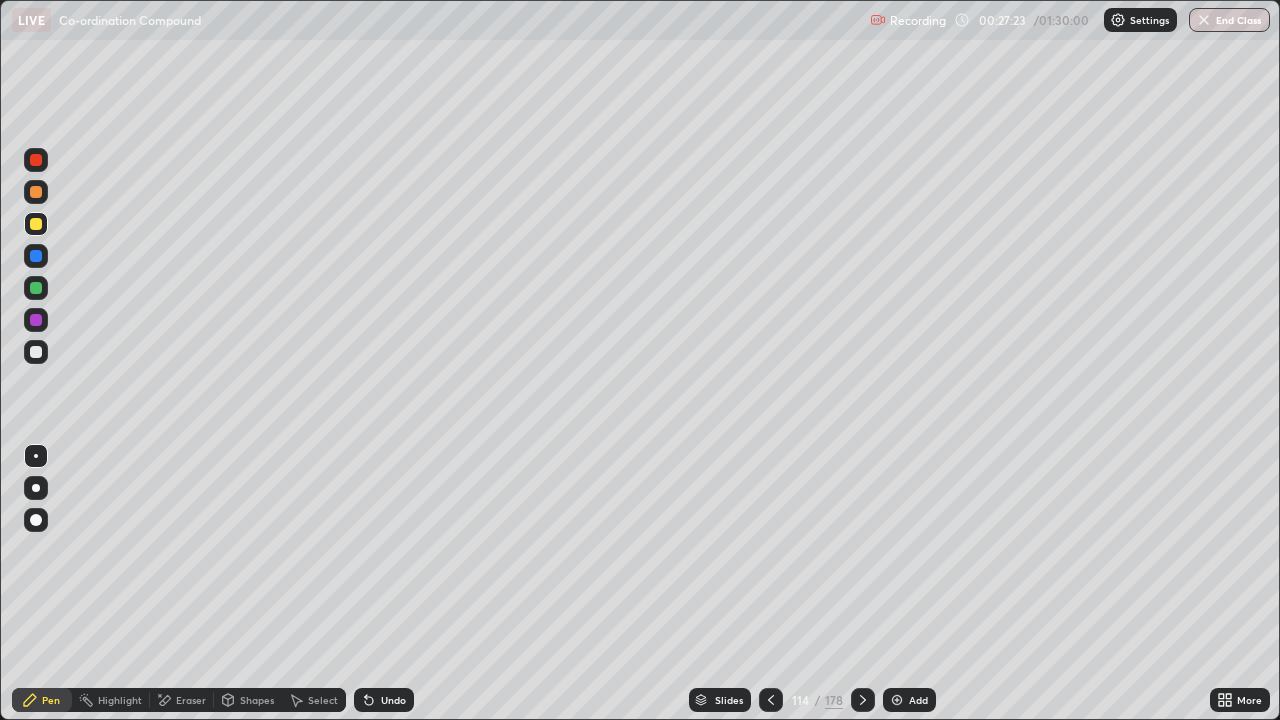 click 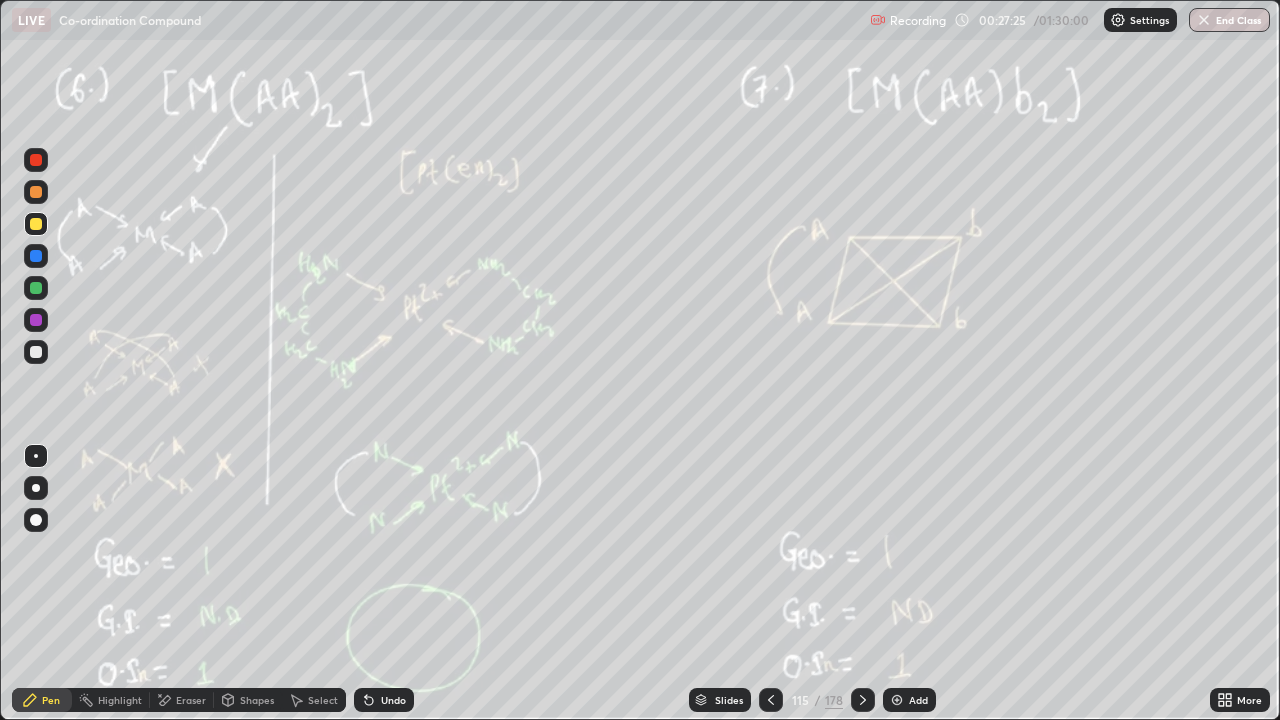 click 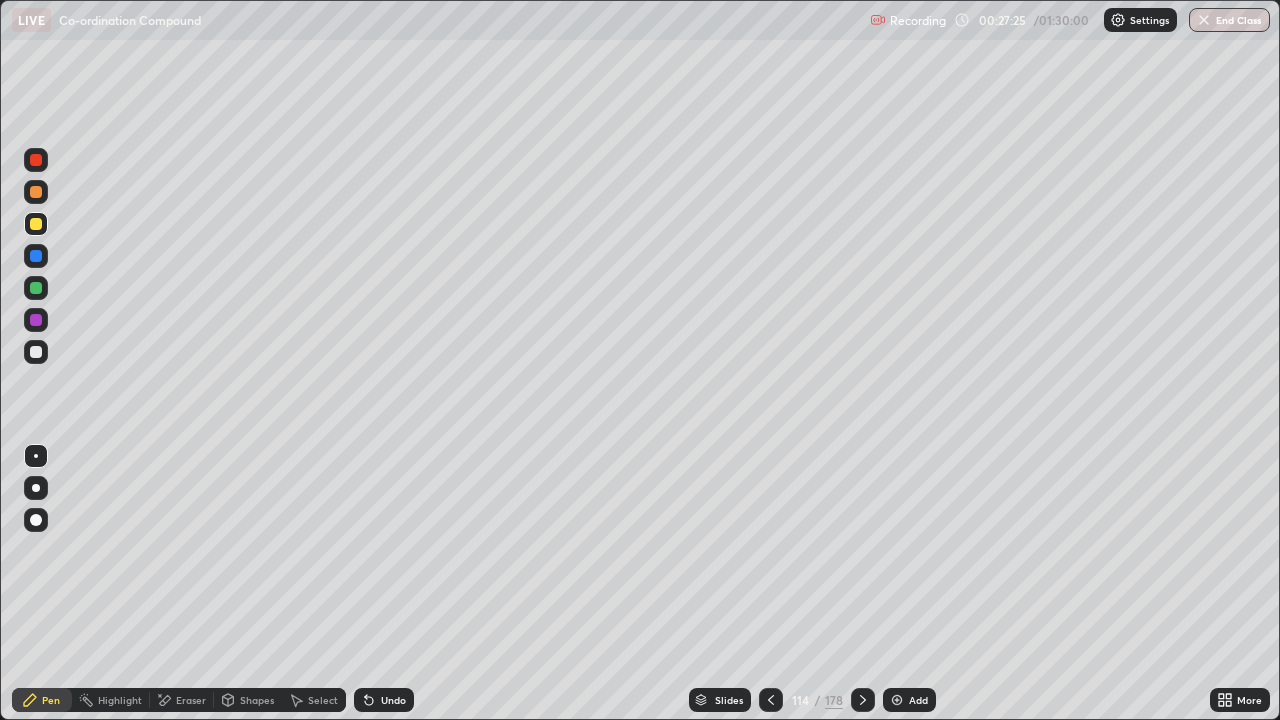 click at bounding box center (771, 700) 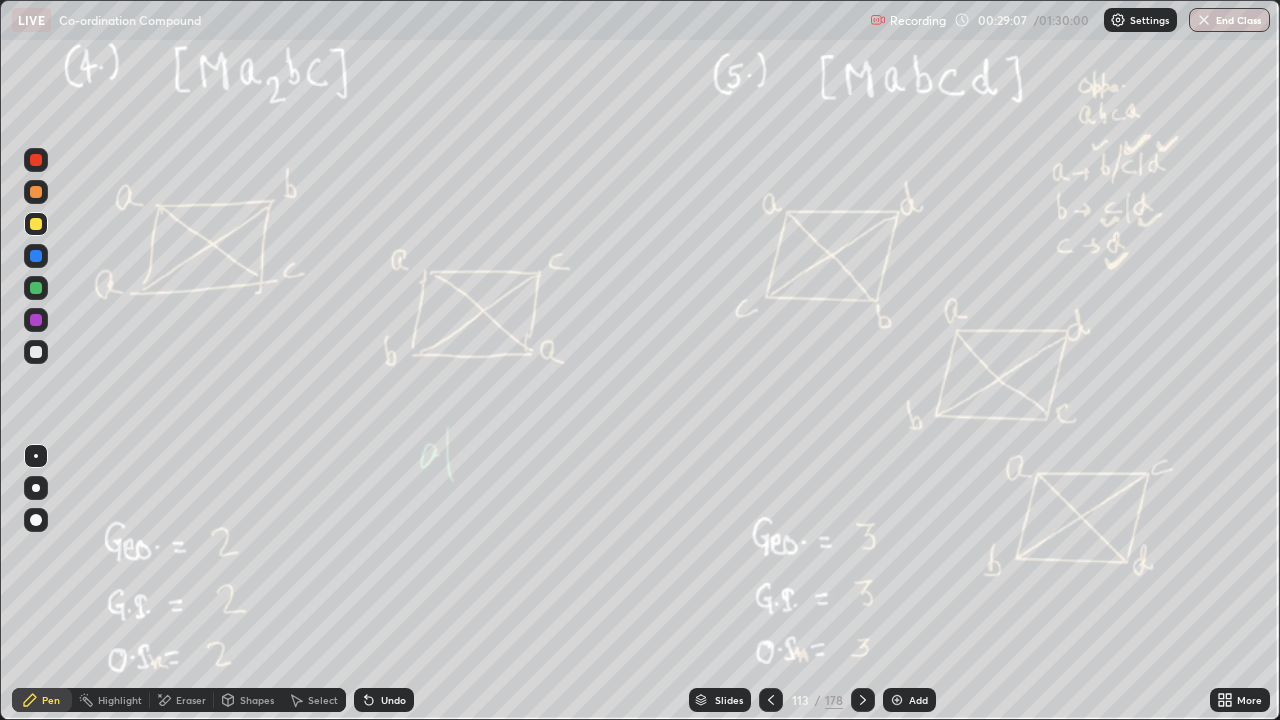 click 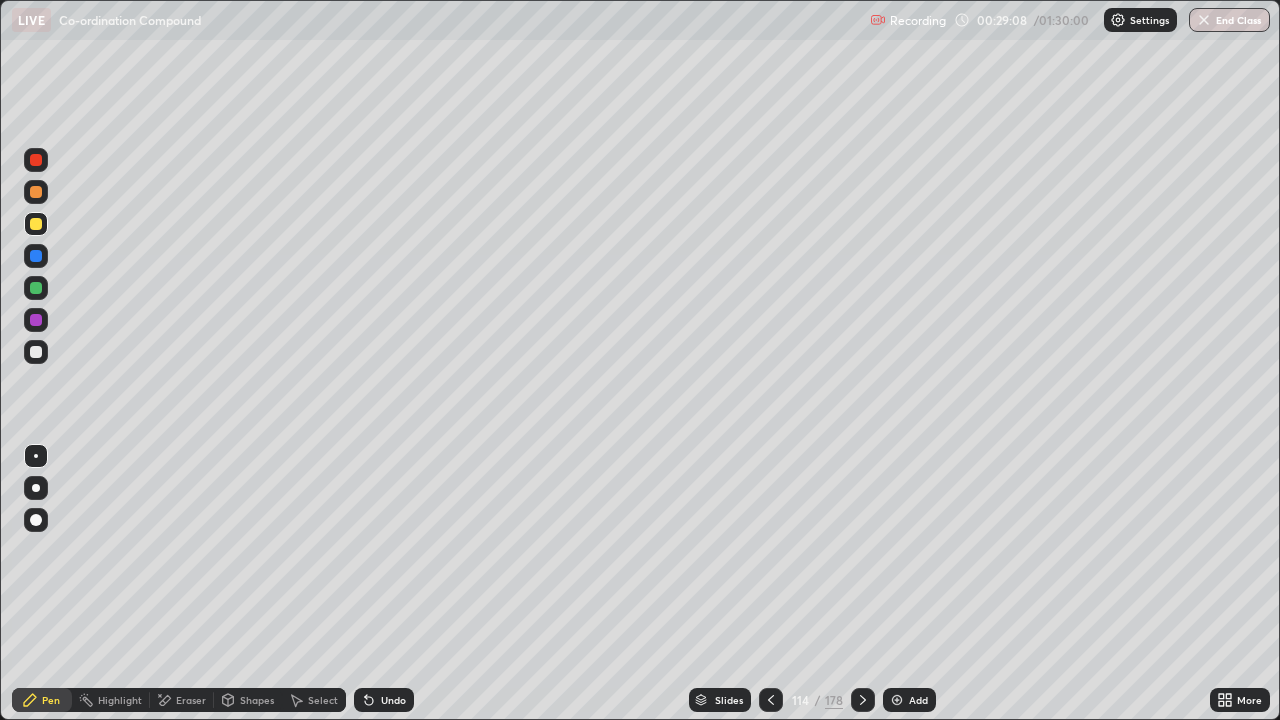 click 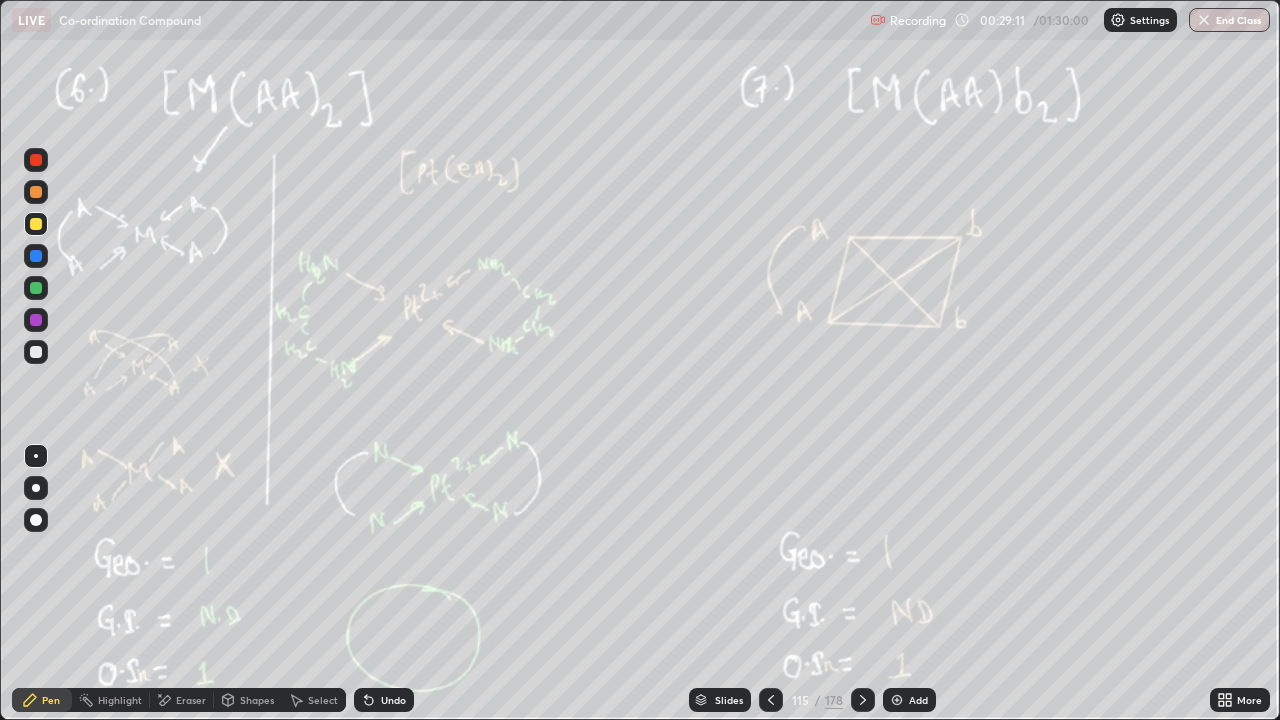 click 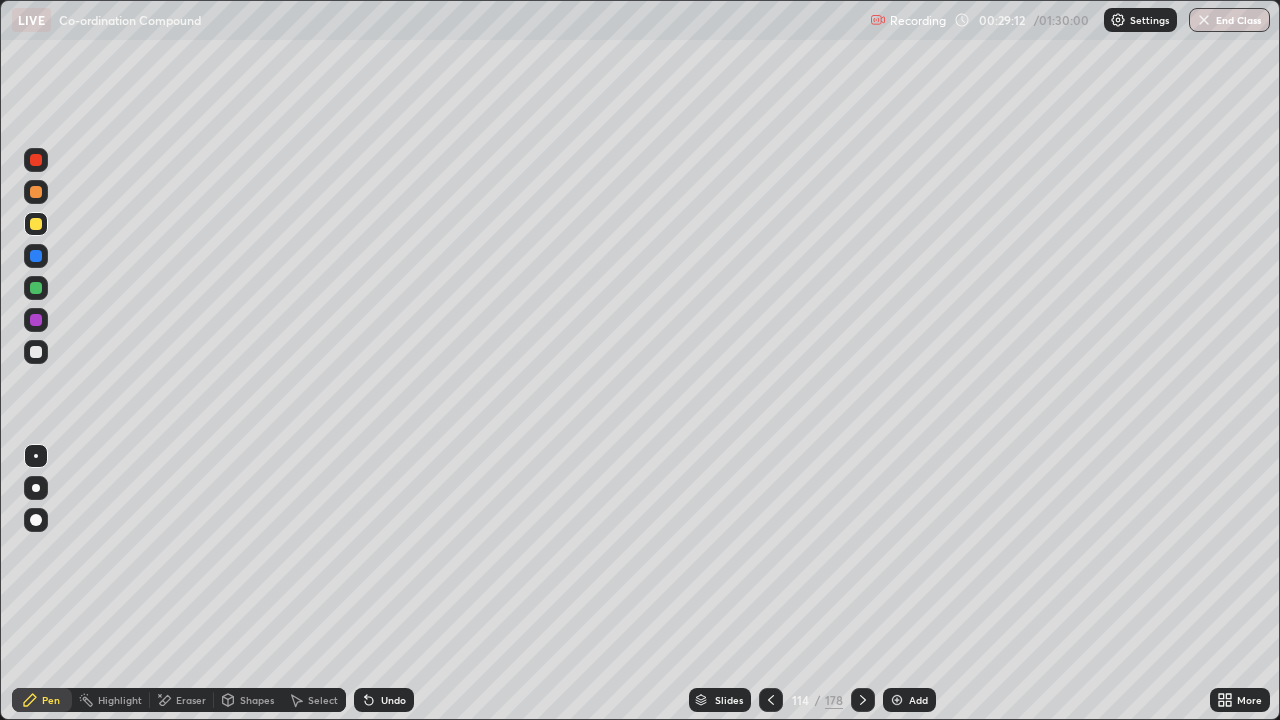 click on "Add" at bounding box center (909, 700) 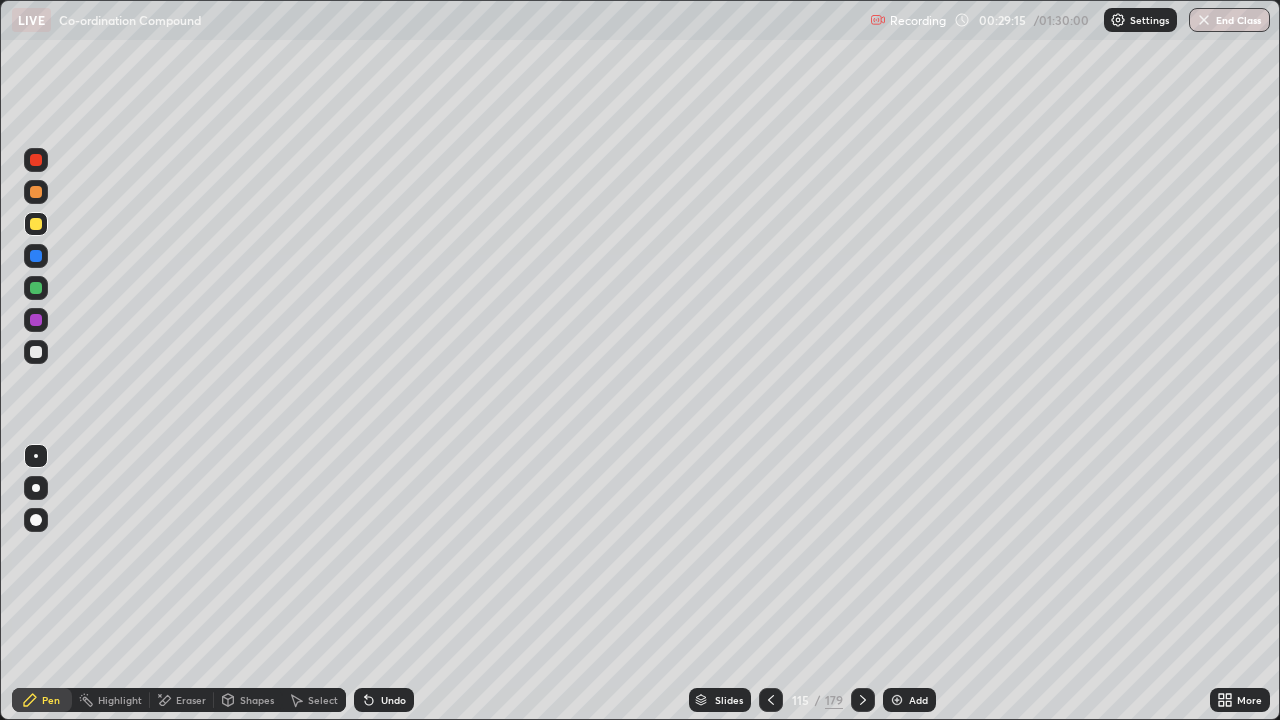 click at bounding box center (36, 192) 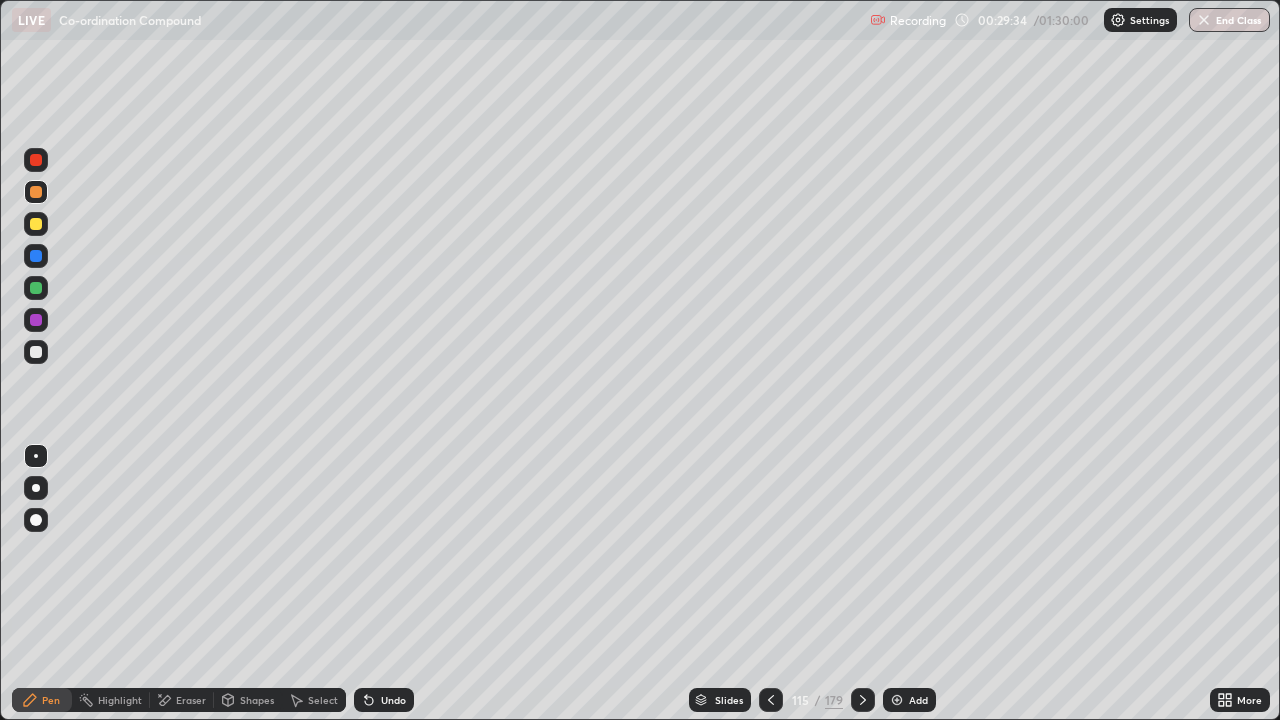 click on "Select" at bounding box center [323, 700] 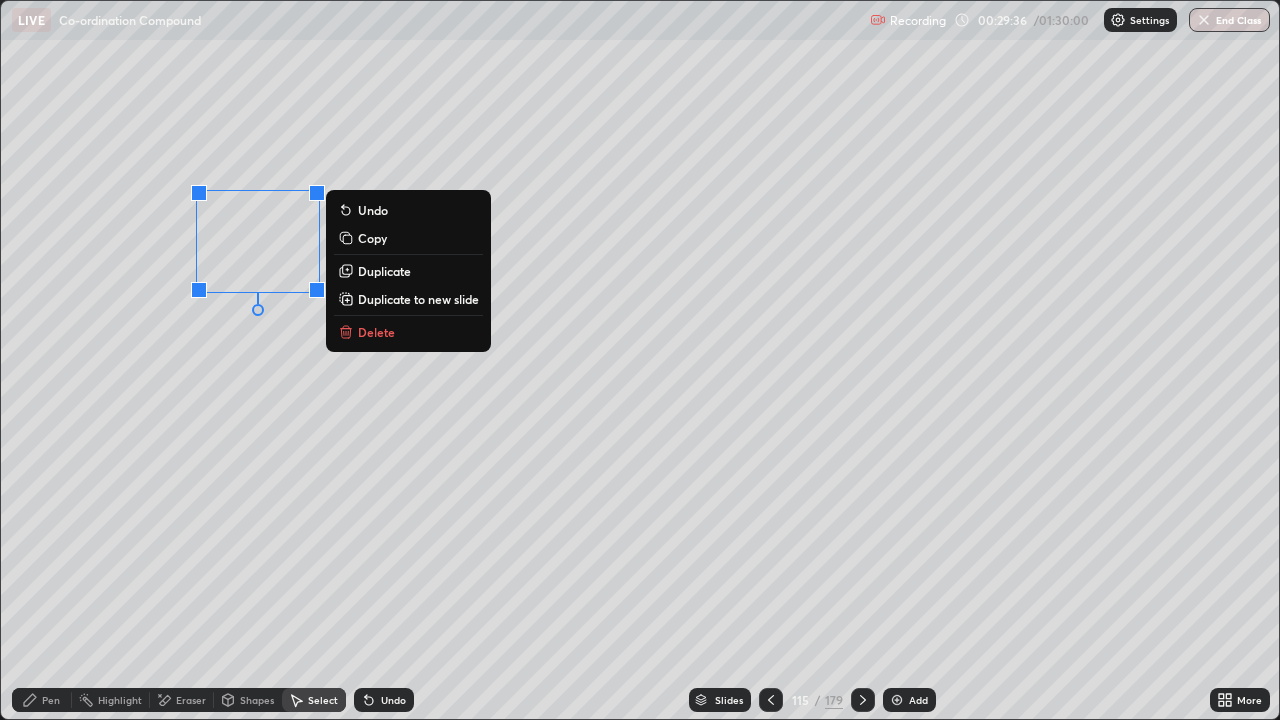 click on "Duplicate" at bounding box center (384, 271) 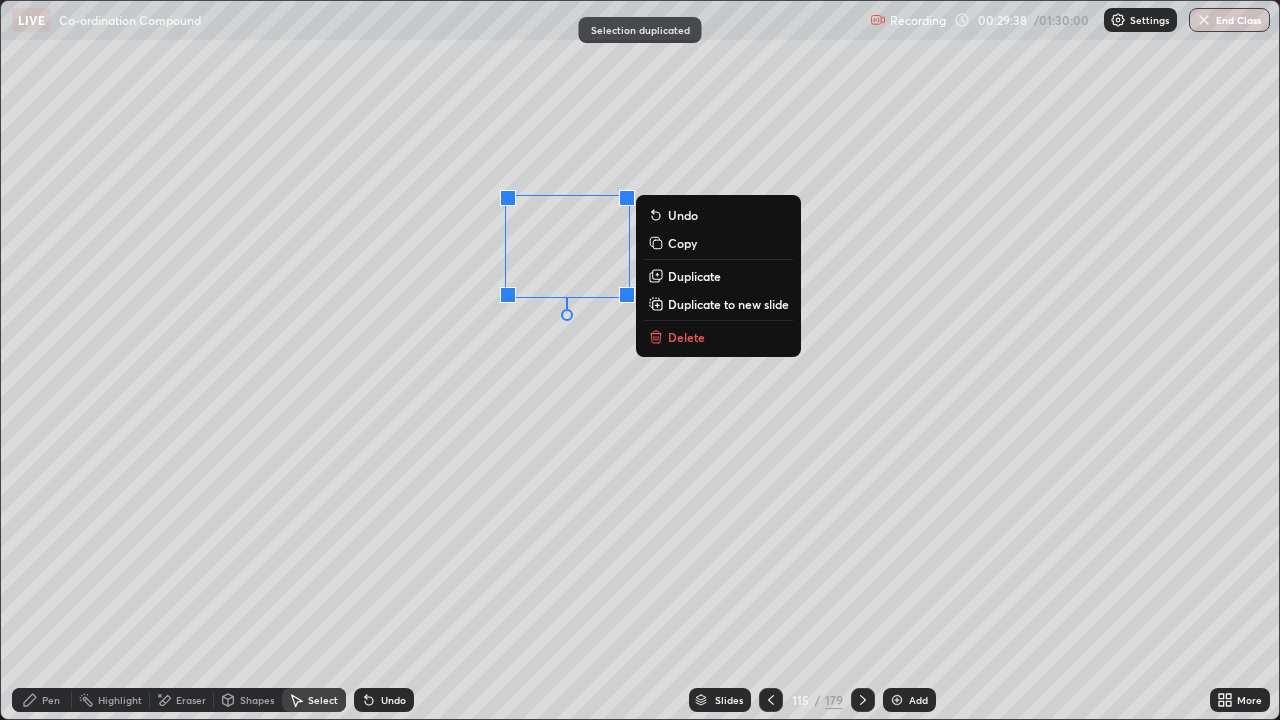 click on "Pen" at bounding box center [51, 700] 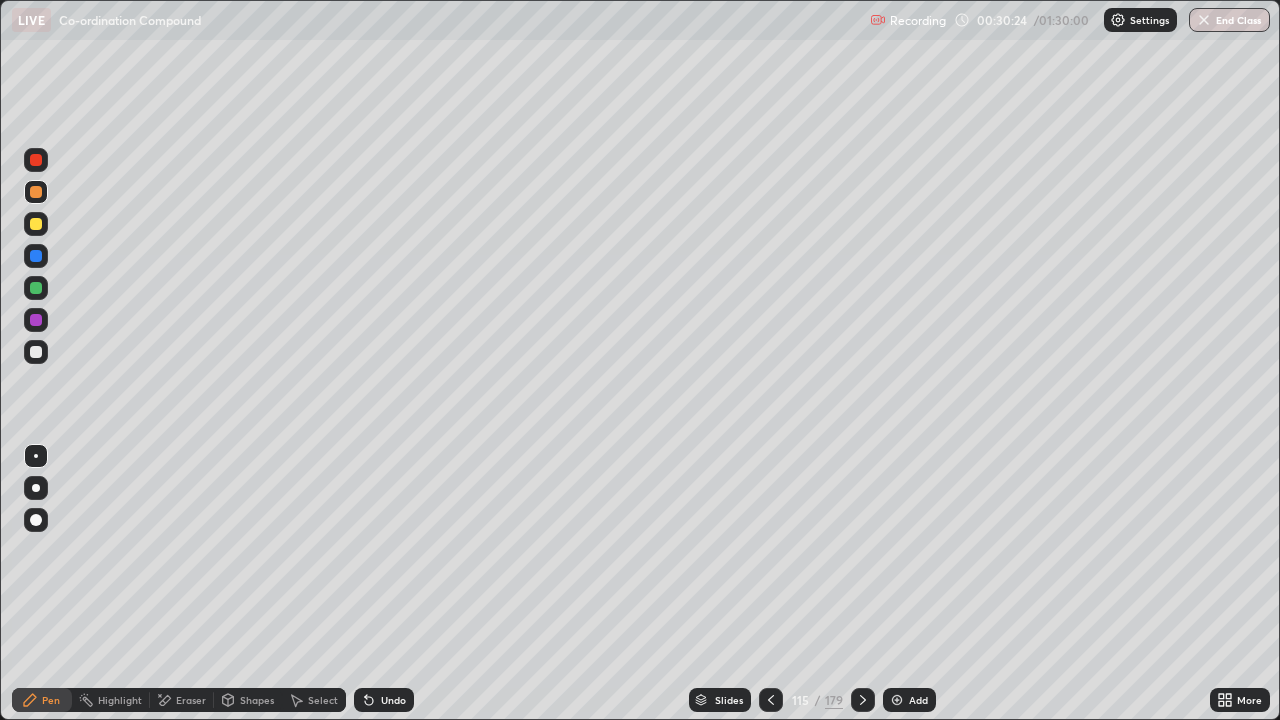 click at bounding box center (771, 700) 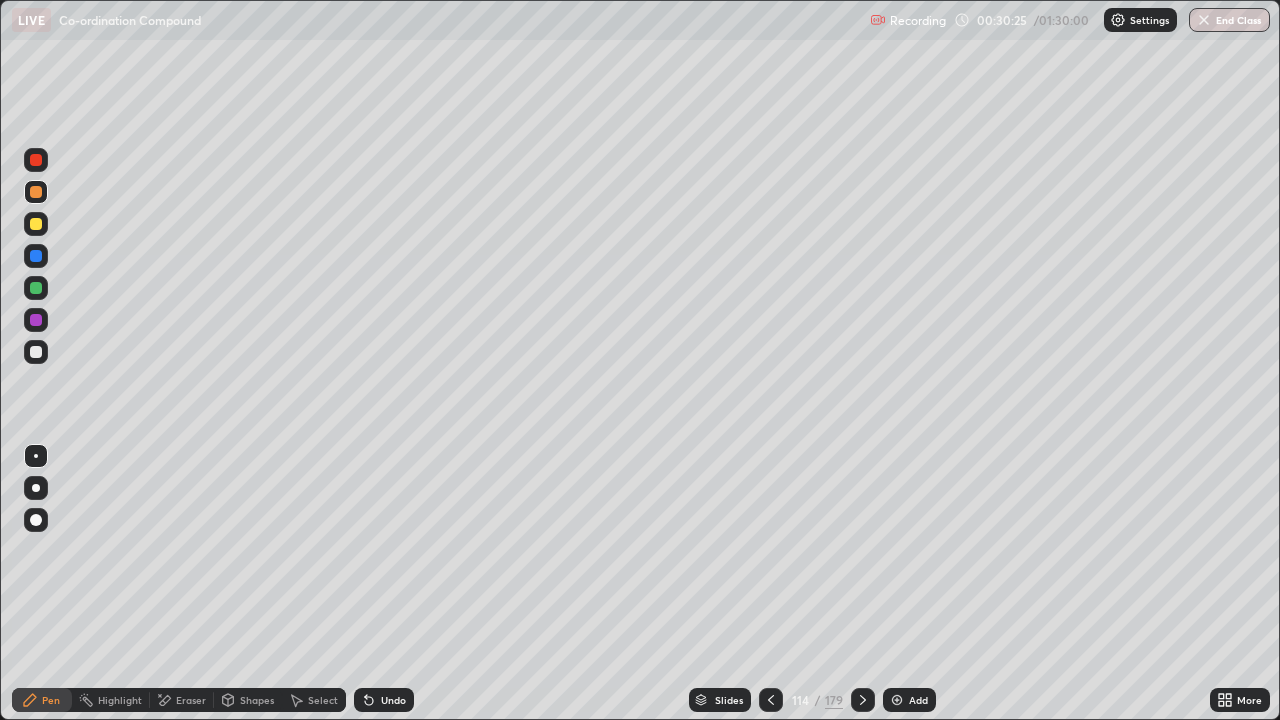 click at bounding box center [863, 700] 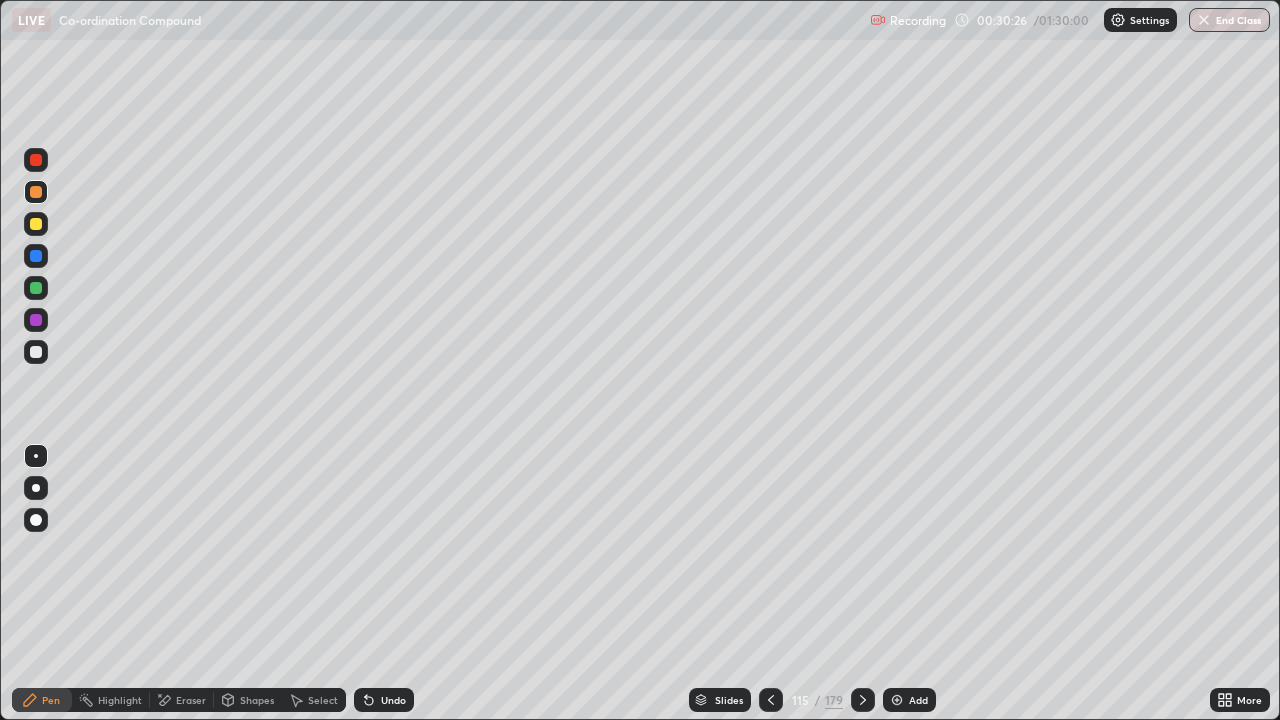 click at bounding box center [863, 700] 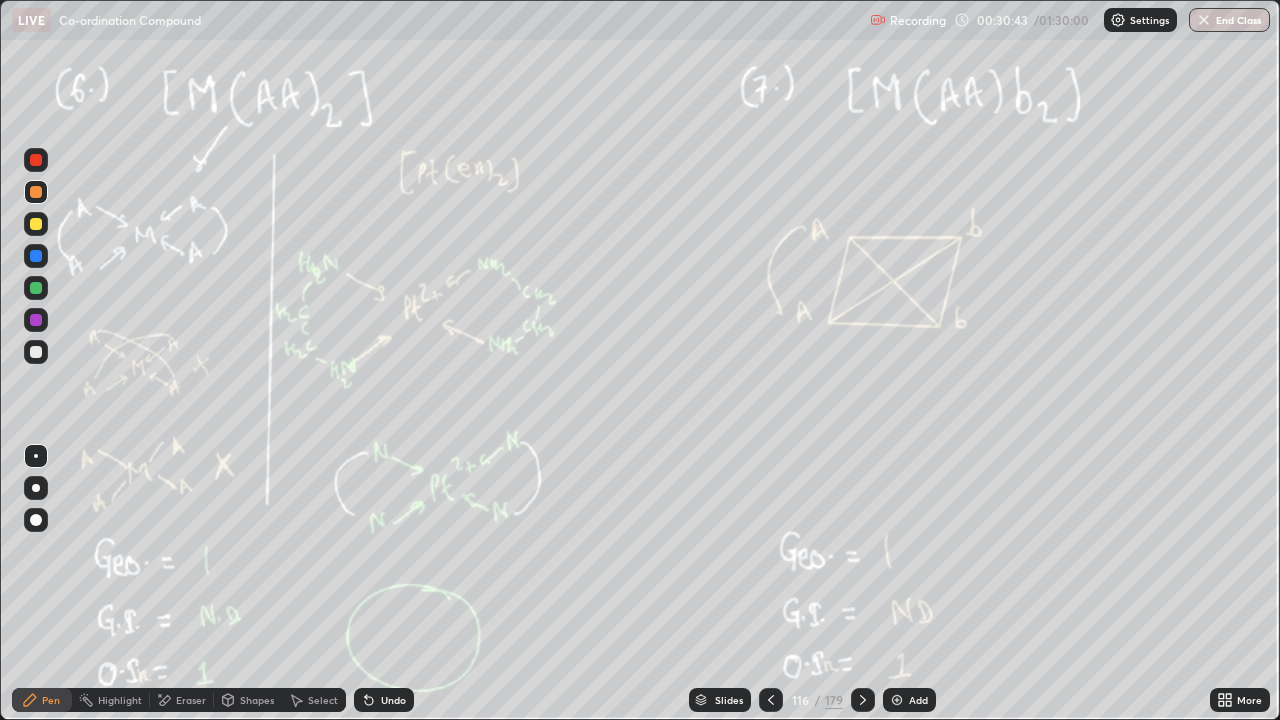click at bounding box center [863, 700] 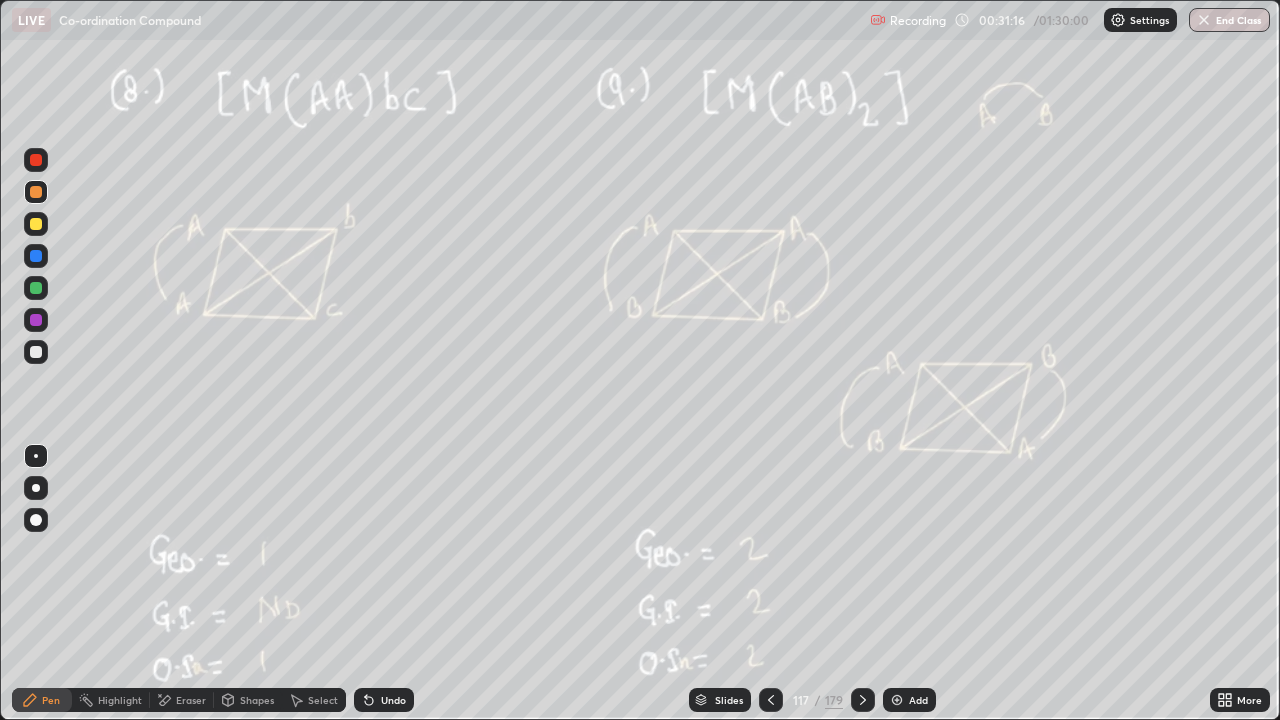 click 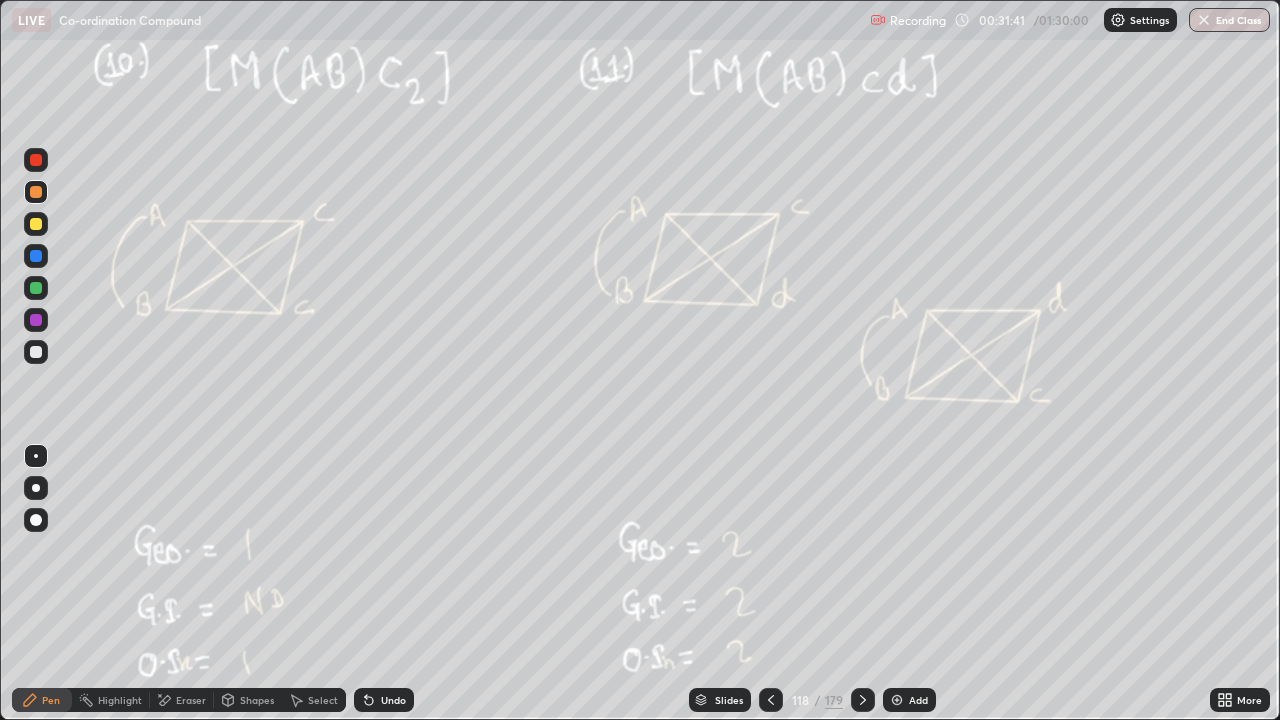 click 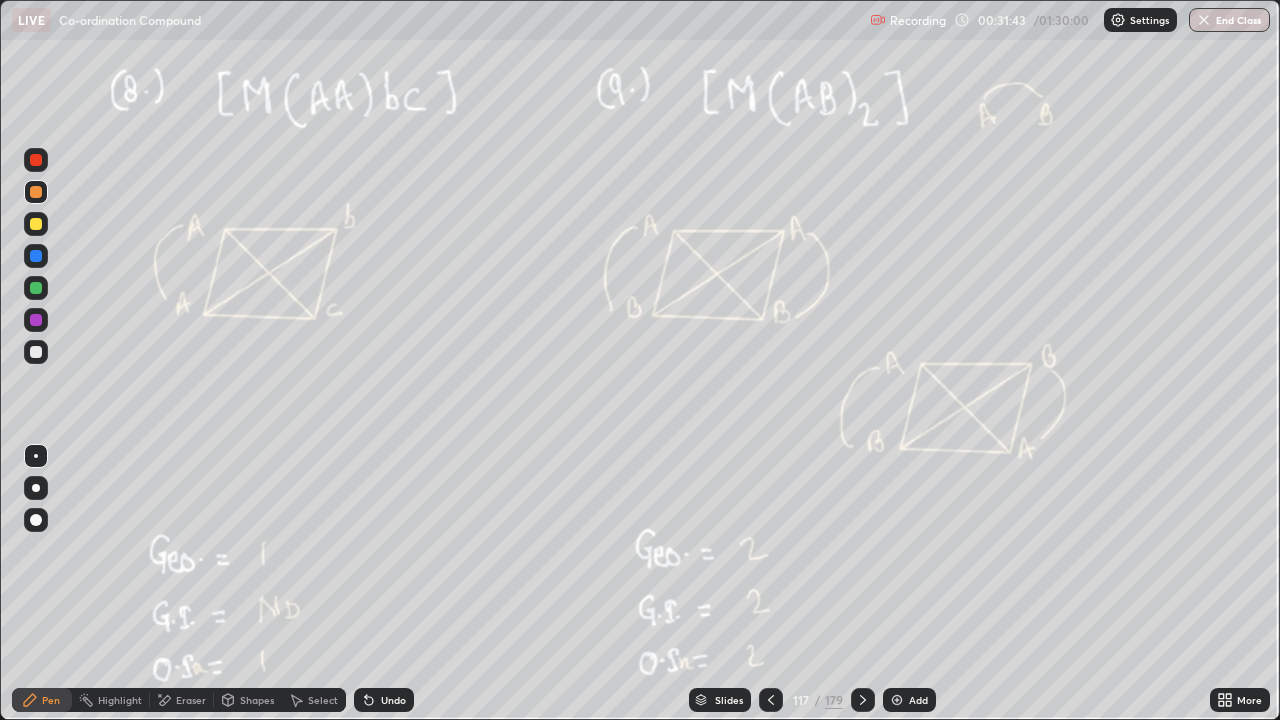 click 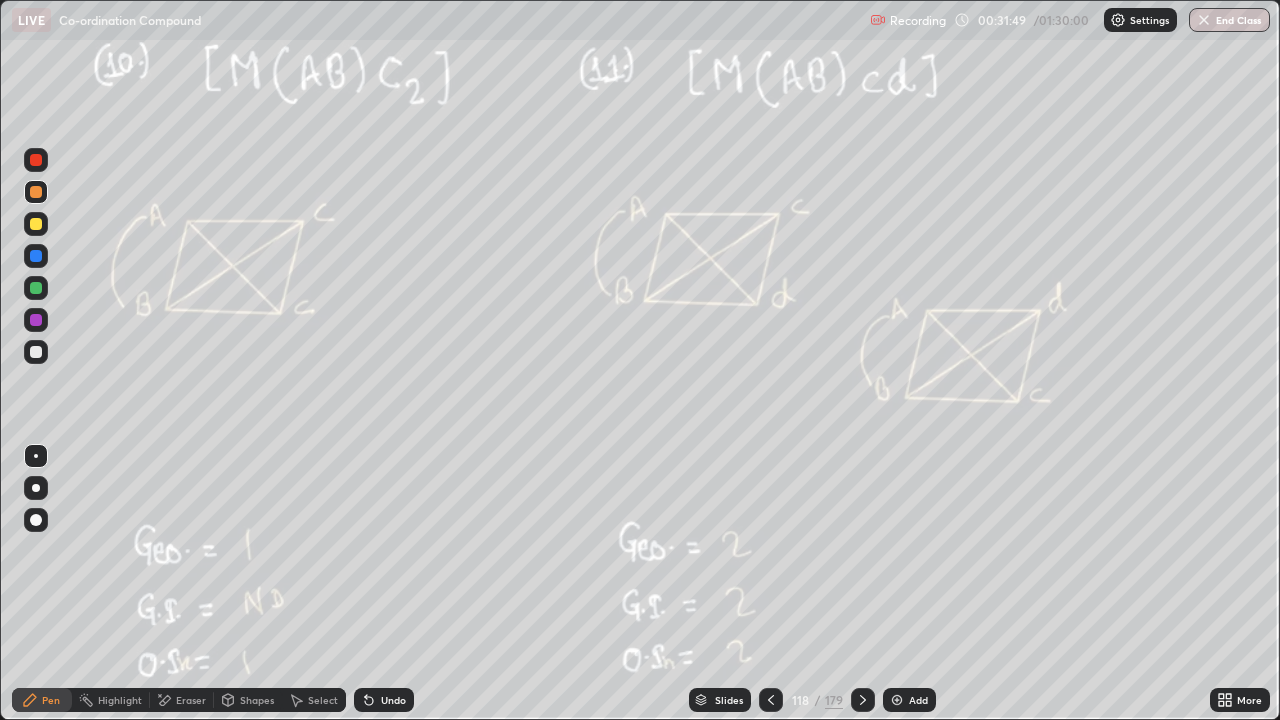 click 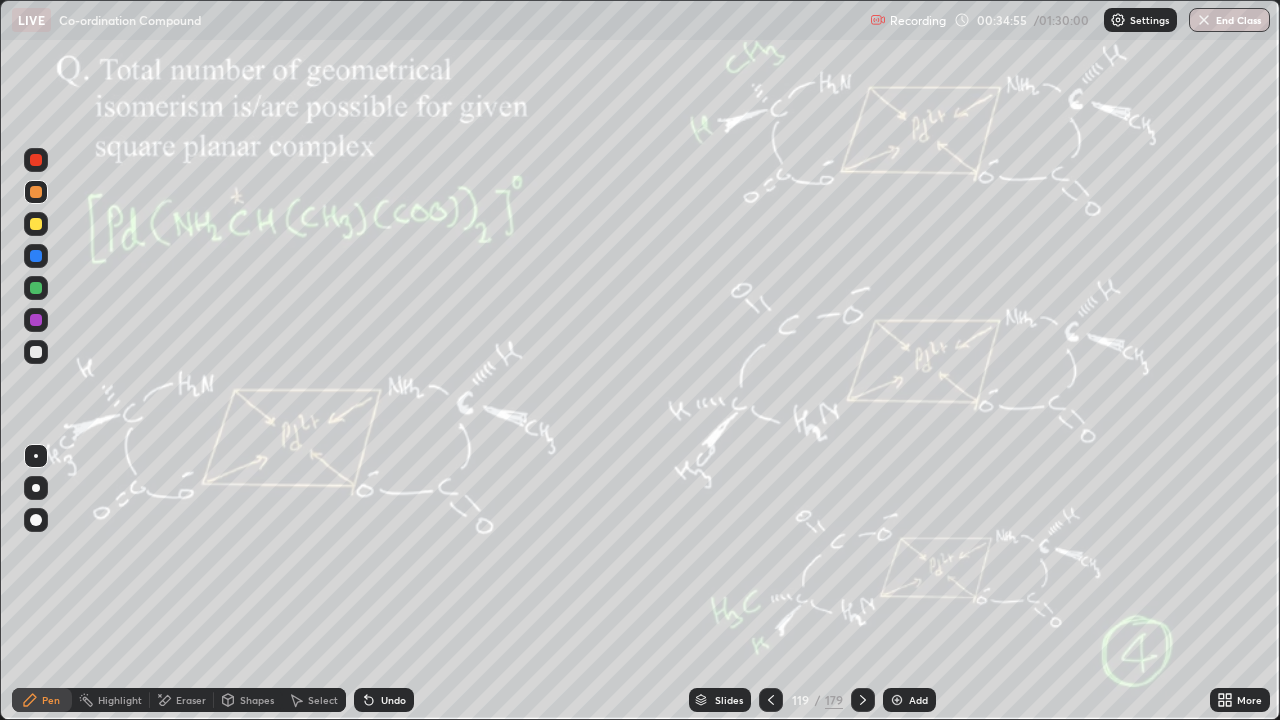 click 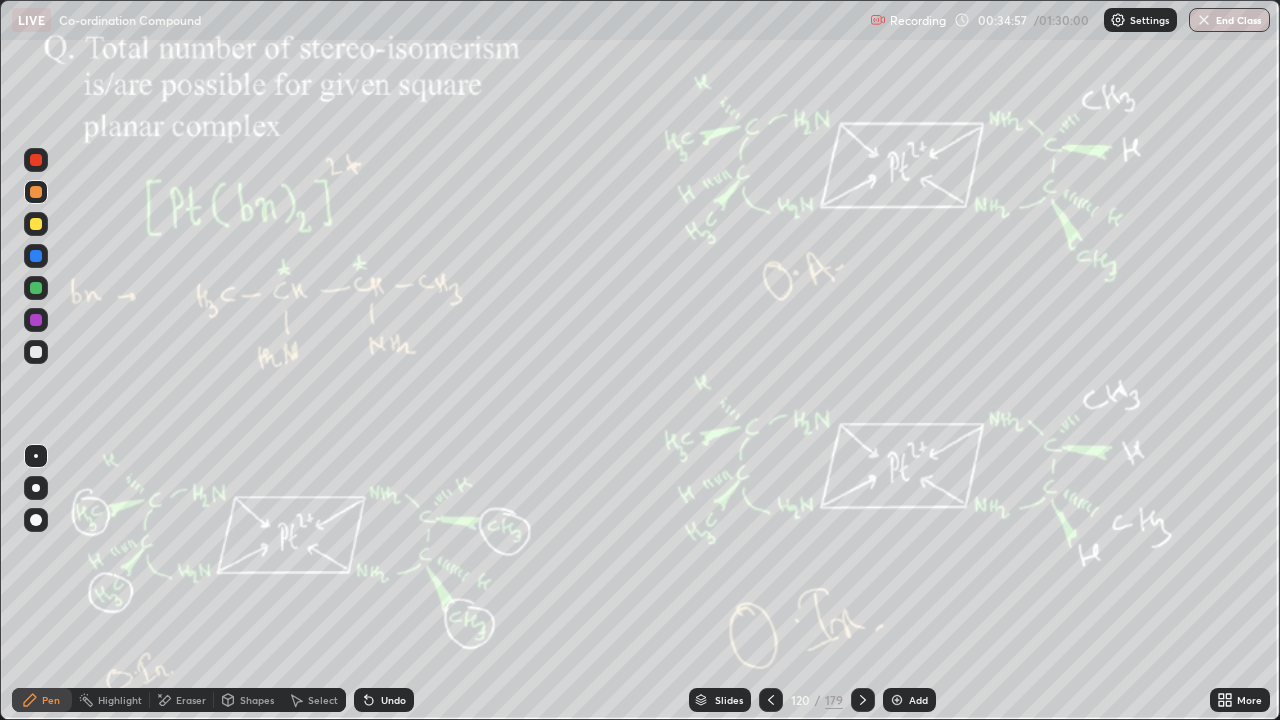 click 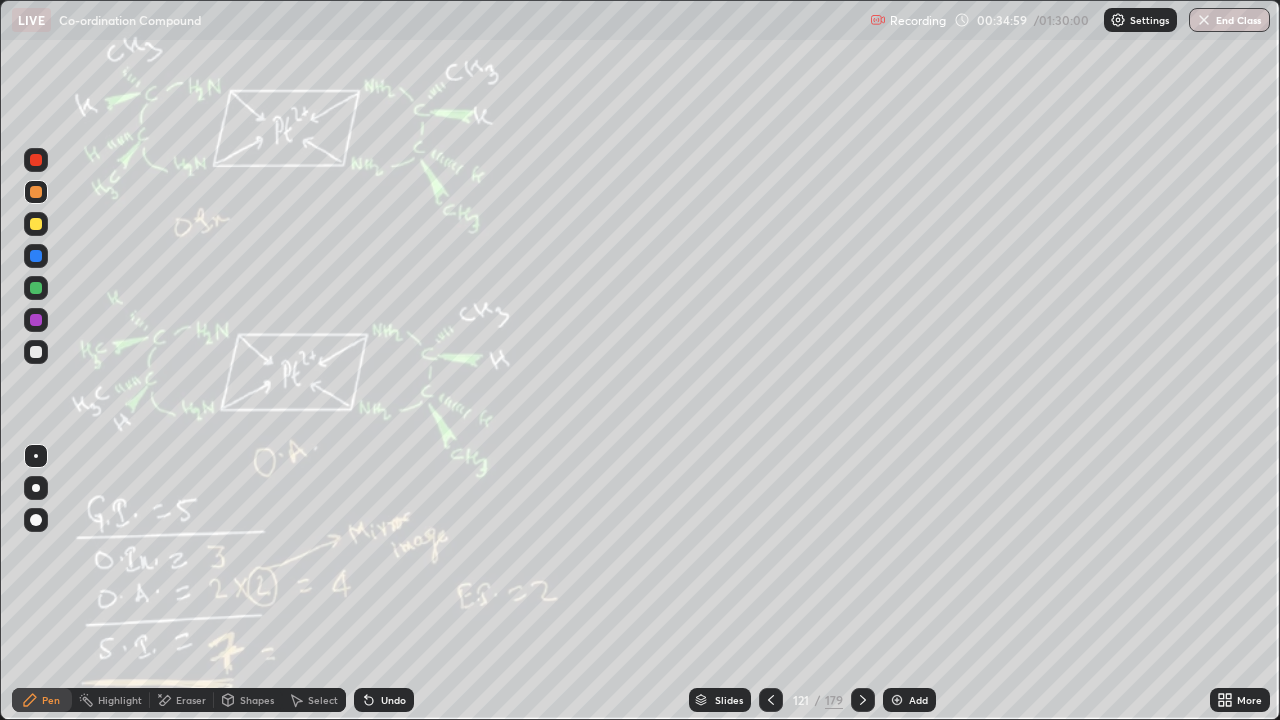 click 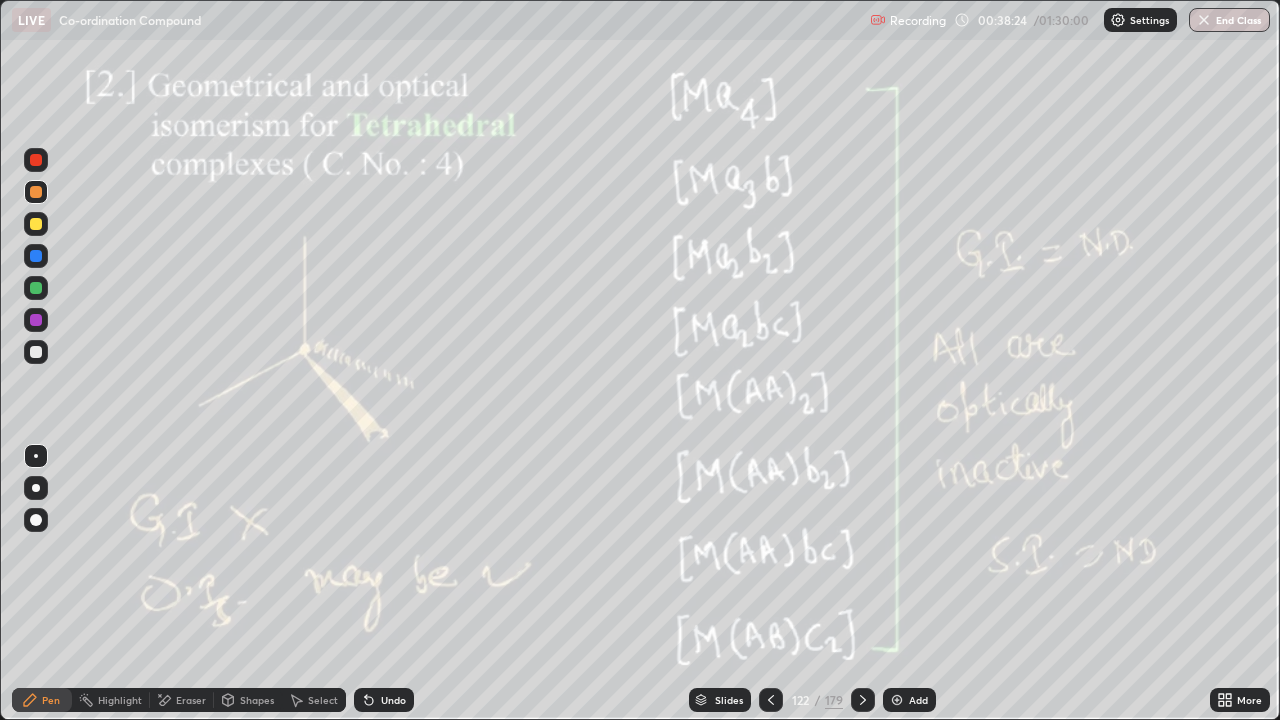 click 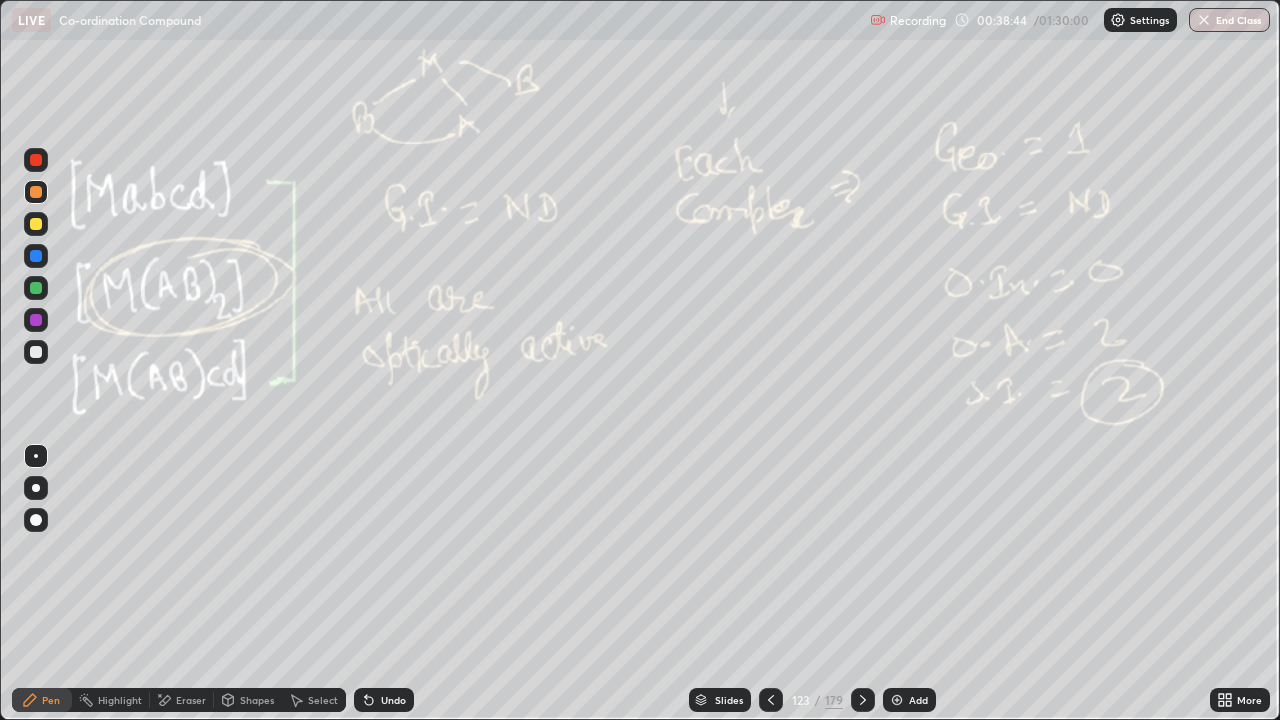click 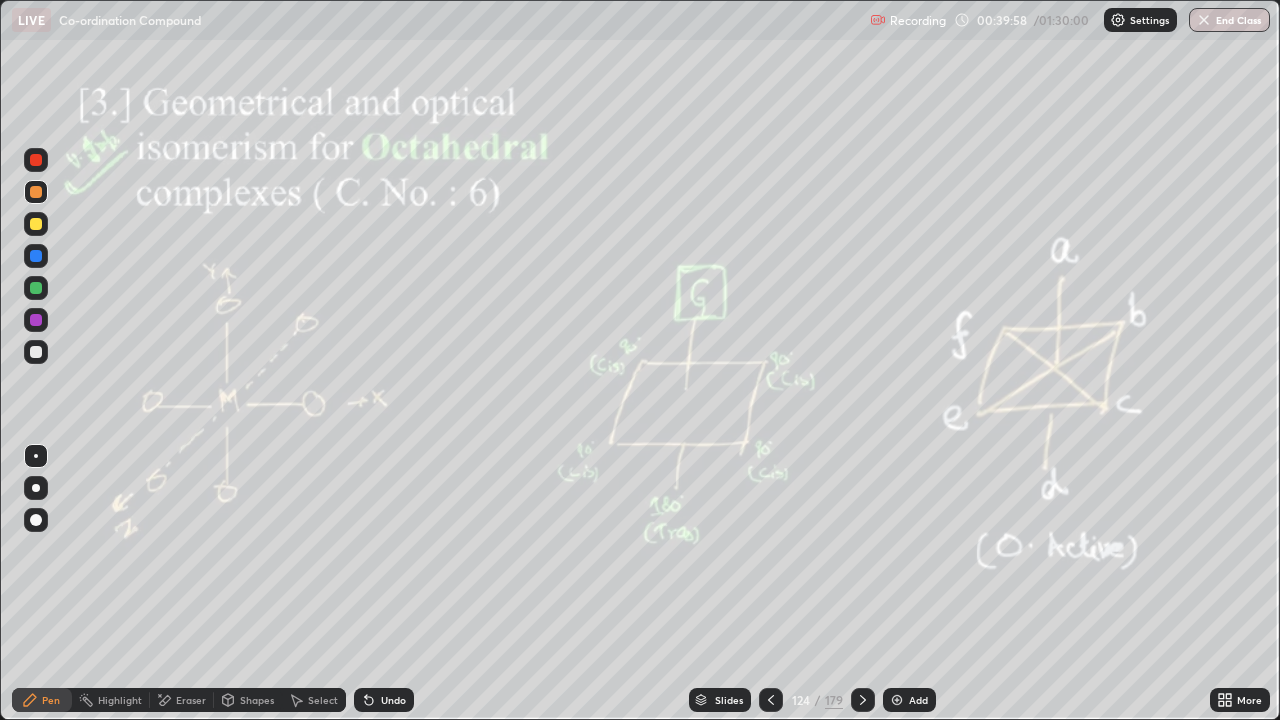 click at bounding box center (897, 700) 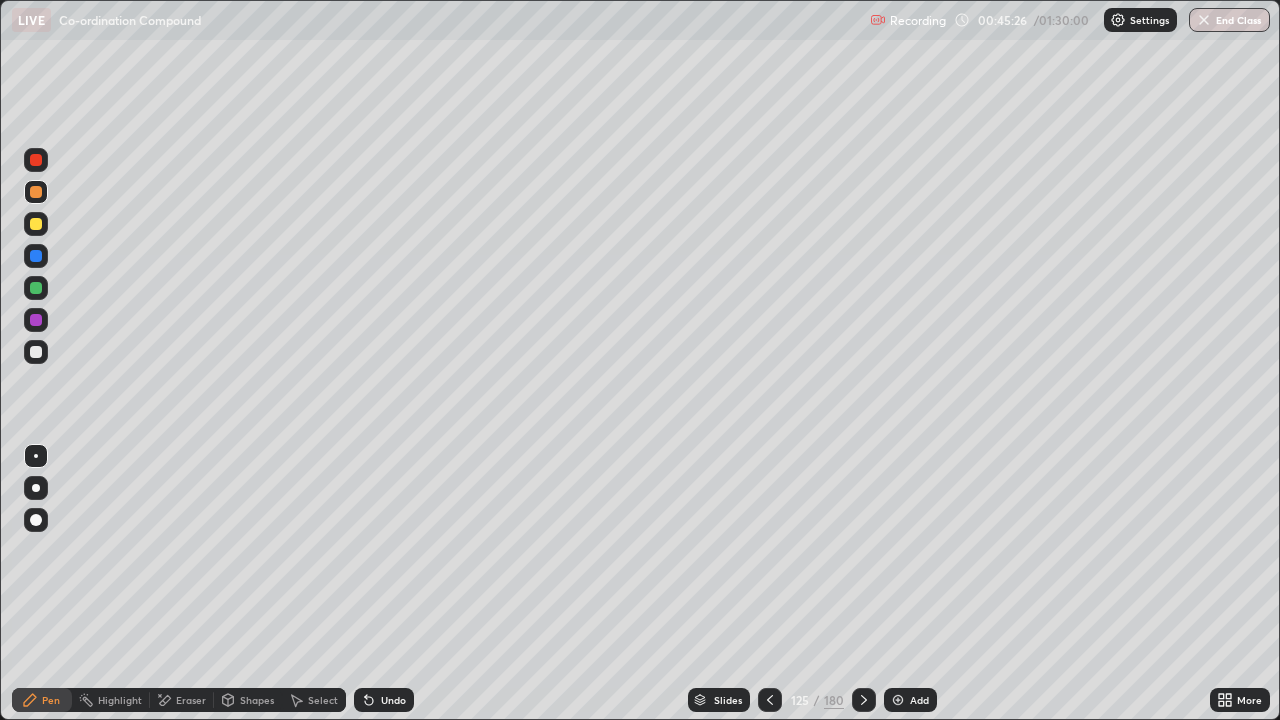 click 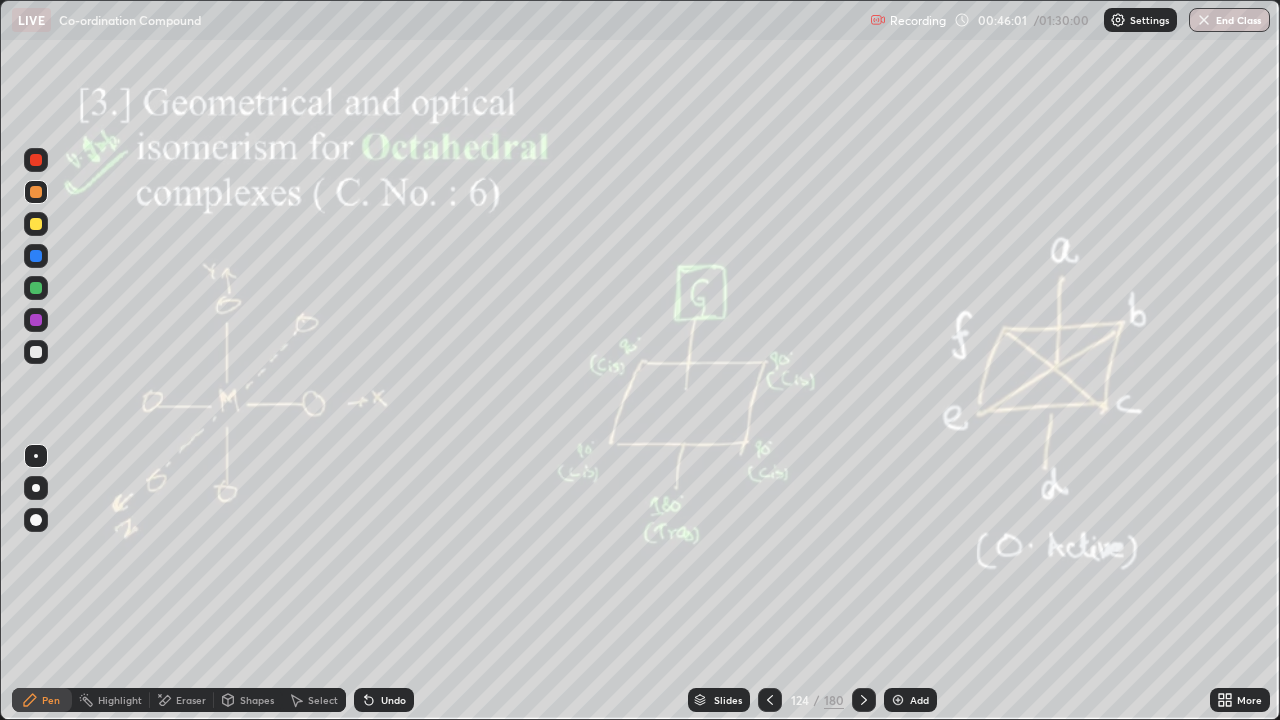 click at bounding box center [864, 700] 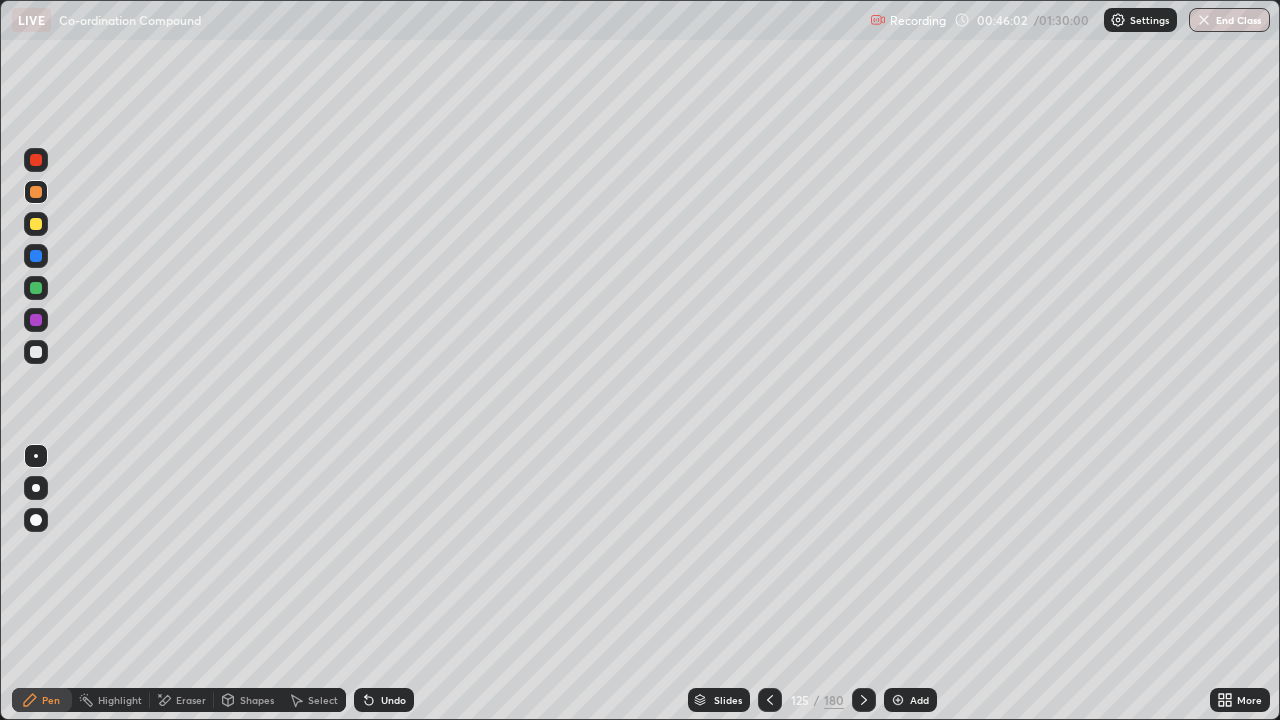click 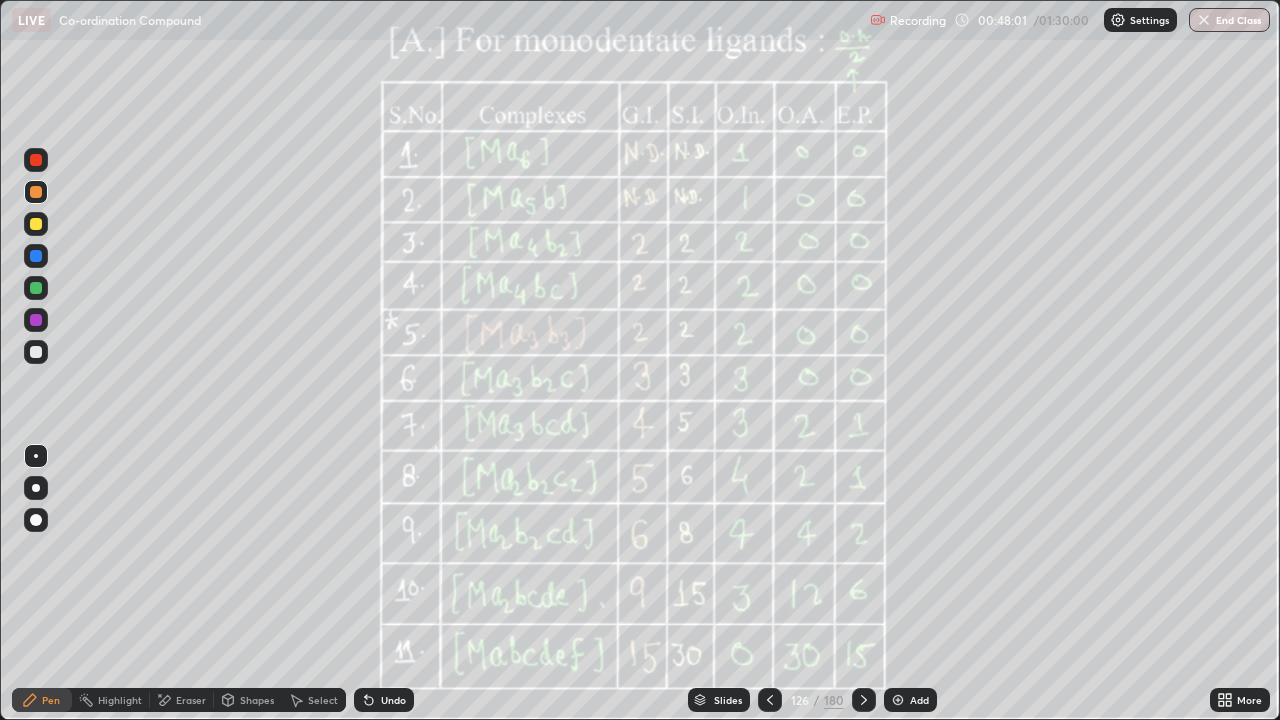 click at bounding box center (898, 700) 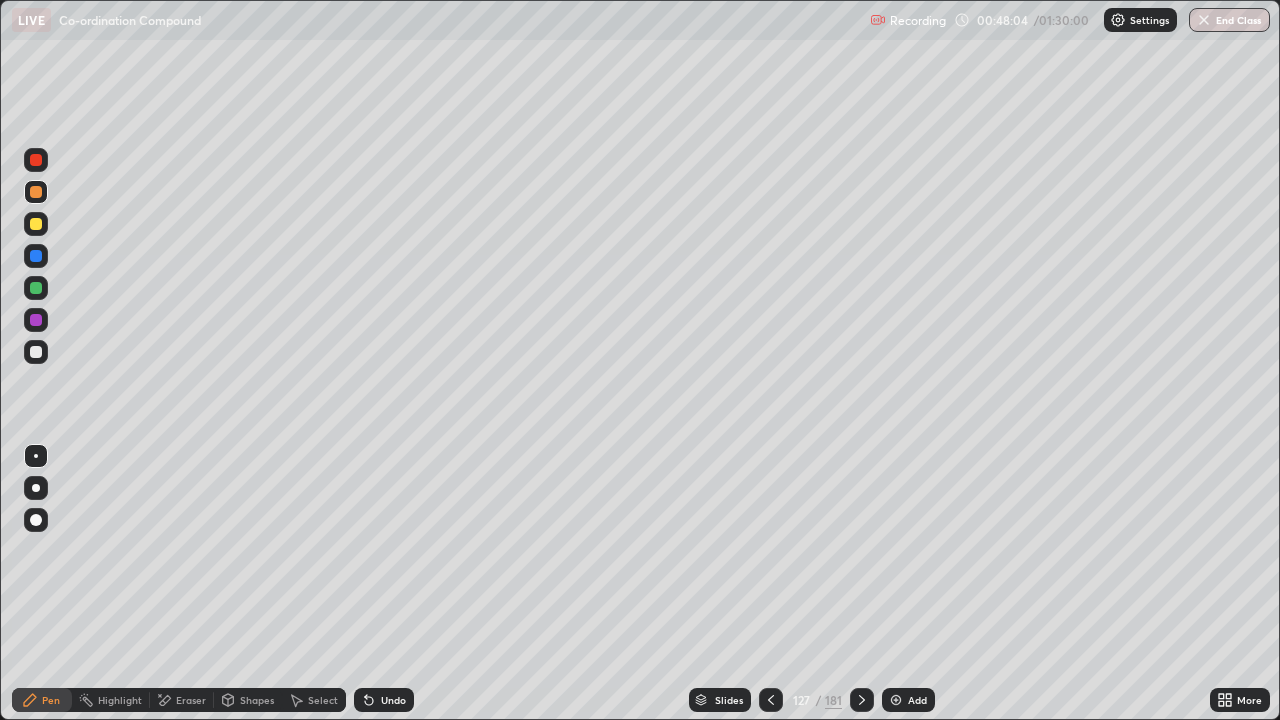 click at bounding box center [36, 224] 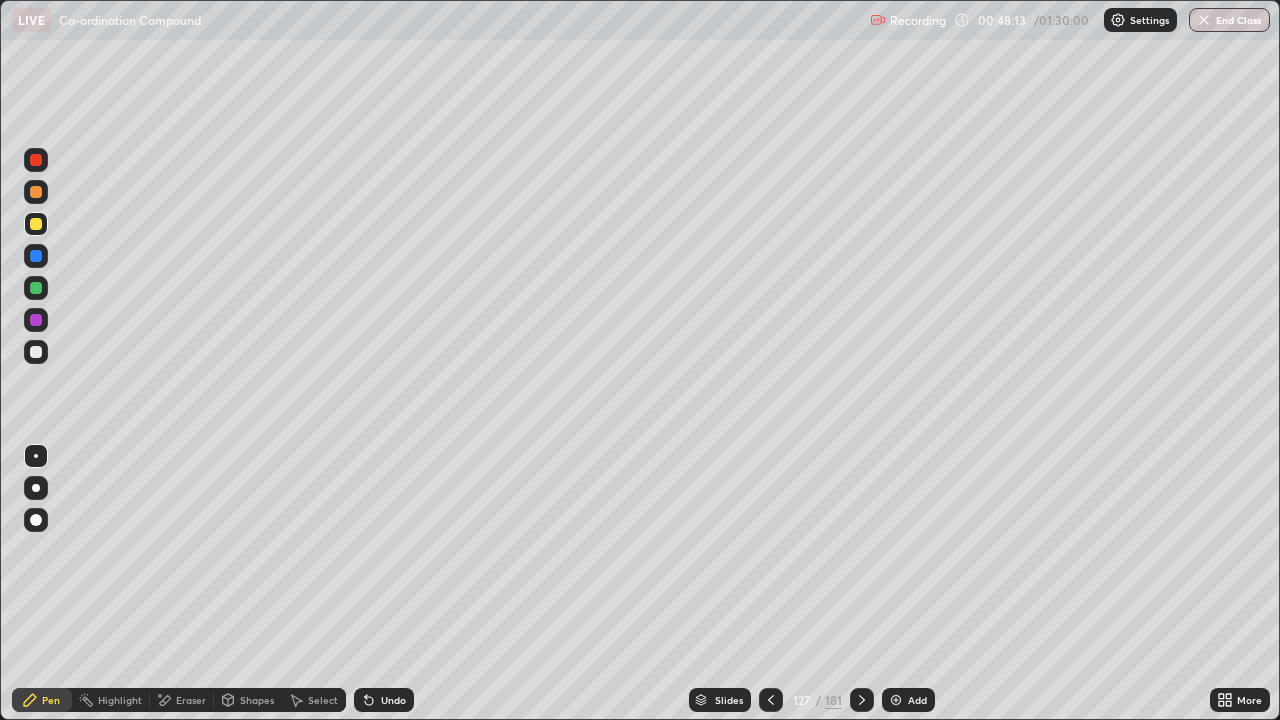 click at bounding box center [36, 352] 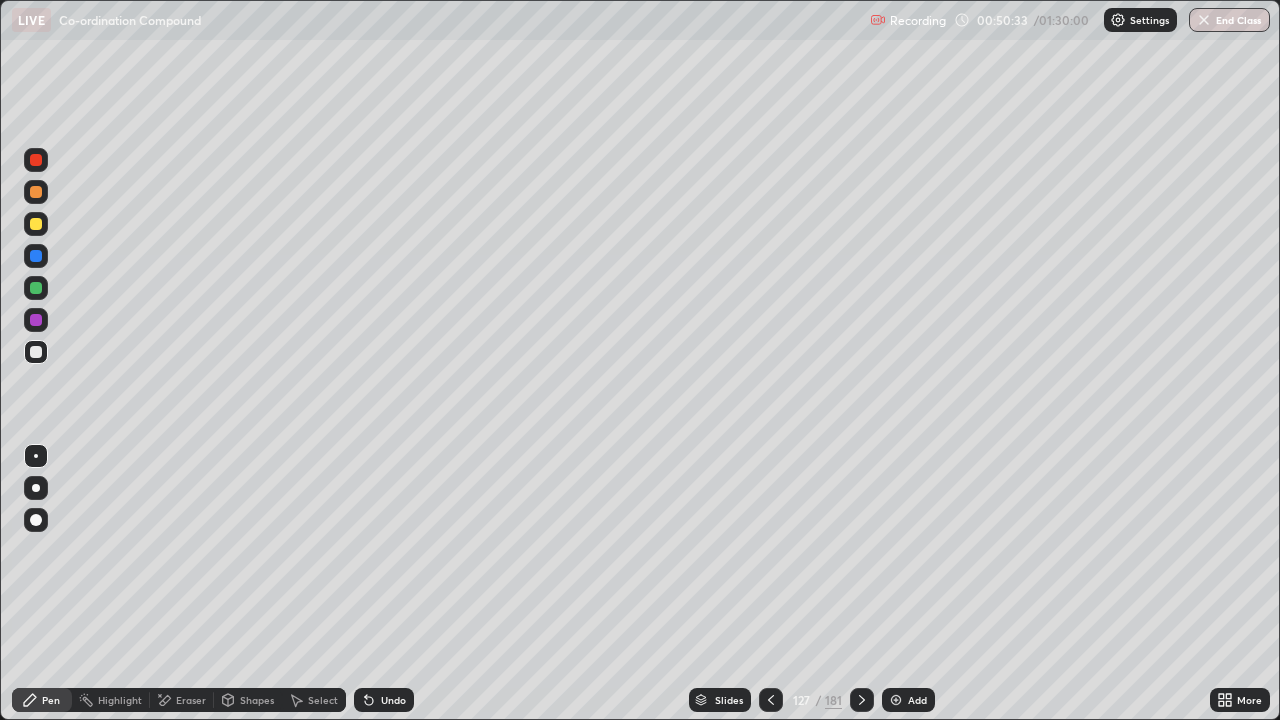 click on "Slides" at bounding box center (720, 700) 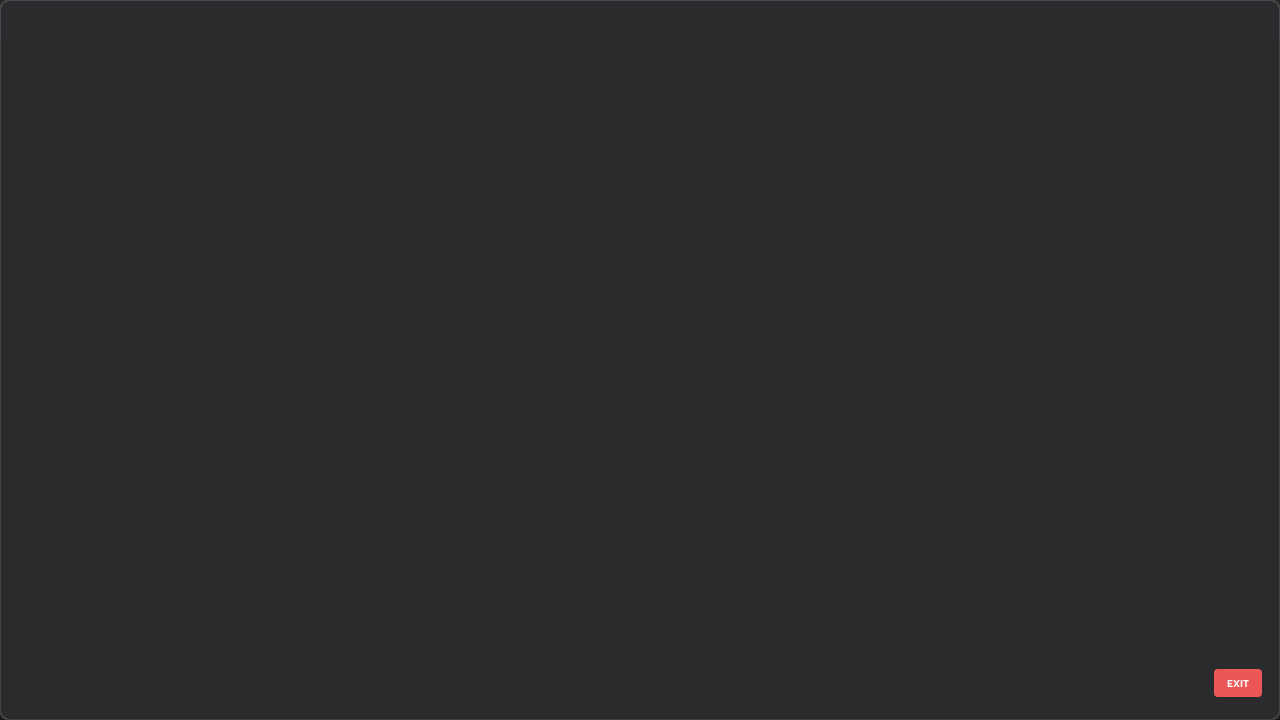 scroll, scrollTop: 8941, scrollLeft: 0, axis: vertical 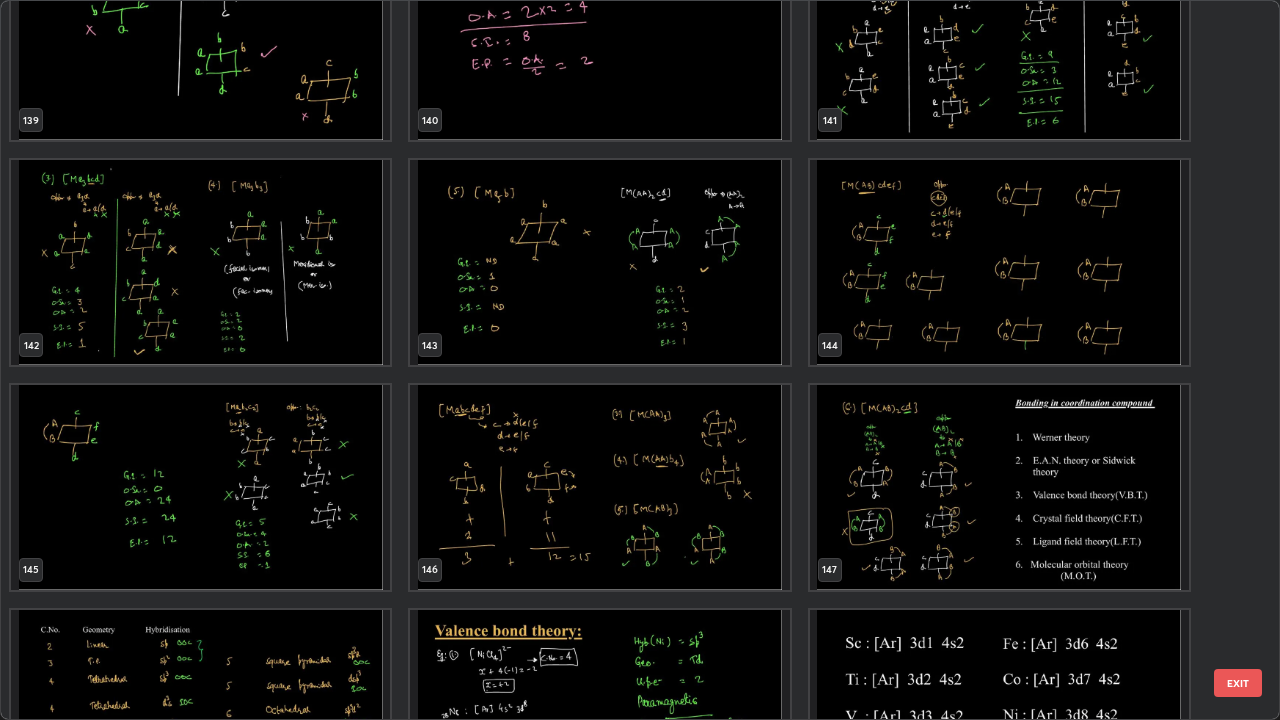 click at bounding box center (200, 262) 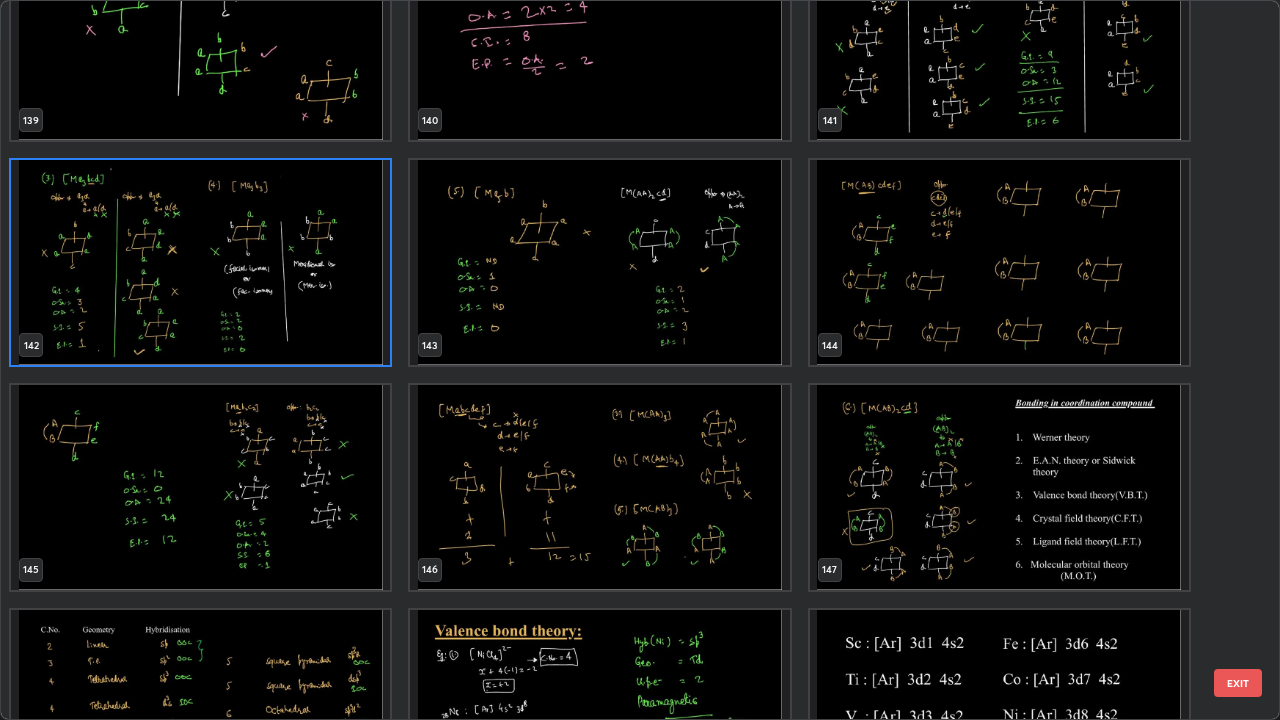 click at bounding box center (200, 262) 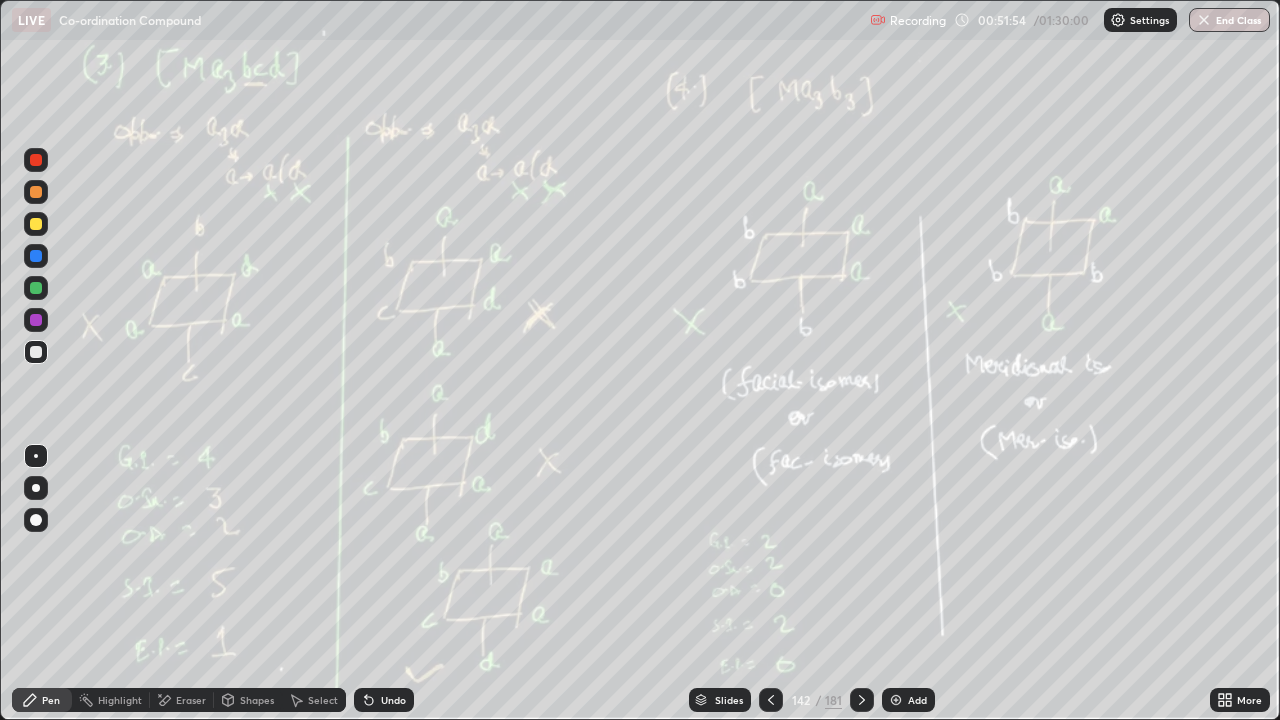 click on "Slides" at bounding box center [729, 700] 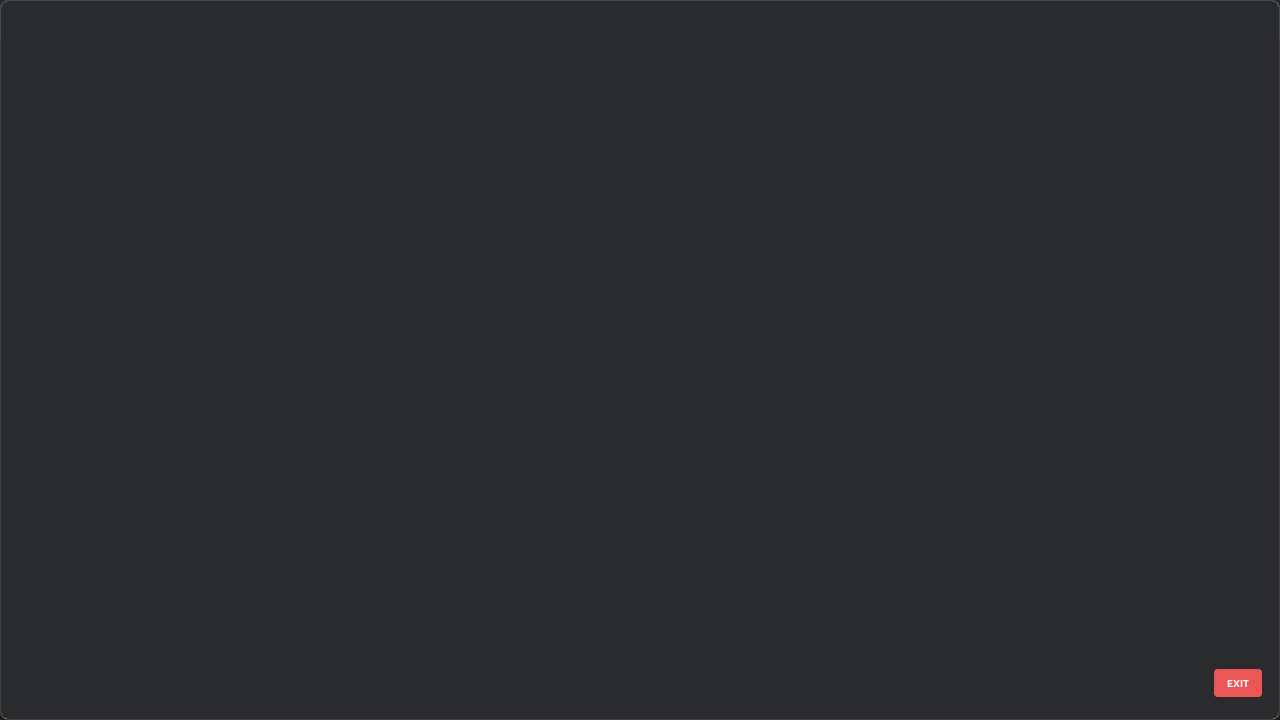 scroll, scrollTop: 10064, scrollLeft: 0, axis: vertical 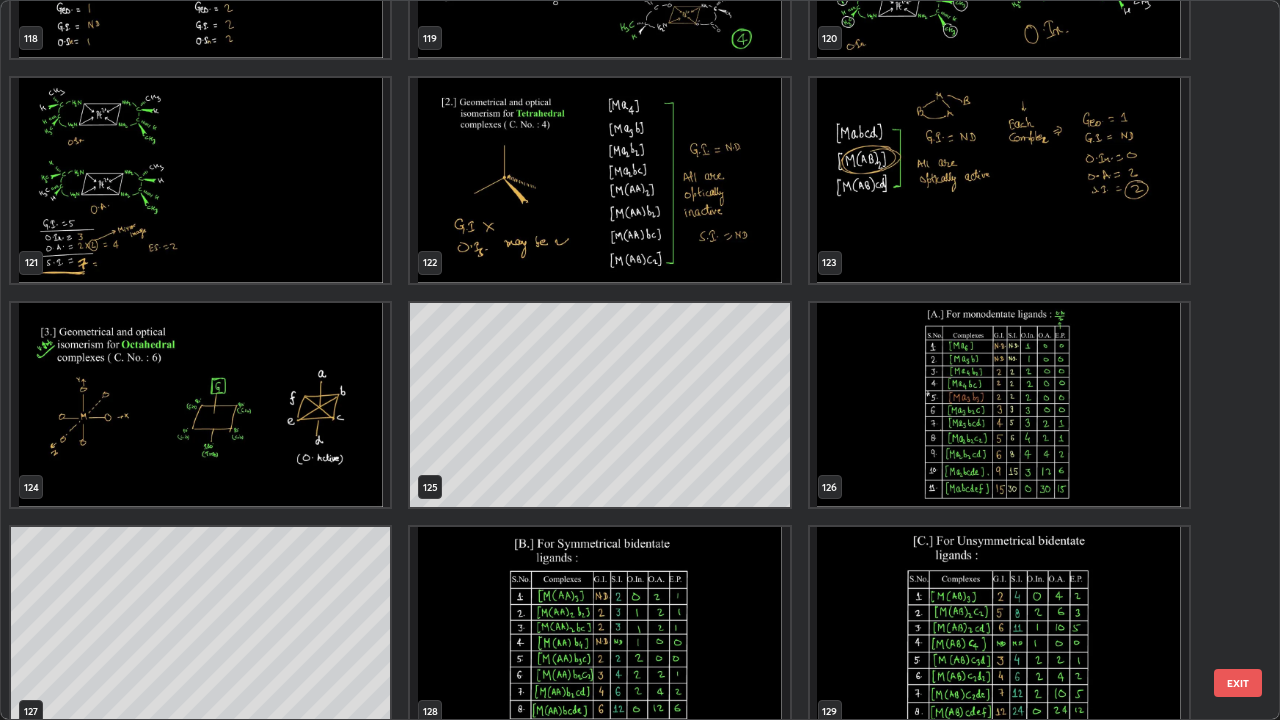 click at bounding box center (999, 405) 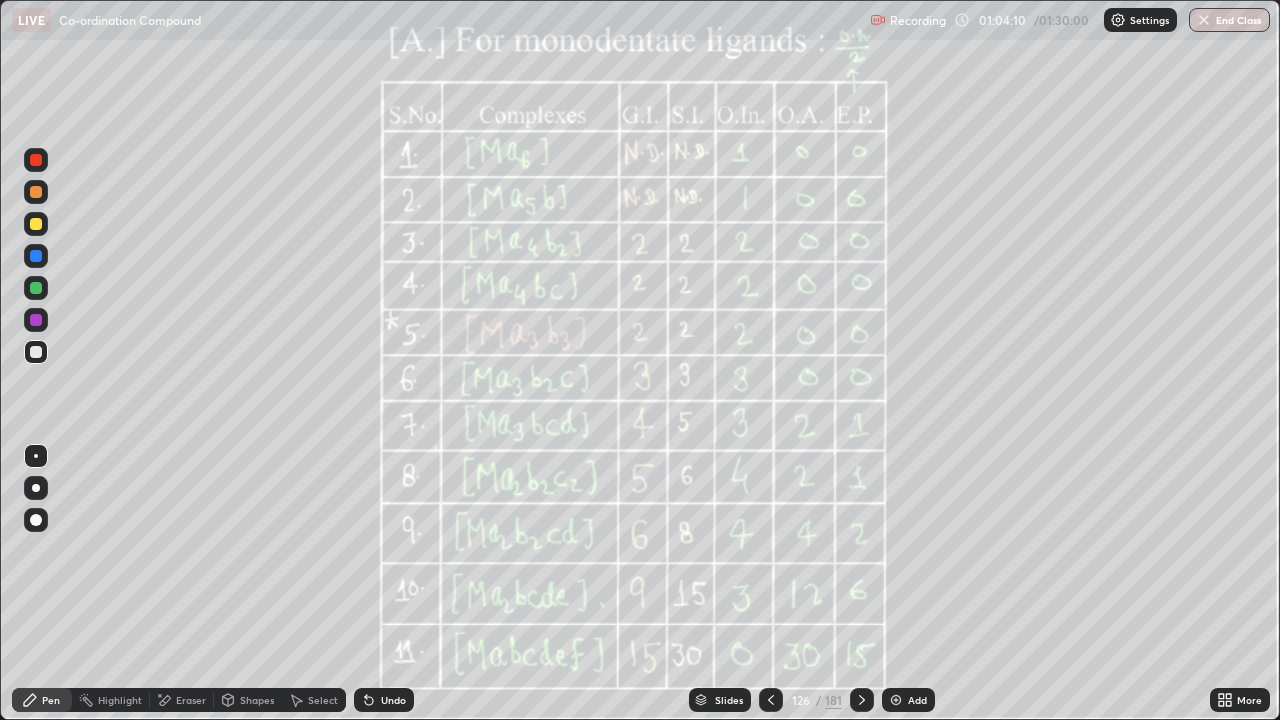 click at bounding box center (896, 700) 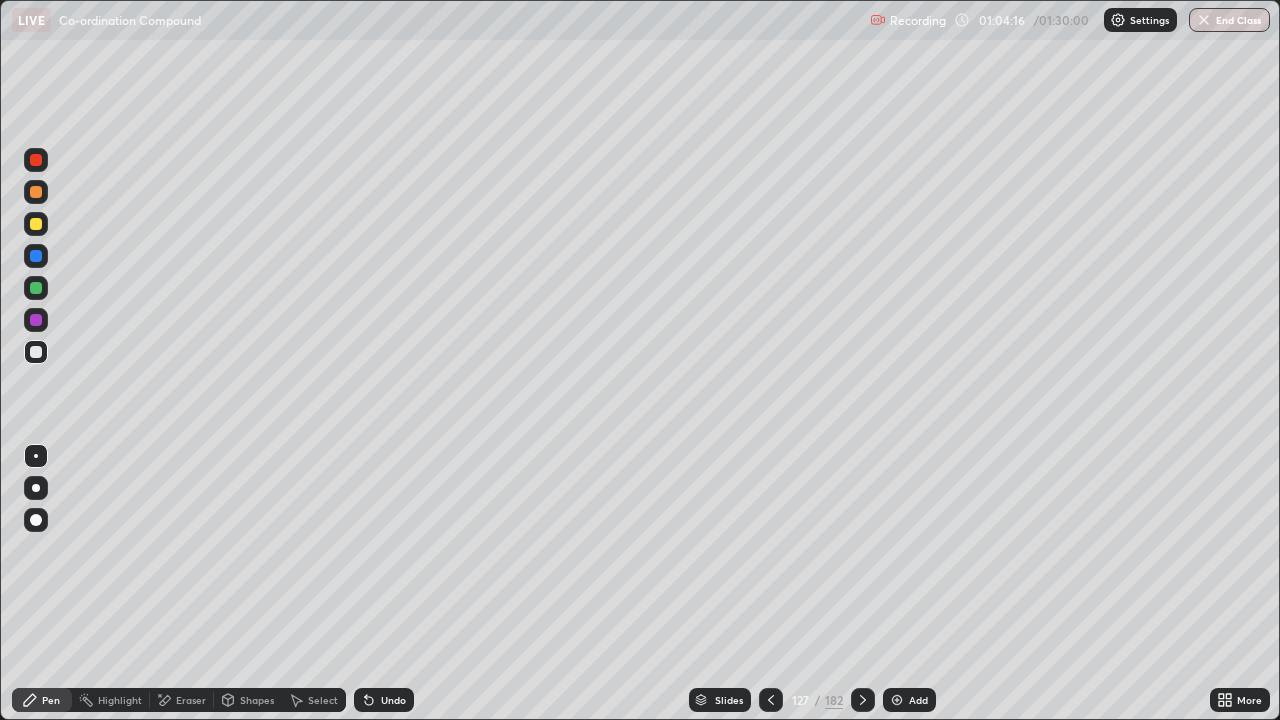 click on "Select" at bounding box center (323, 700) 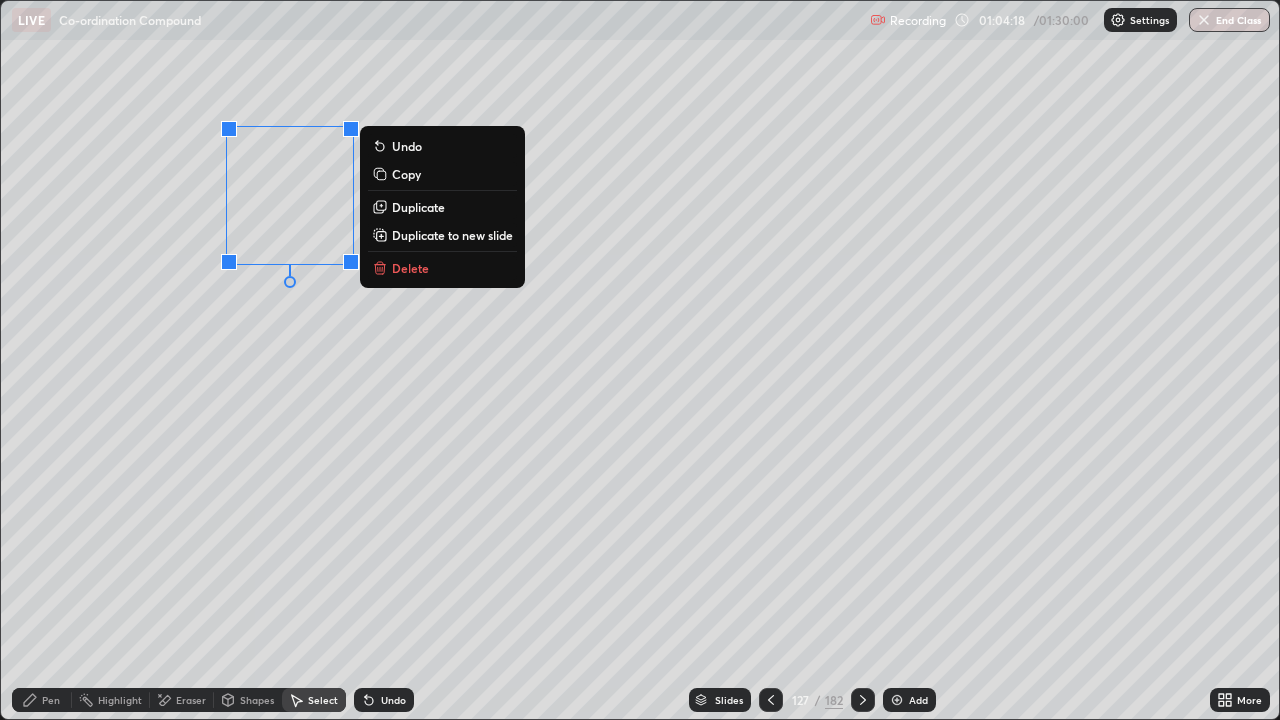 click on "Duplicate" at bounding box center [418, 207] 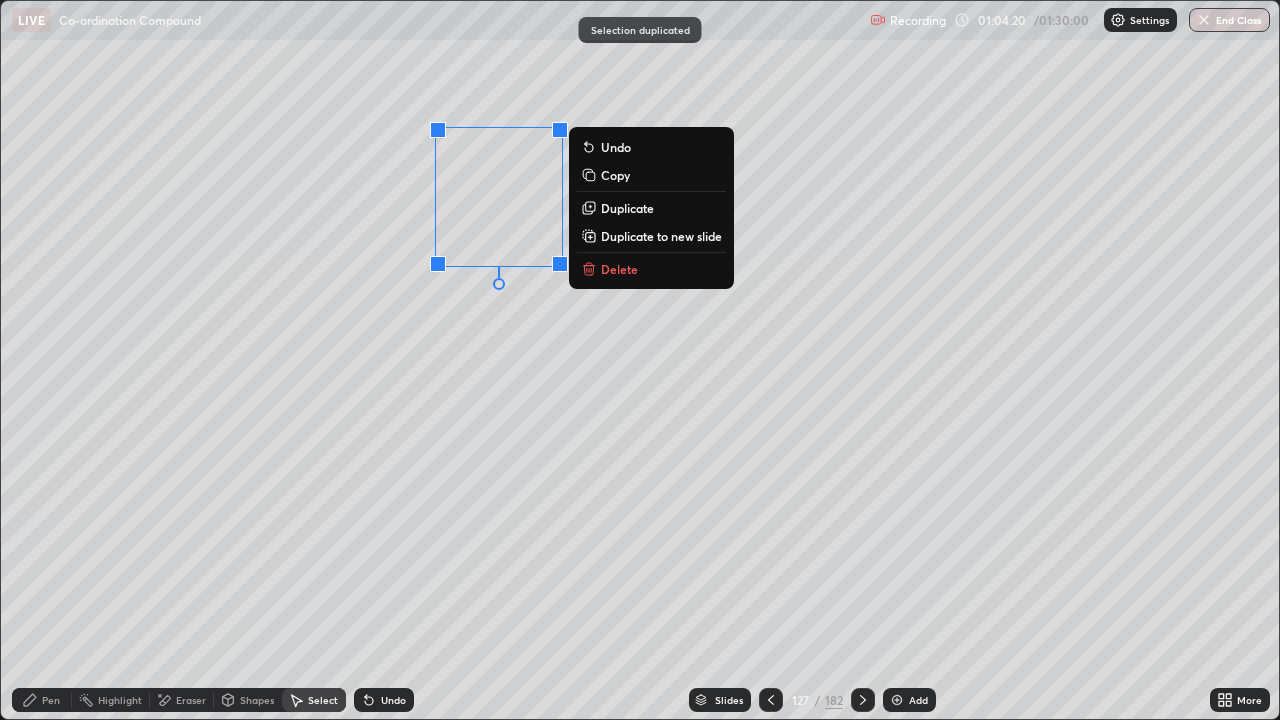 click on "Duplicate" at bounding box center (627, 208) 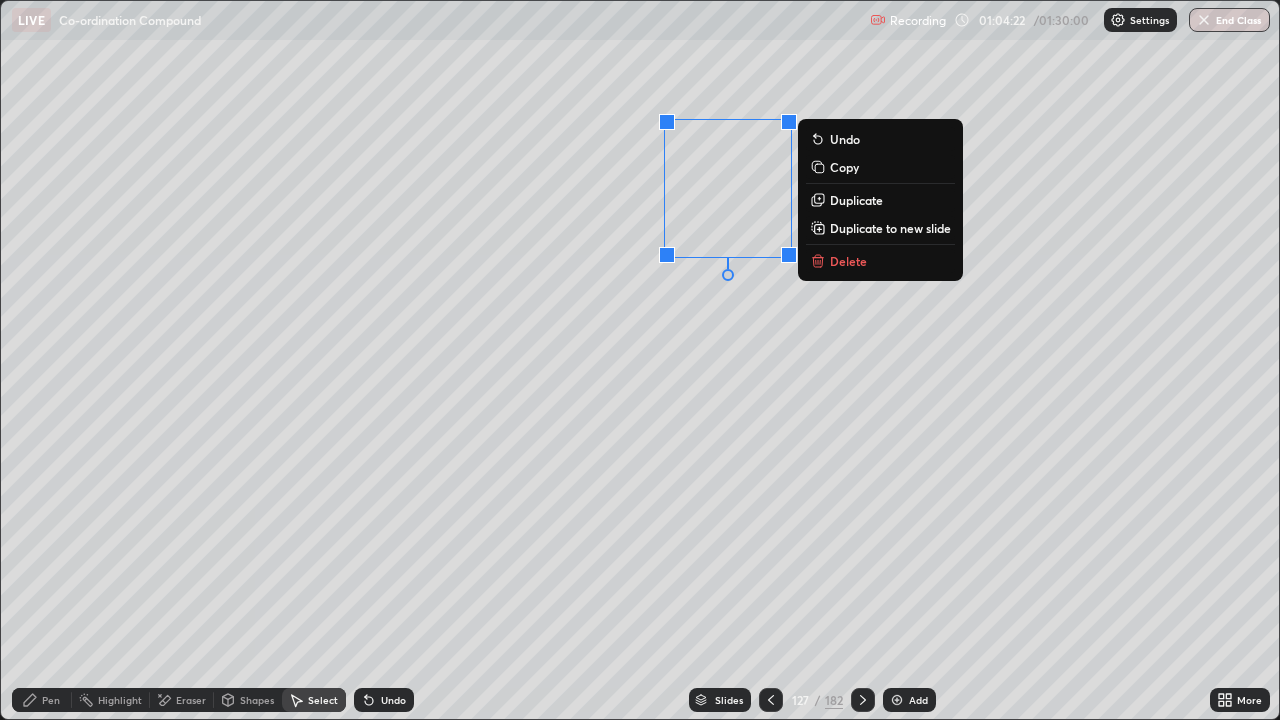 click on "Duplicate" at bounding box center [856, 200] 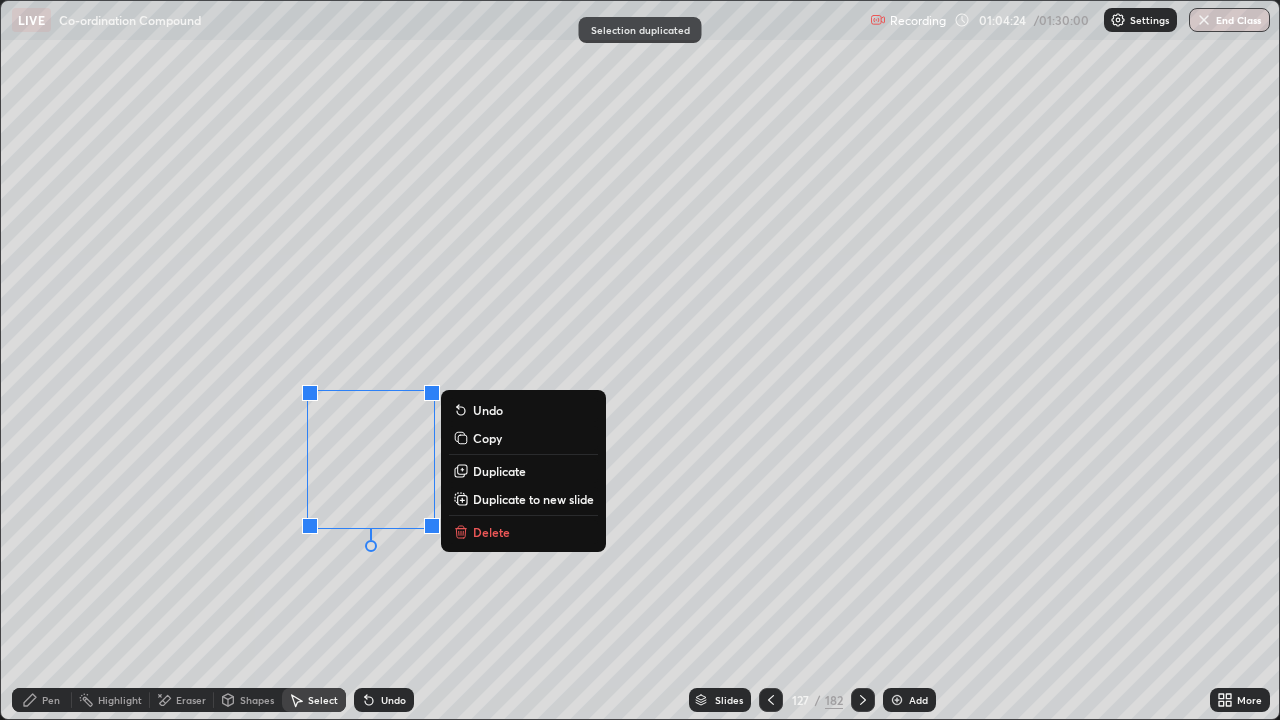 click on "Duplicate" at bounding box center (499, 471) 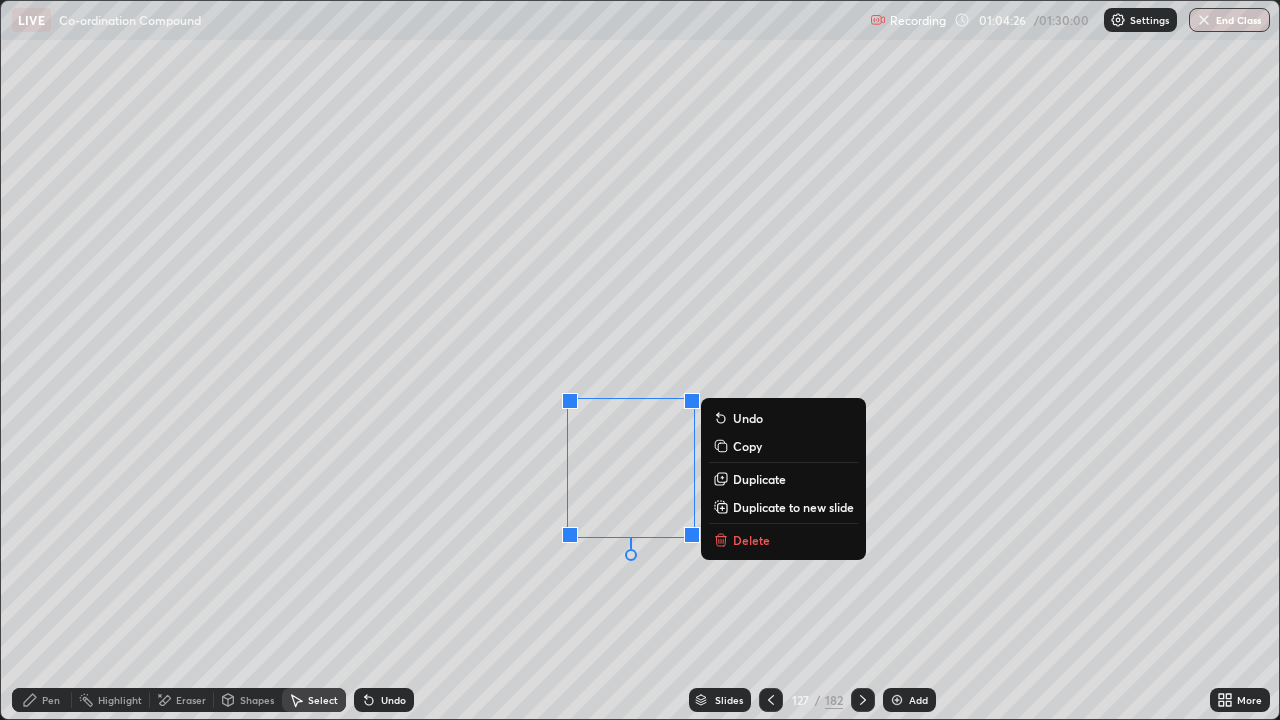 click on "Pen" at bounding box center [51, 700] 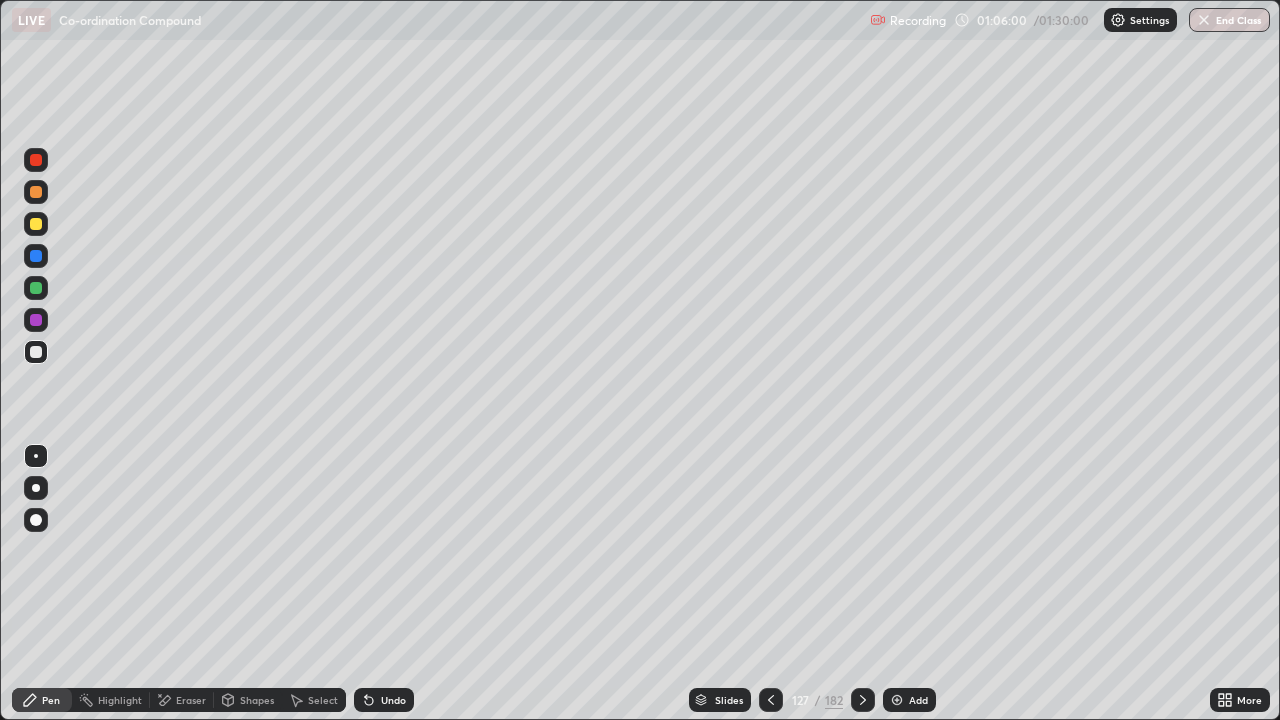 click 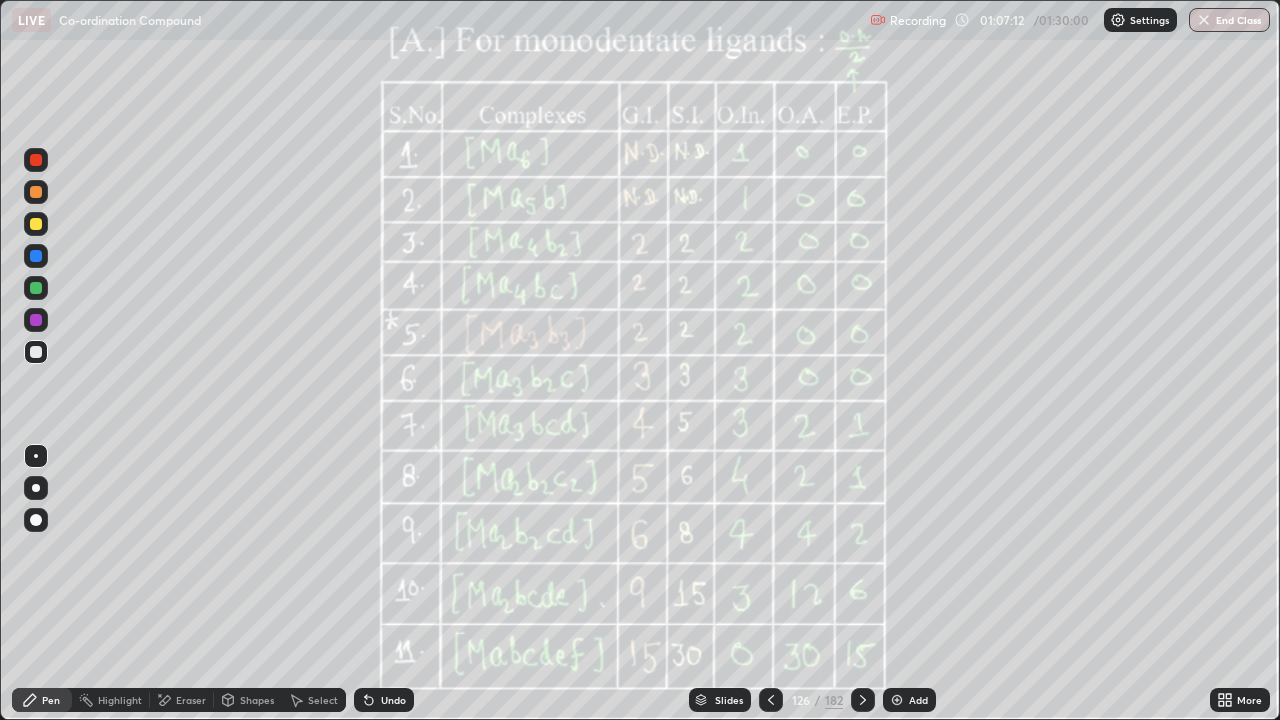 click 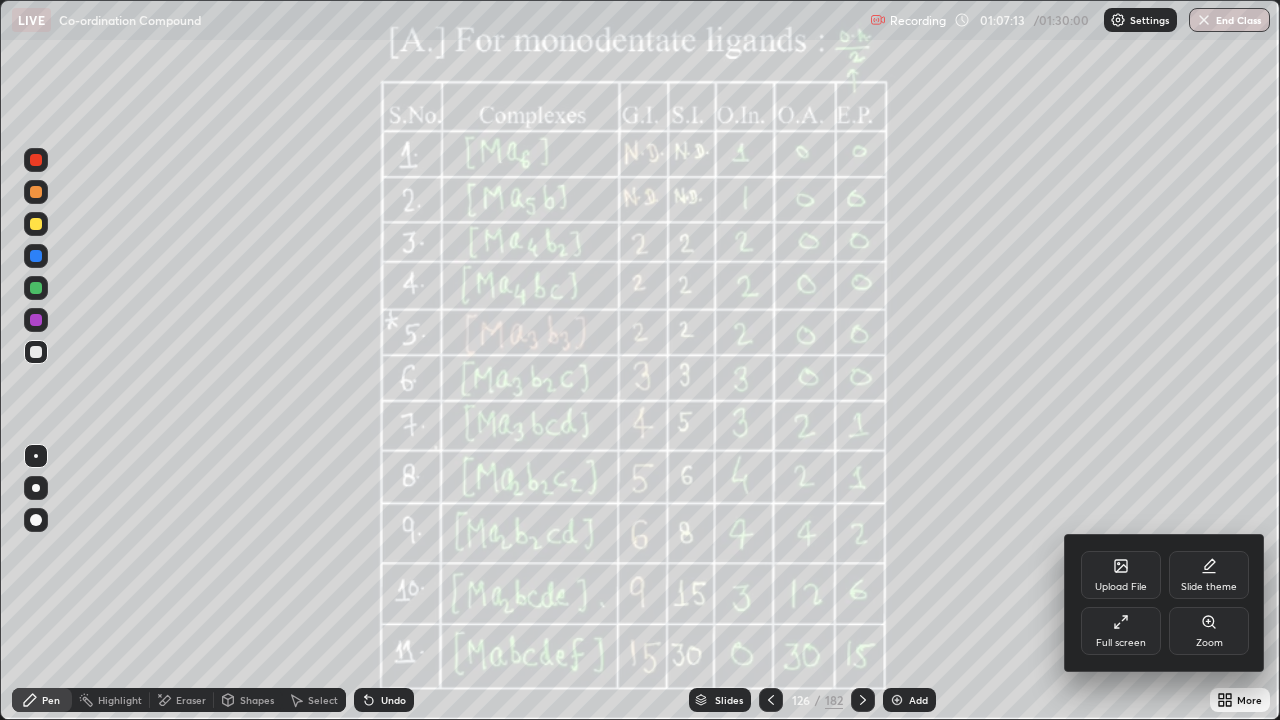 click on "Full screen" at bounding box center [1121, 643] 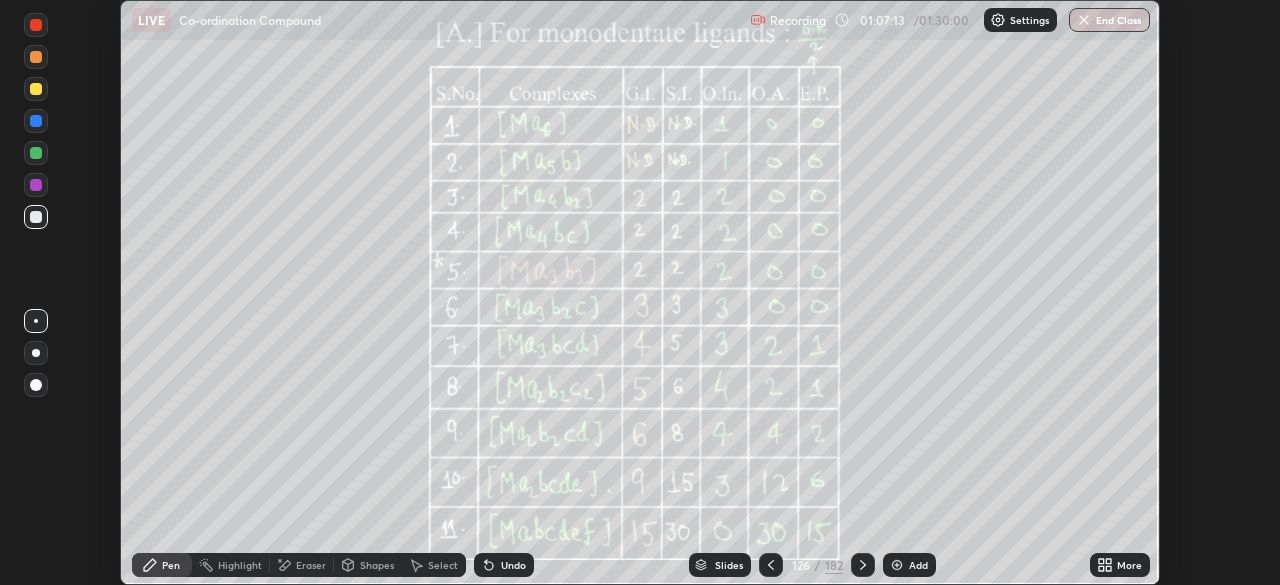 scroll, scrollTop: 585, scrollLeft: 1280, axis: both 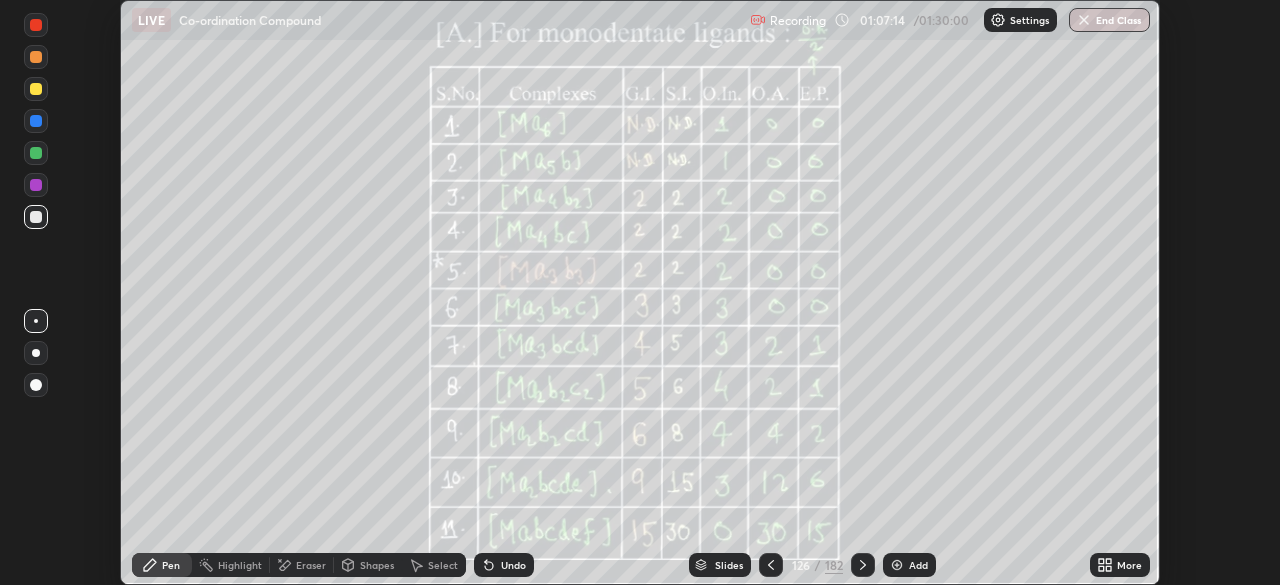 click 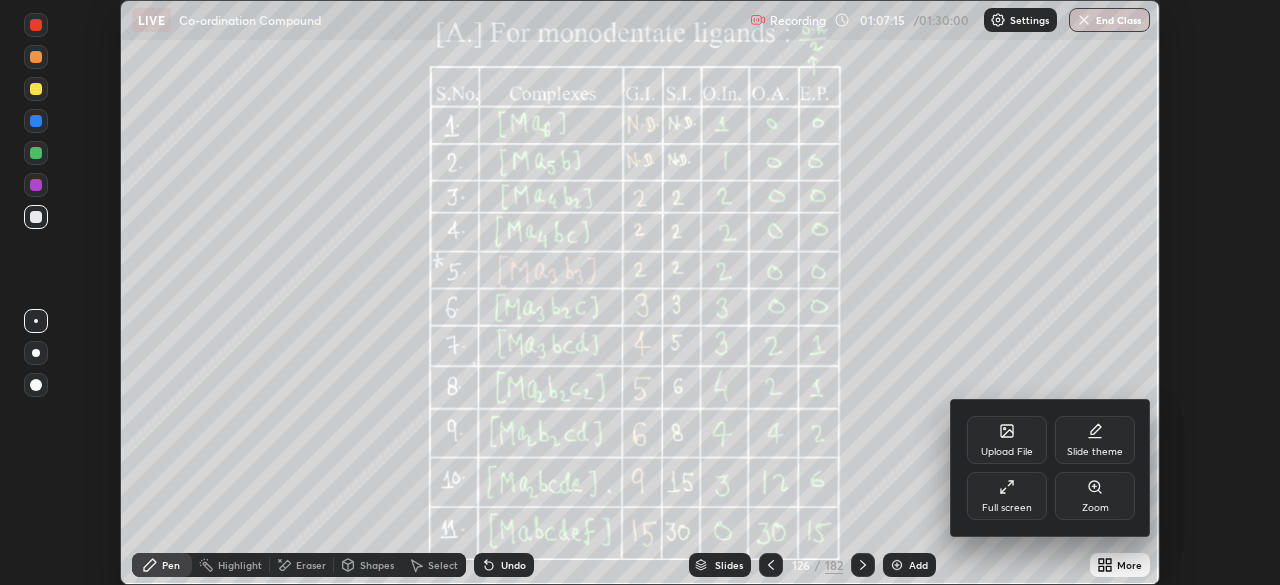 click on "Full screen" at bounding box center [1007, 496] 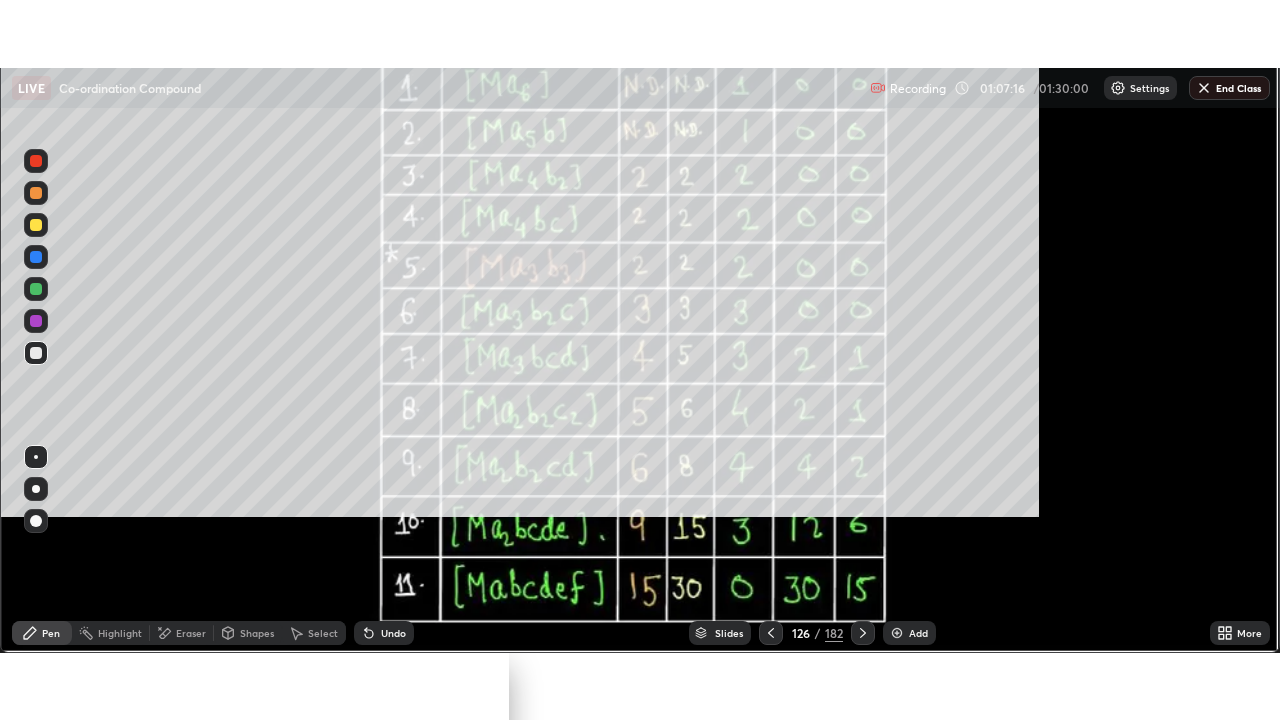 scroll, scrollTop: 99280, scrollLeft: 98720, axis: both 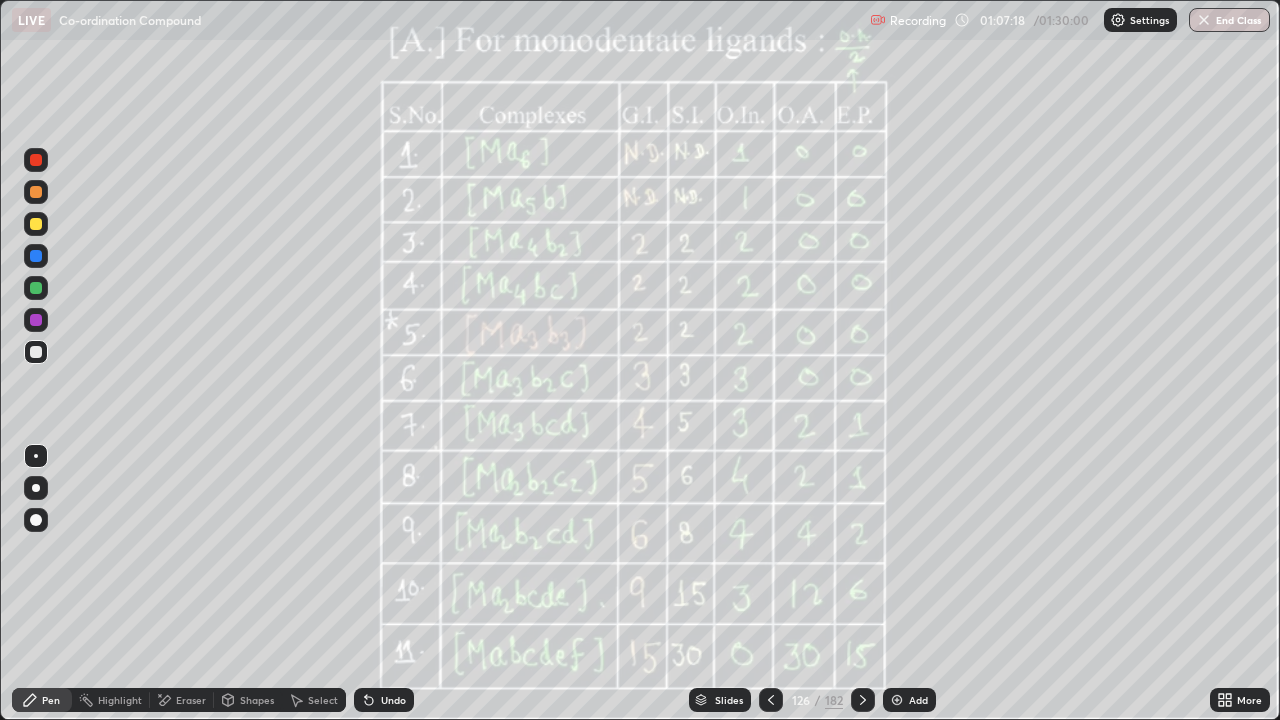 click 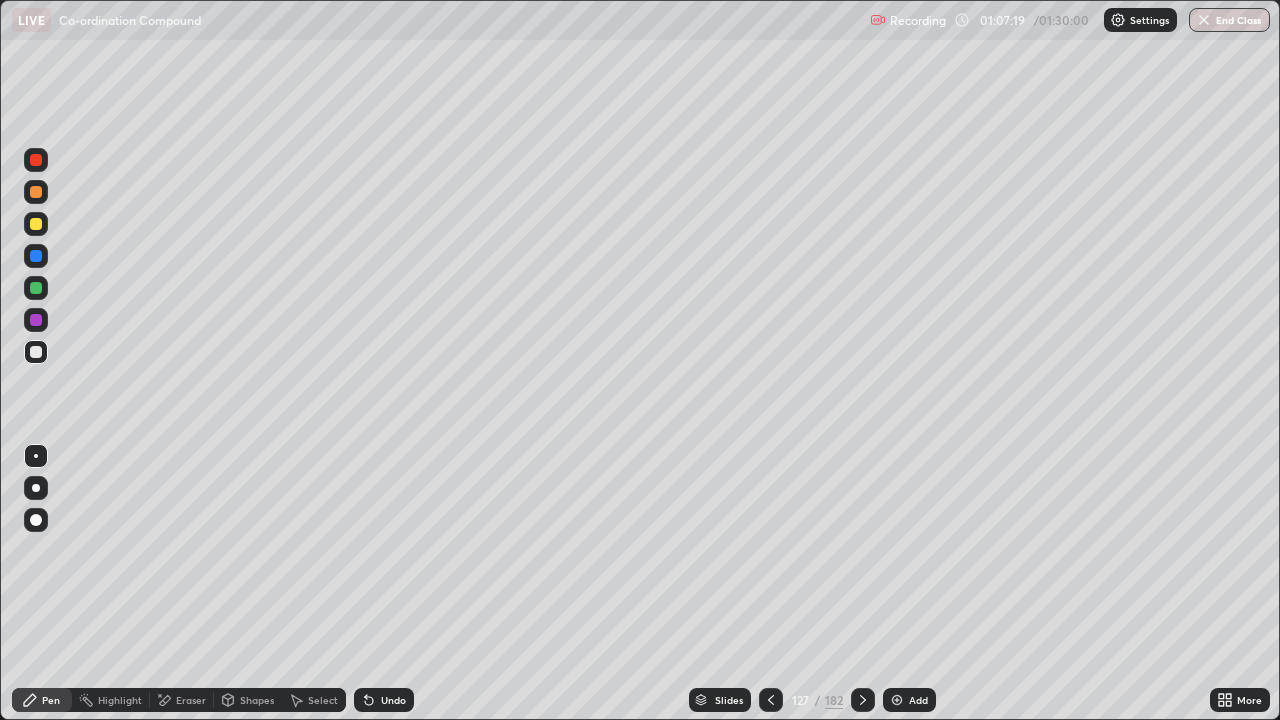 click 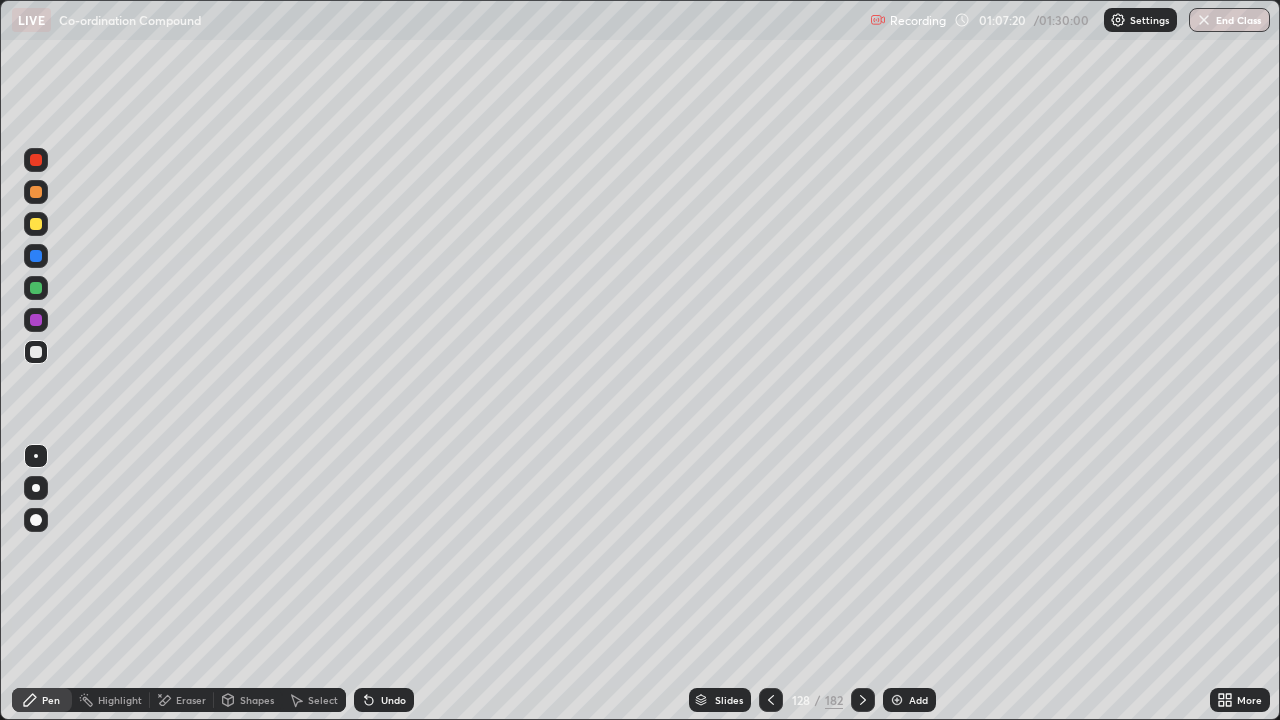 click 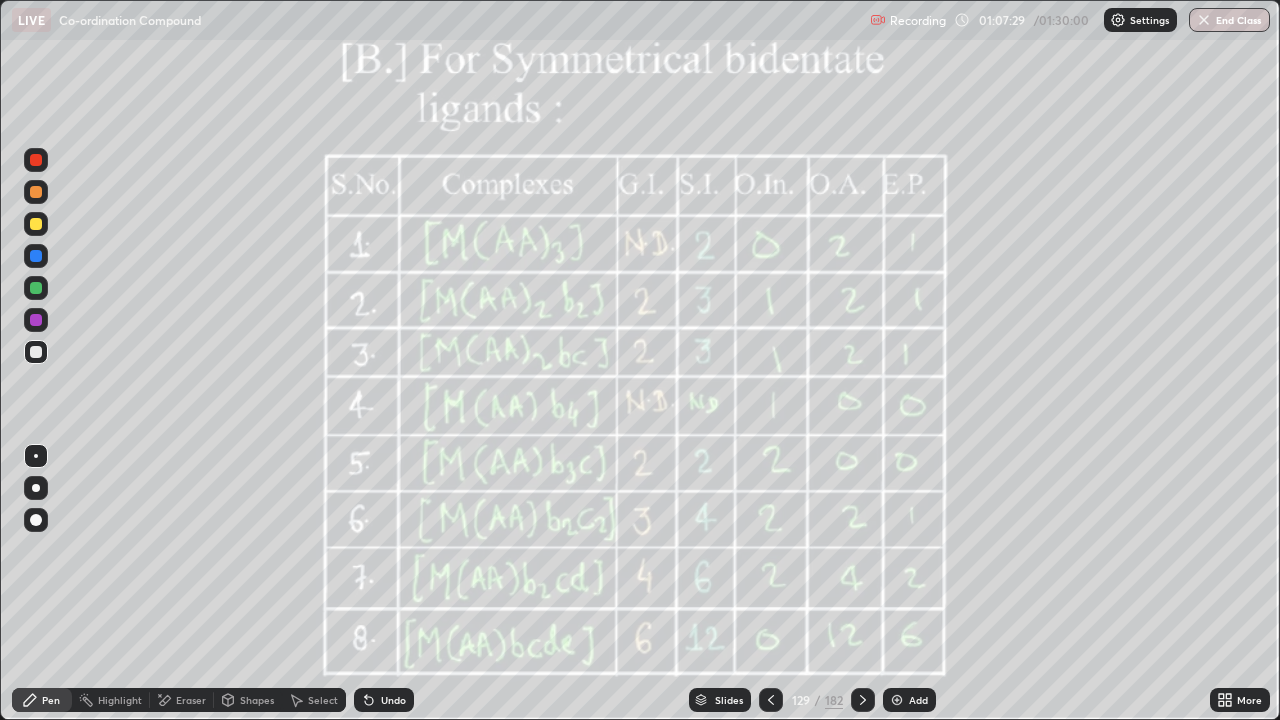 click 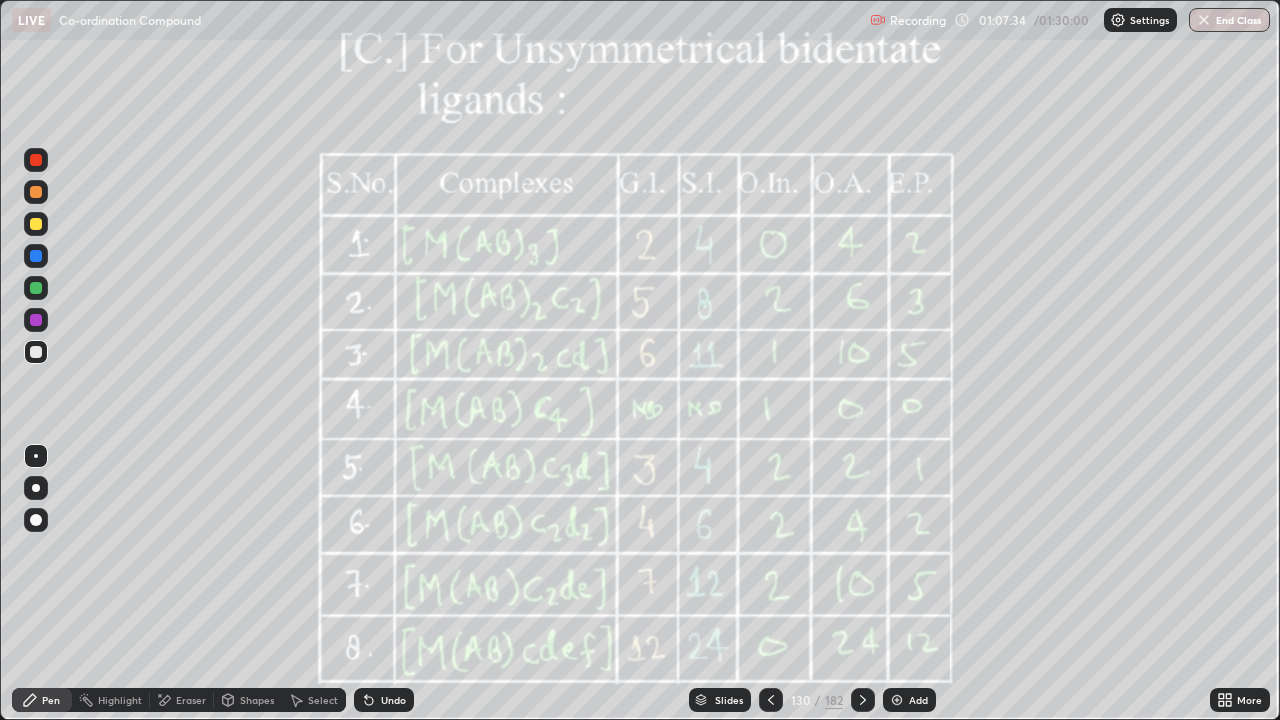 click 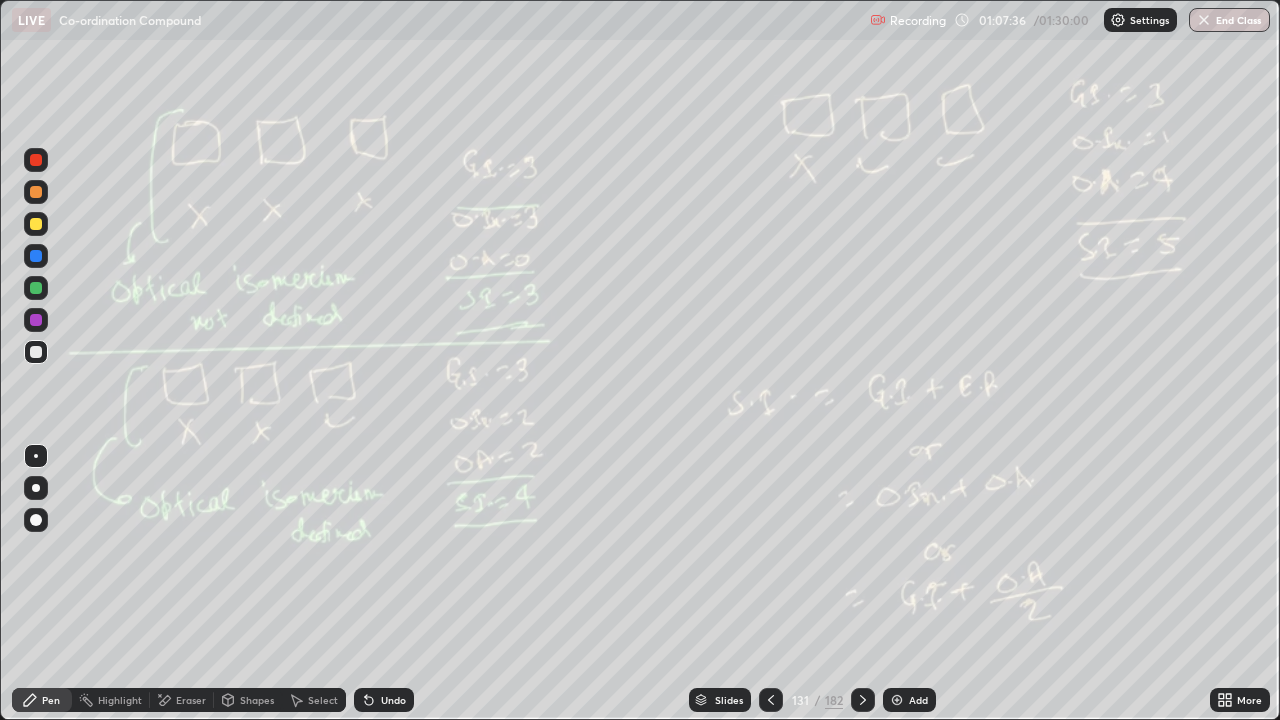click 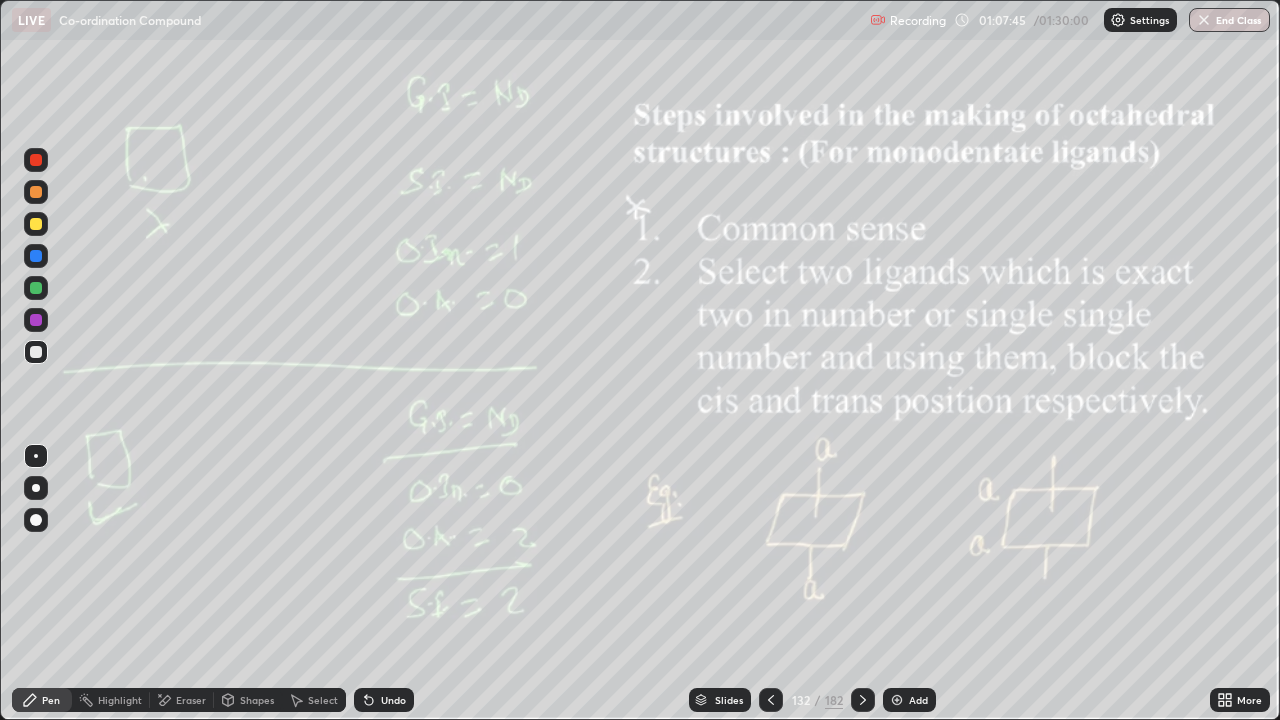 click 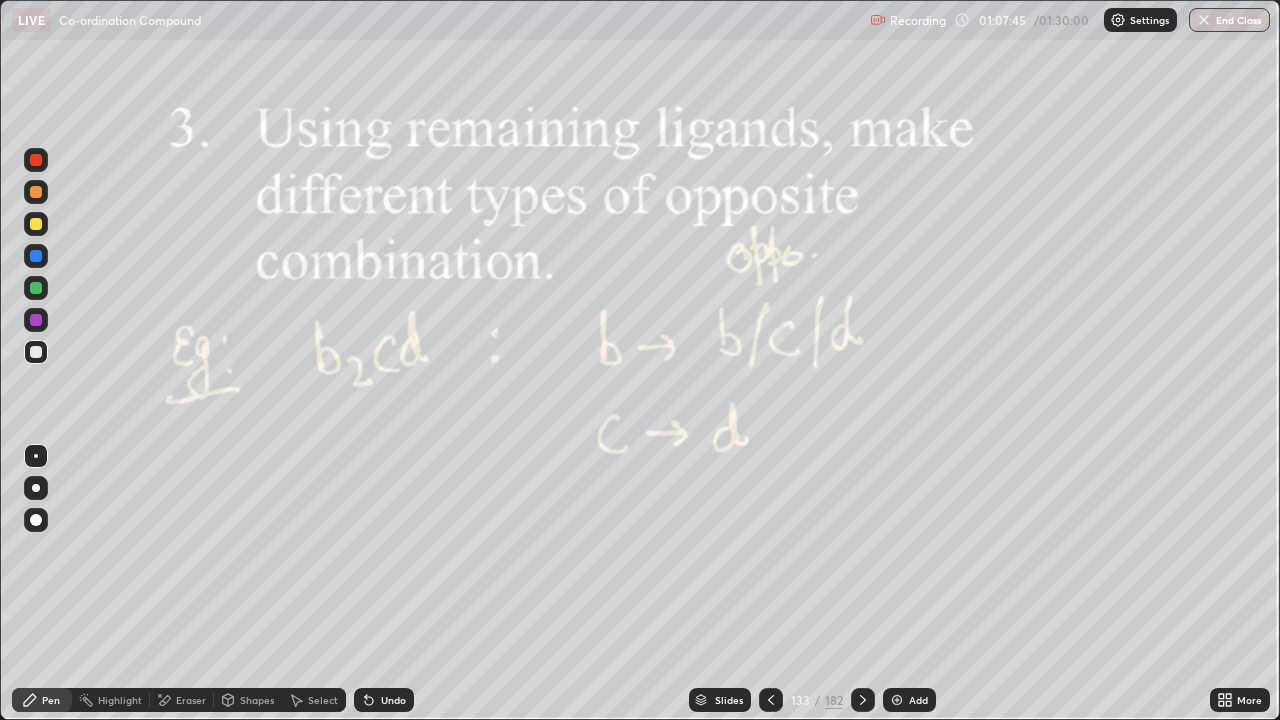click 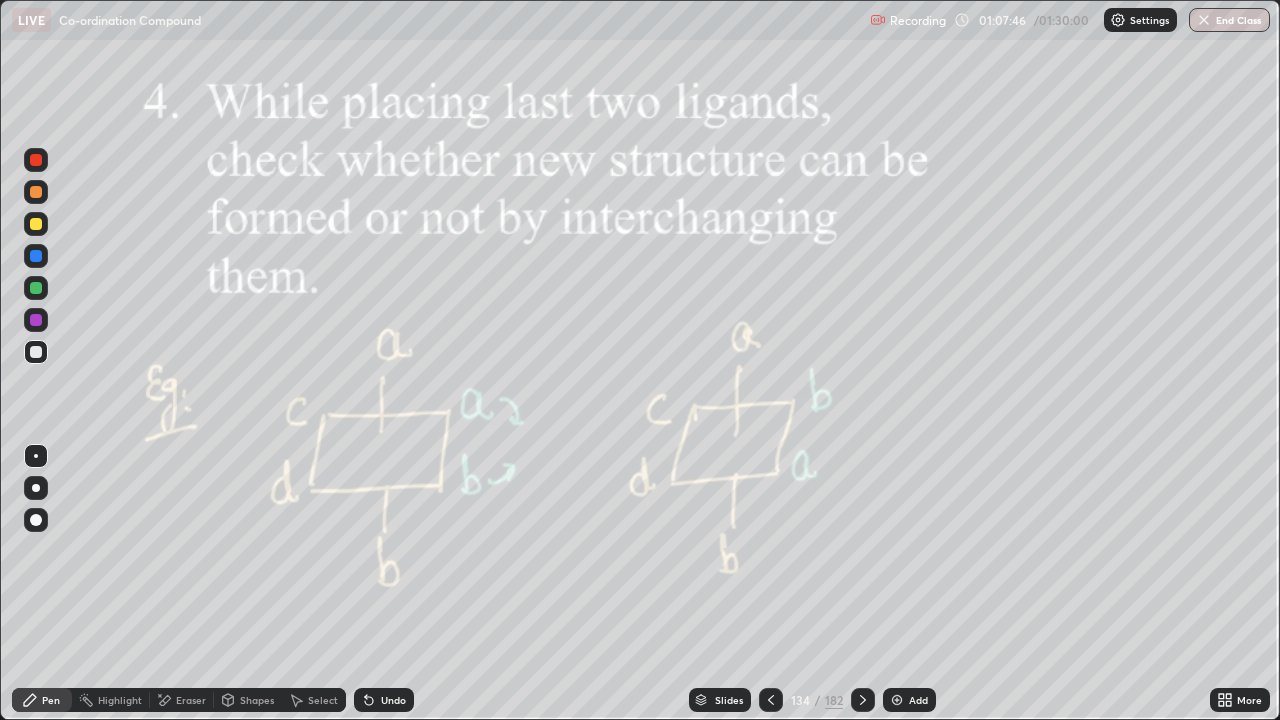 click 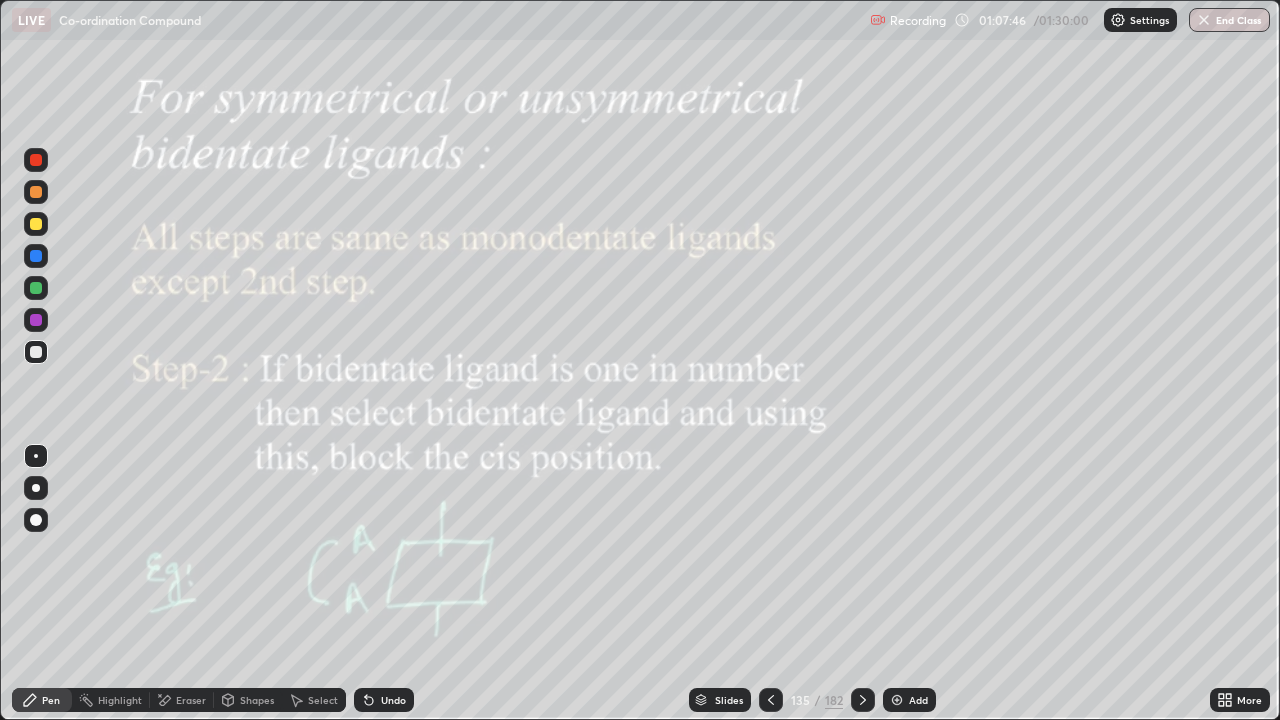 click 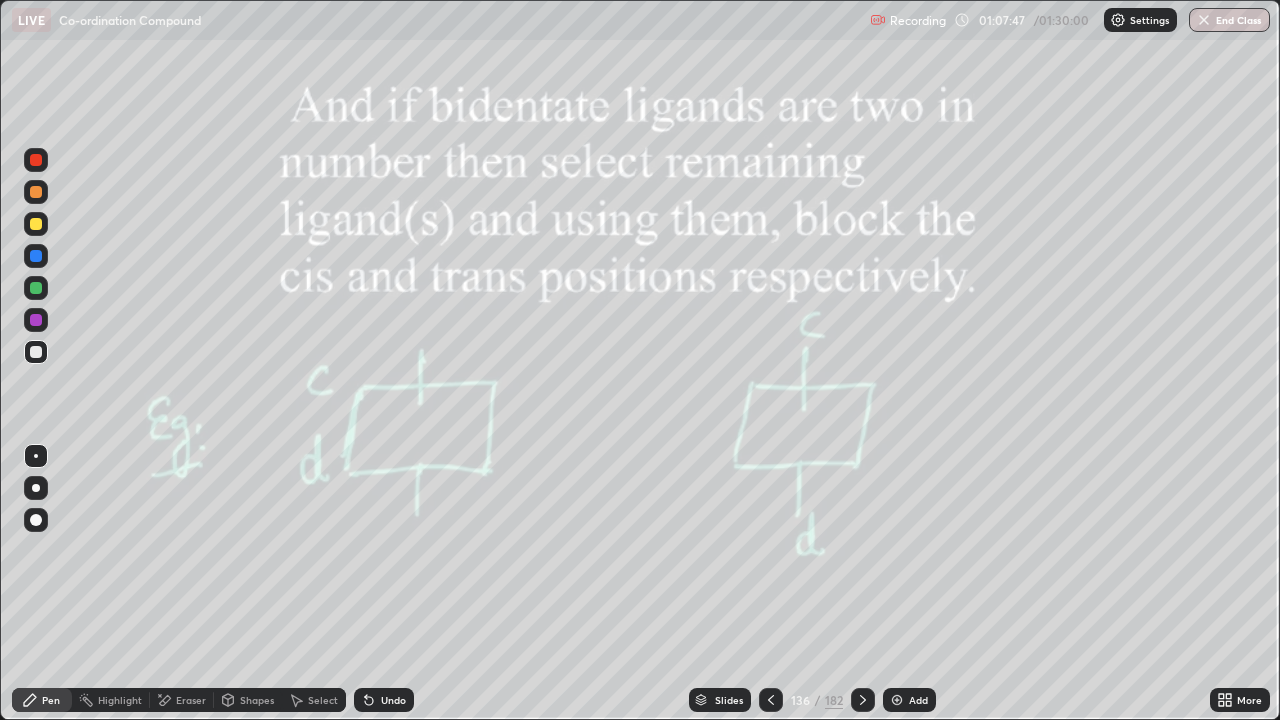 click 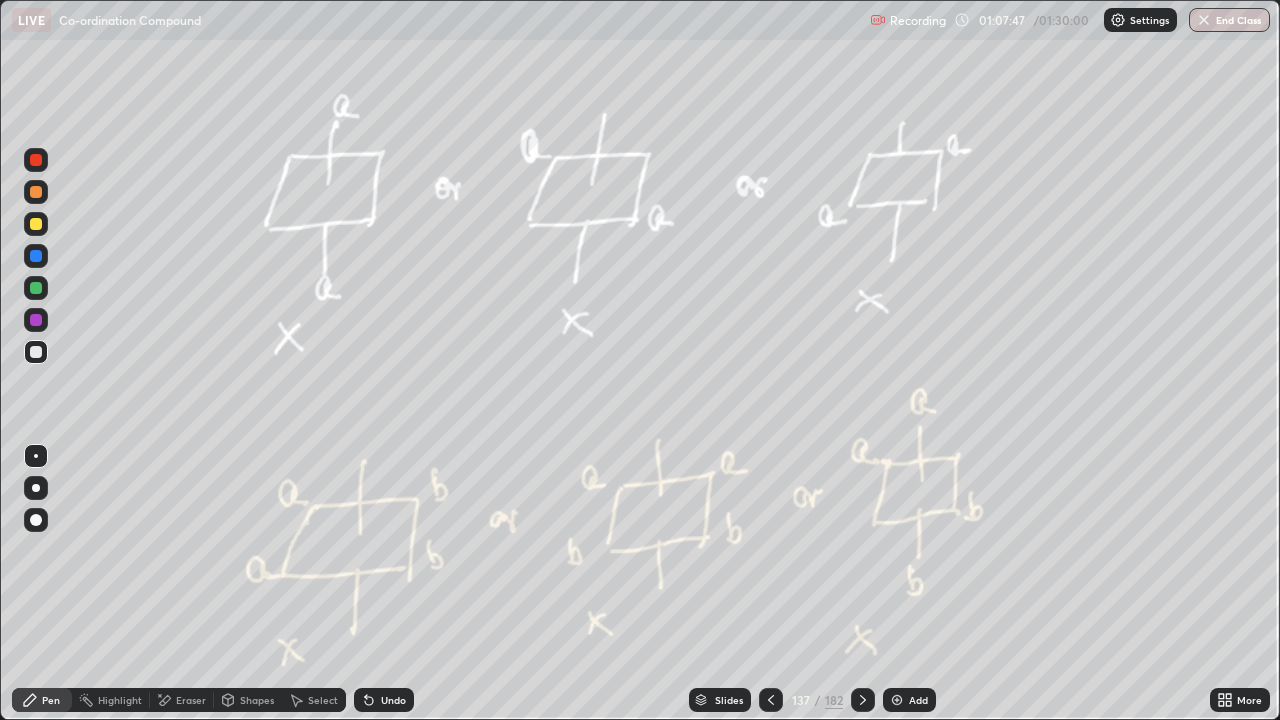 click 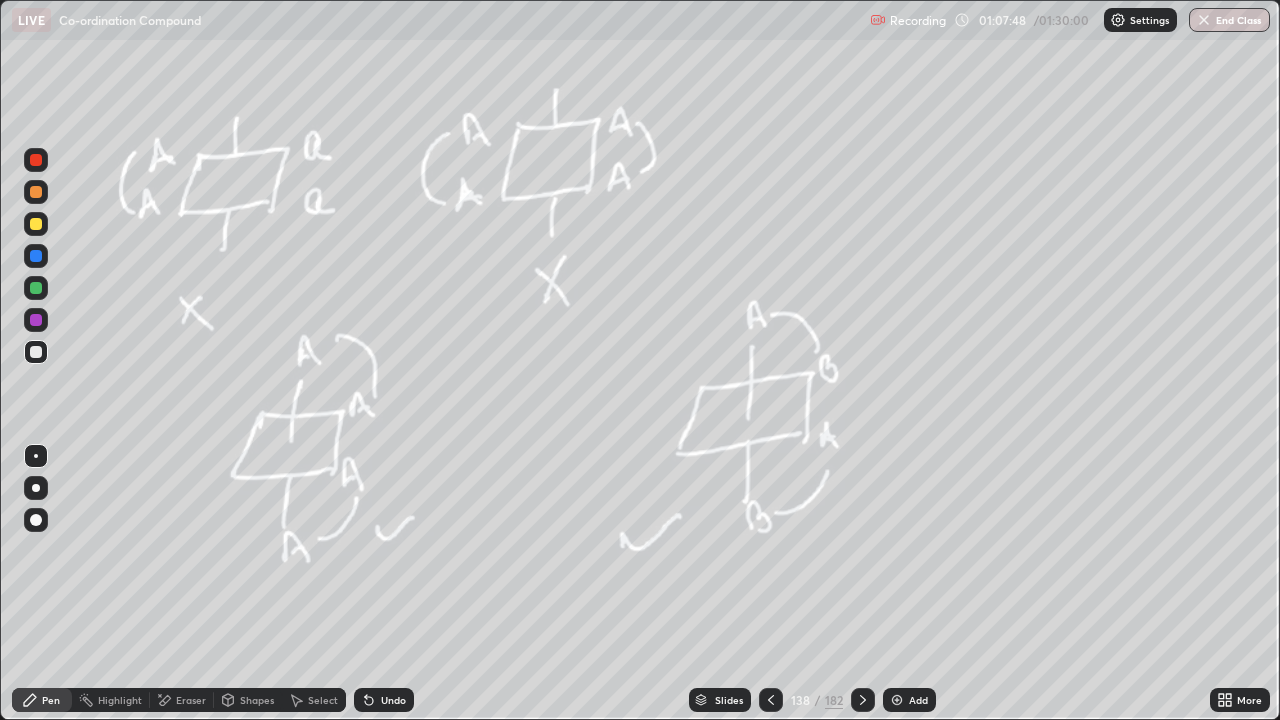 click 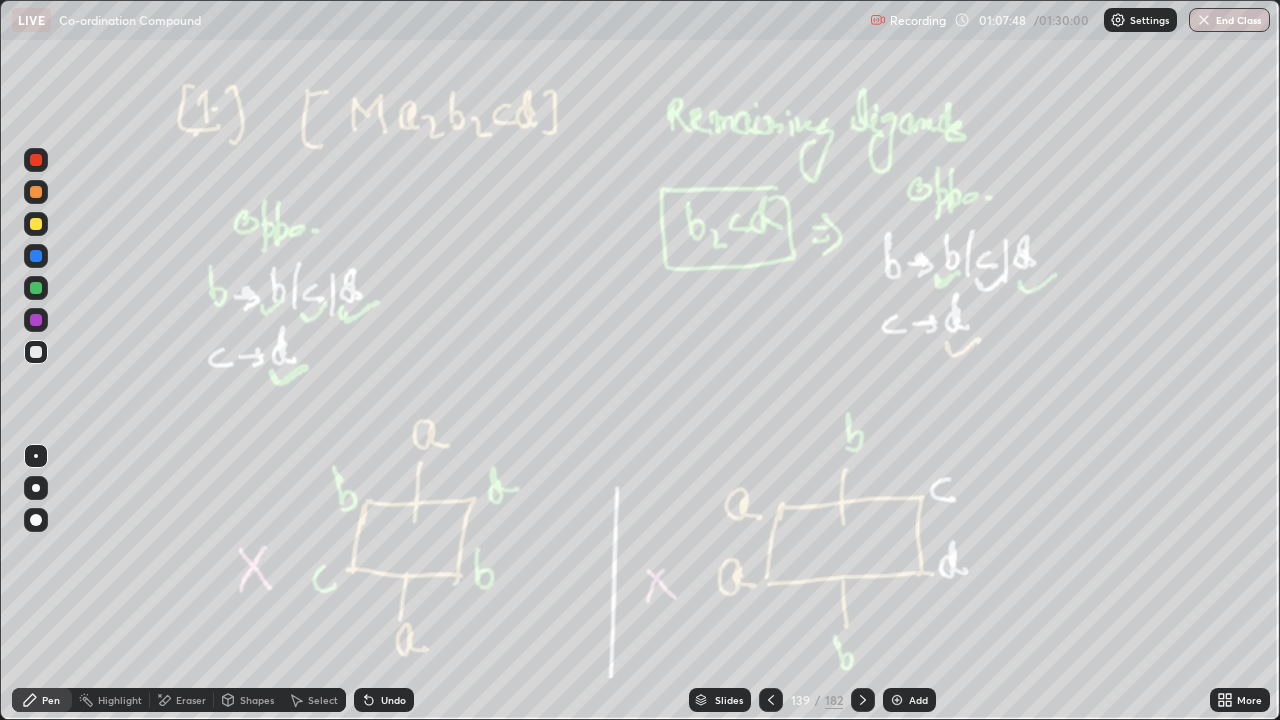 click at bounding box center (863, 700) 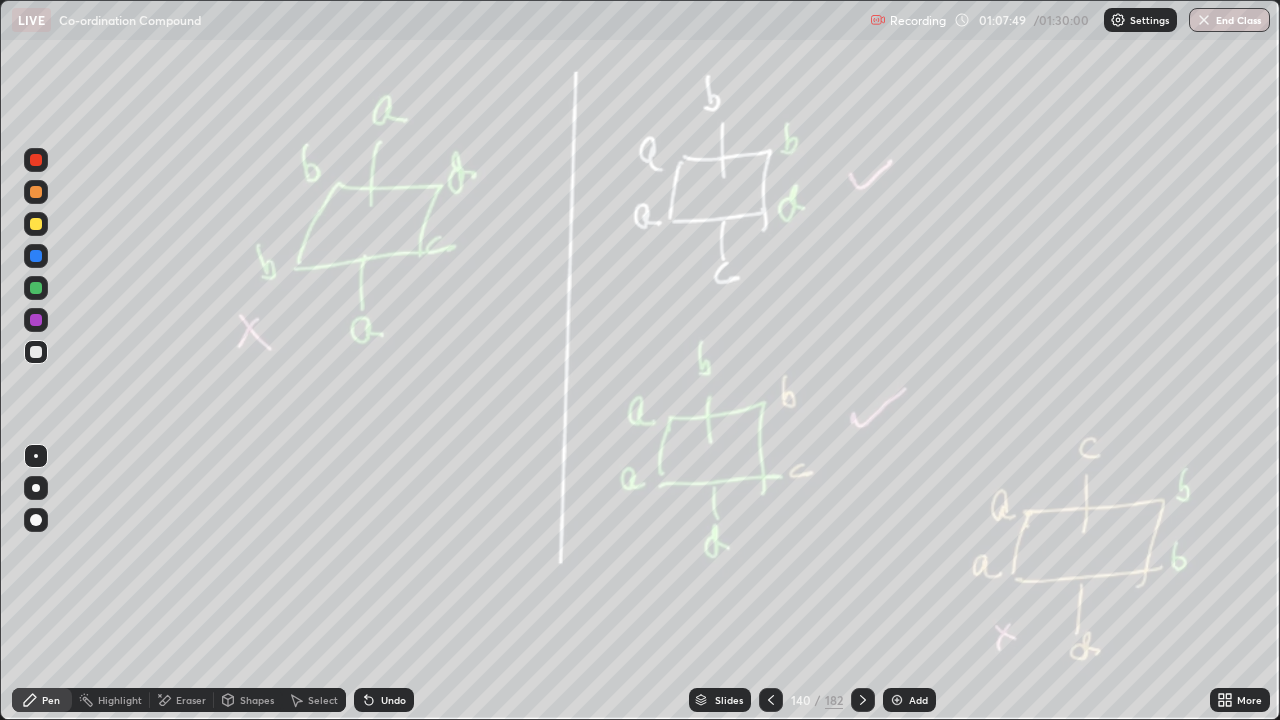 click 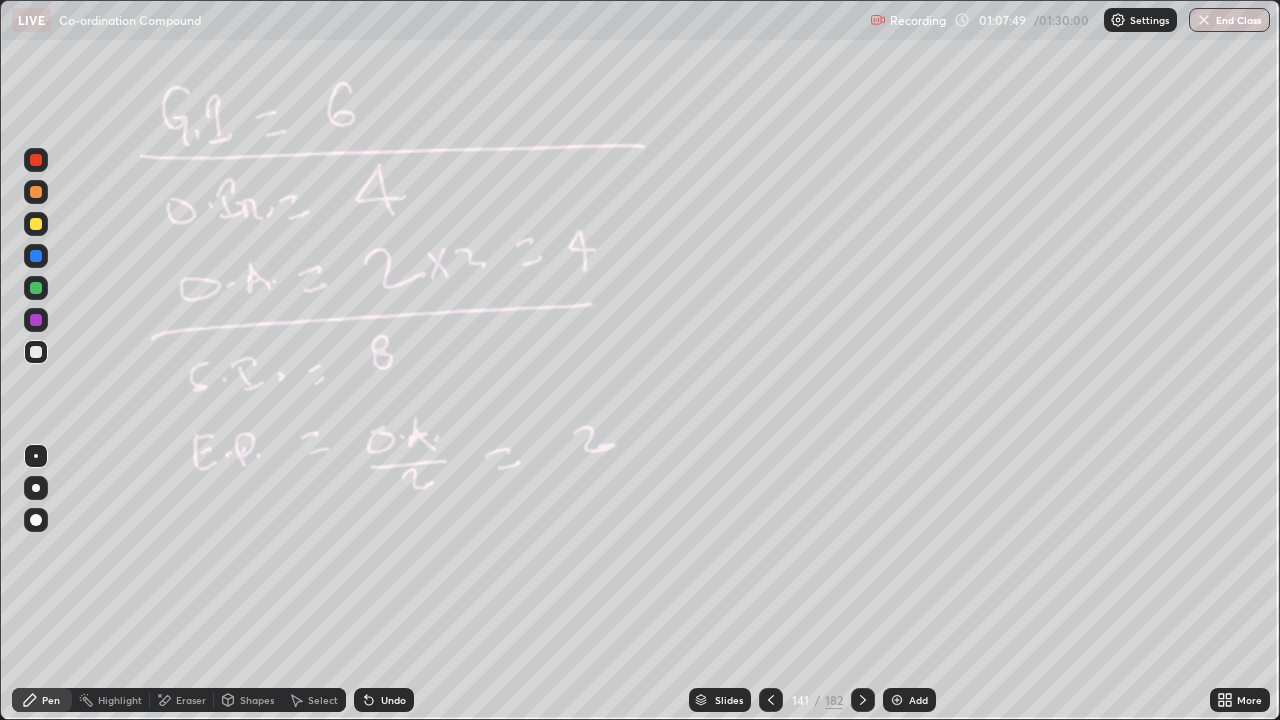 click 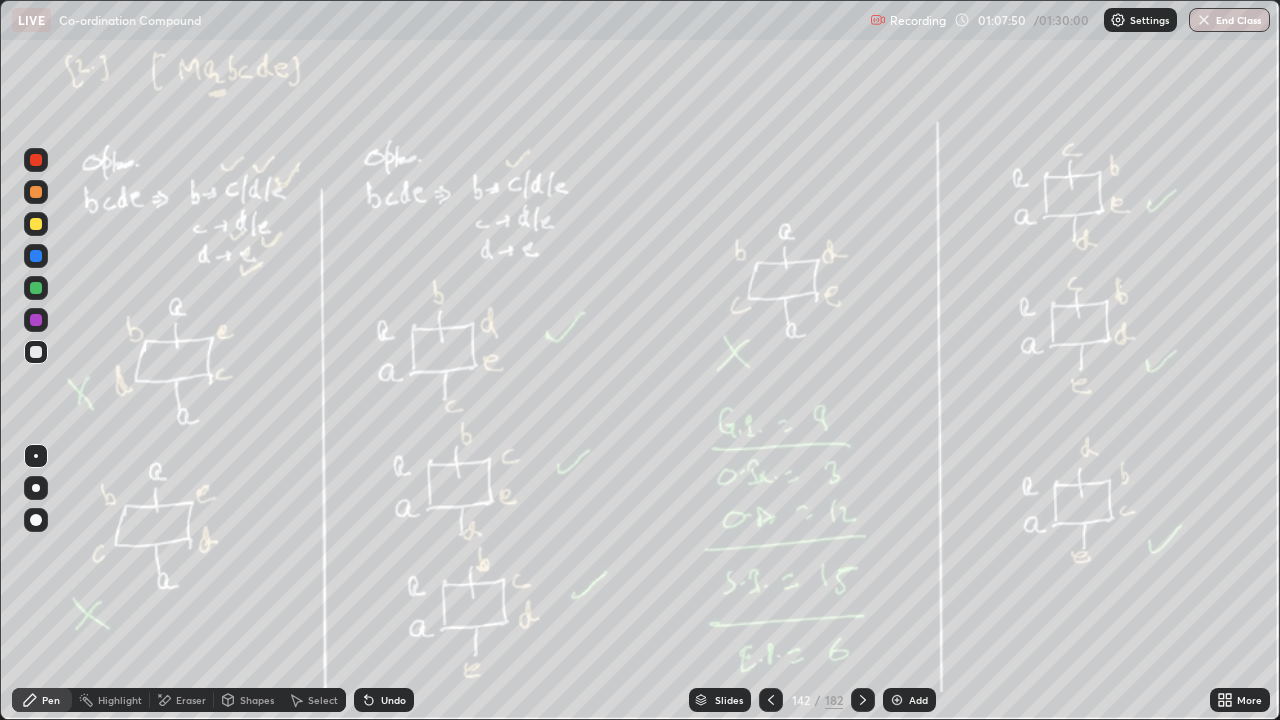 click at bounding box center (863, 700) 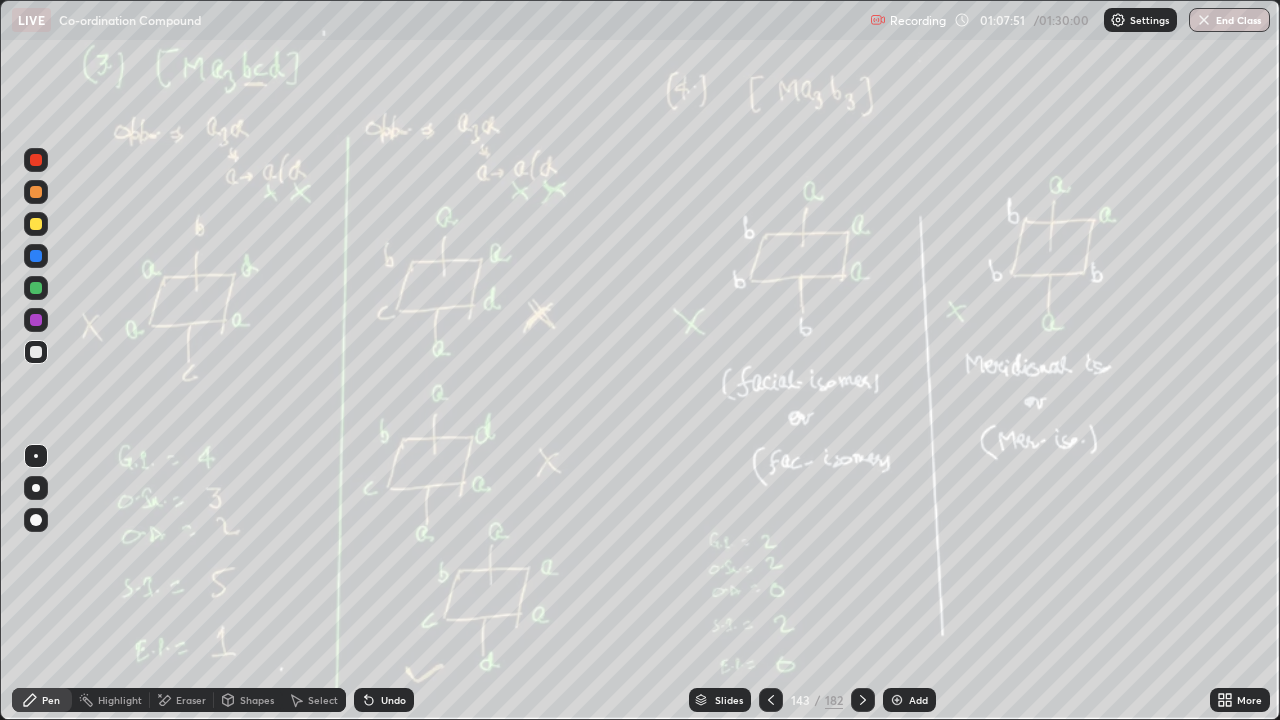click at bounding box center (863, 700) 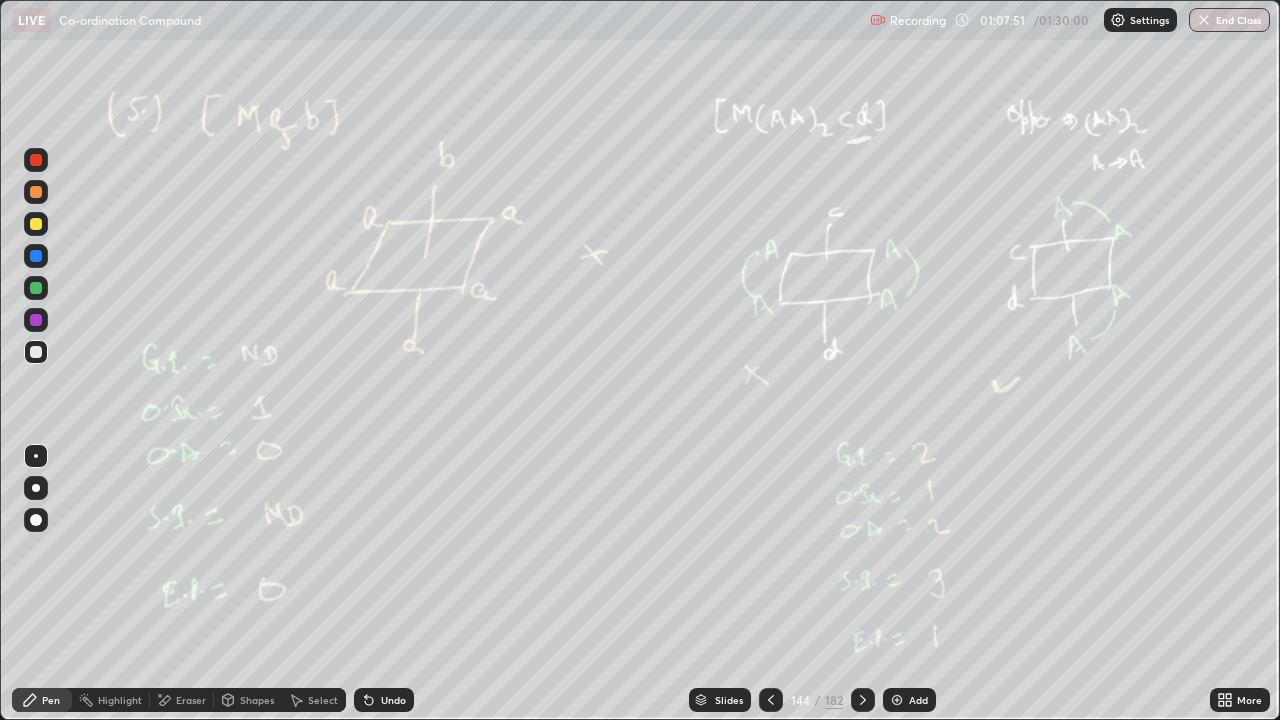 click at bounding box center [863, 700] 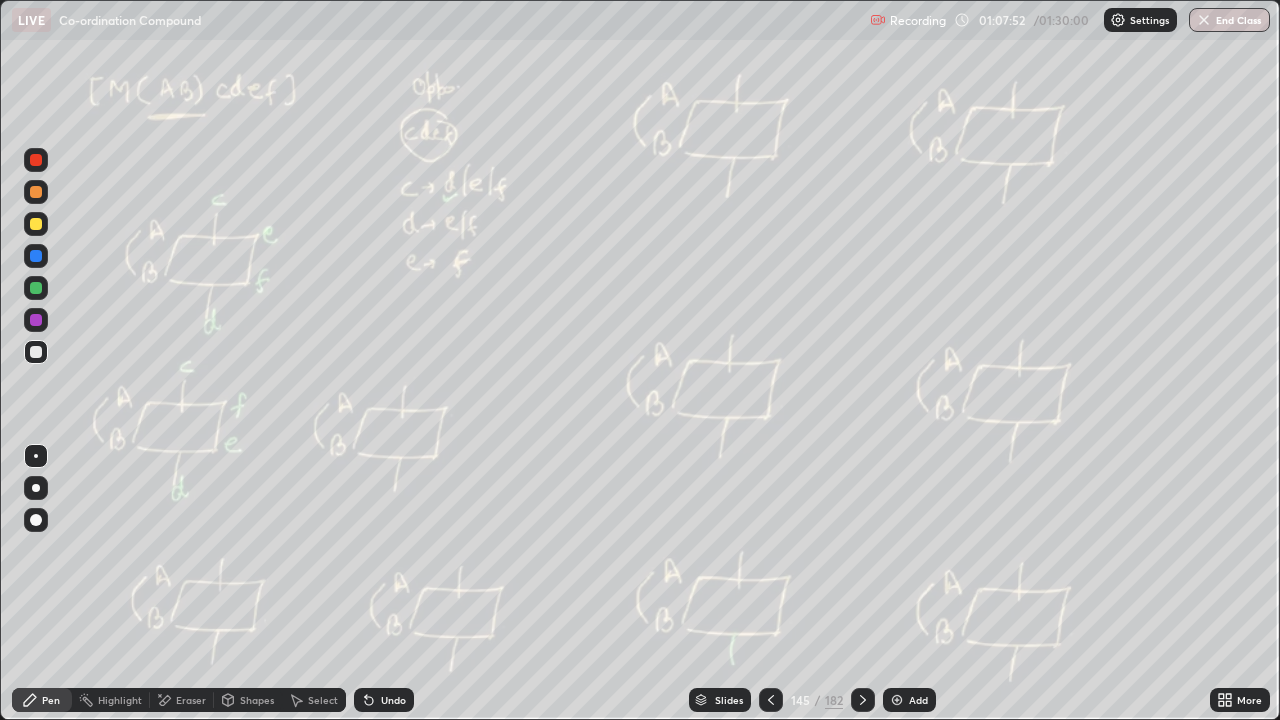 click 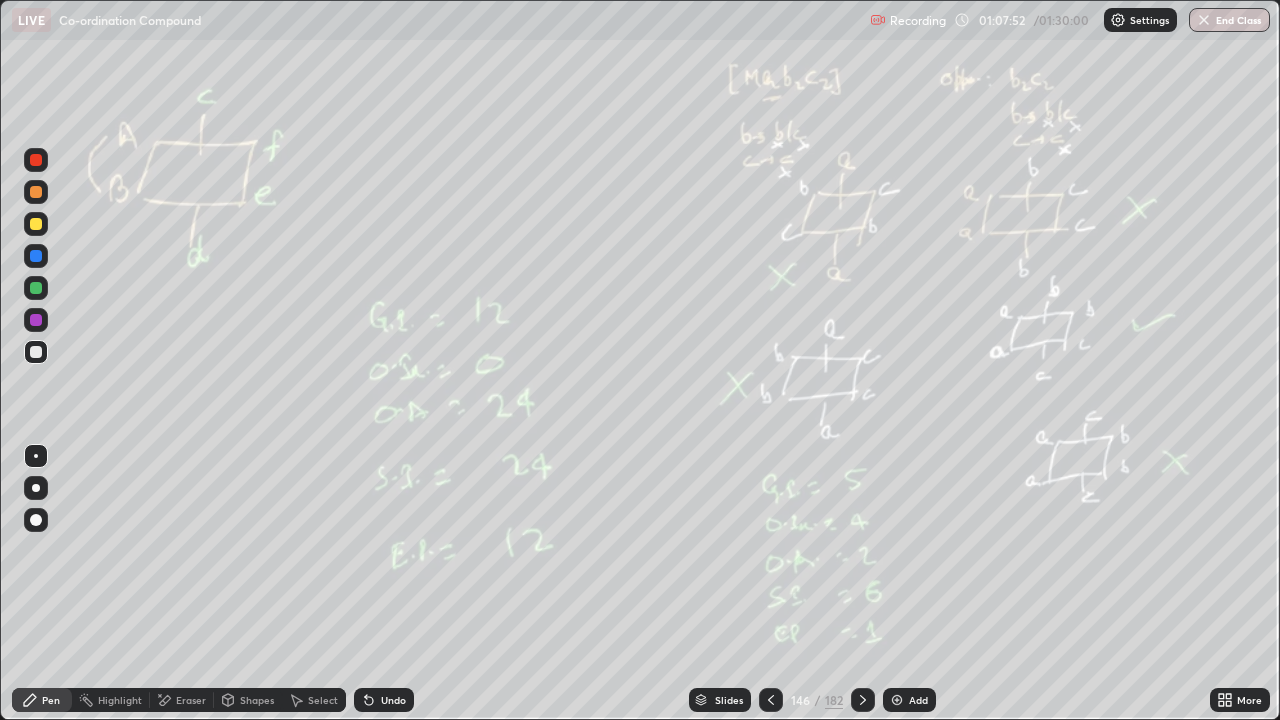 click 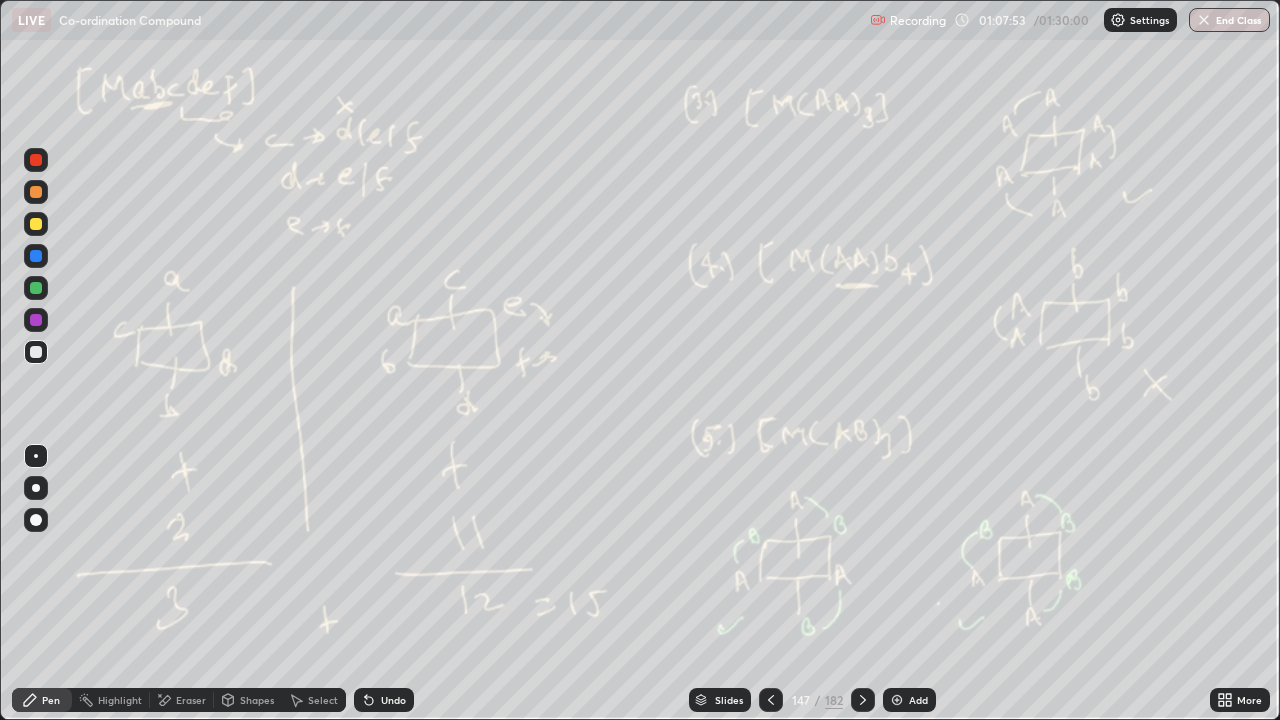 click at bounding box center (863, 700) 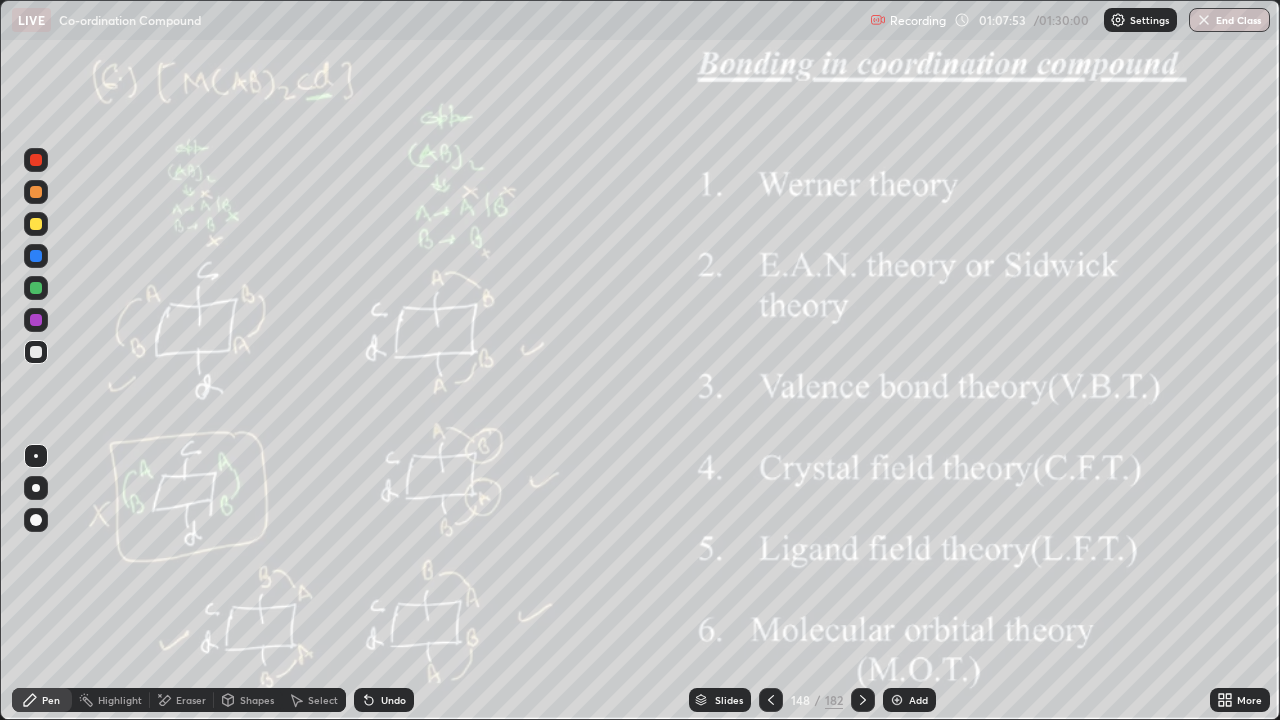 click at bounding box center [863, 700] 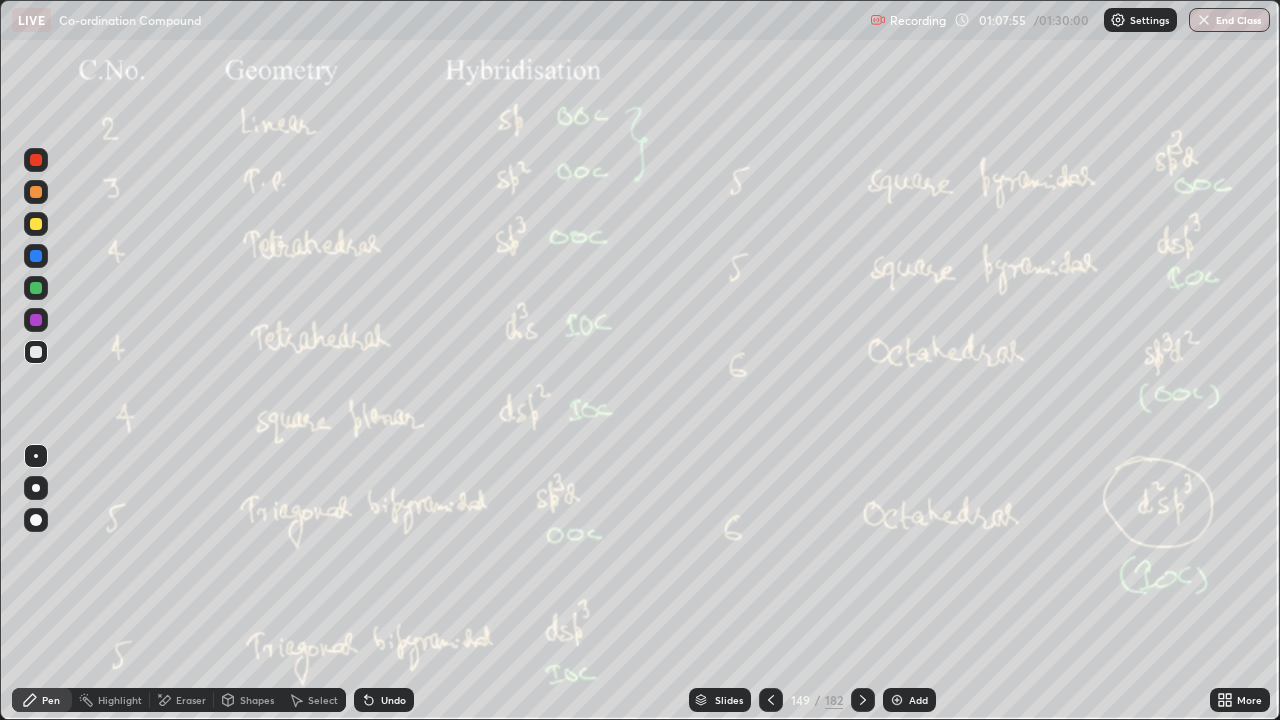click 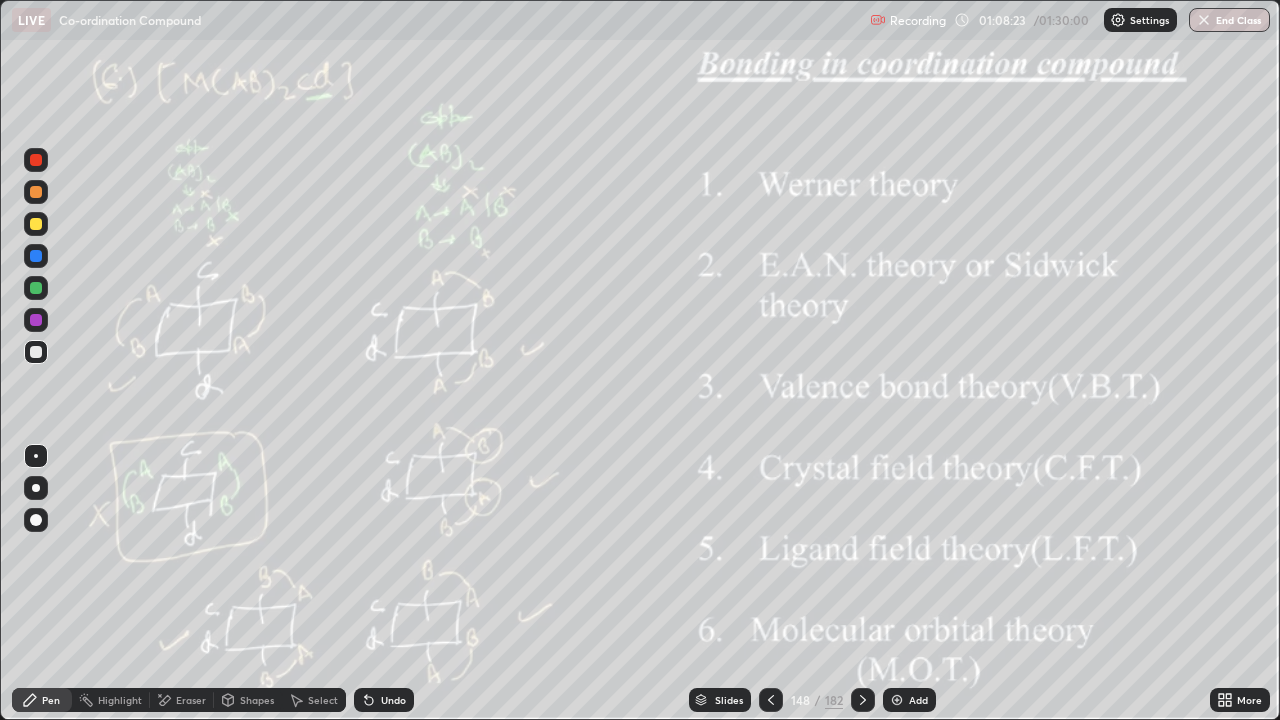 click 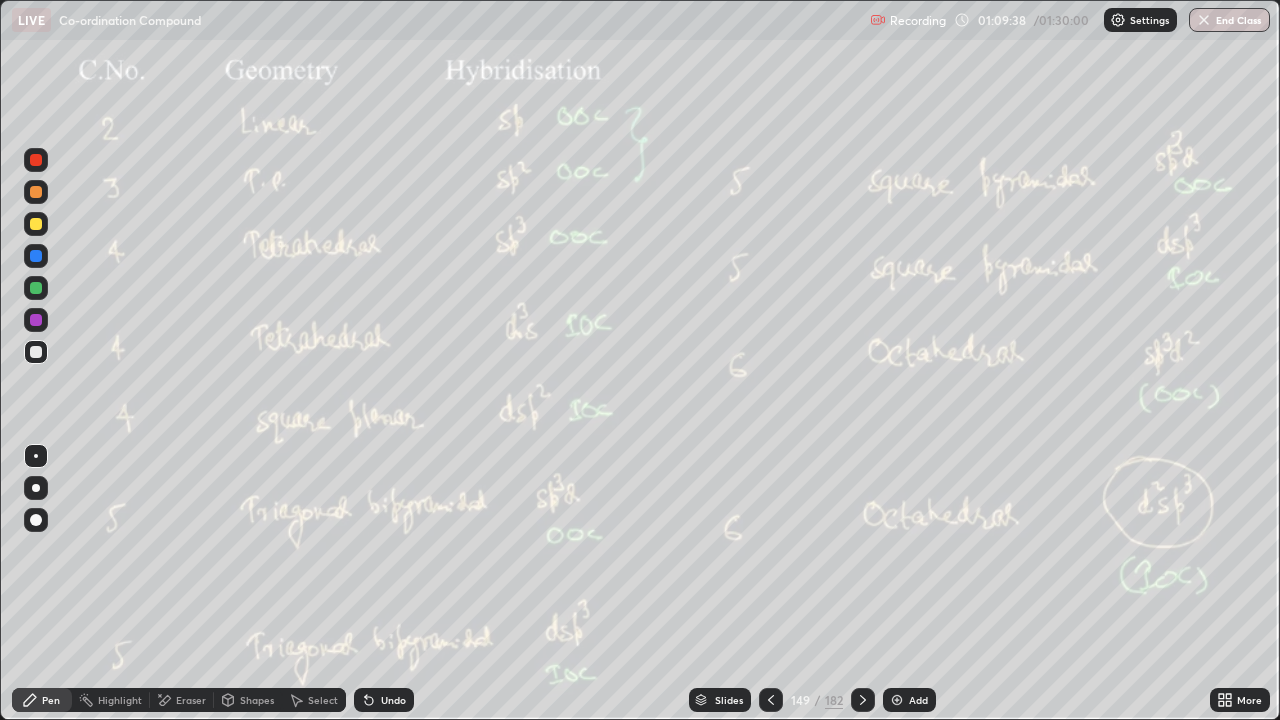 click on "Eraser" at bounding box center [191, 700] 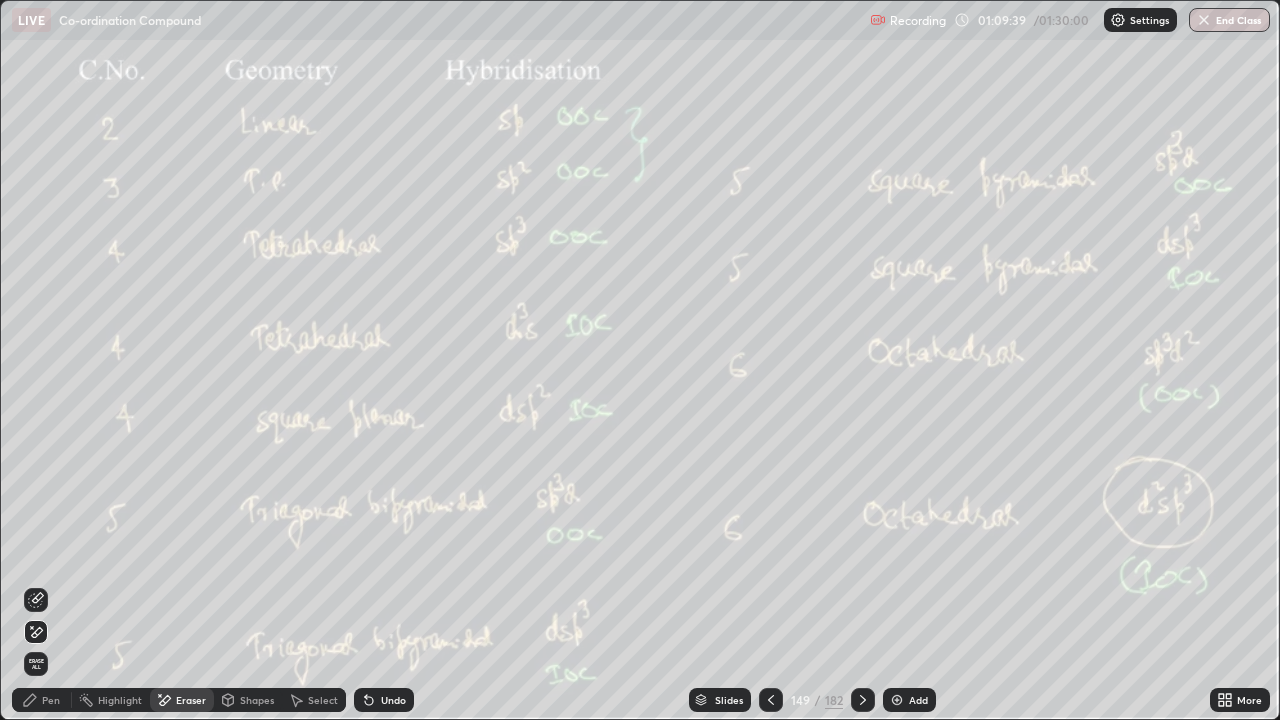 click on "Erase all" at bounding box center (36, 664) 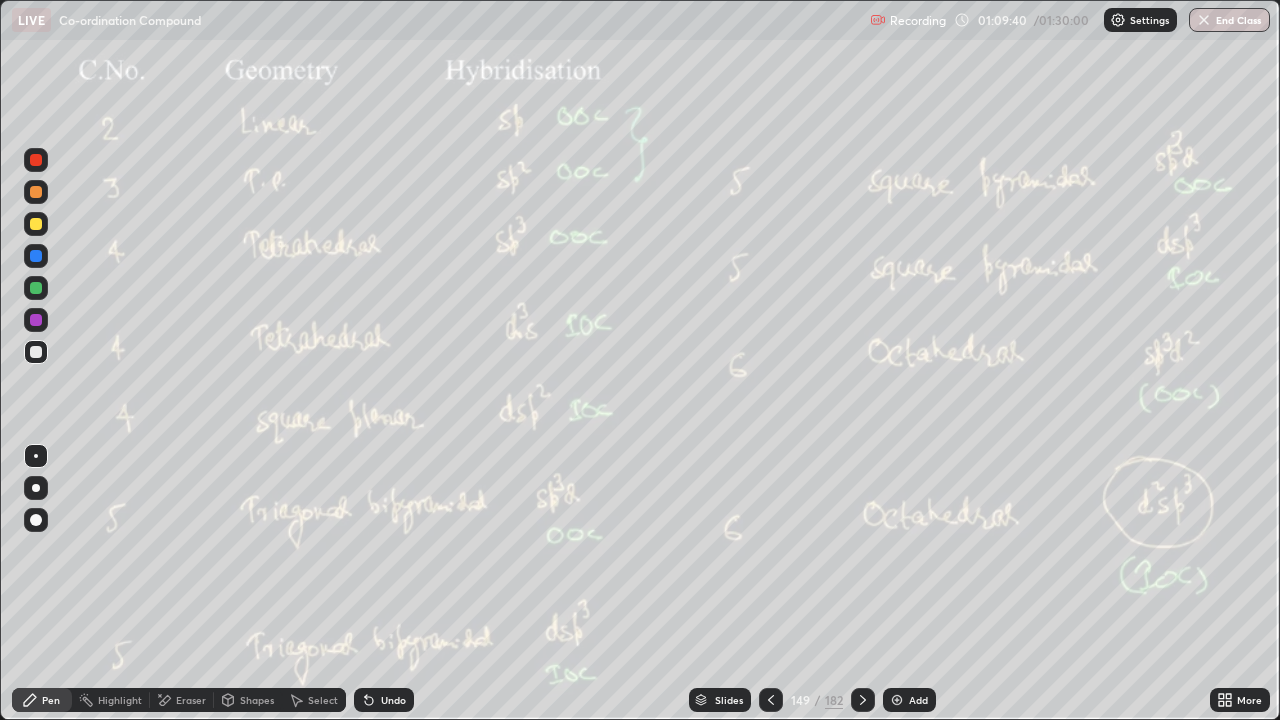 click on "Shapes" at bounding box center (257, 700) 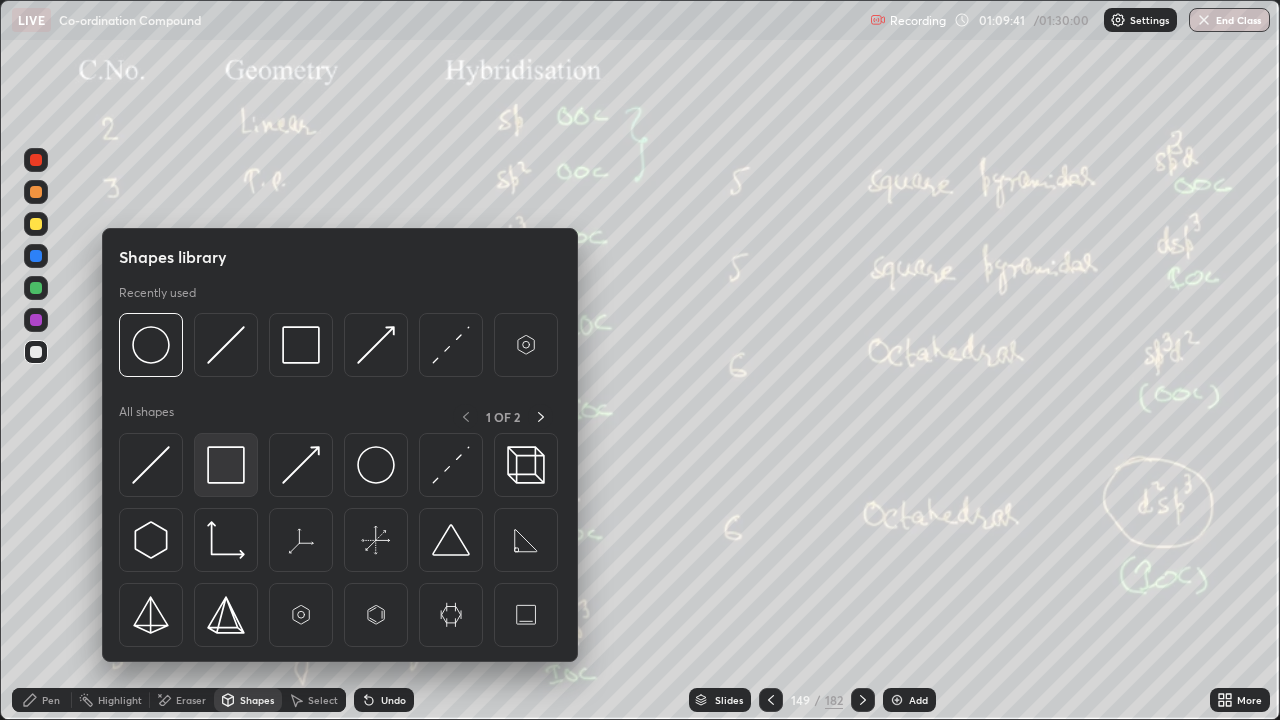 click at bounding box center (226, 465) 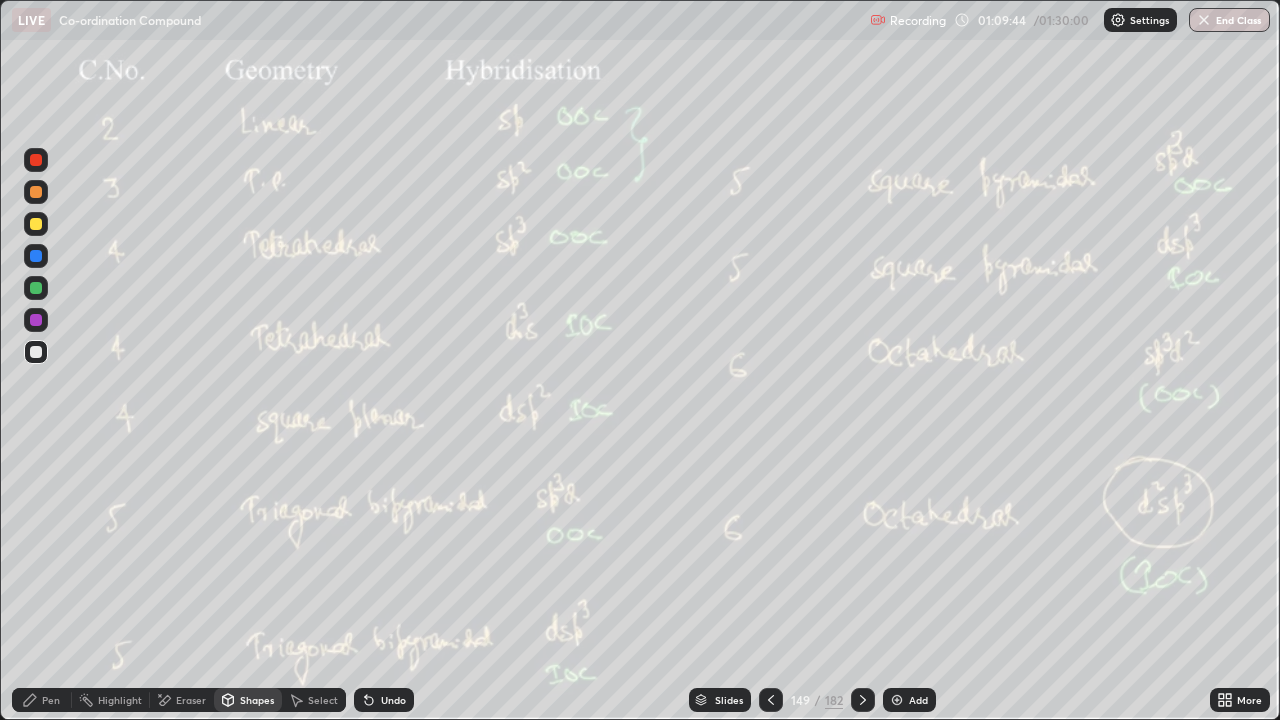click on "Undo" at bounding box center [384, 700] 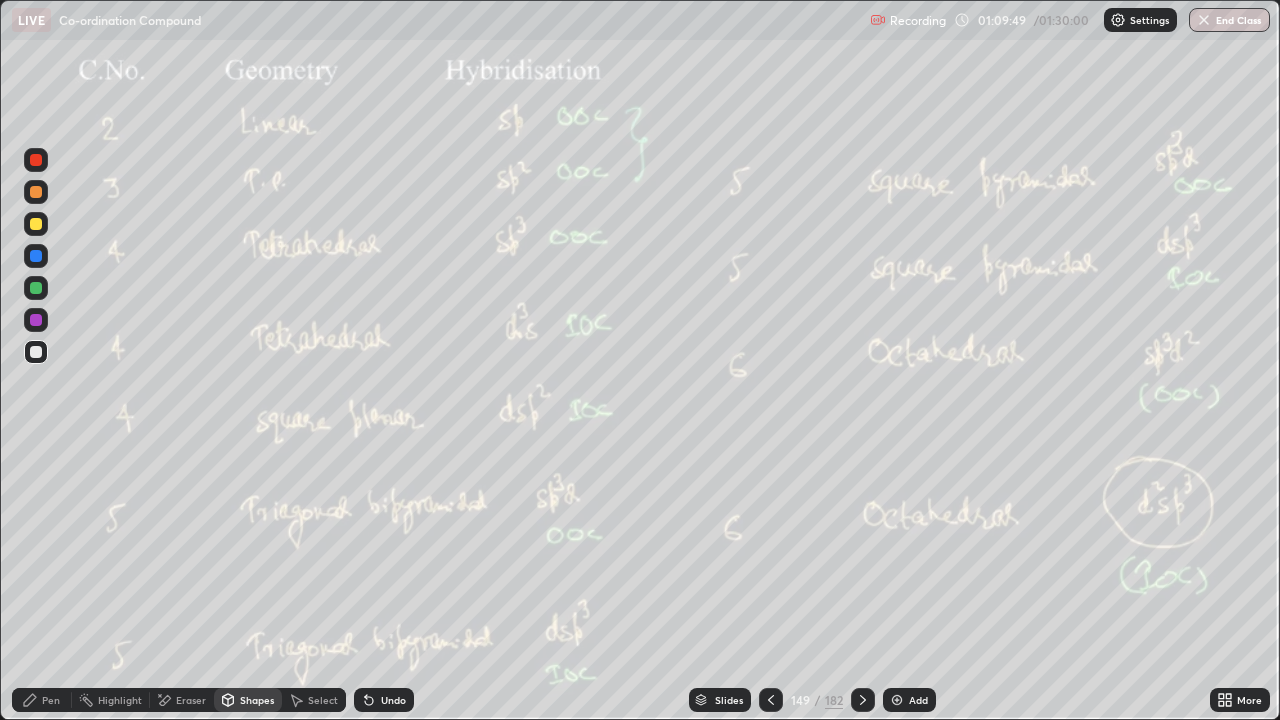click on "Undo" at bounding box center (384, 700) 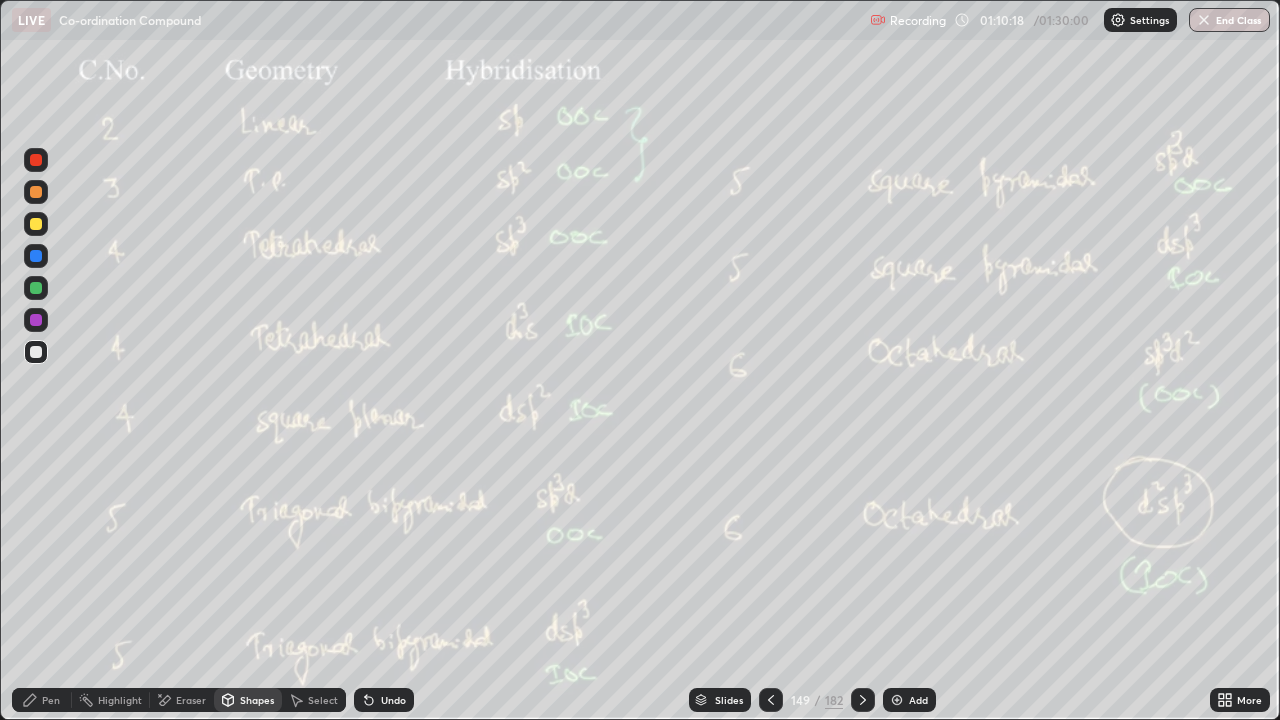 click 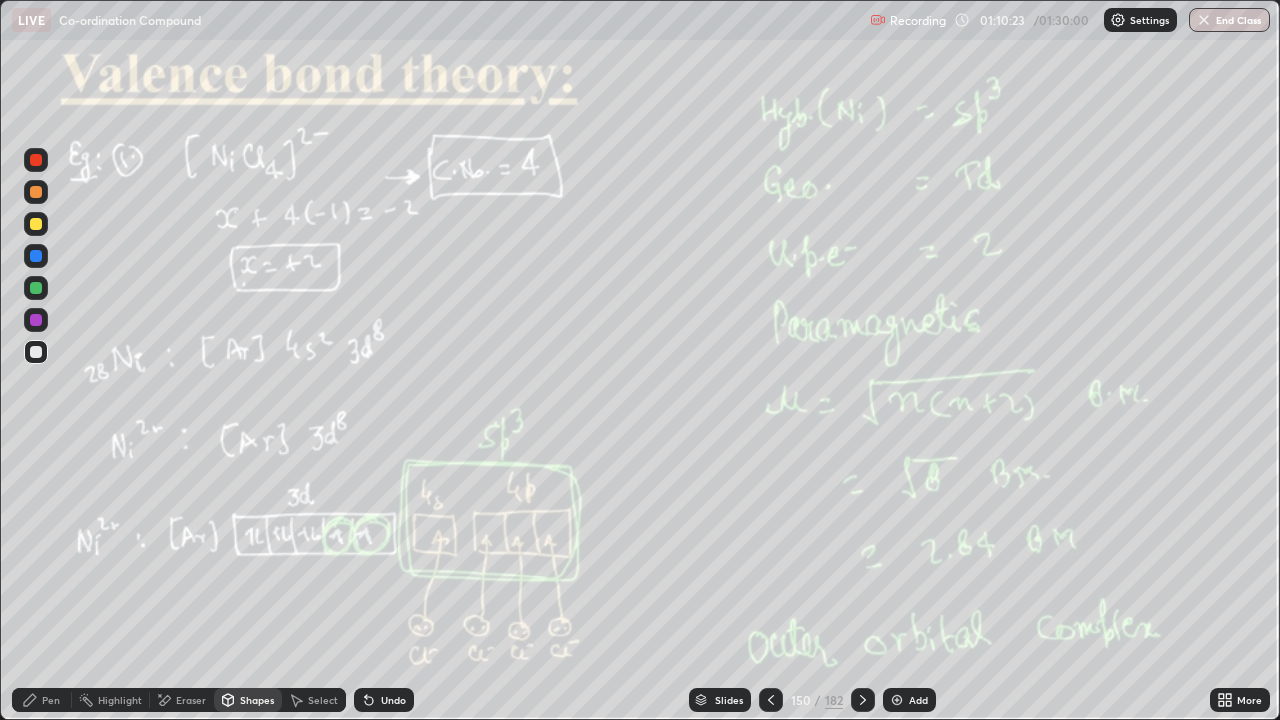 click on "Undo" at bounding box center (393, 700) 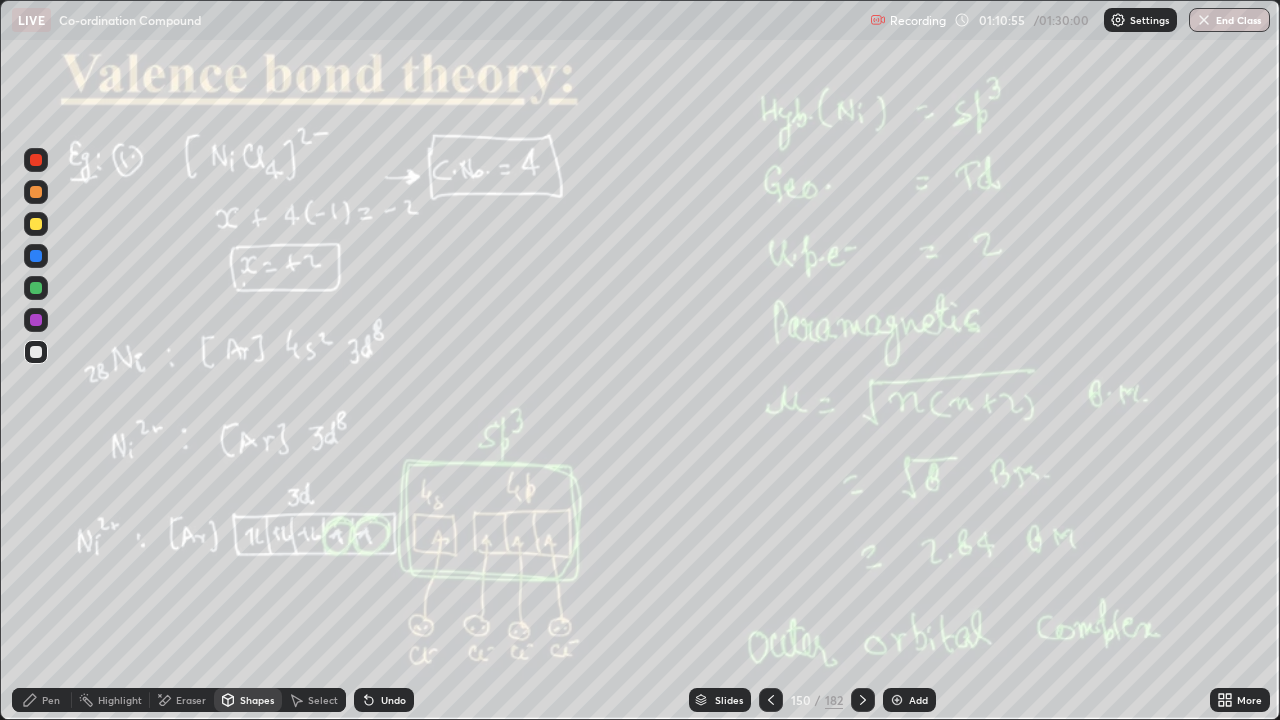 click on "Slides 150 / 182 Add" at bounding box center (812, 700) 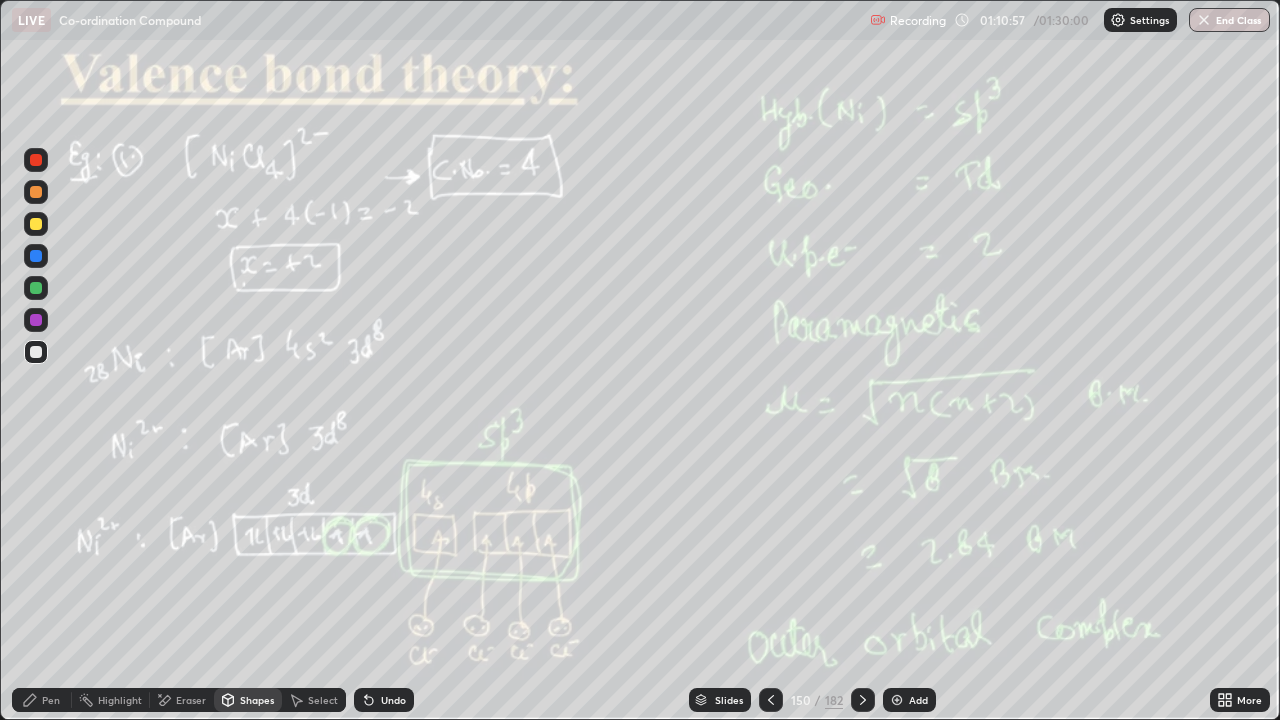 click on "Slides 150 / 182 Add" at bounding box center [812, 700] 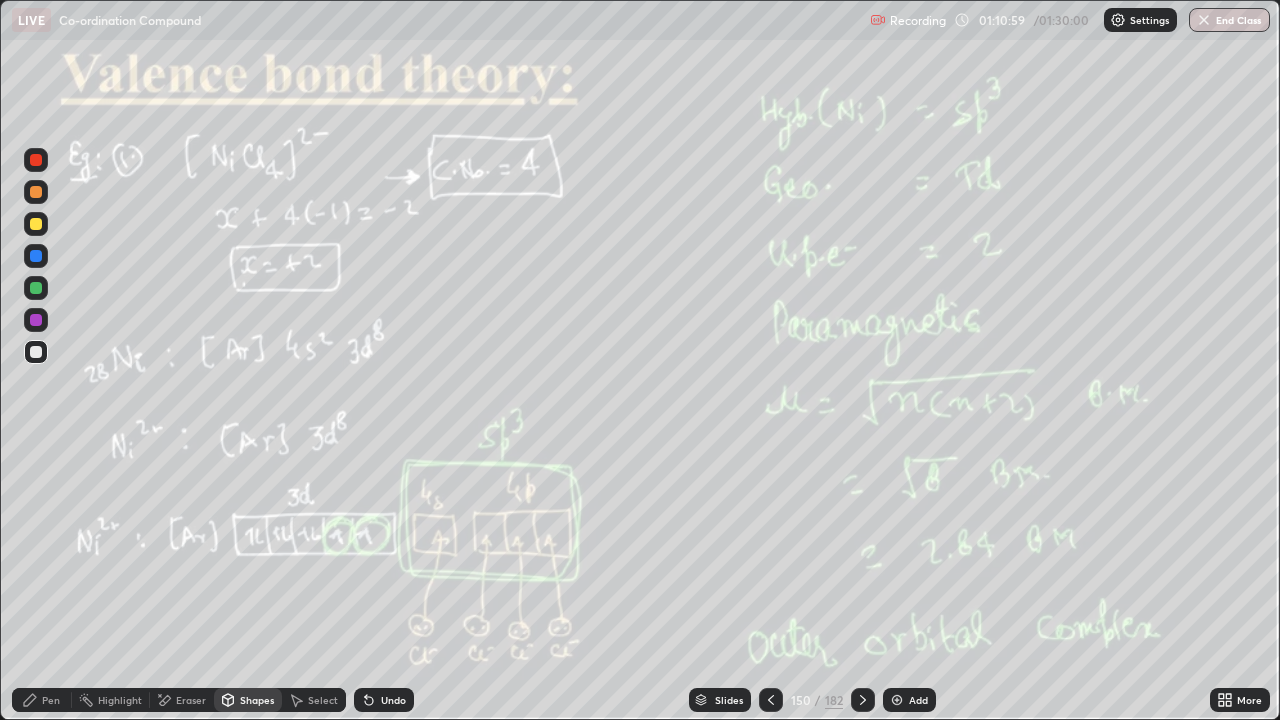 click at bounding box center [897, 700] 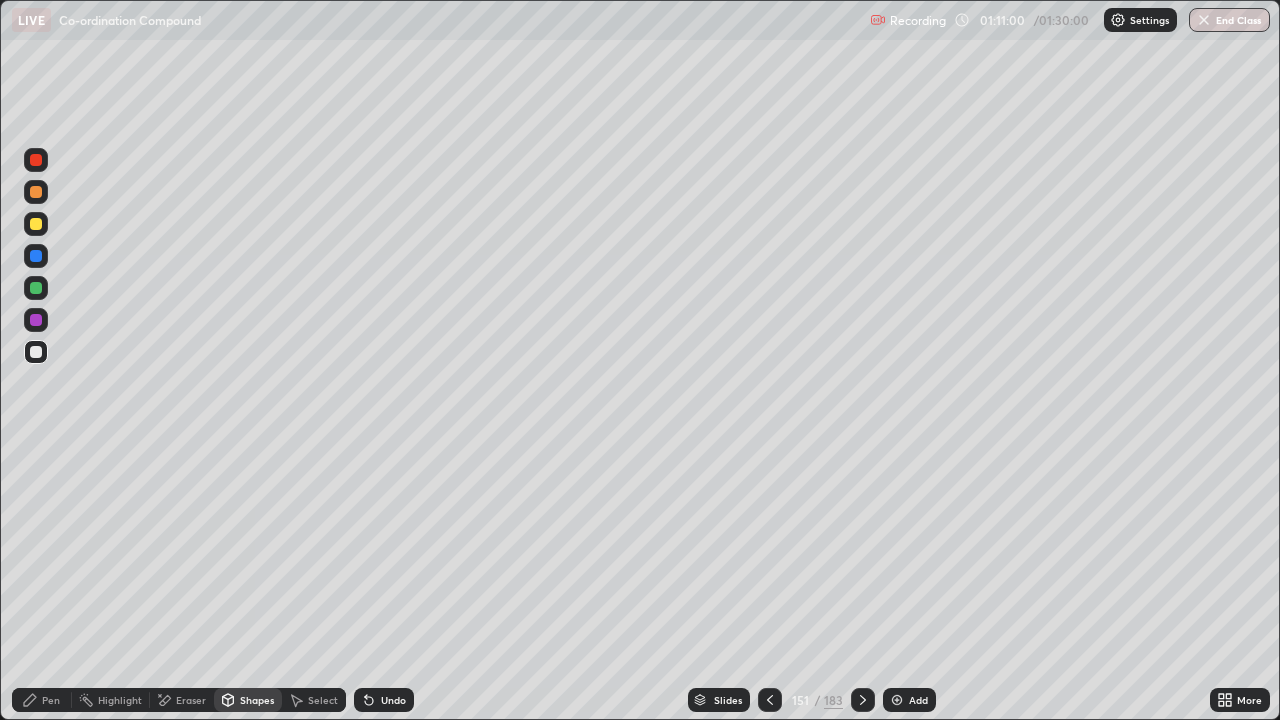 click at bounding box center [36, 192] 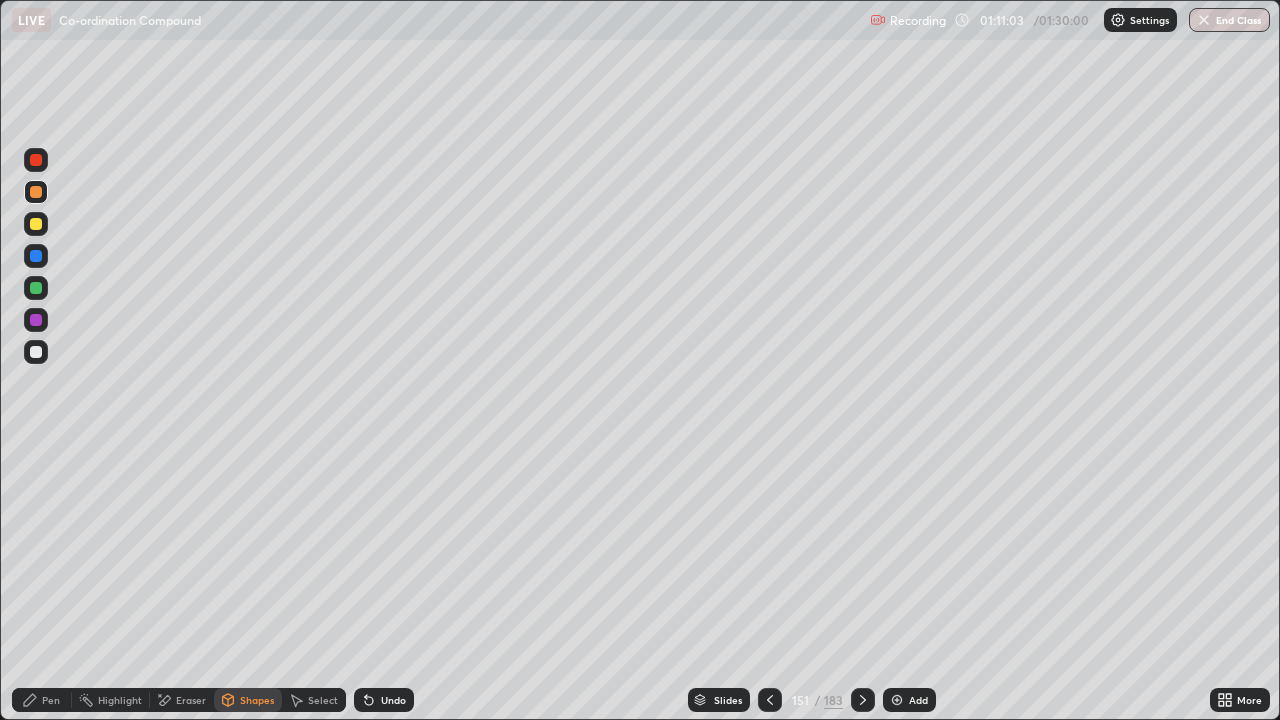 click on "Slides 151 / 183 Add" at bounding box center [812, 700] 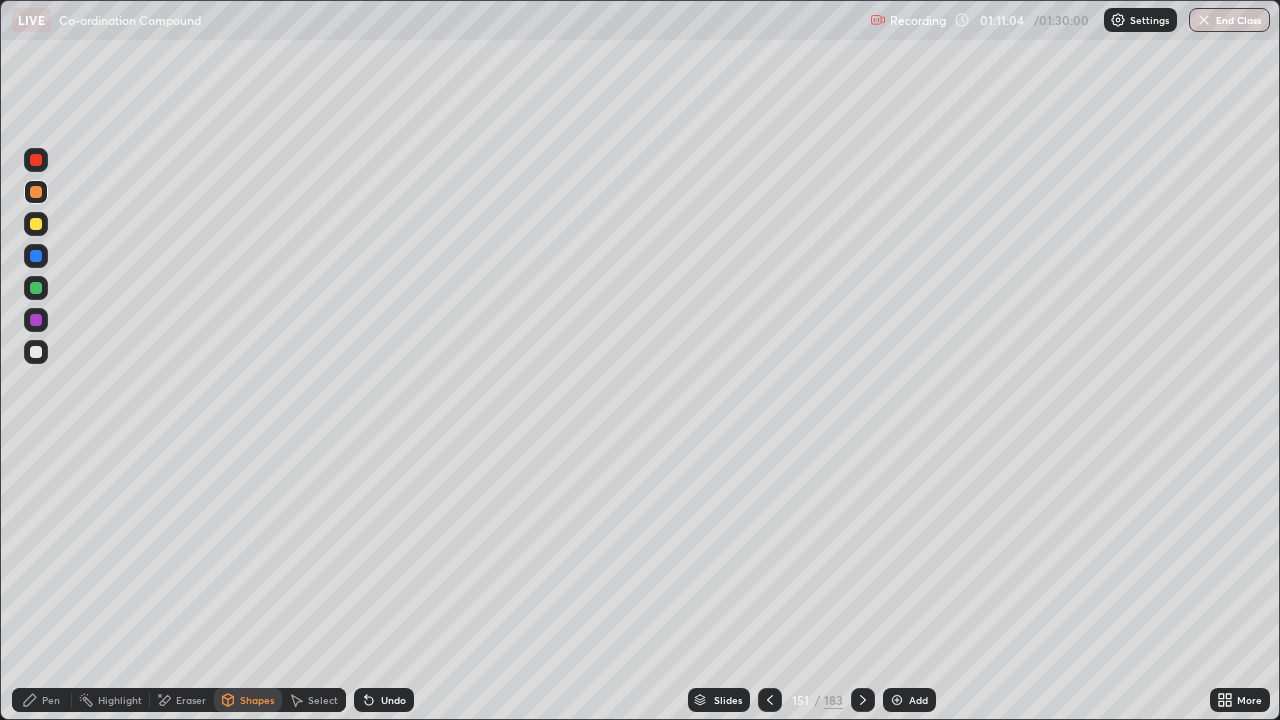 click 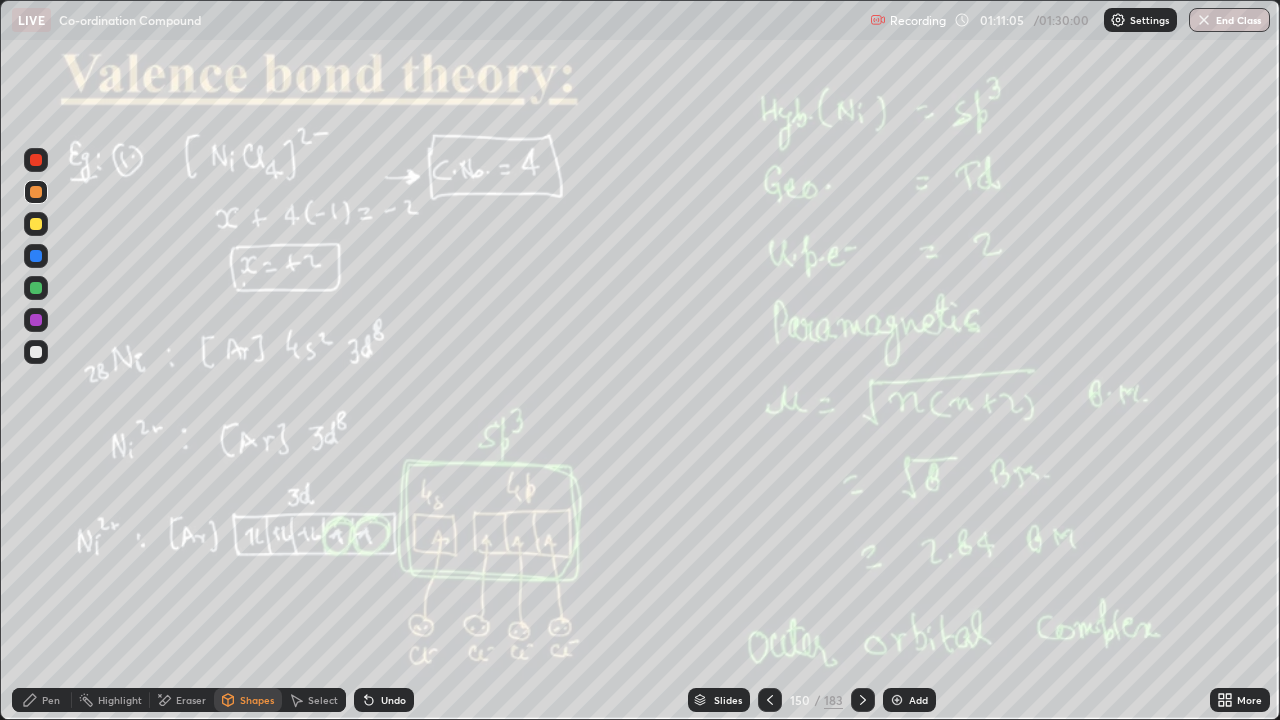 click 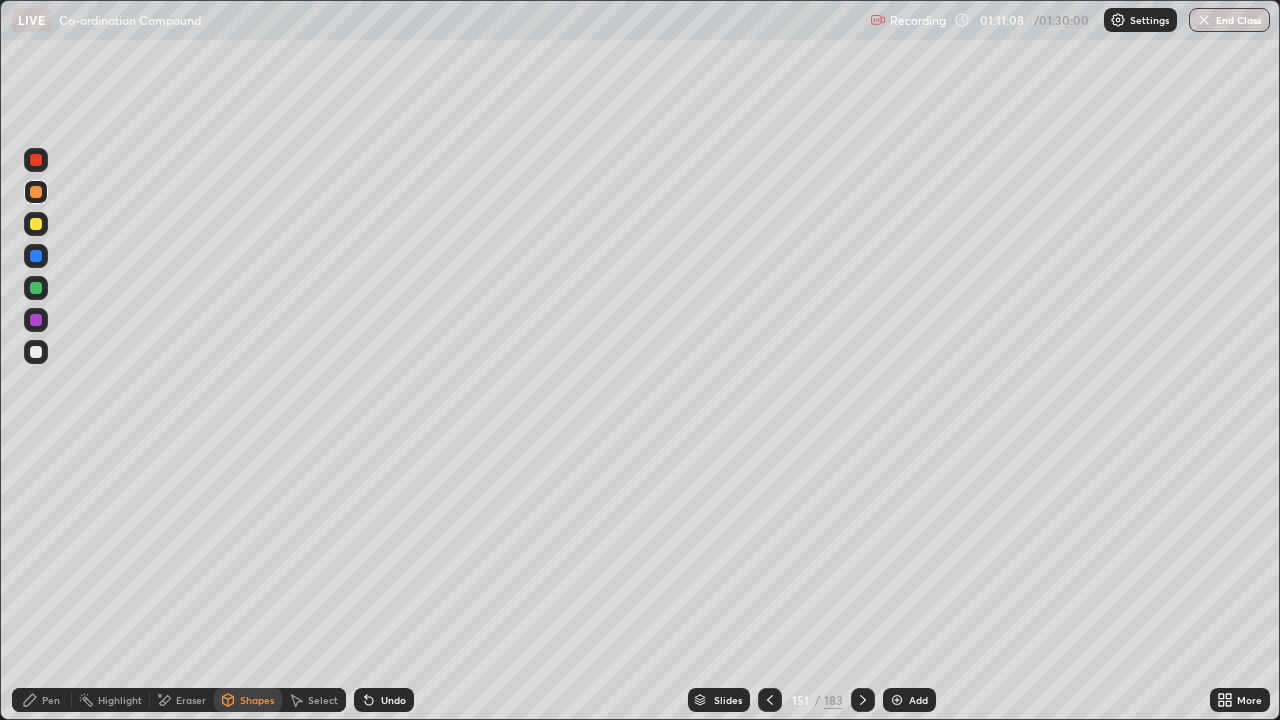 click on "Undo" at bounding box center [384, 700] 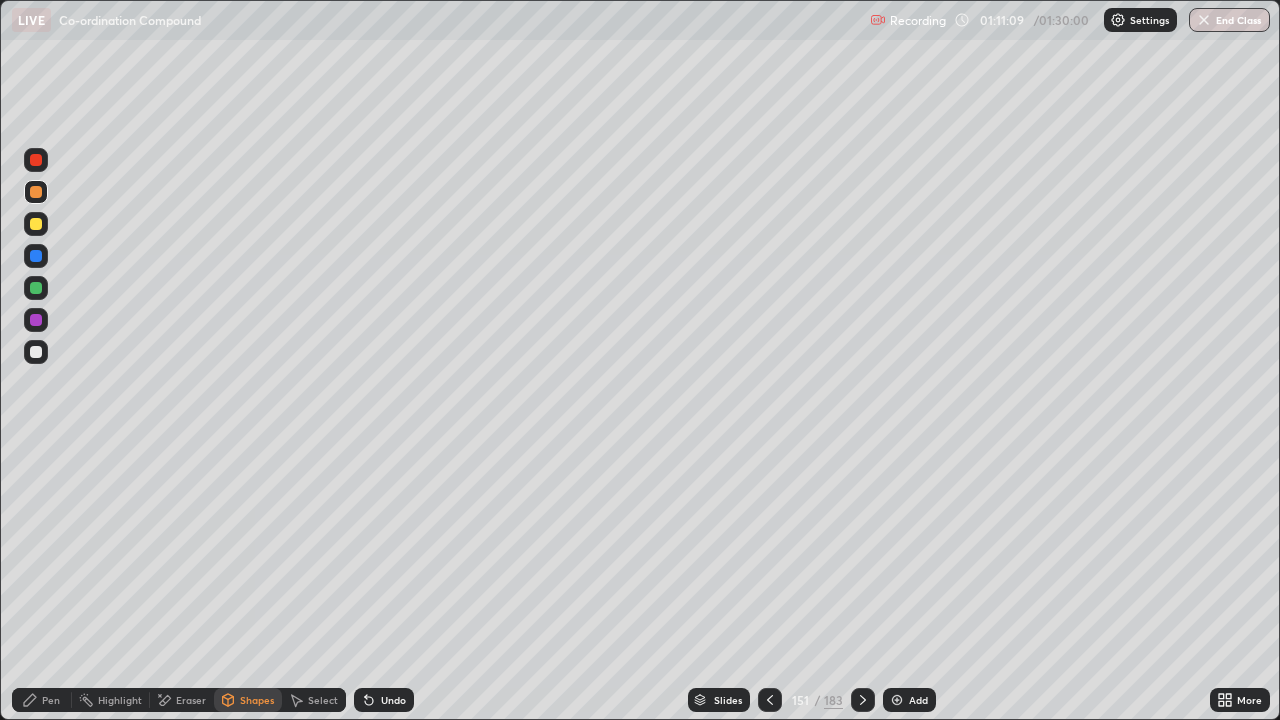 click on "Pen" at bounding box center [42, 700] 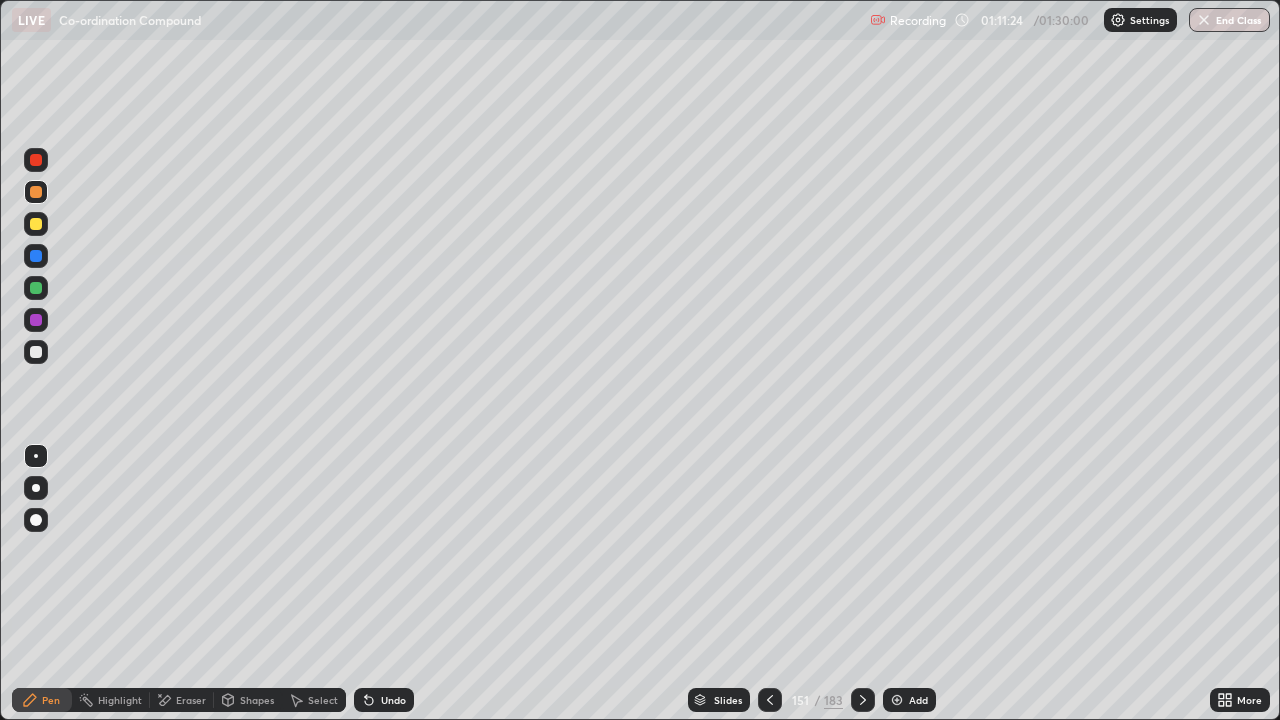 click at bounding box center [36, 288] 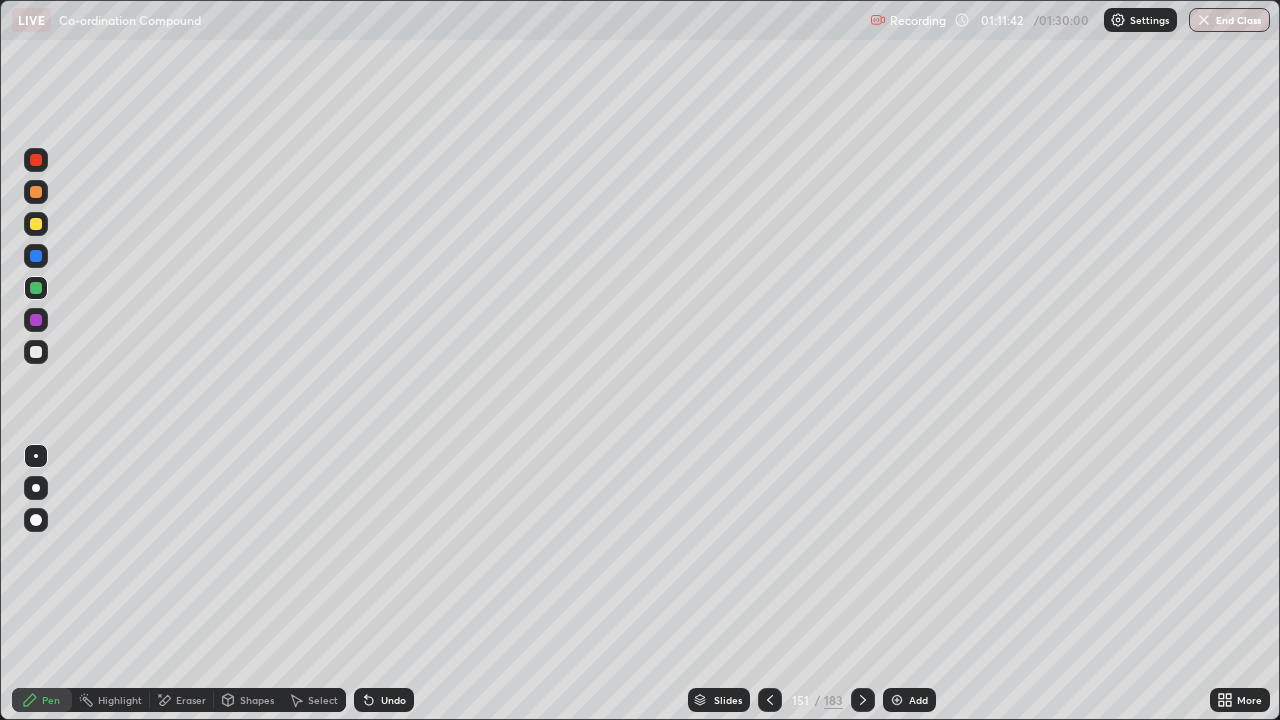 click on "Undo" at bounding box center [384, 700] 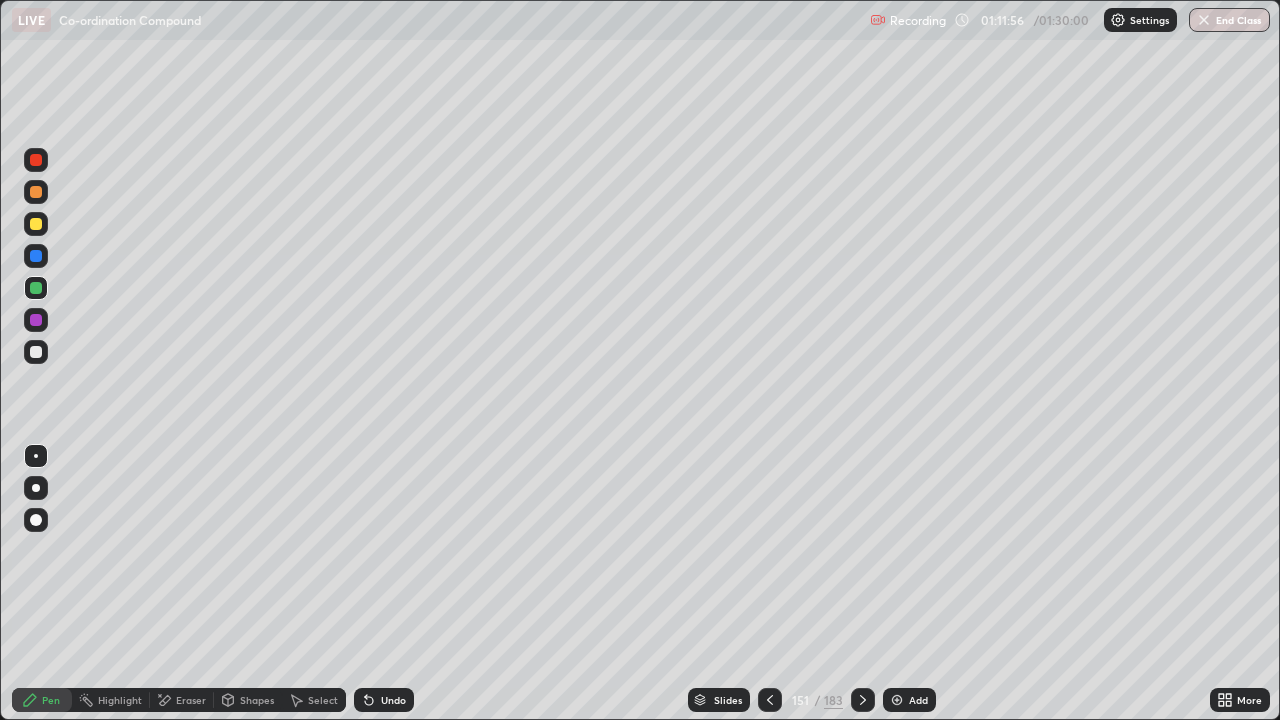 click on "Undo" at bounding box center [384, 700] 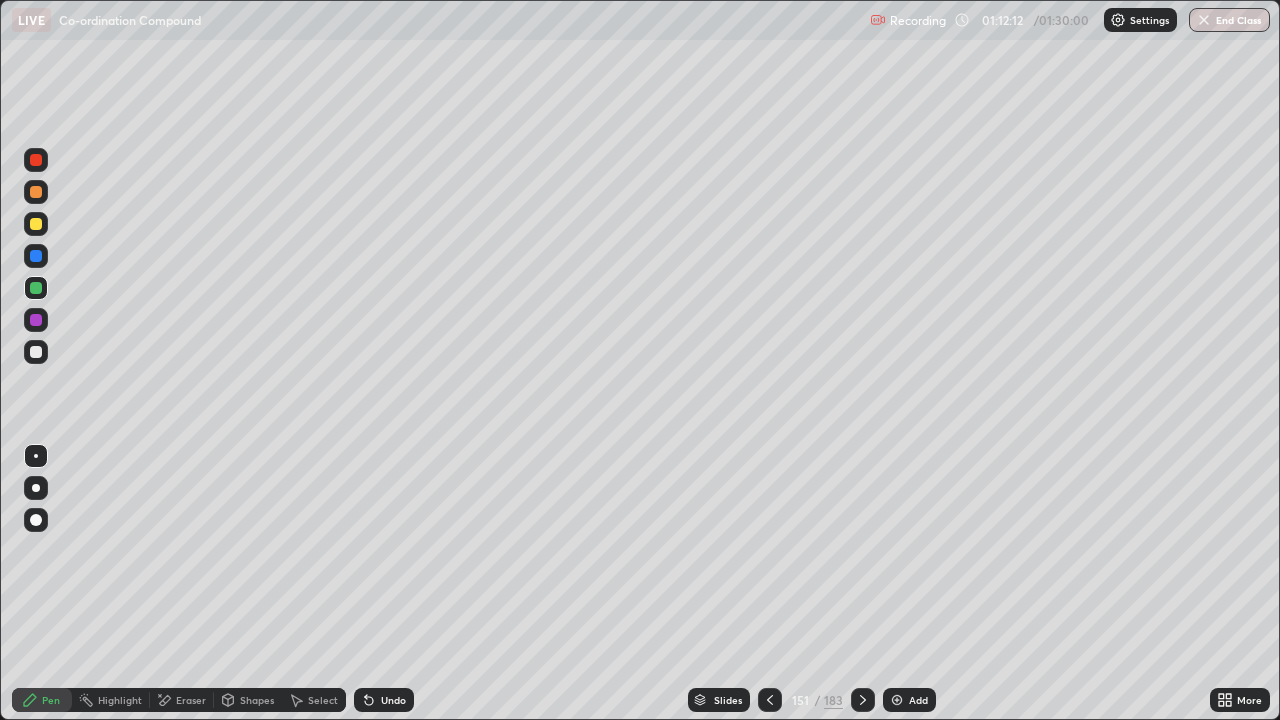 click at bounding box center [36, 352] 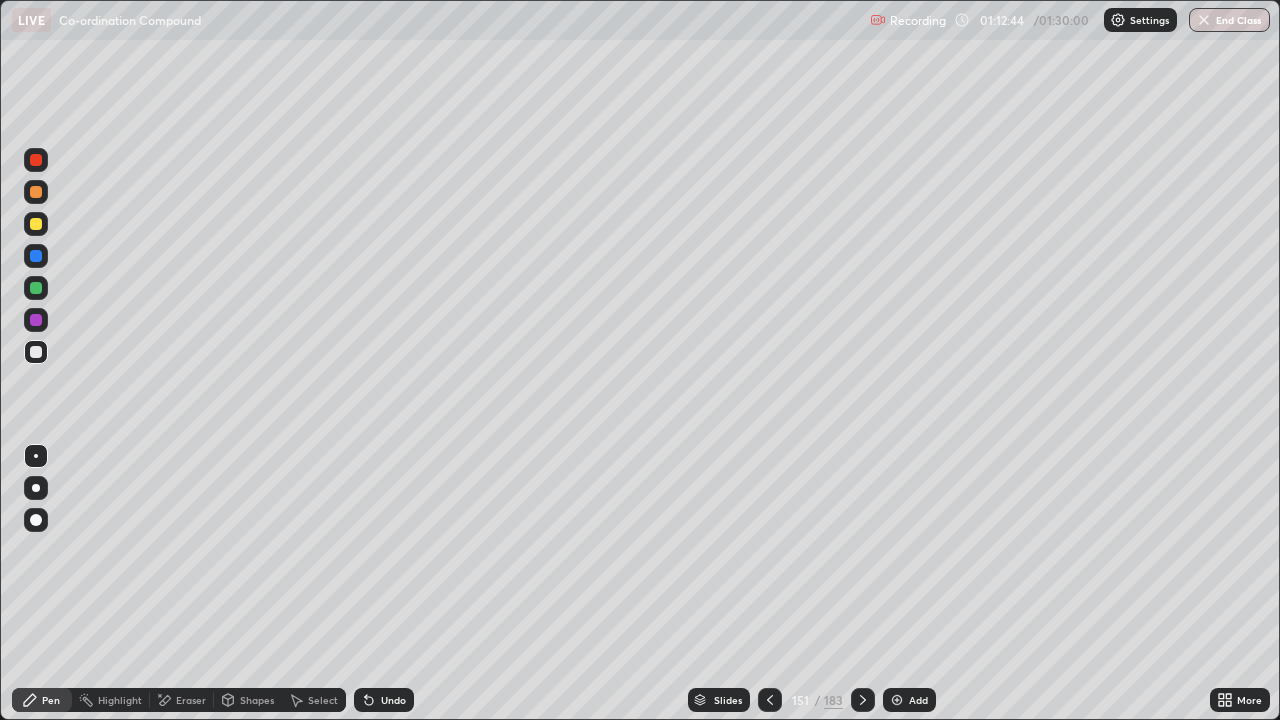 click on "Undo" at bounding box center (384, 700) 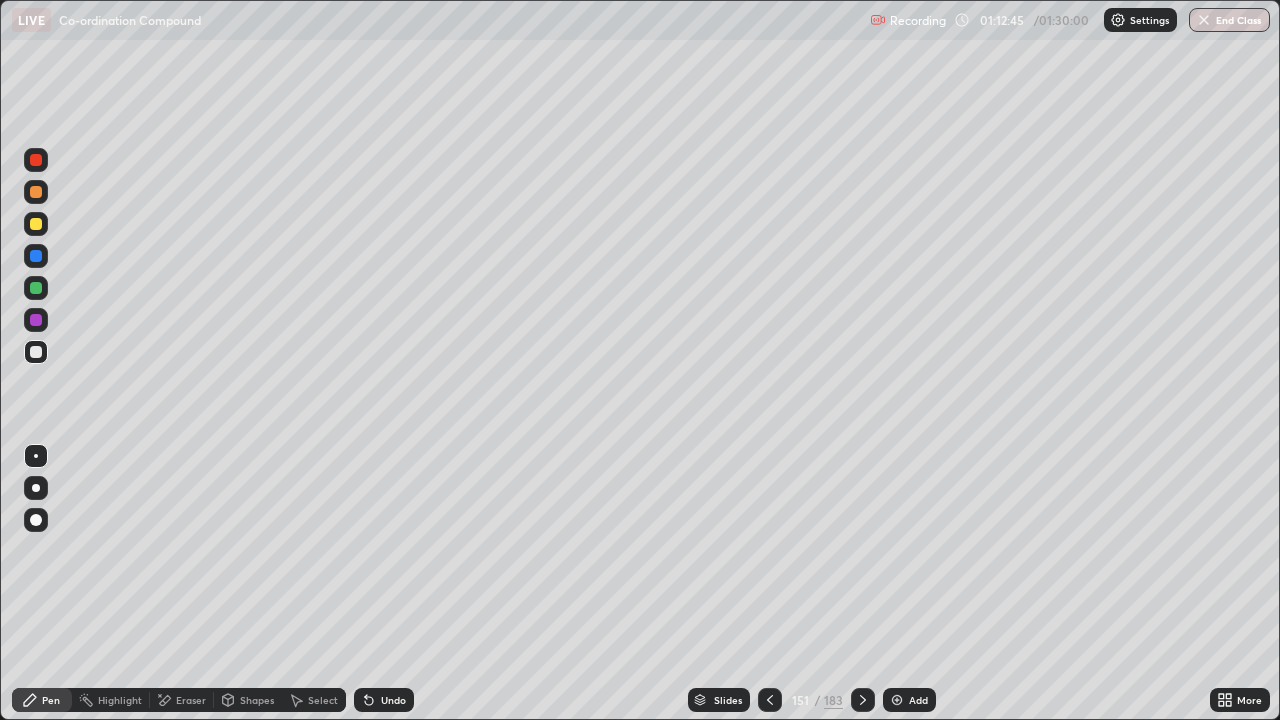 click on "Undo" at bounding box center (384, 700) 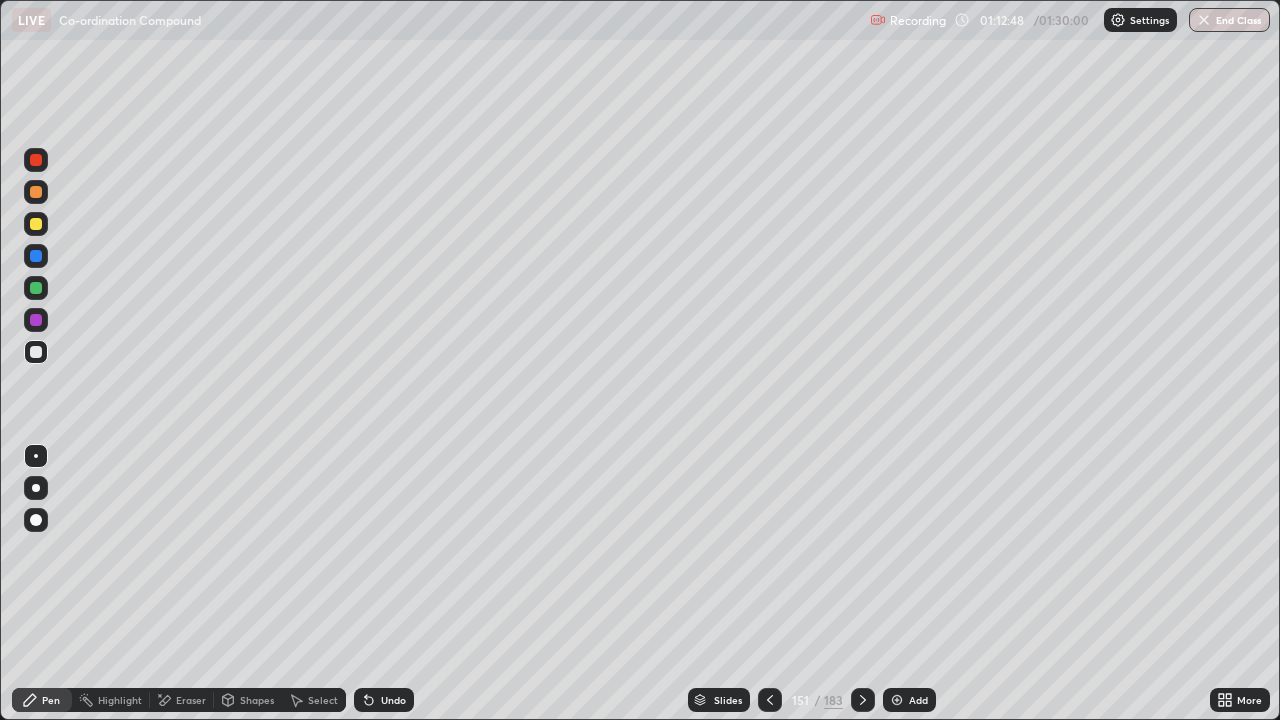 click 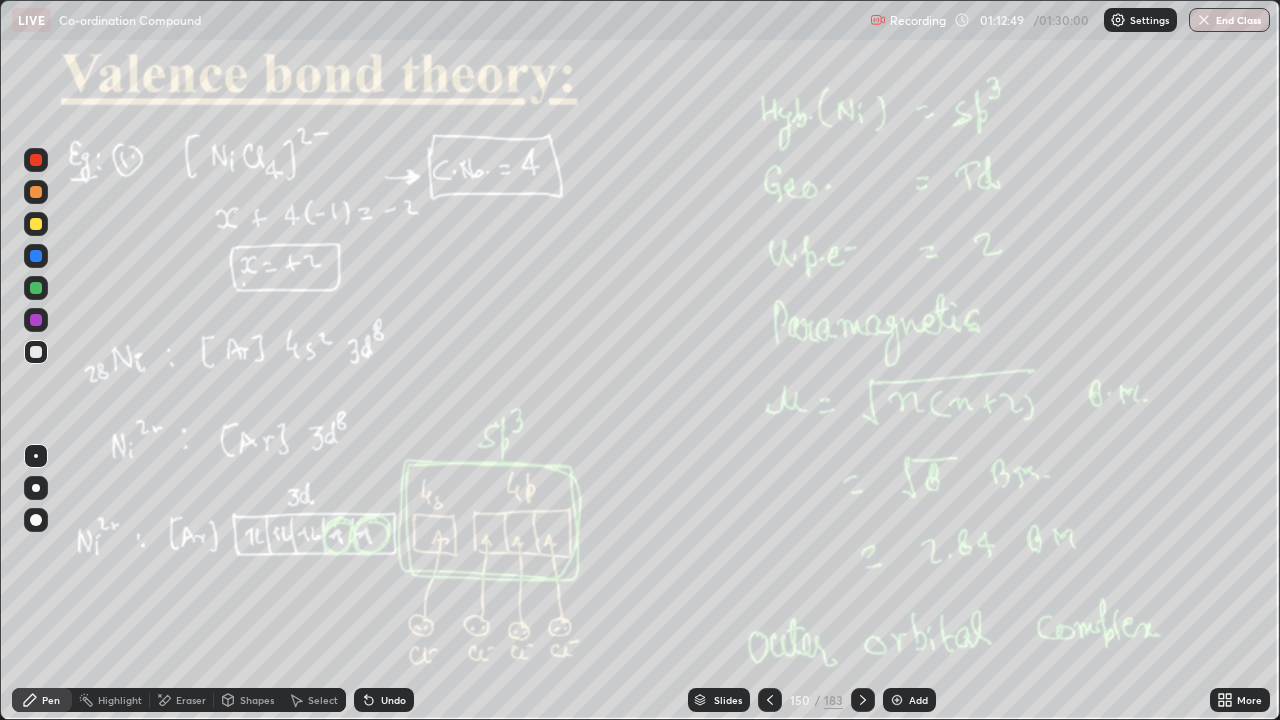 click on "150 / 183" at bounding box center [816, 700] 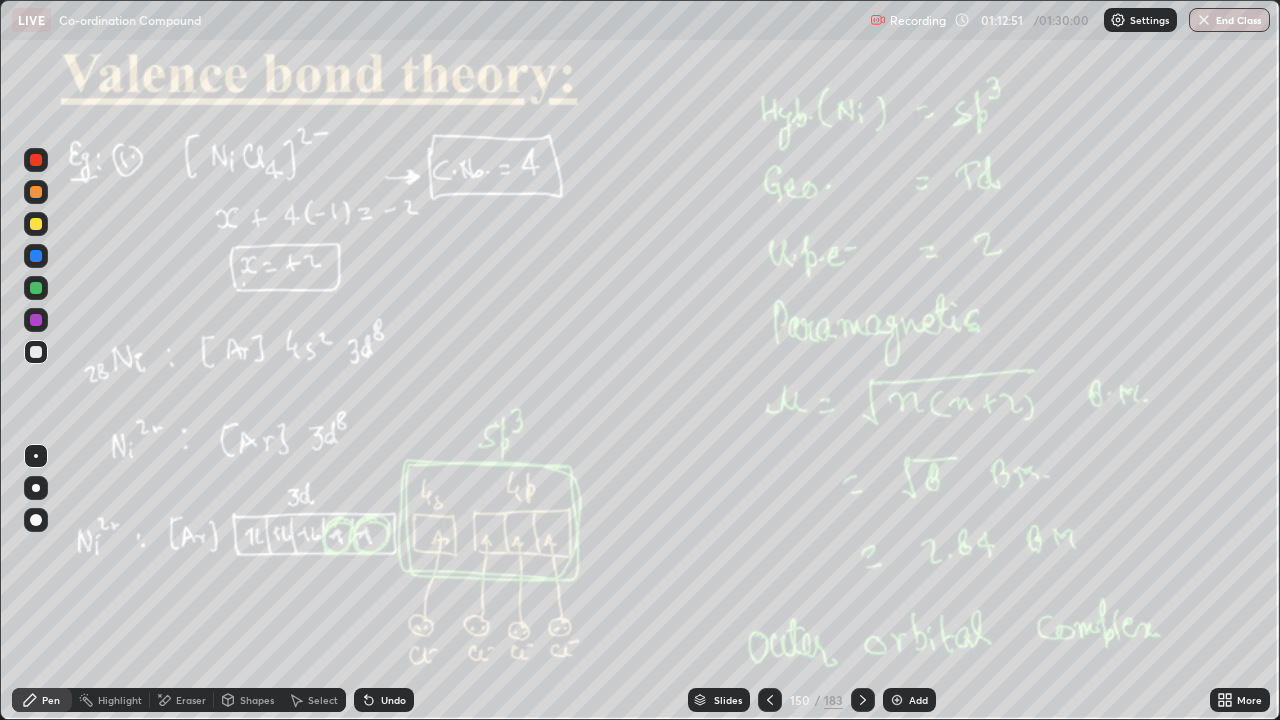 click 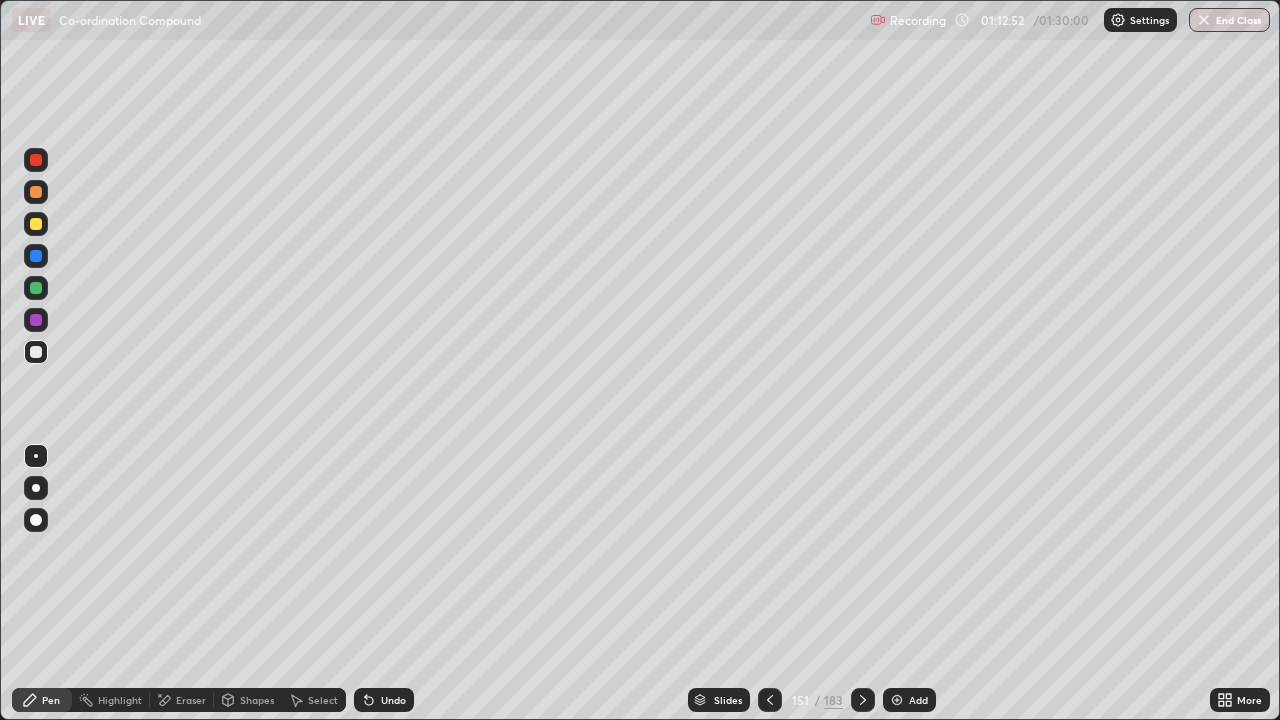 click at bounding box center (36, 192) 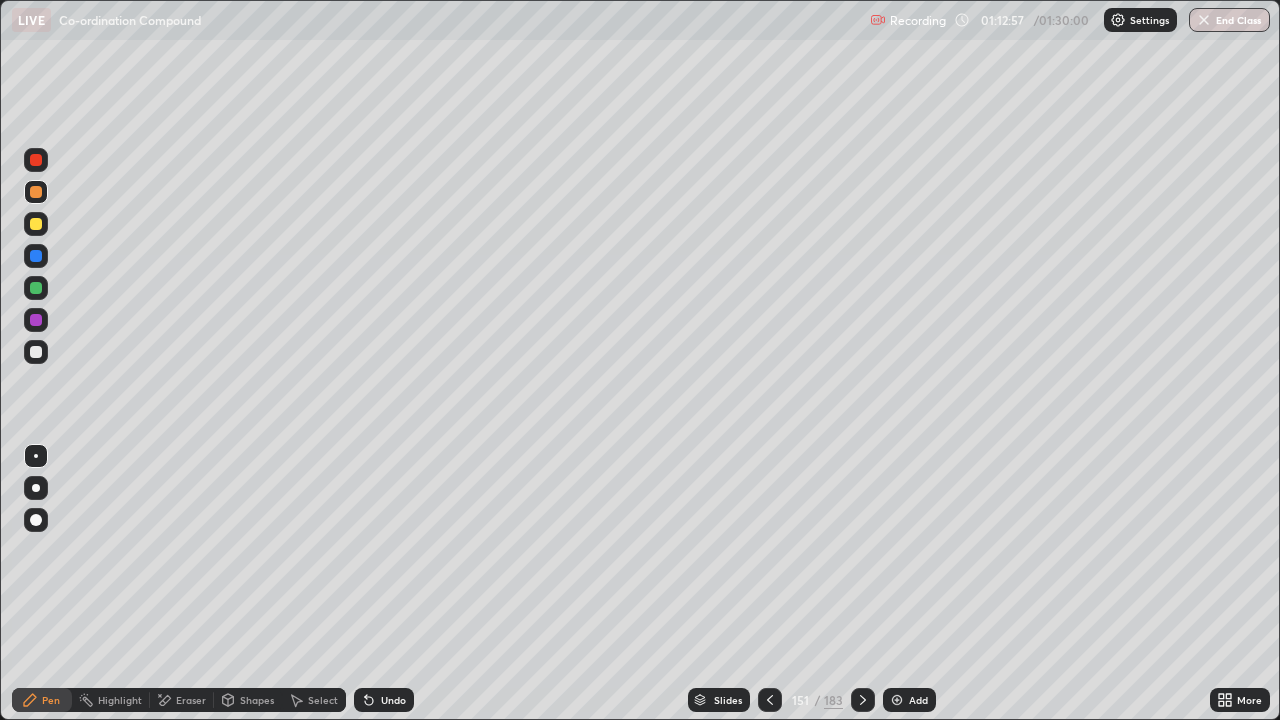 click at bounding box center (36, 352) 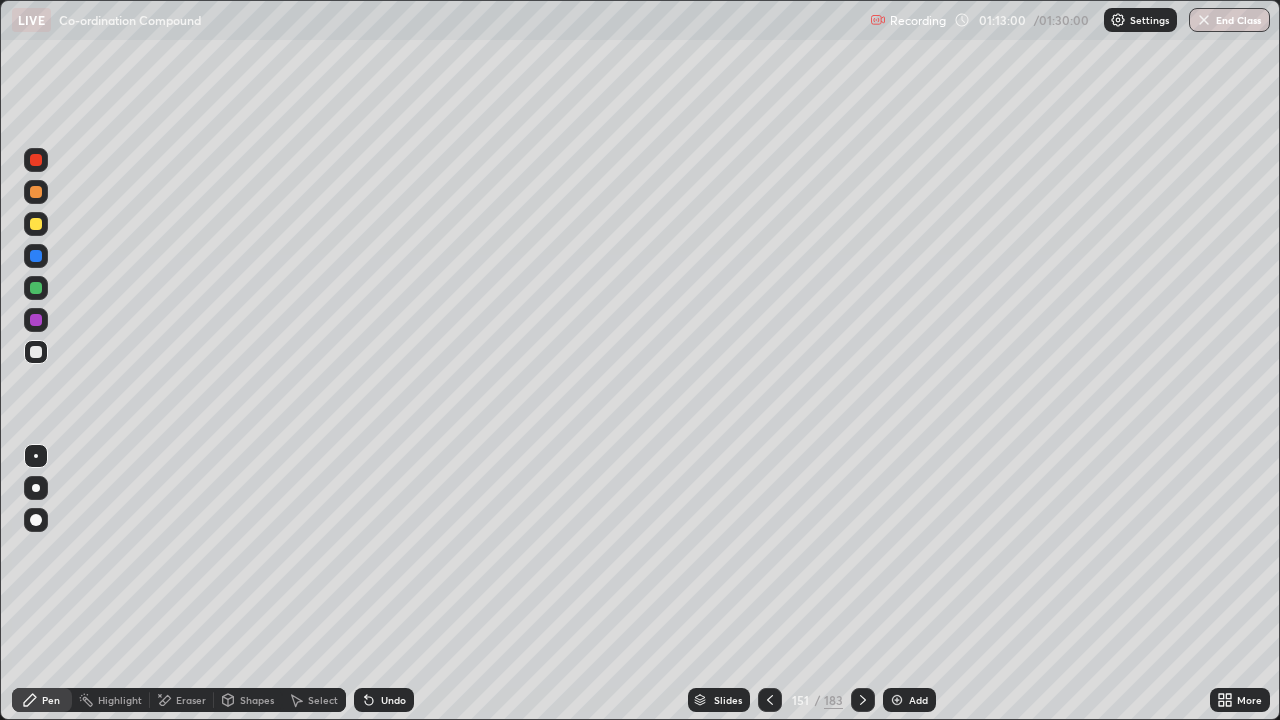 click on "Eraser" at bounding box center (191, 700) 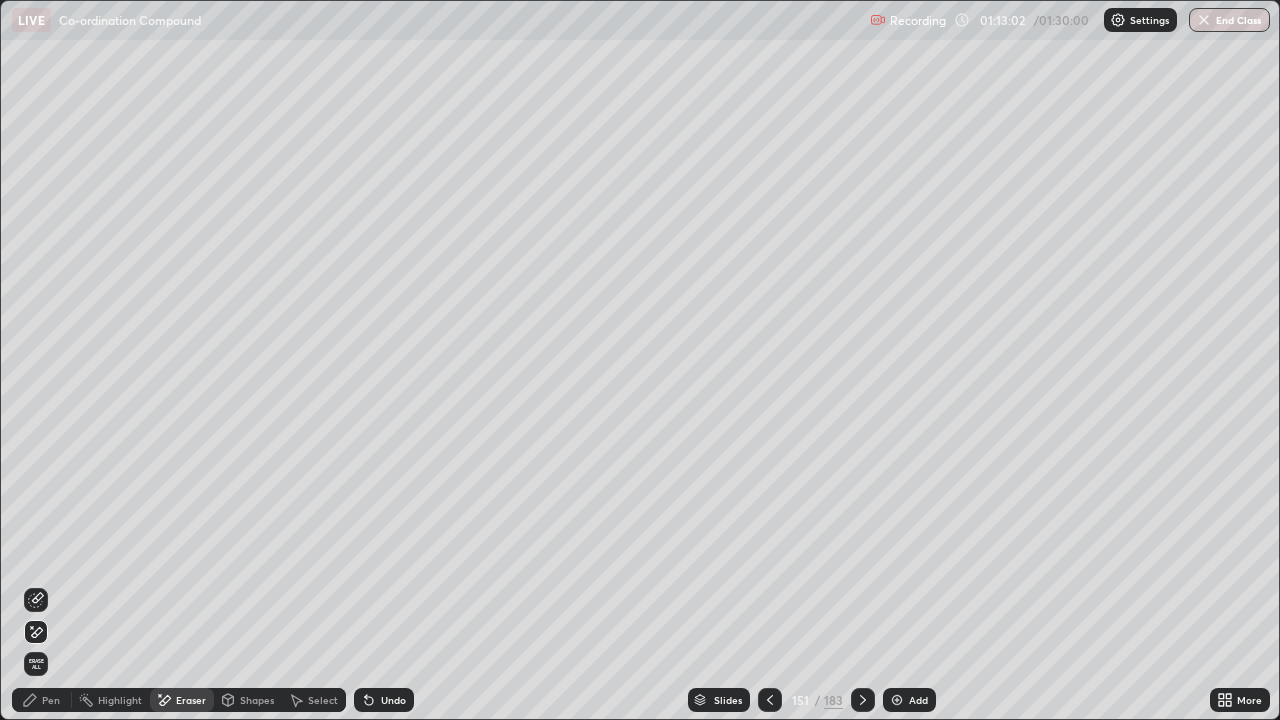 click 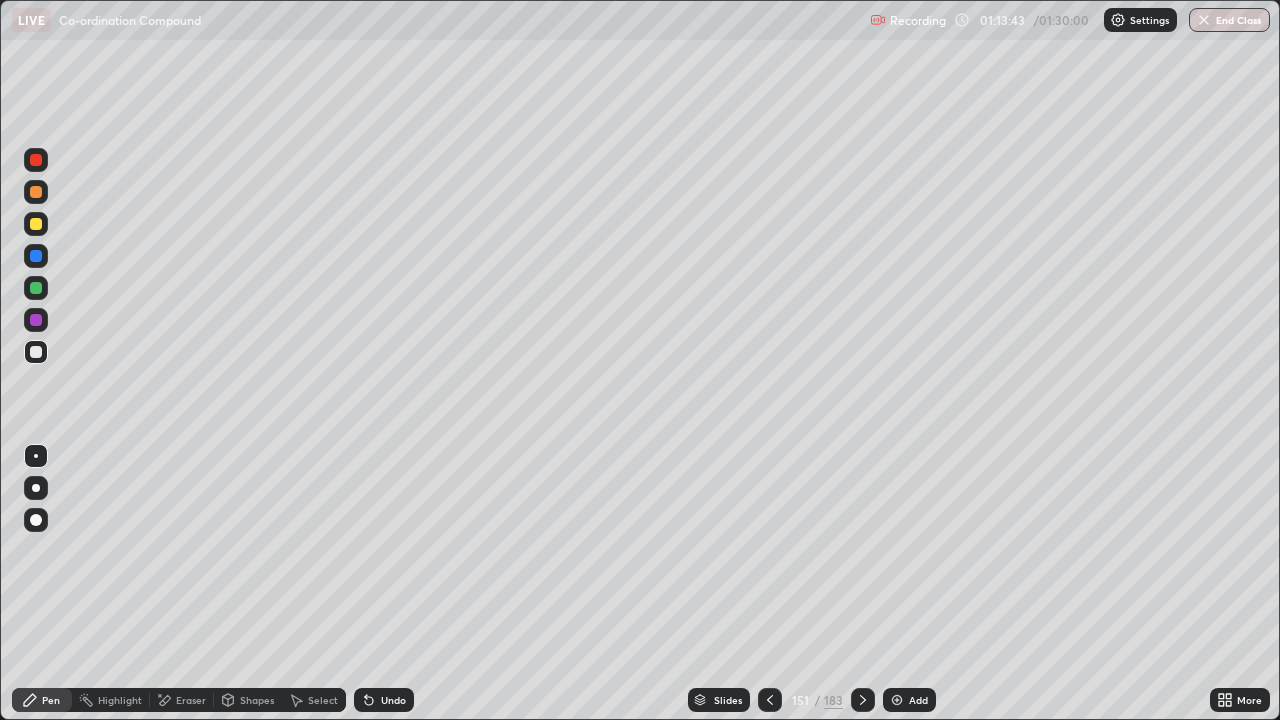 click on "Eraser" at bounding box center [191, 700] 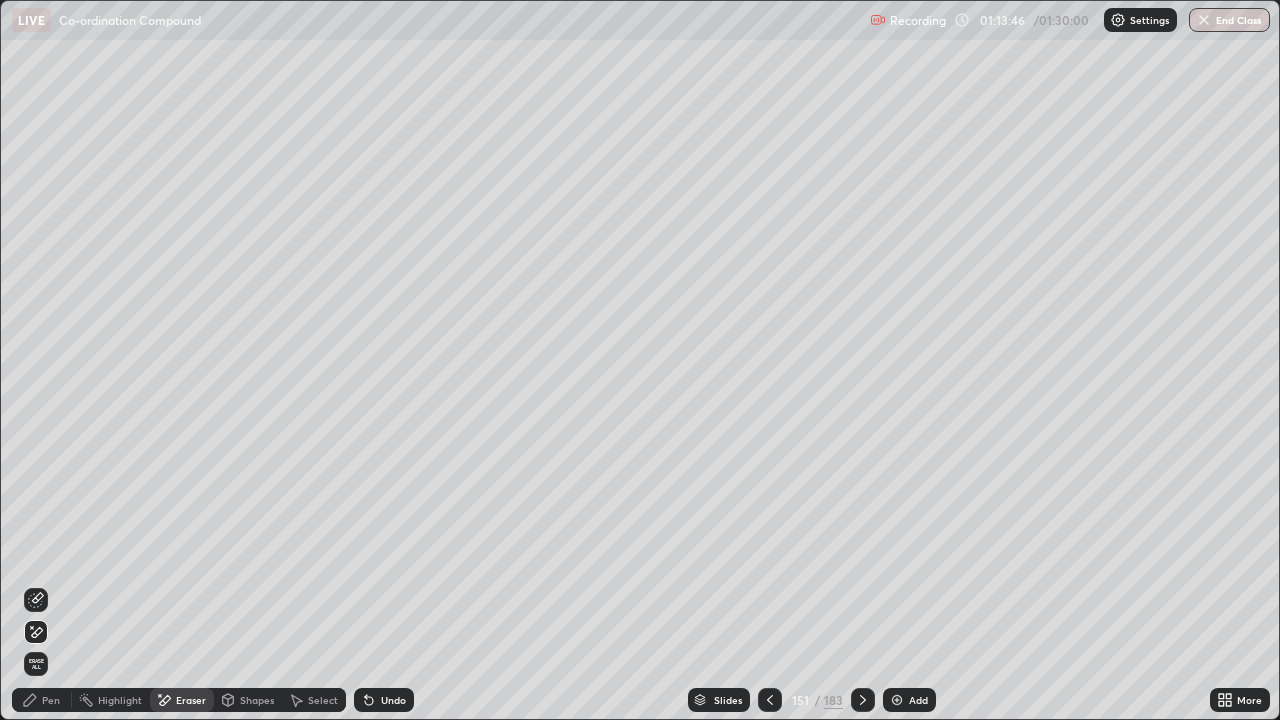 click on "Pen" at bounding box center [51, 700] 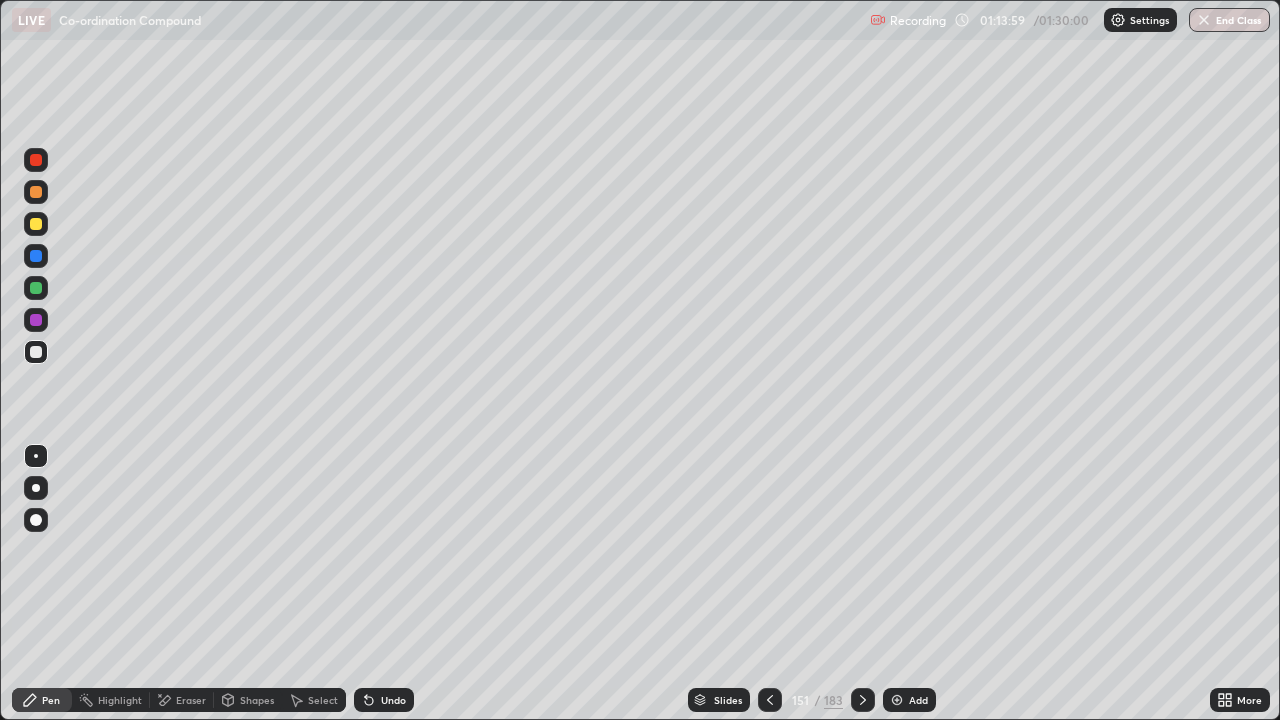 click 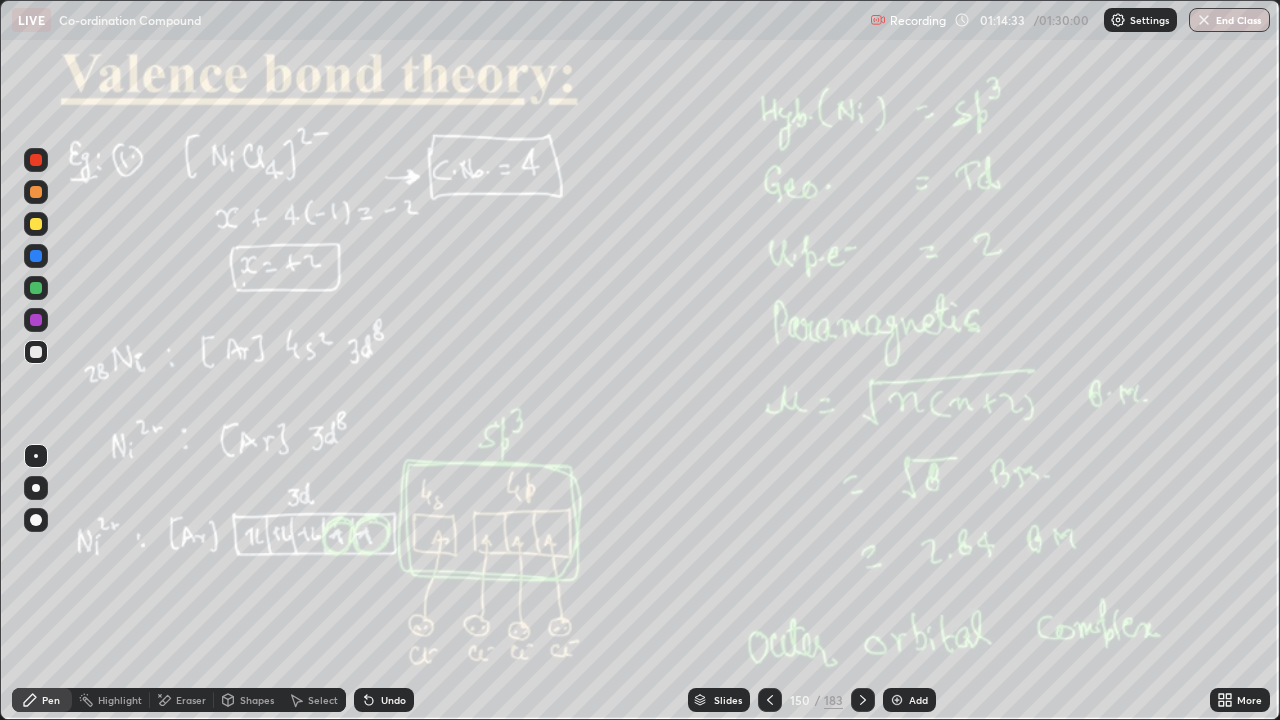click on "More" at bounding box center [1249, 700] 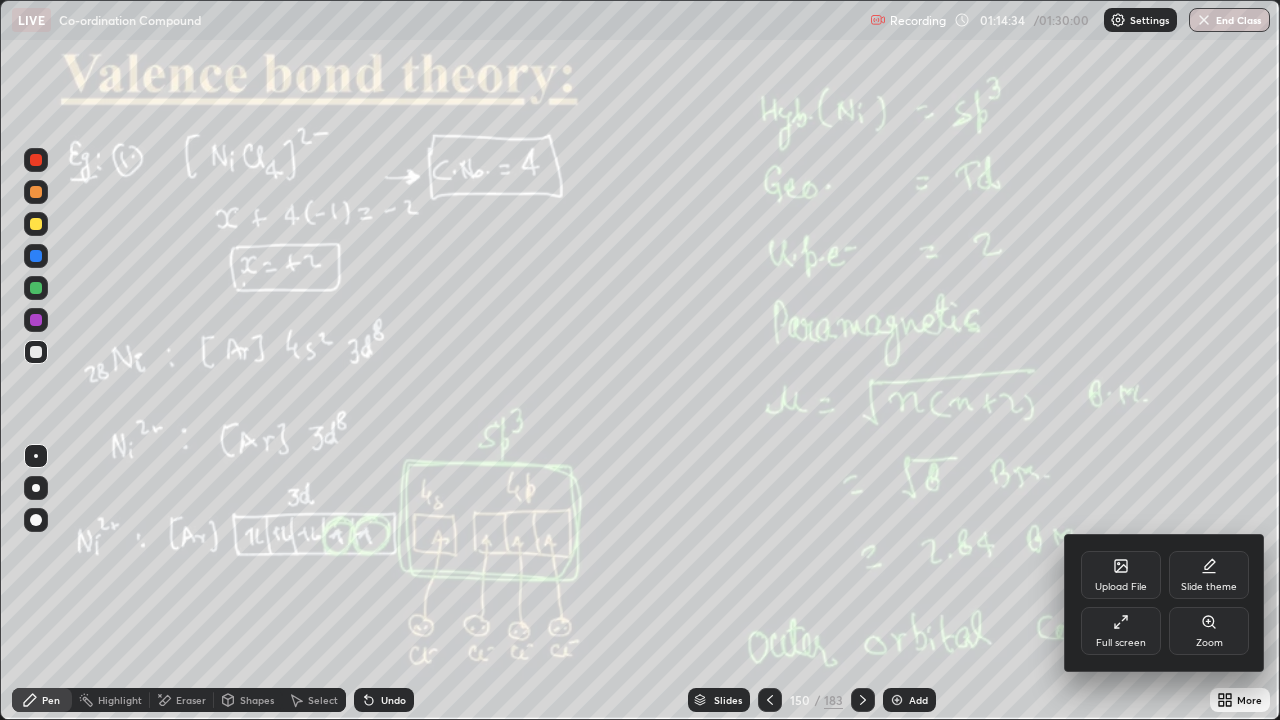 click on "Full screen" at bounding box center (1121, 631) 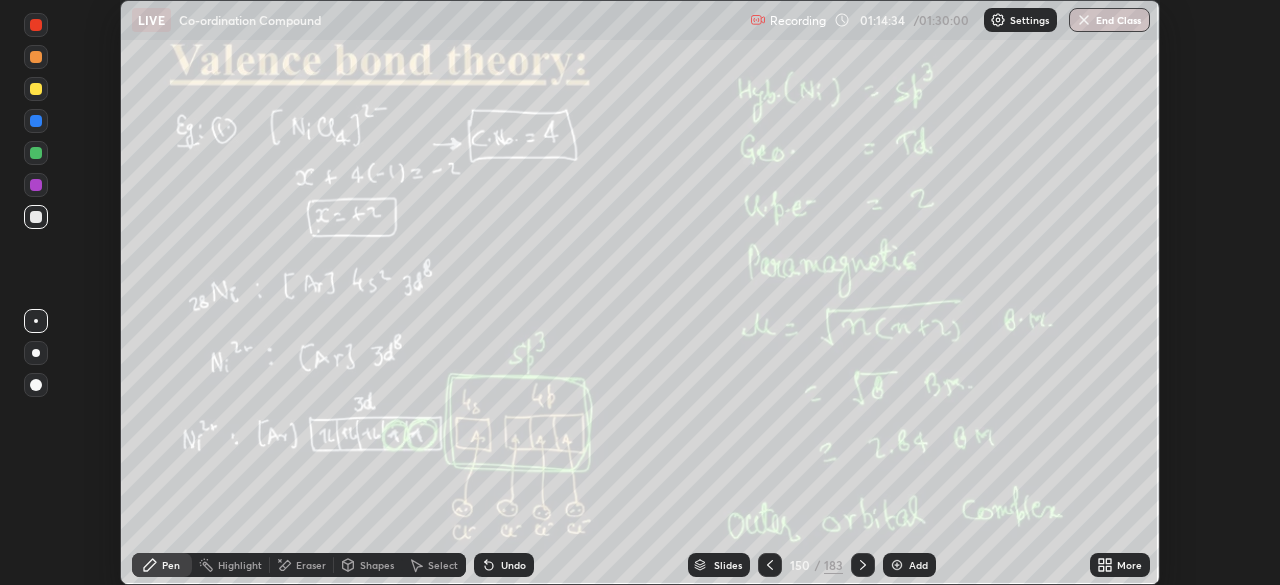 scroll, scrollTop: 585, scrollLeft: 1280, axis: both 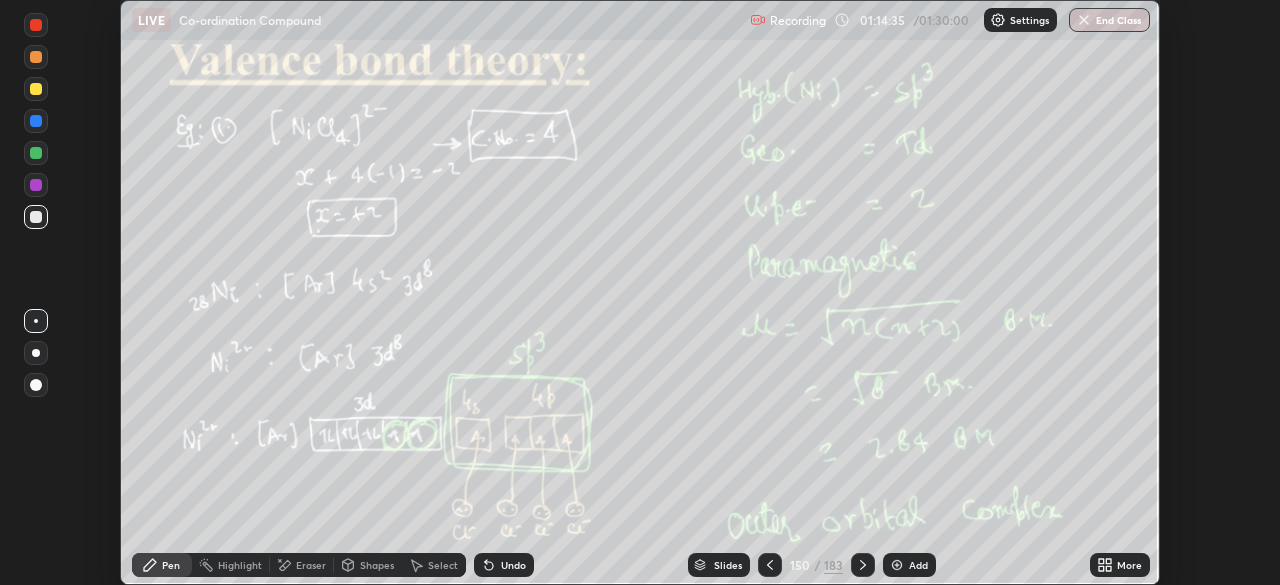 click on "More" at bounding box center [1129, 565] 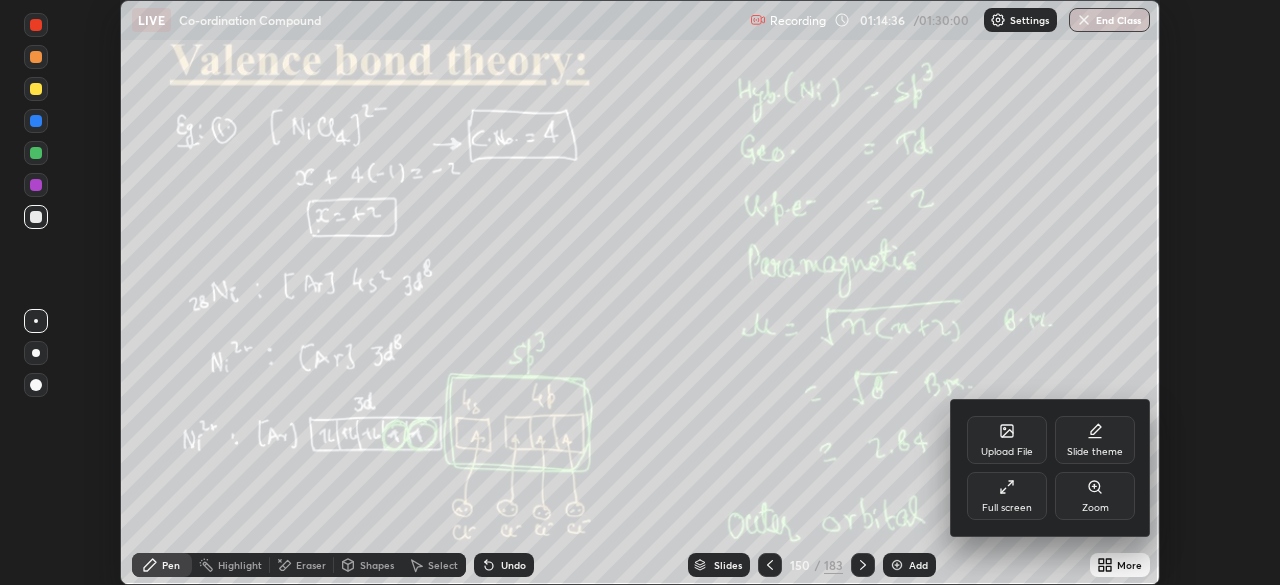 click on "Full screen" at bounding box center (1007, 496) 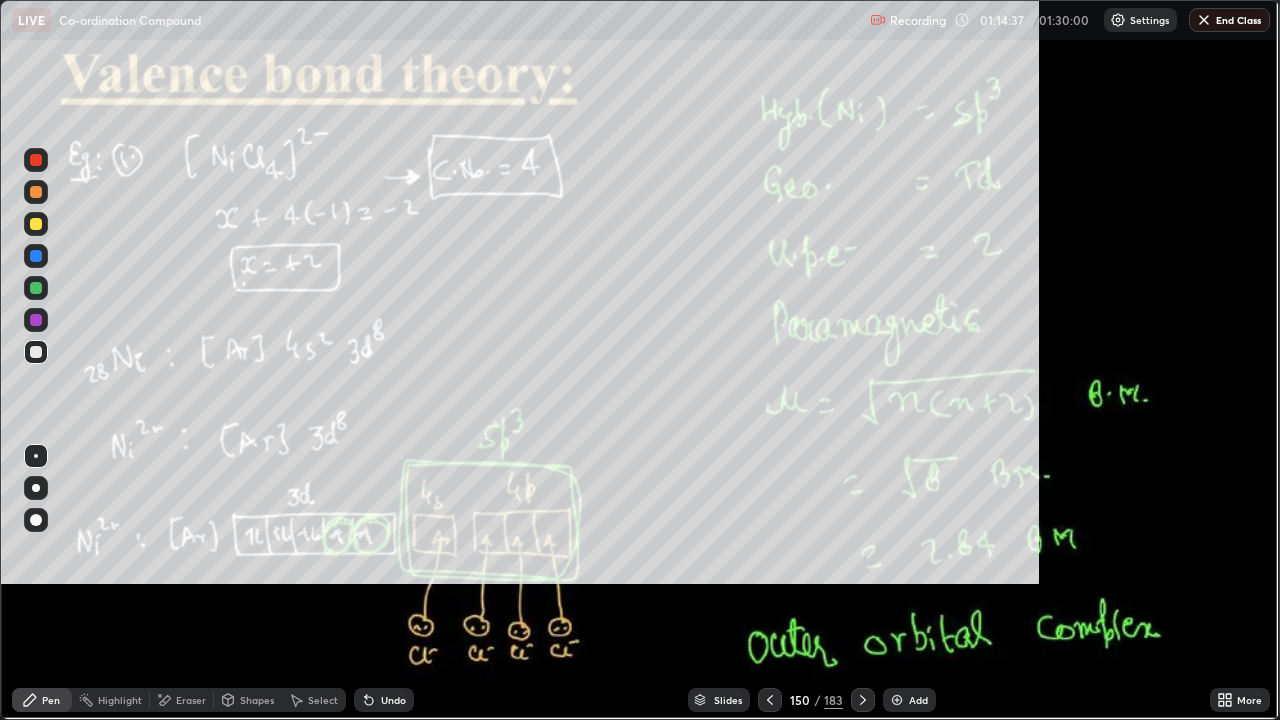 scroll, scrollTop: 99280, scrollLeft: 98720, axis: both 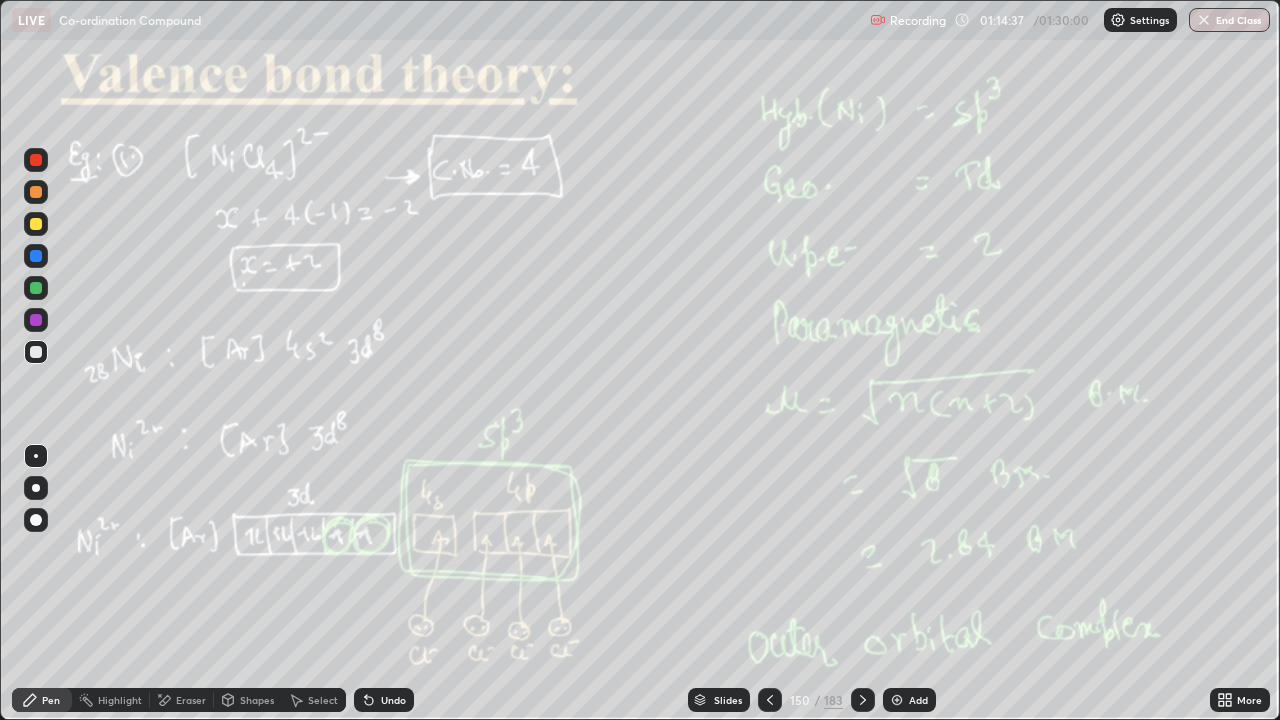 click 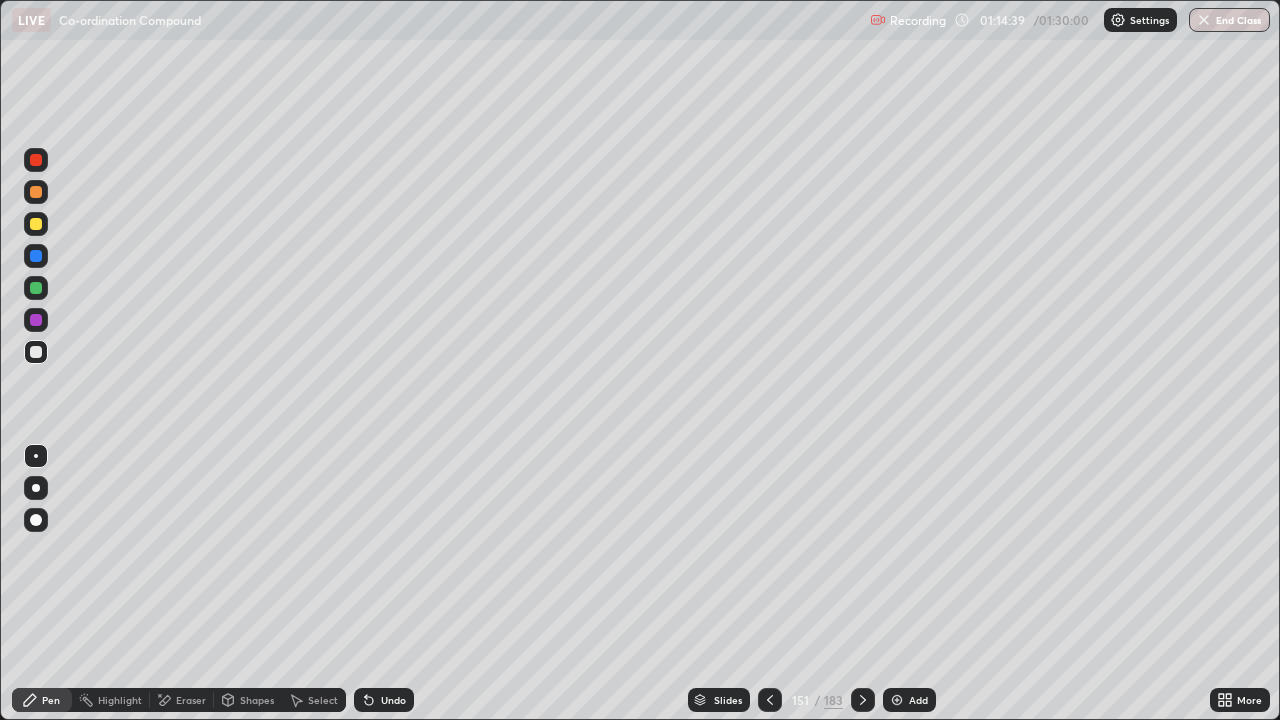 click 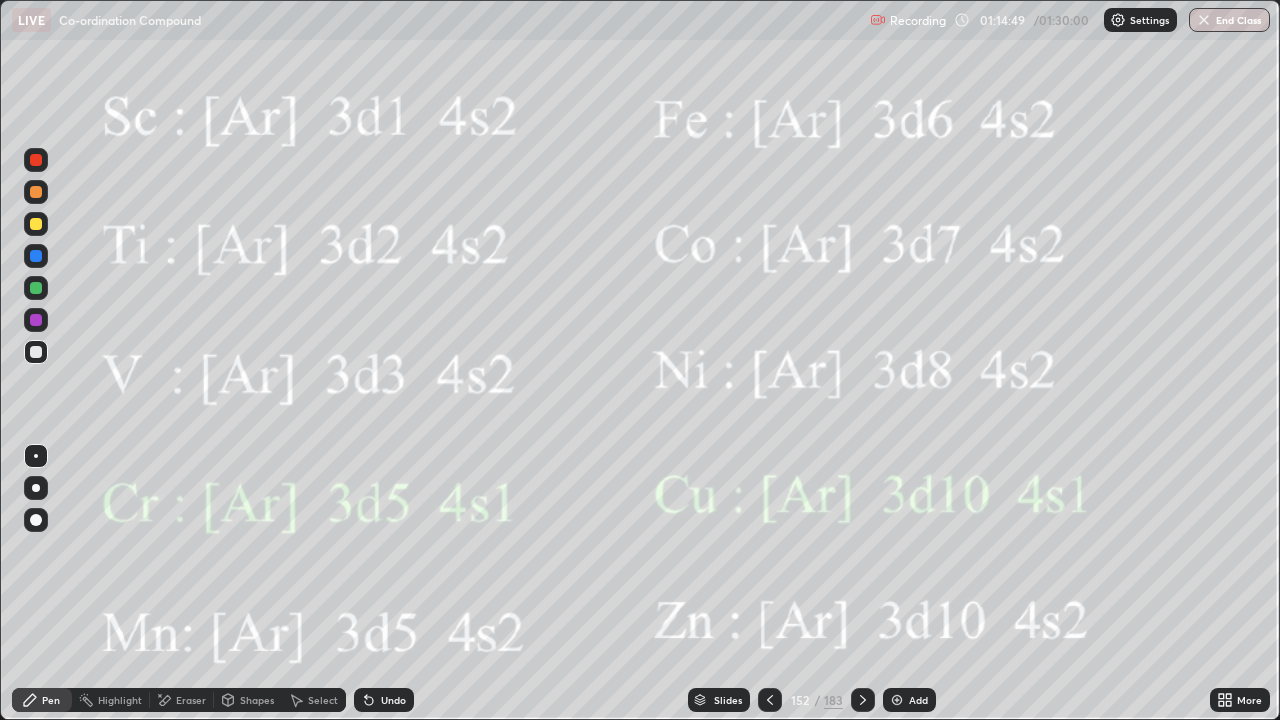 click on "Shapes" at bounding box center [257, 700] 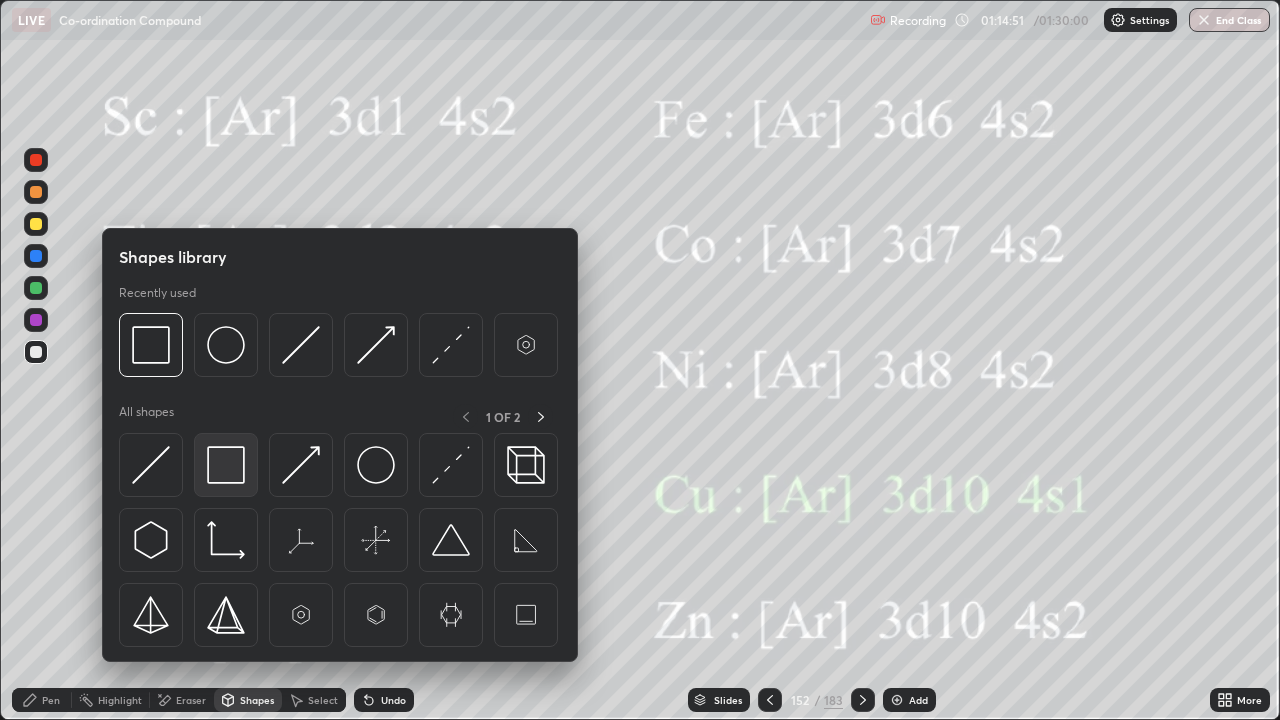 click at bounding box center [226, 465] 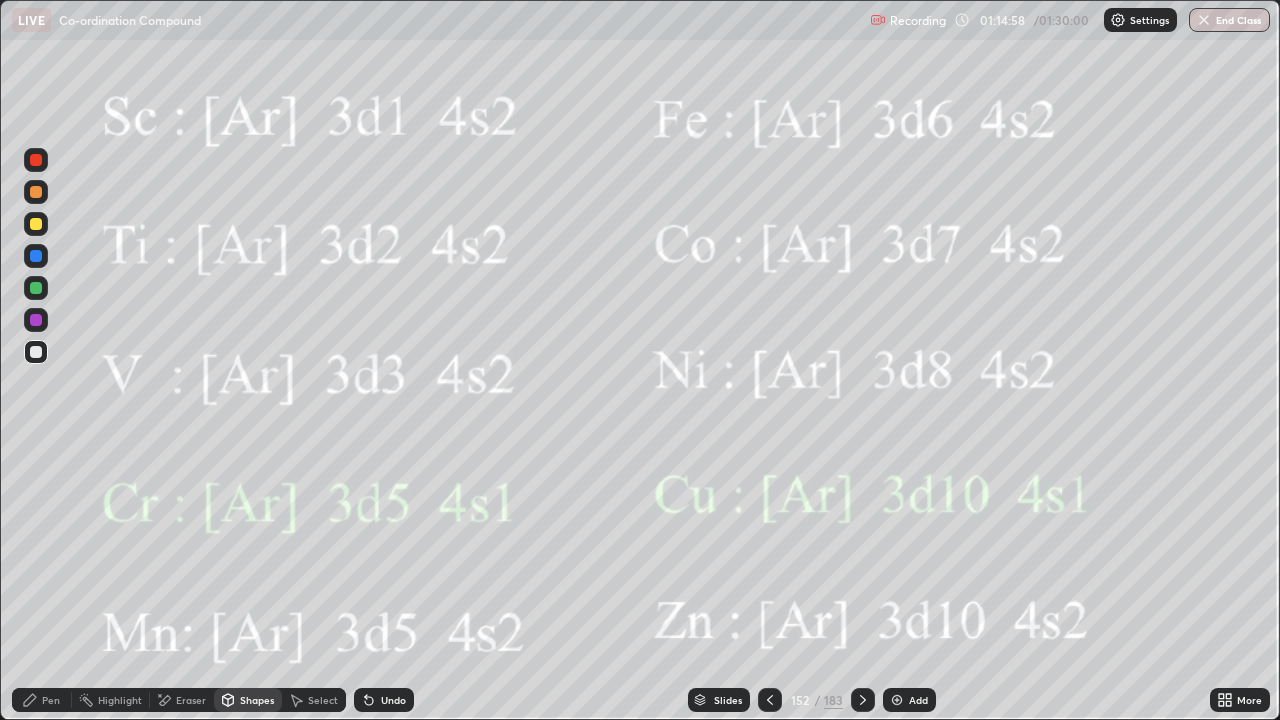 click 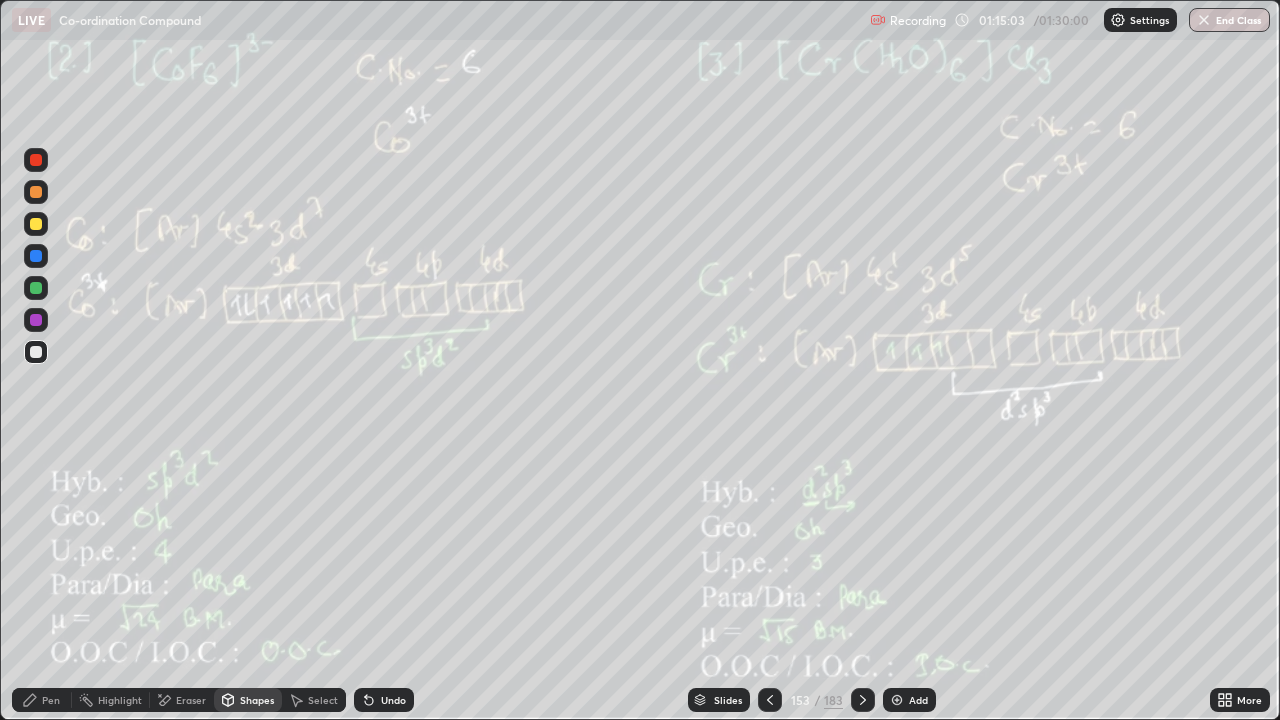 click on "Undo" at bounding box center [393, 700] 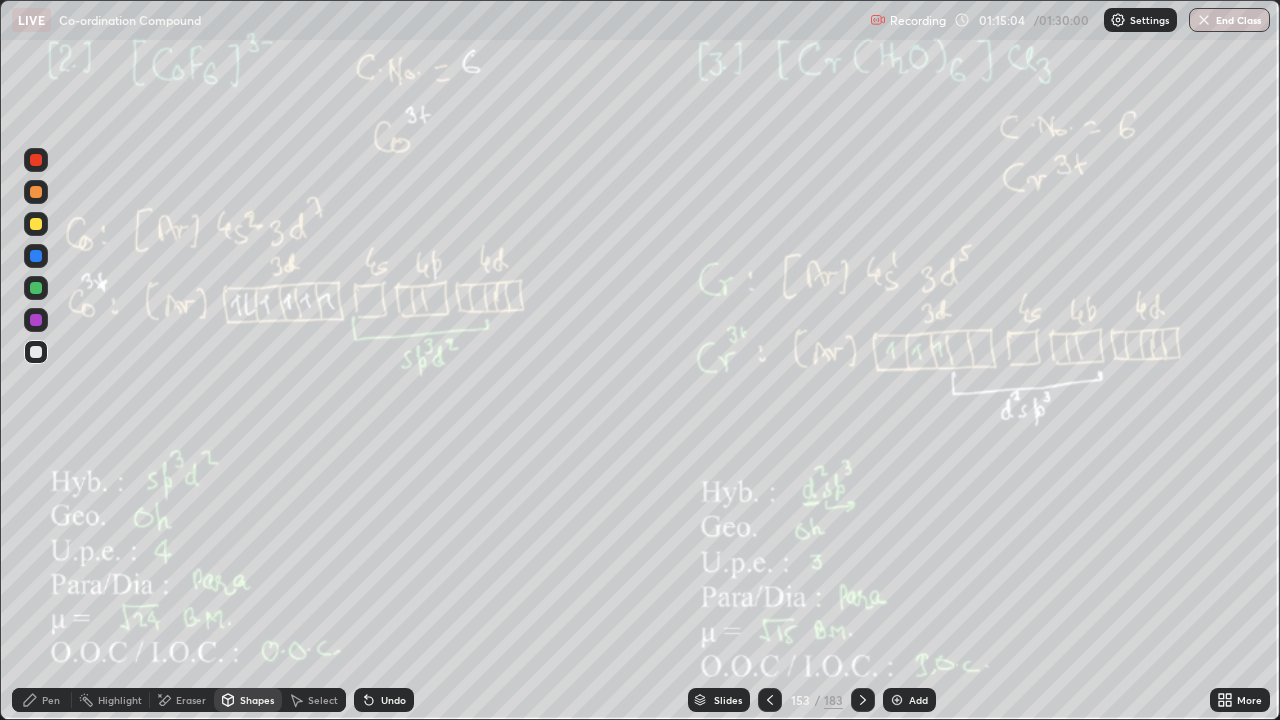 click on "Shapes" at bounding box center (257, 700) 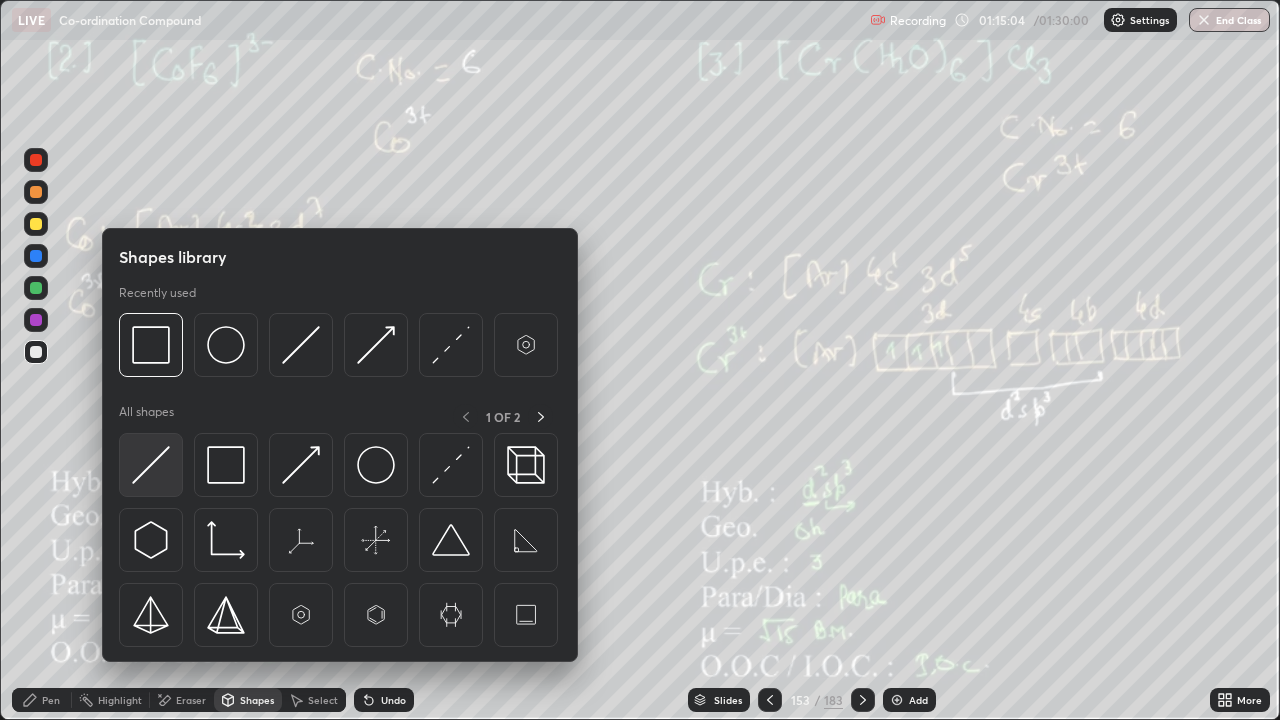 click at bounding box center [151, 465] 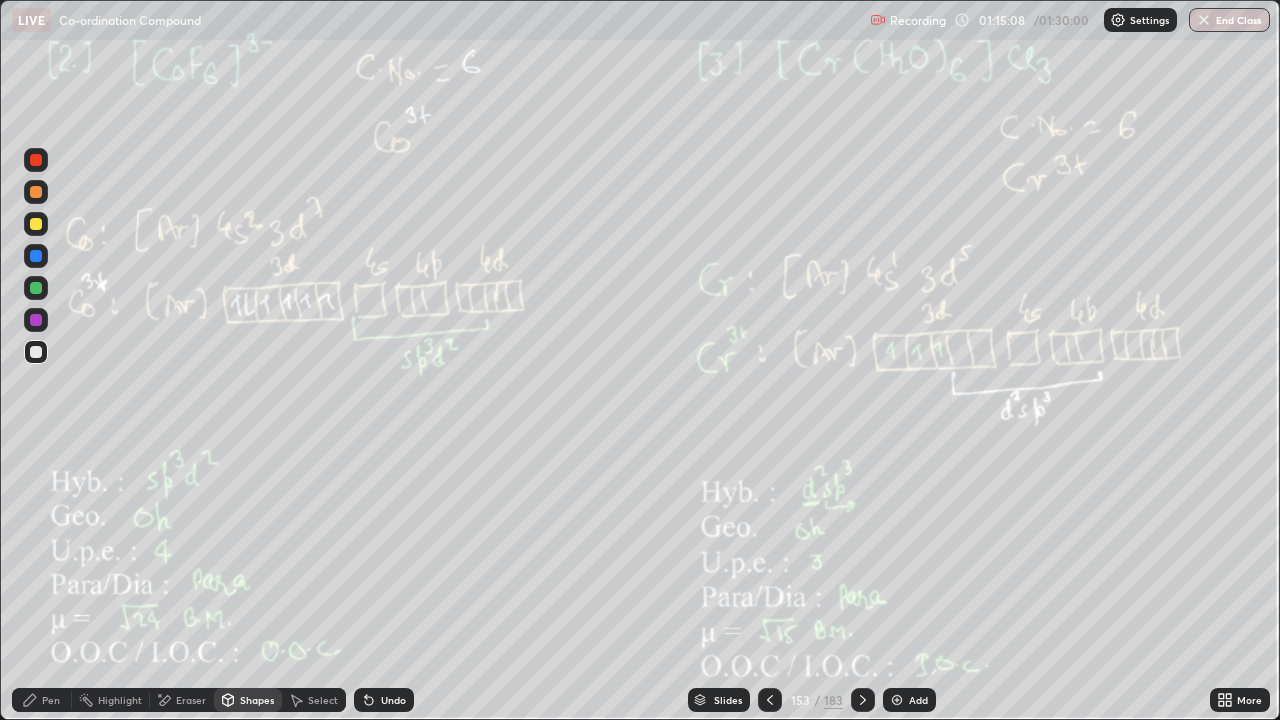 click at bounding box center (897, 700) 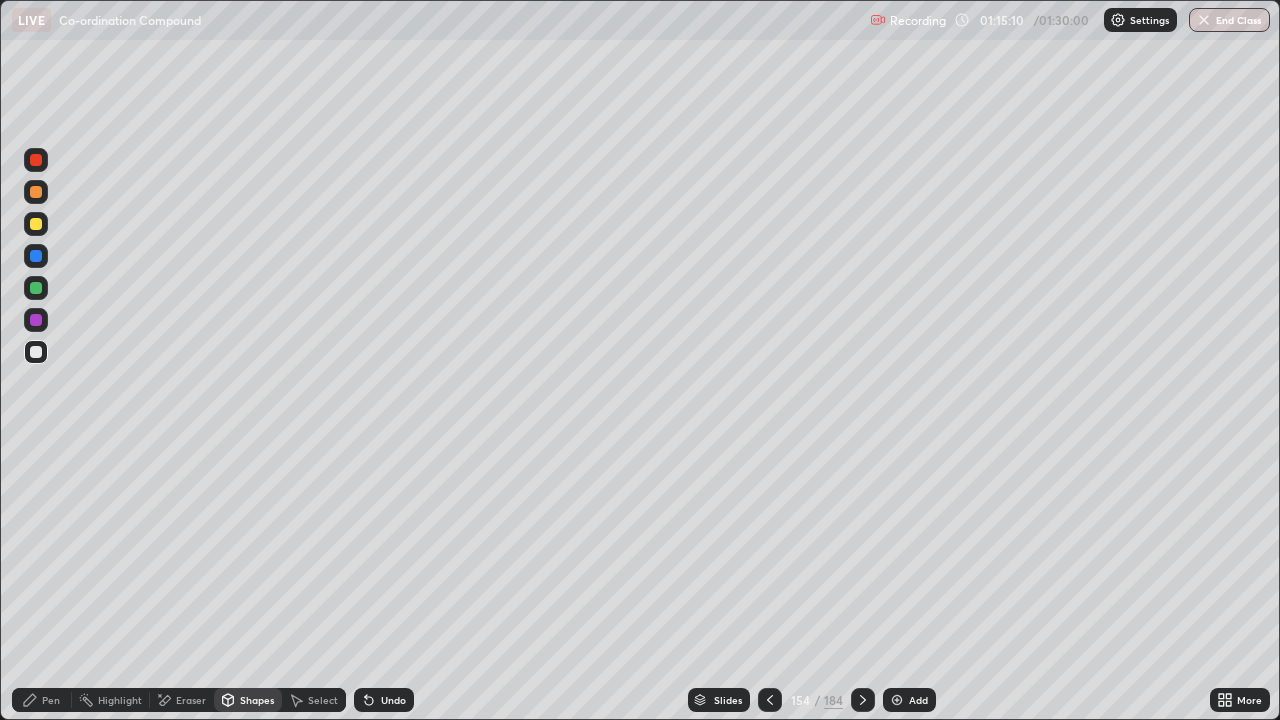 click on "Undo" at bounding box center [384, 700] 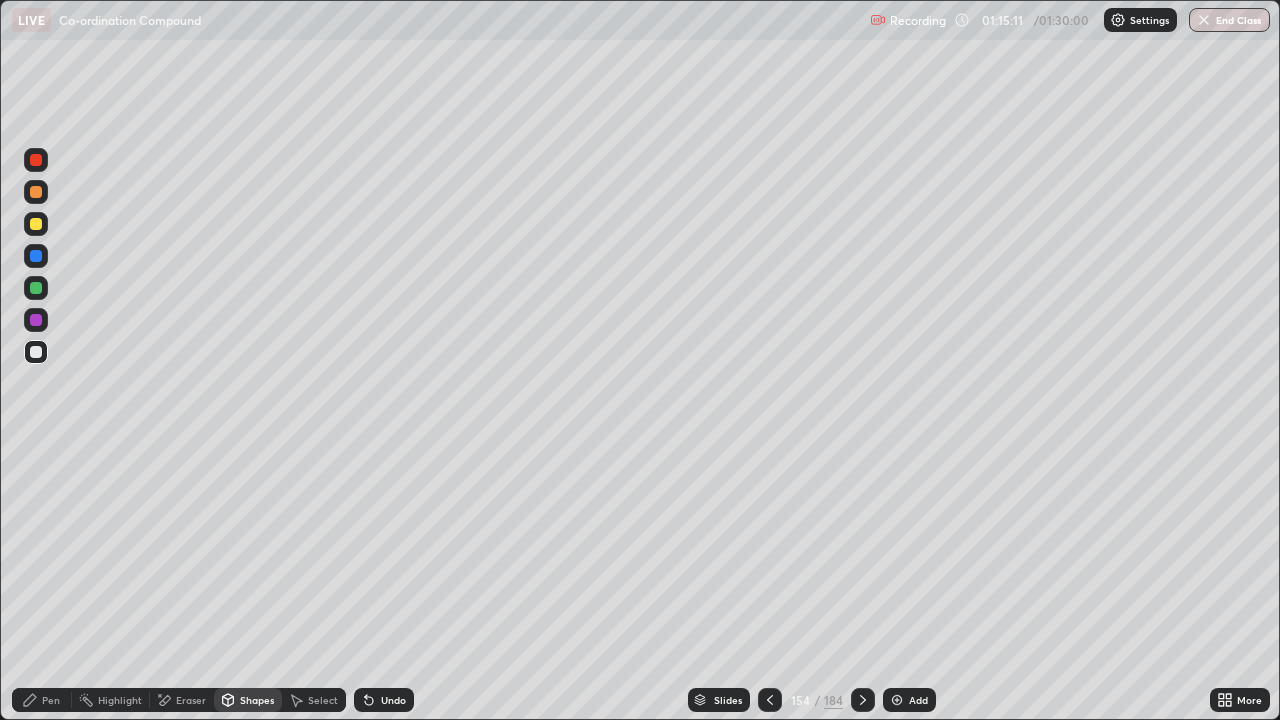 click on "Undo" at bounding box center (384, 700) 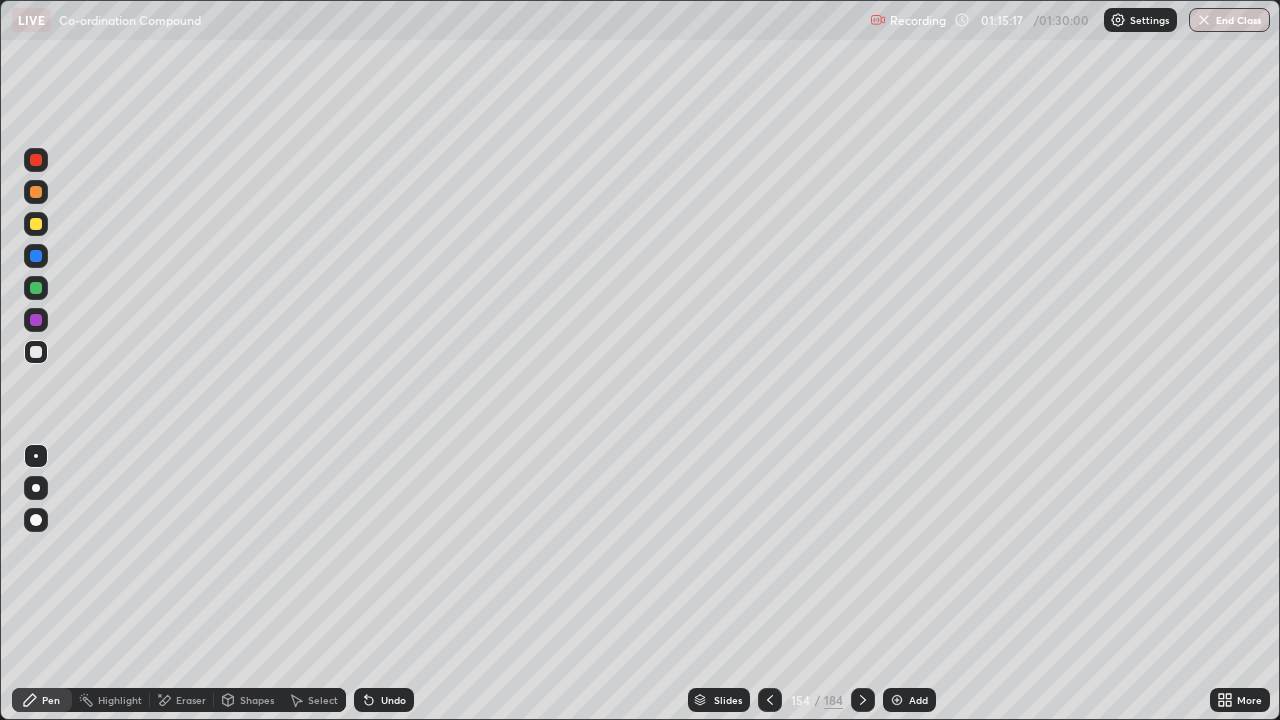click at bounding box center (36, 352) 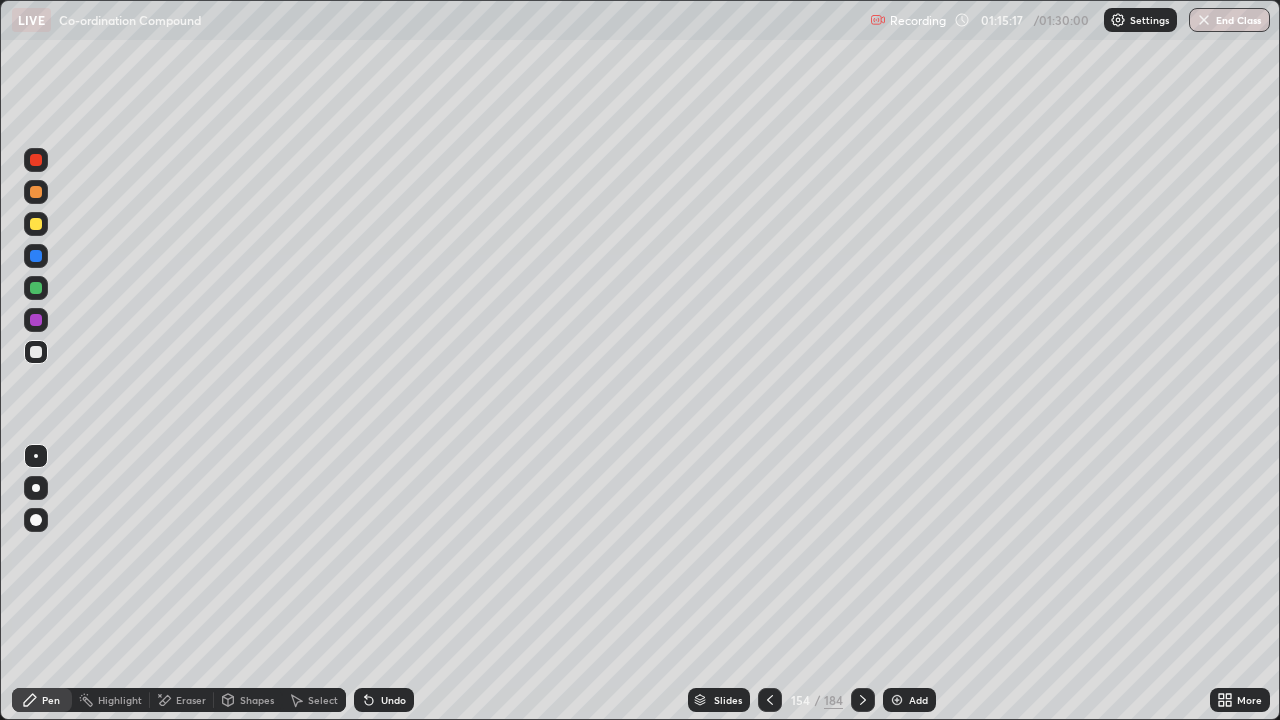 click at bounding box center (36, 224) 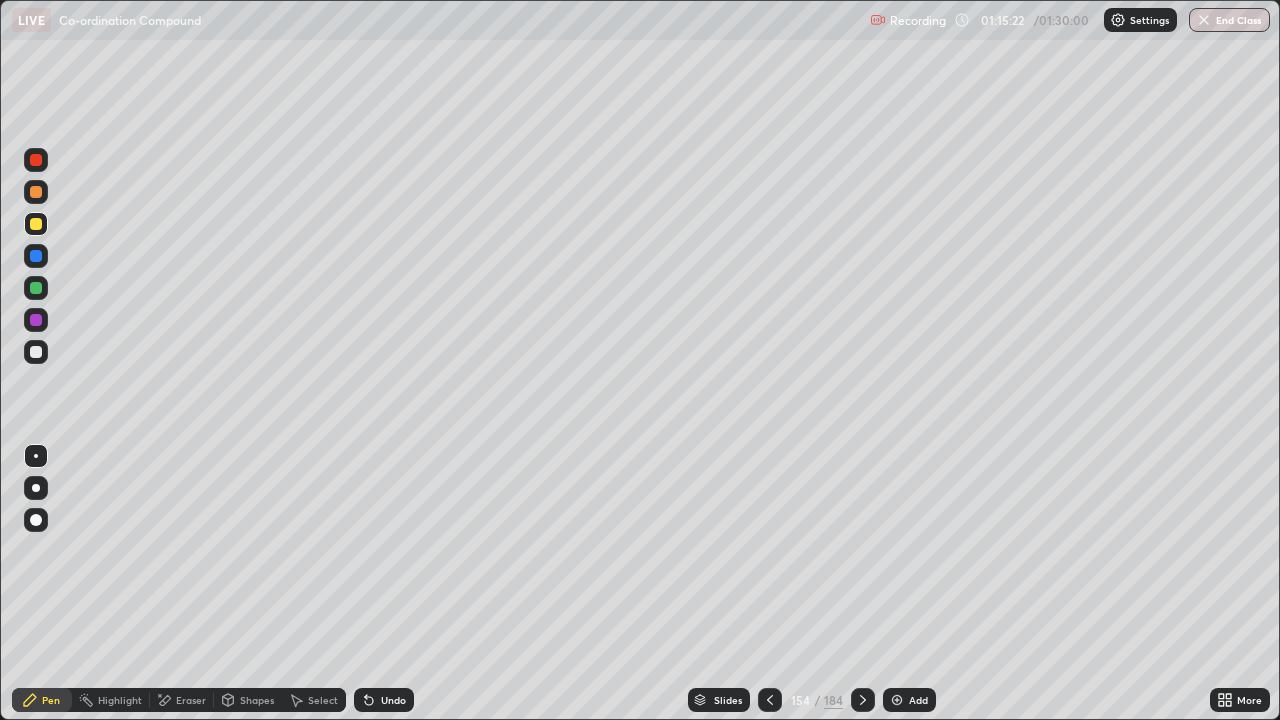 click at bounding box center [36, 192] 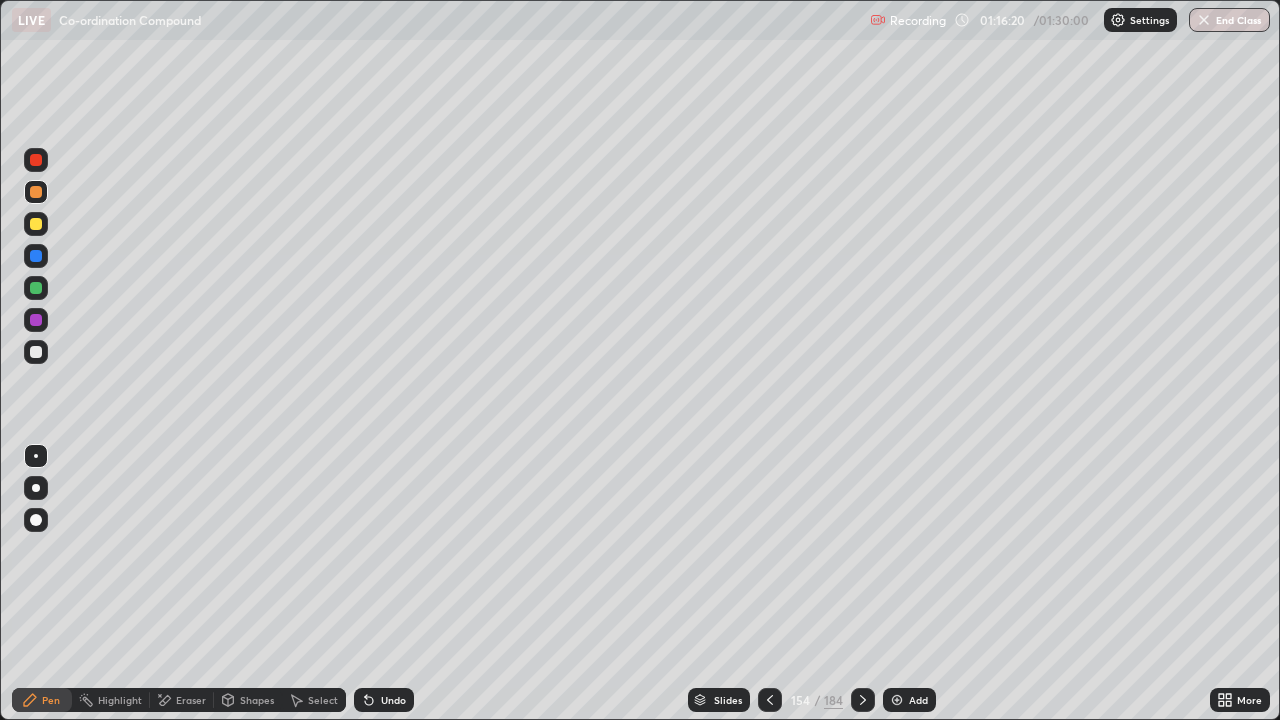 click 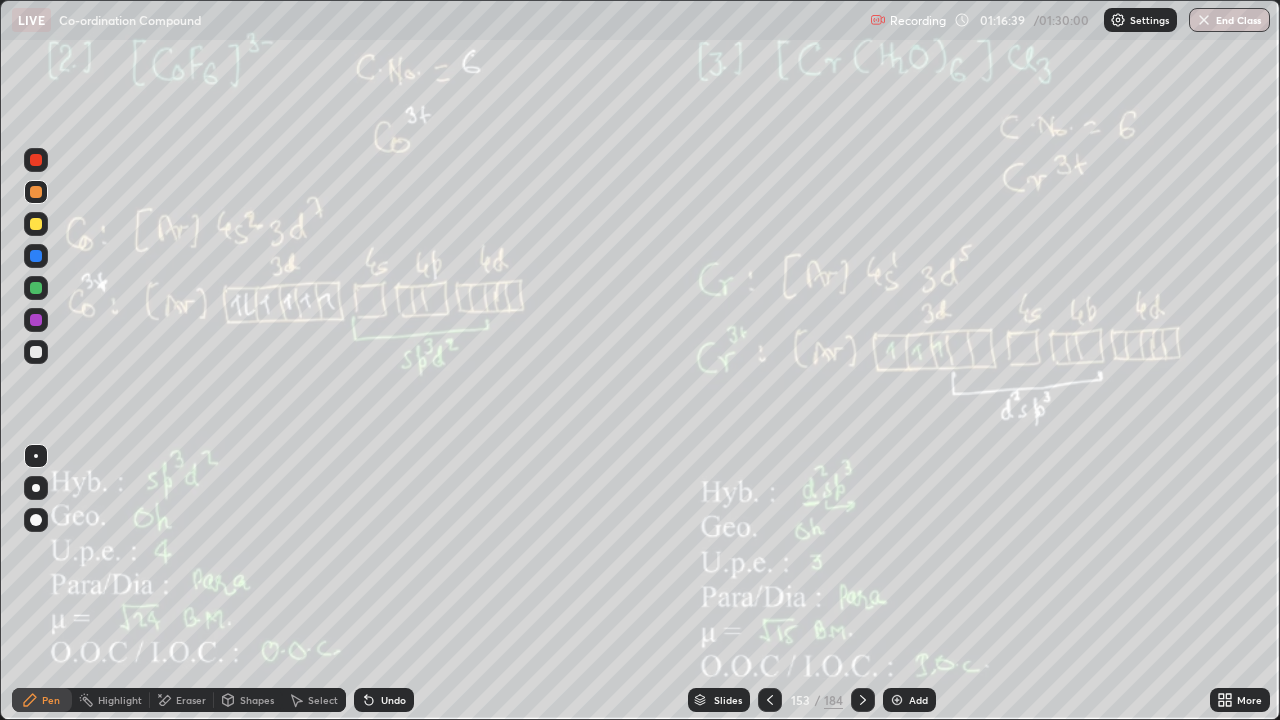 click 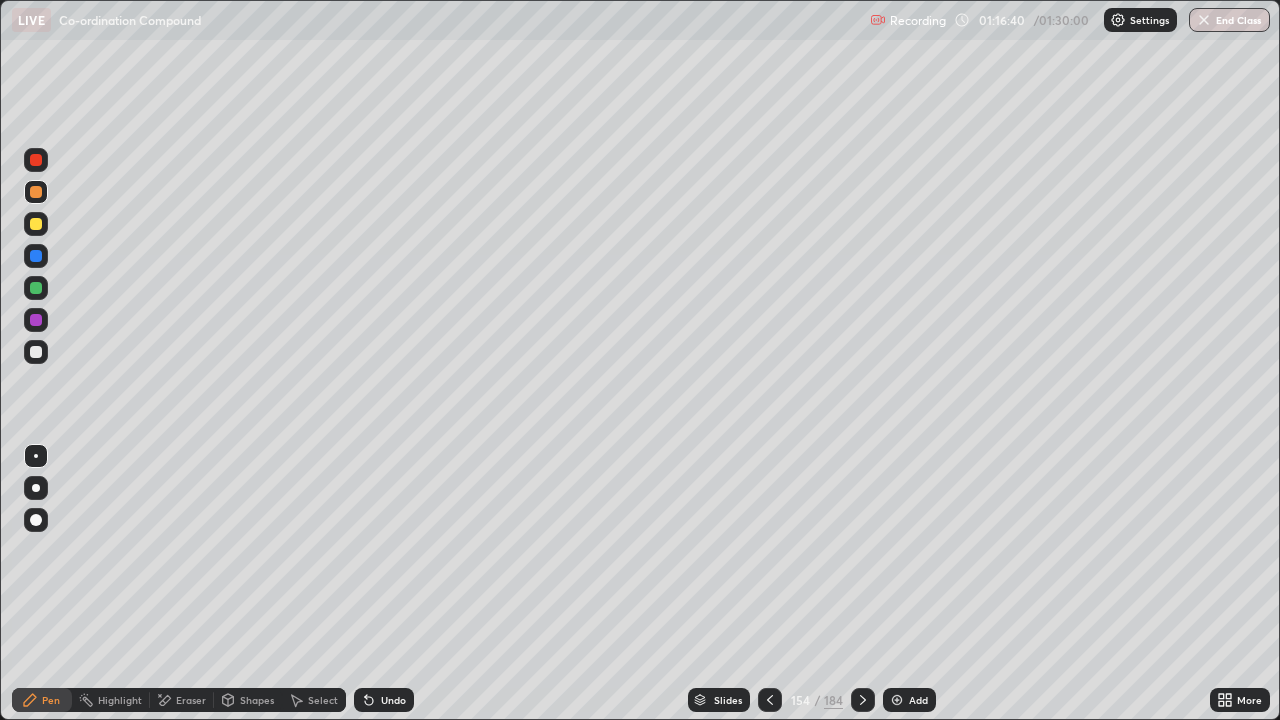 click at bounding box center (863, 700) 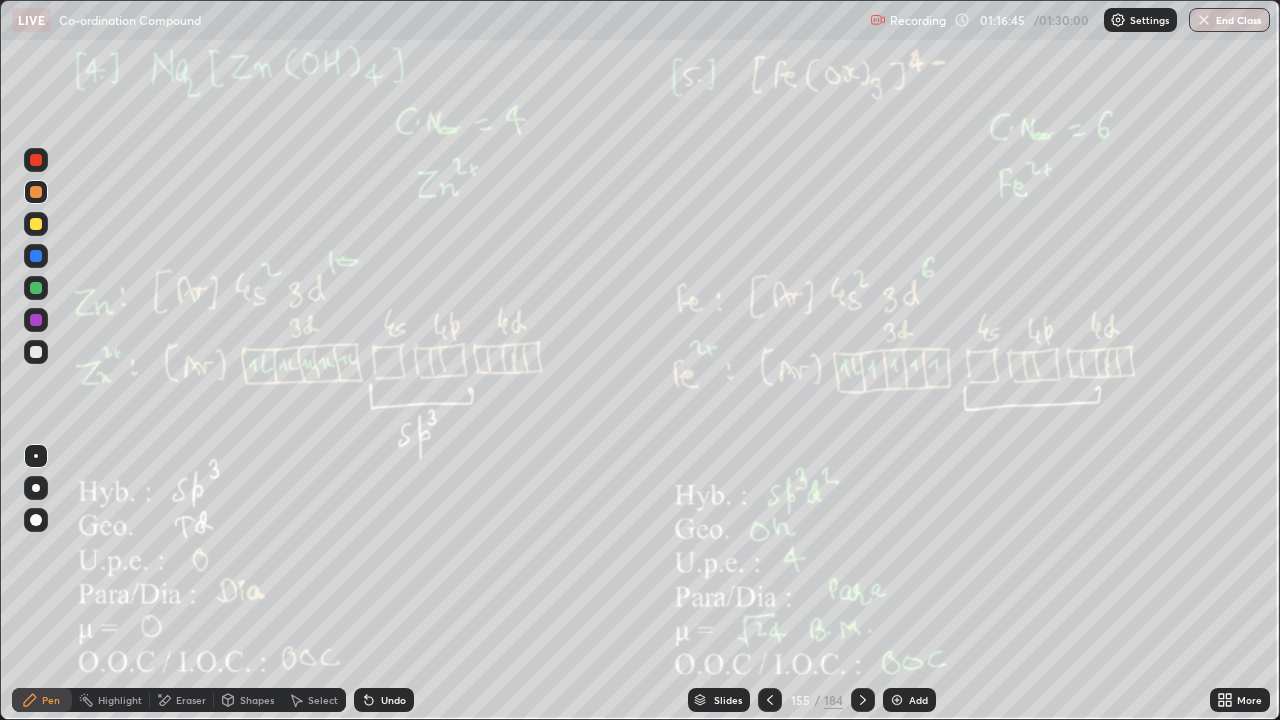 click 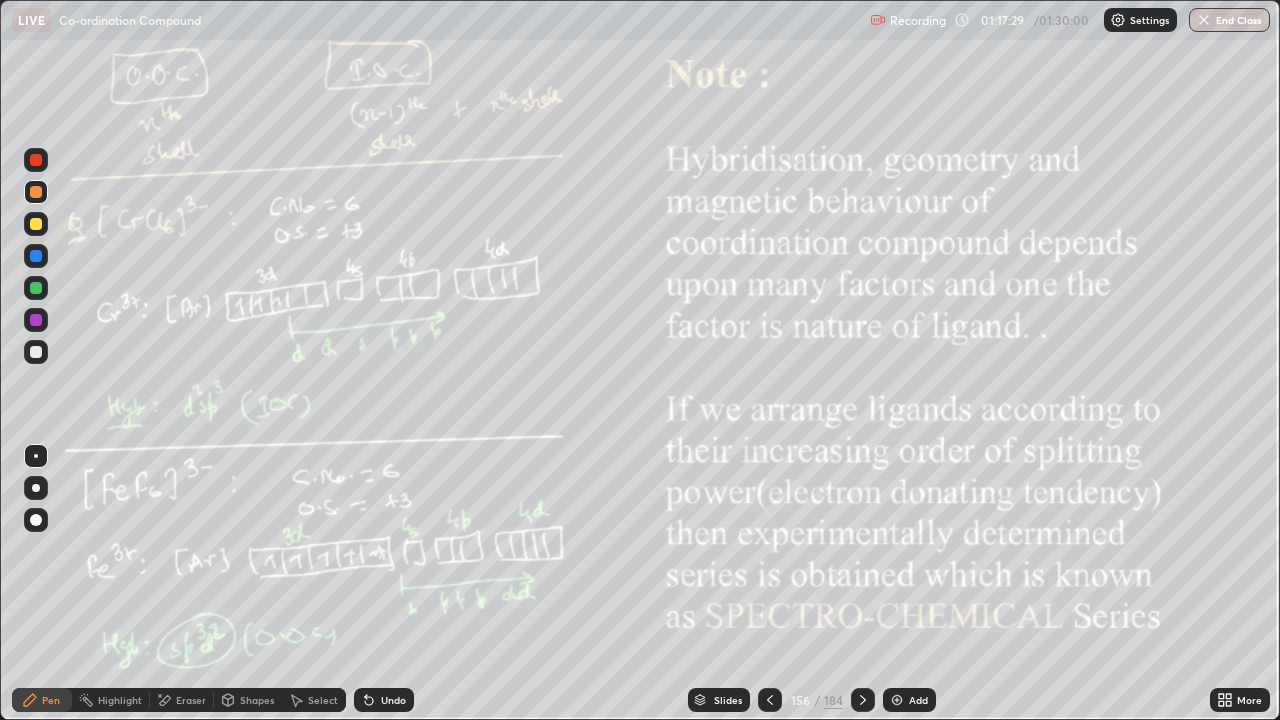 click 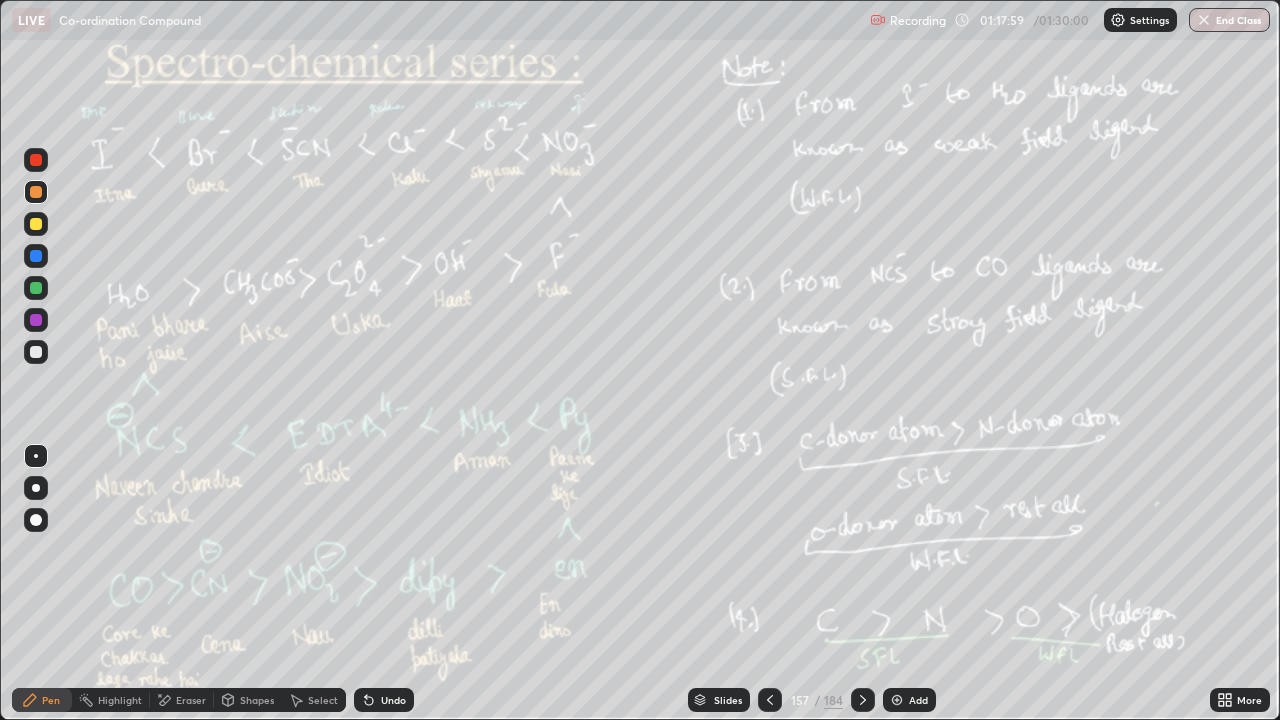 click 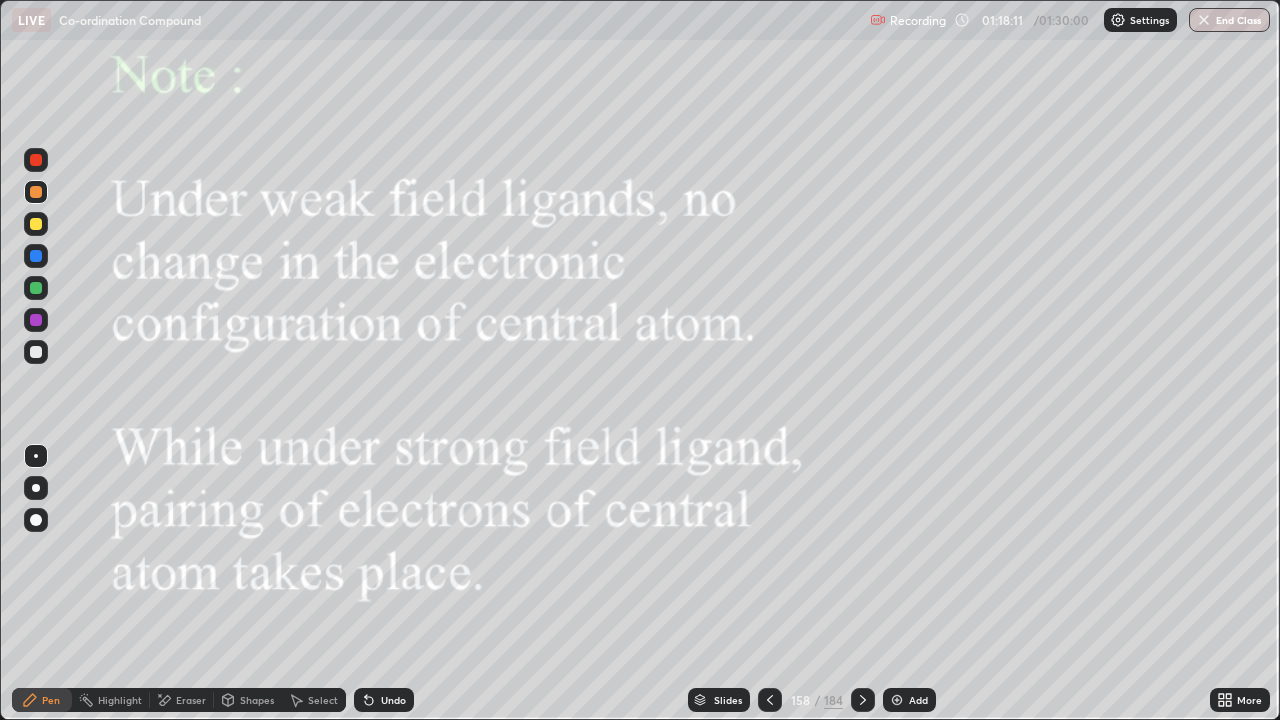 click 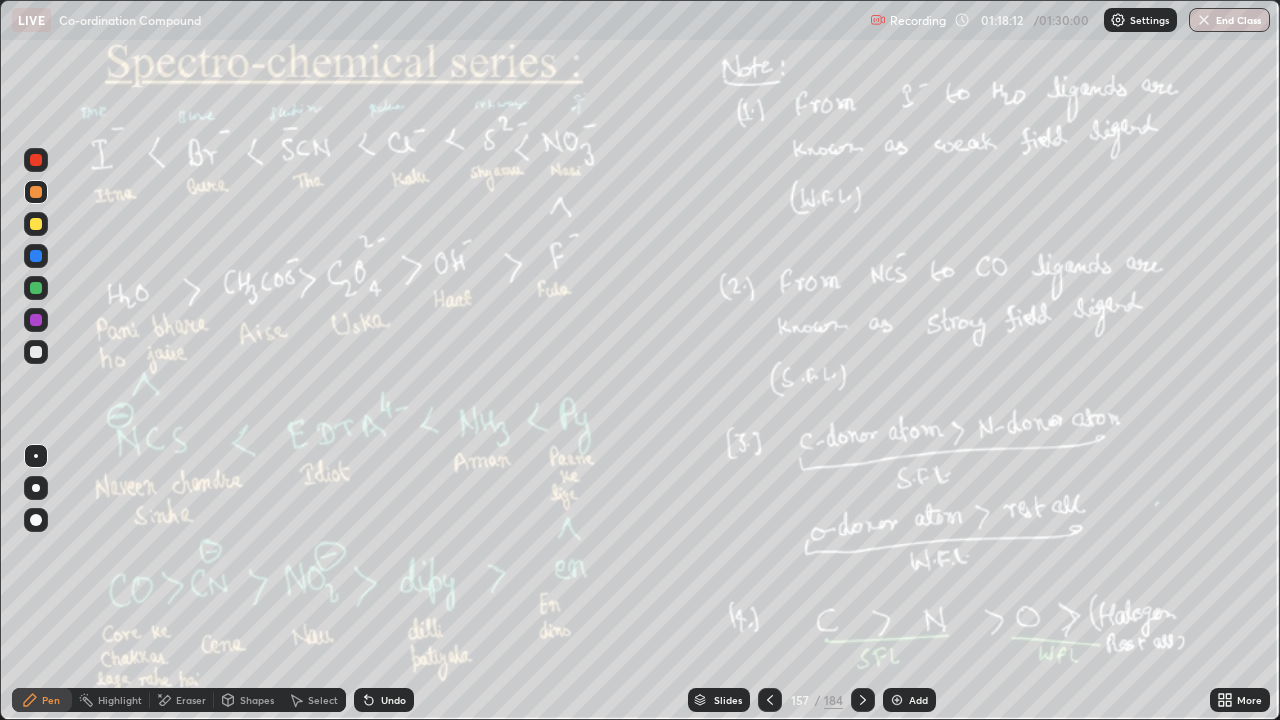 click 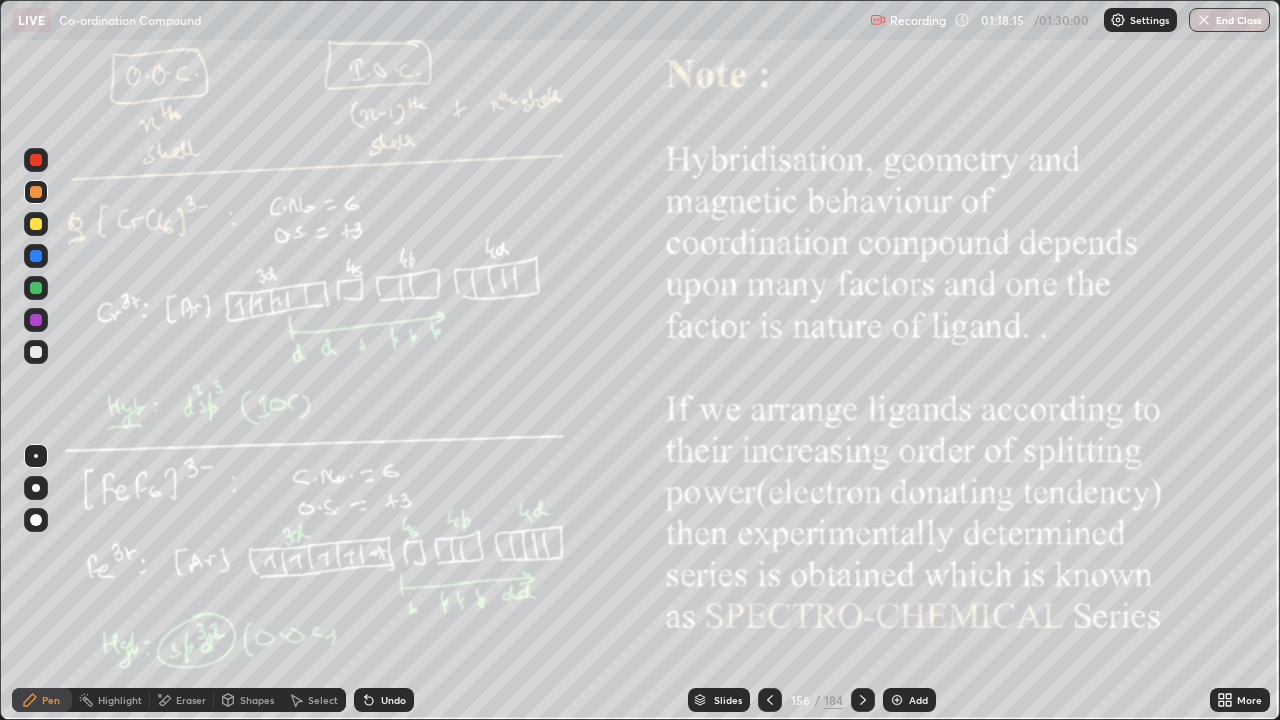 click 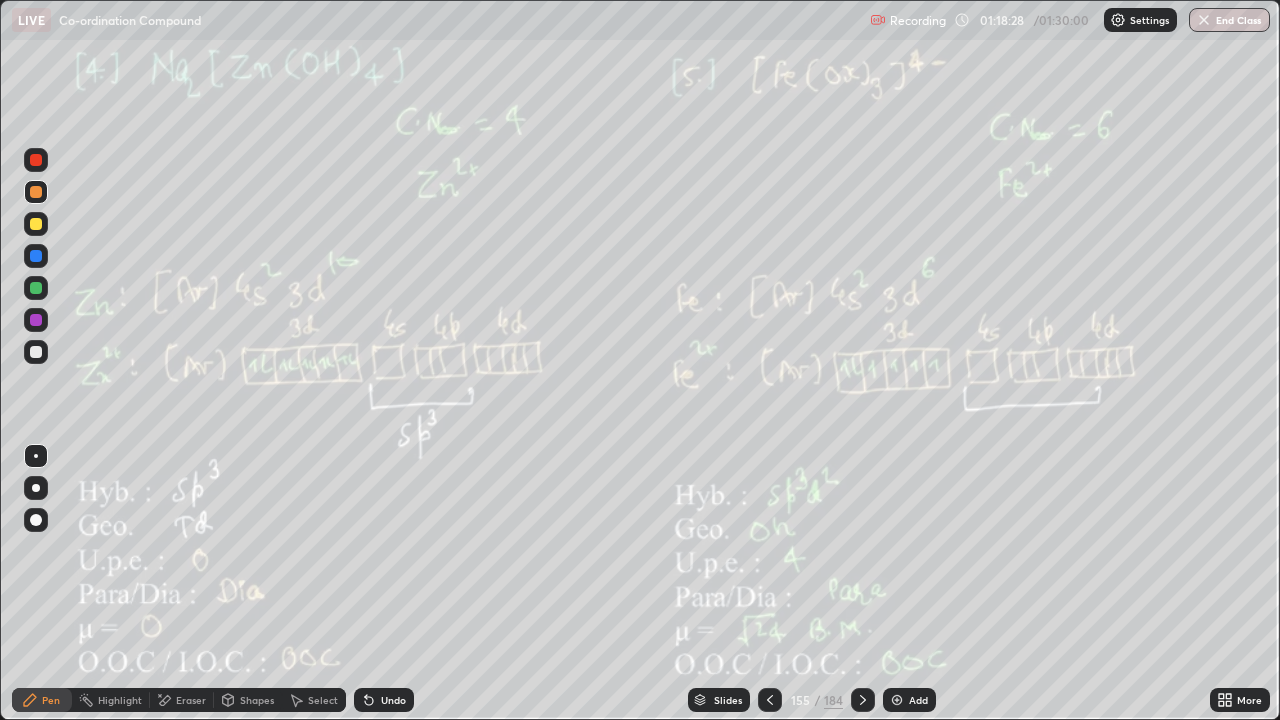 click 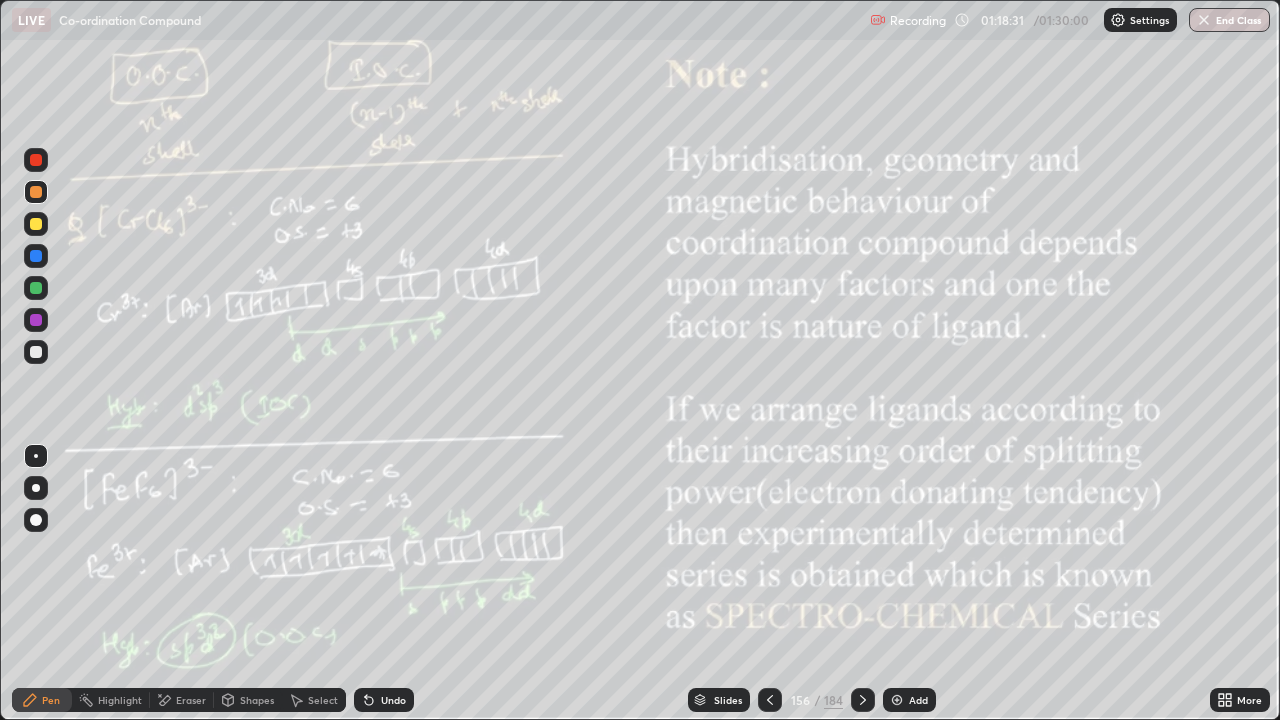 click on "Slides" at bounding box center [728, 700] 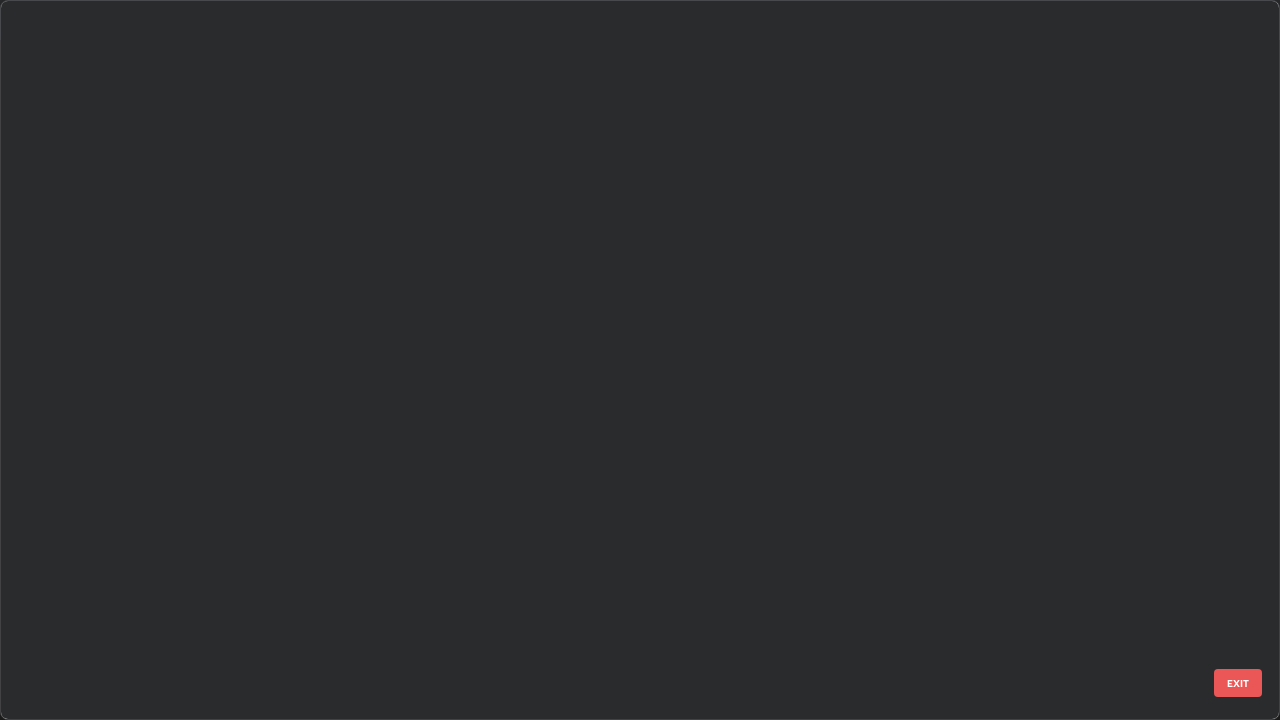 scroll, scrollTop: 10962, scrollLeft: 0, axis: vertical 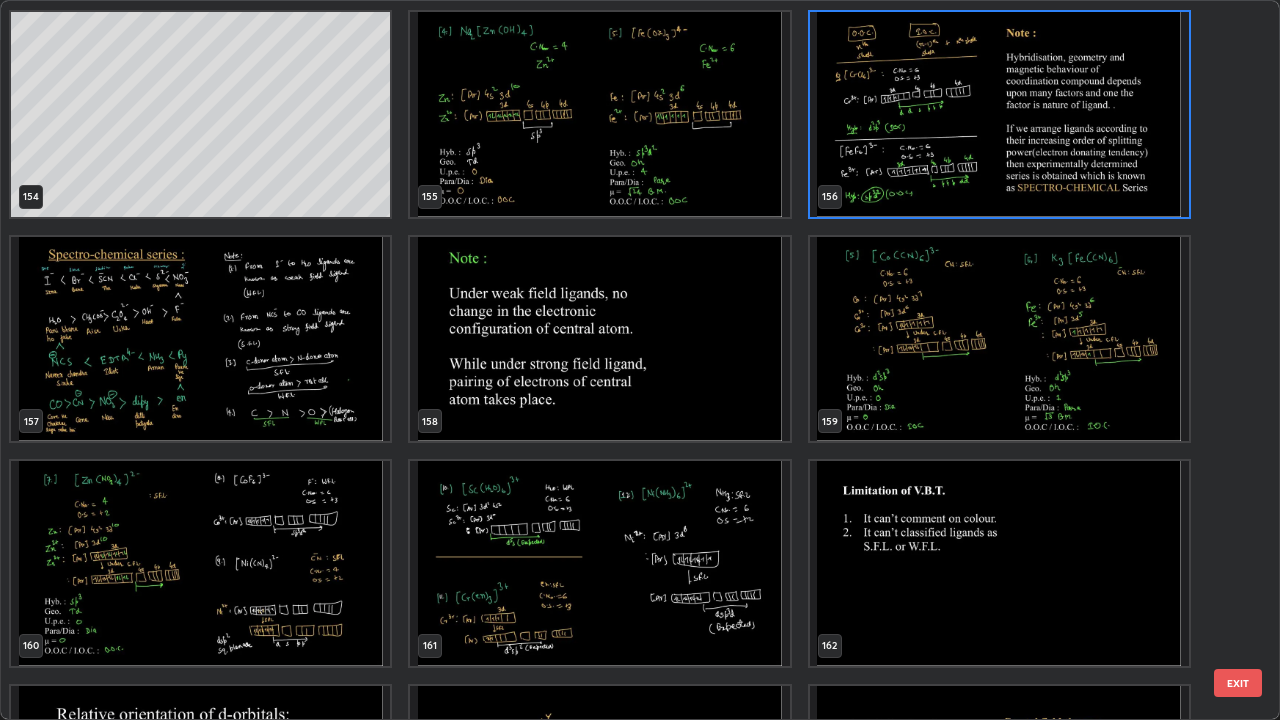 click on "EXIT" at bounding box center (1238, 683) 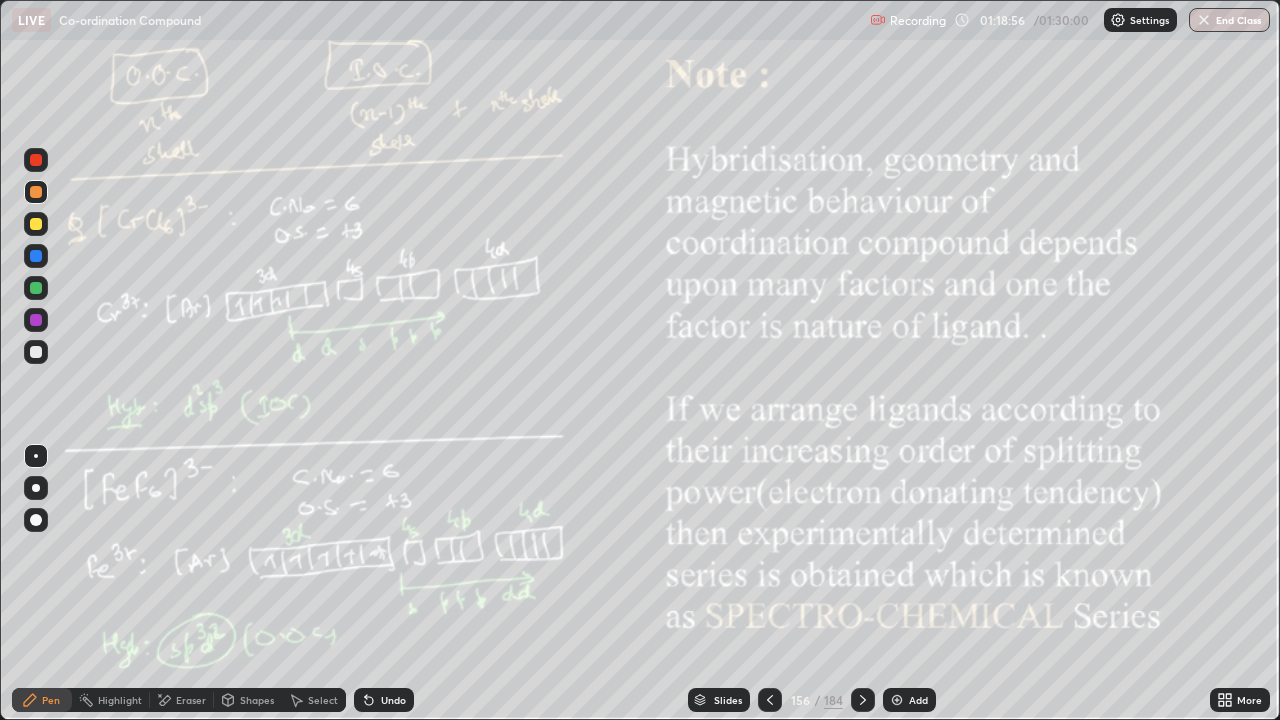 click on "End Class" at bounding box center (1229, 20) 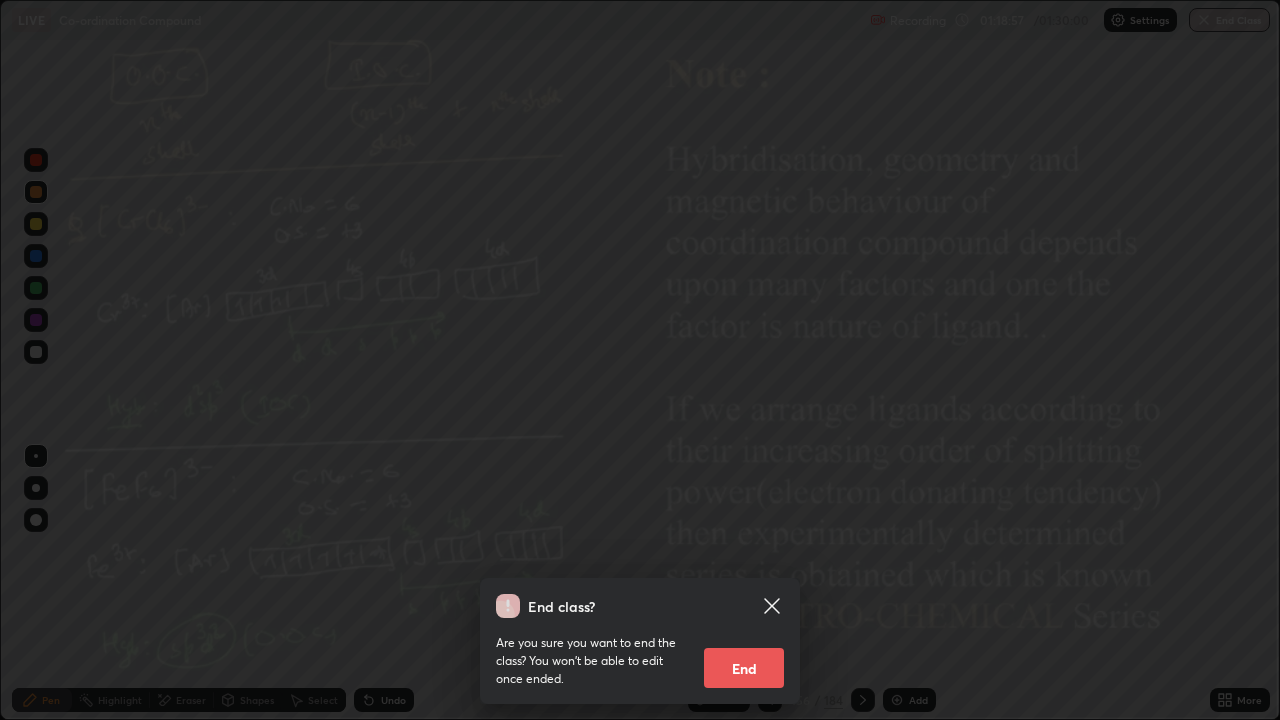 click on "End" at bounding box center (744, 668) 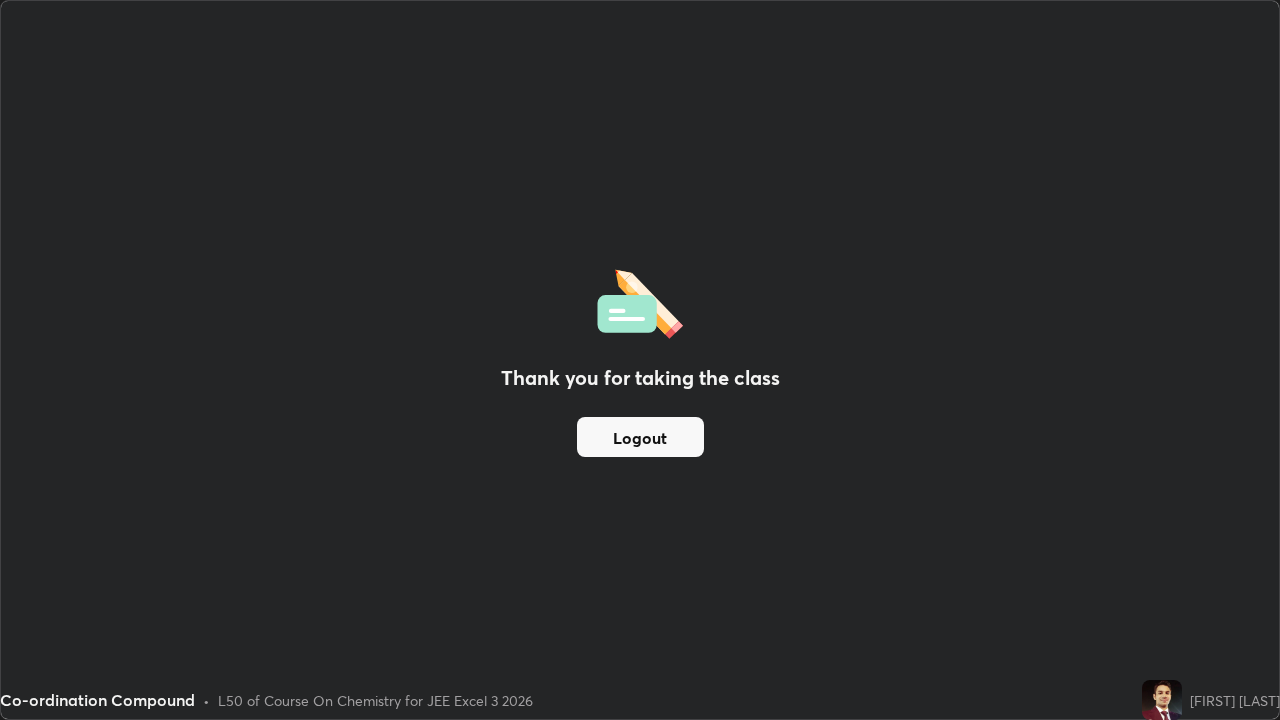 click on "Logout" at bounding box center [640, 437] 